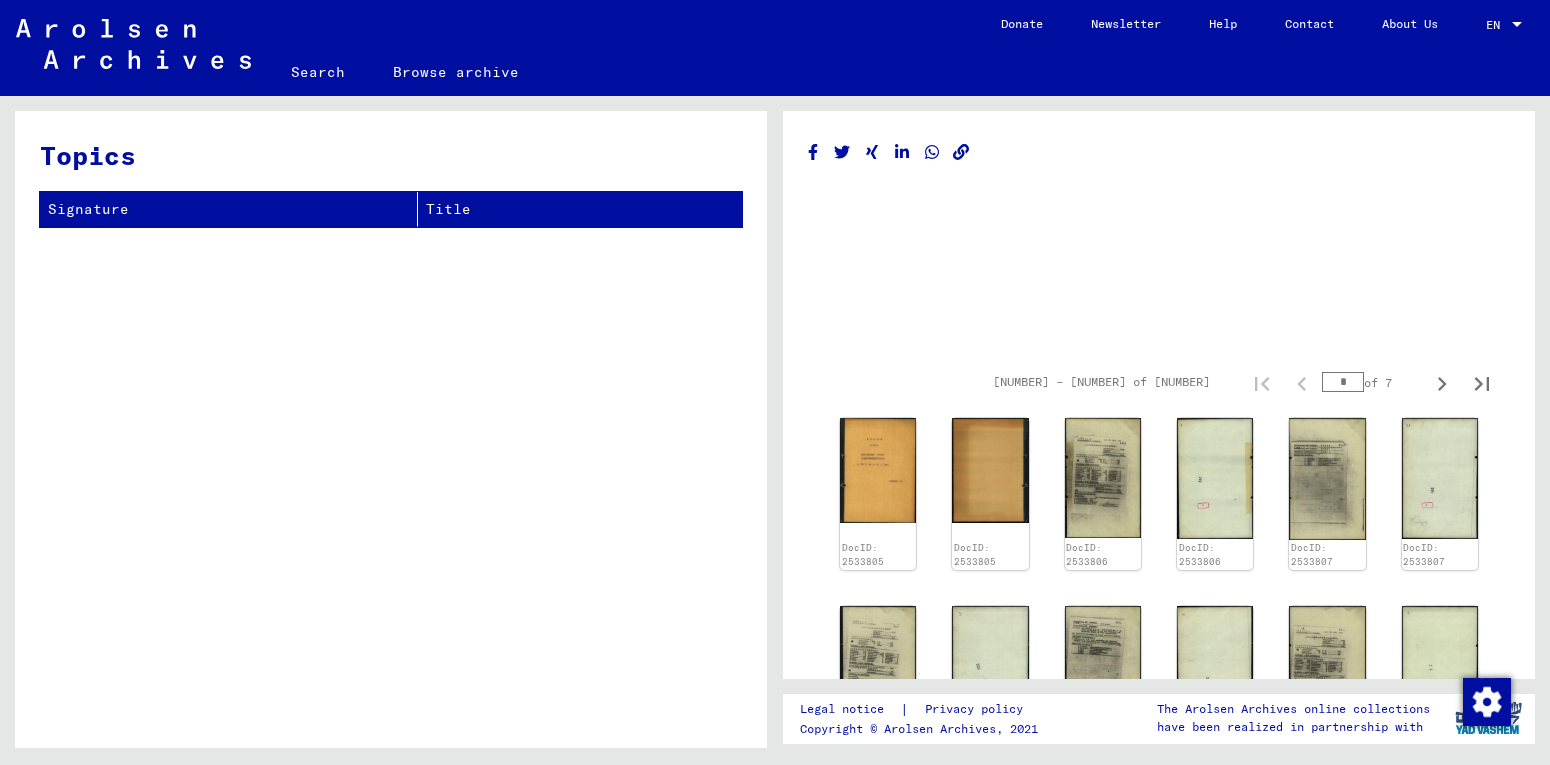 scroll, scrollTop: 0, scrollLeft: 0, axis: both 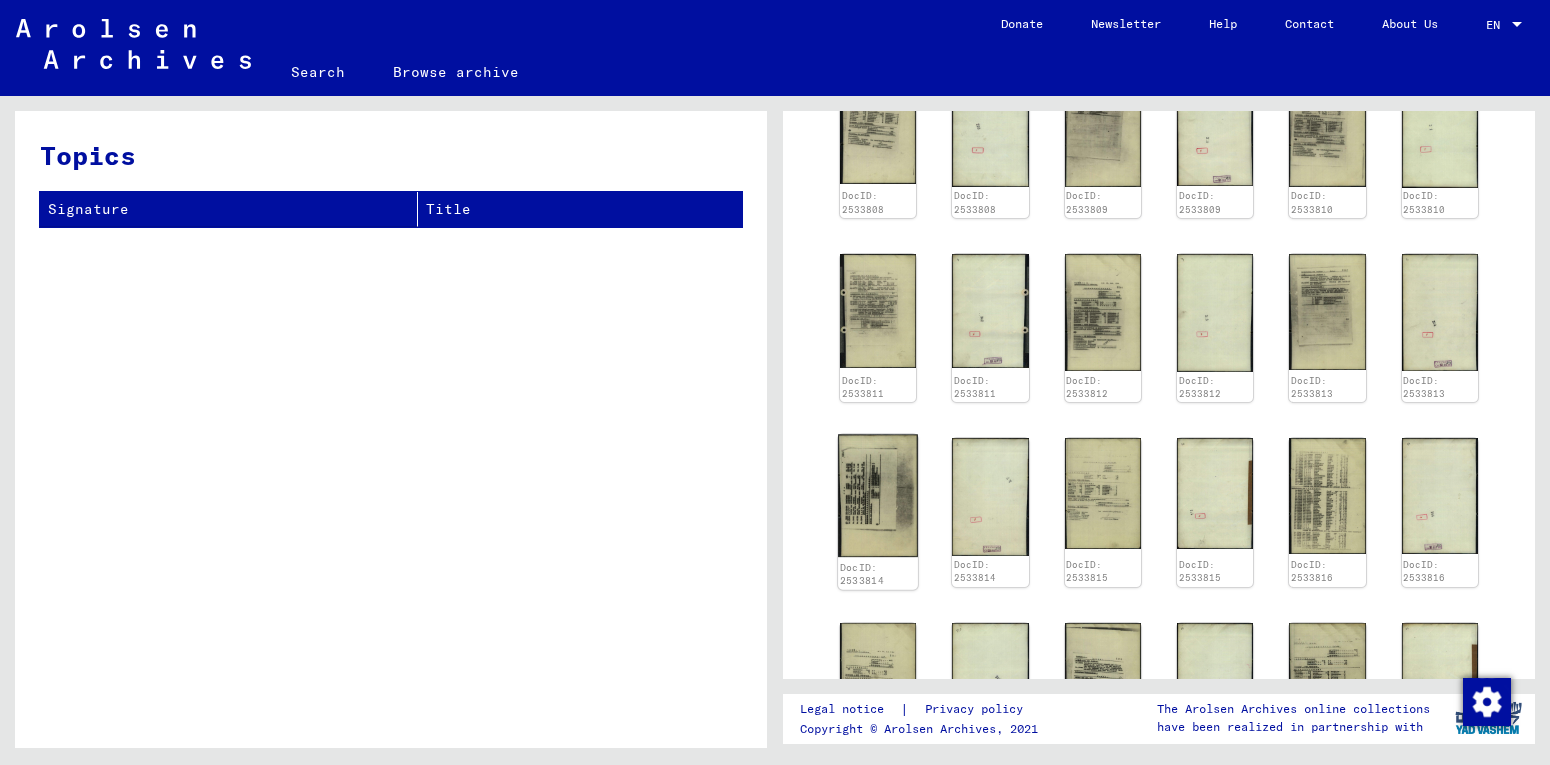 click 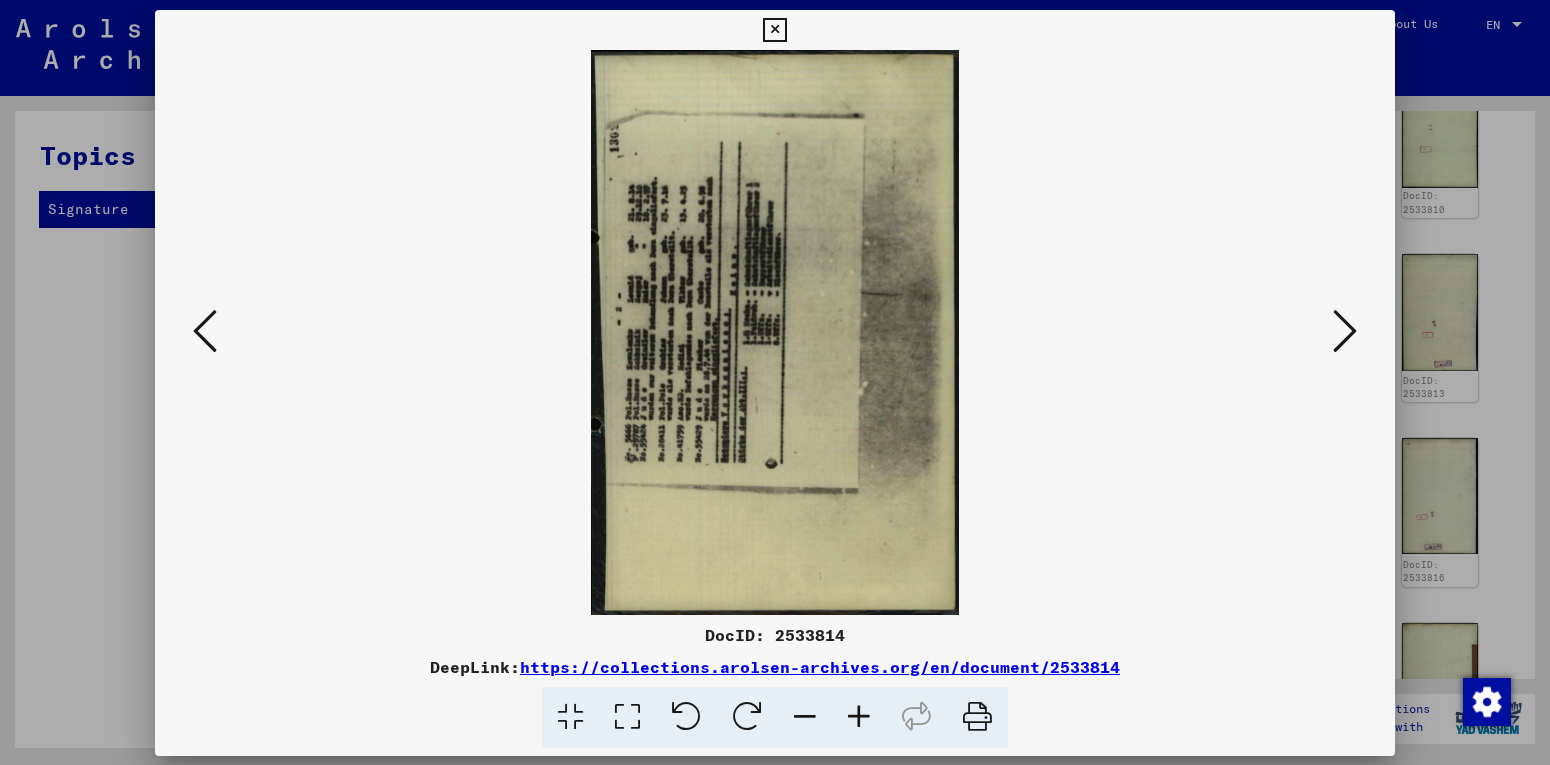 scroll, scrollTop: 540, scrollLeft: 0, axis: vertical 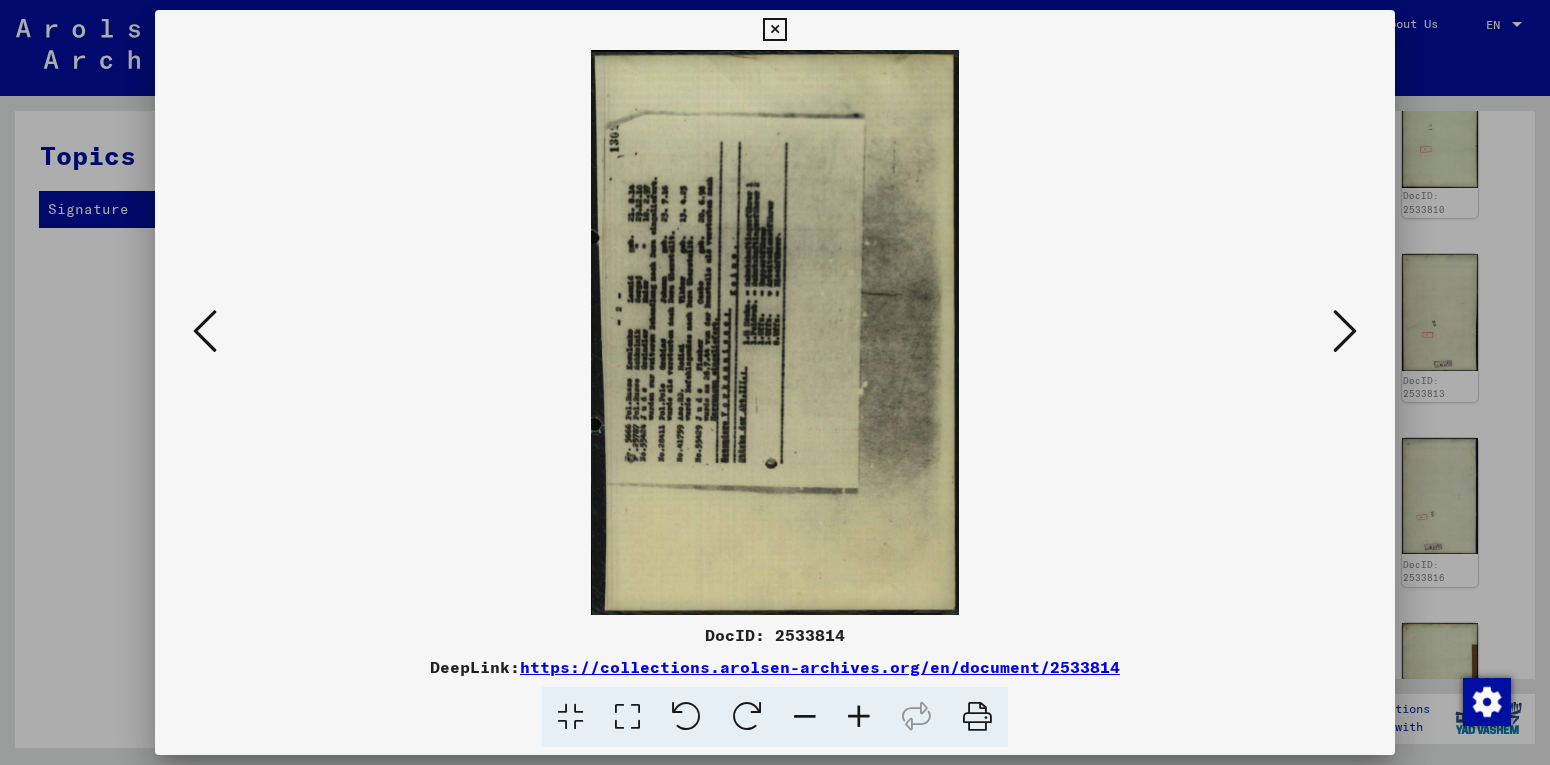 click at bounding box center [1345, 331] 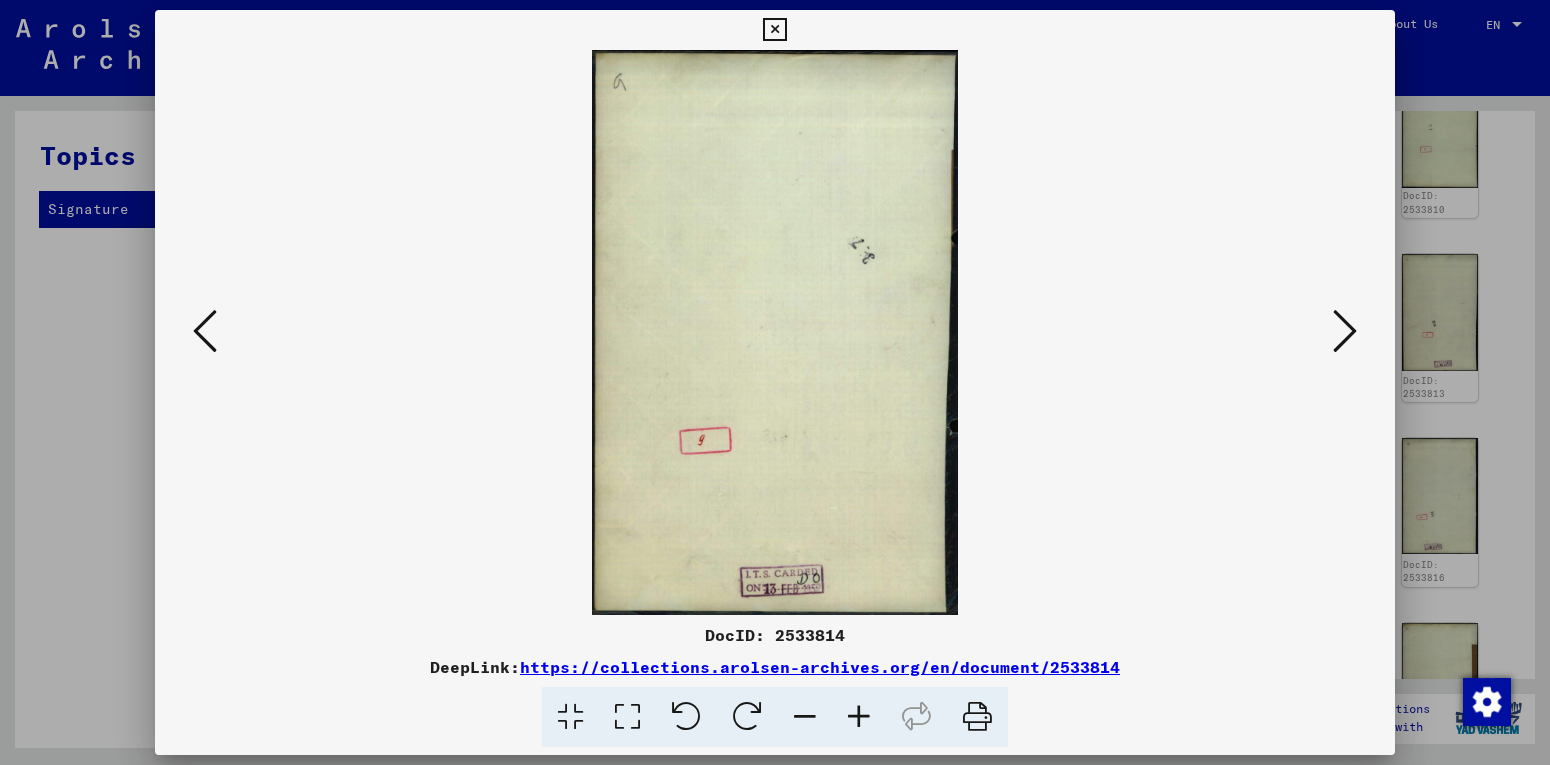 click at bounding box center [1345, 331] 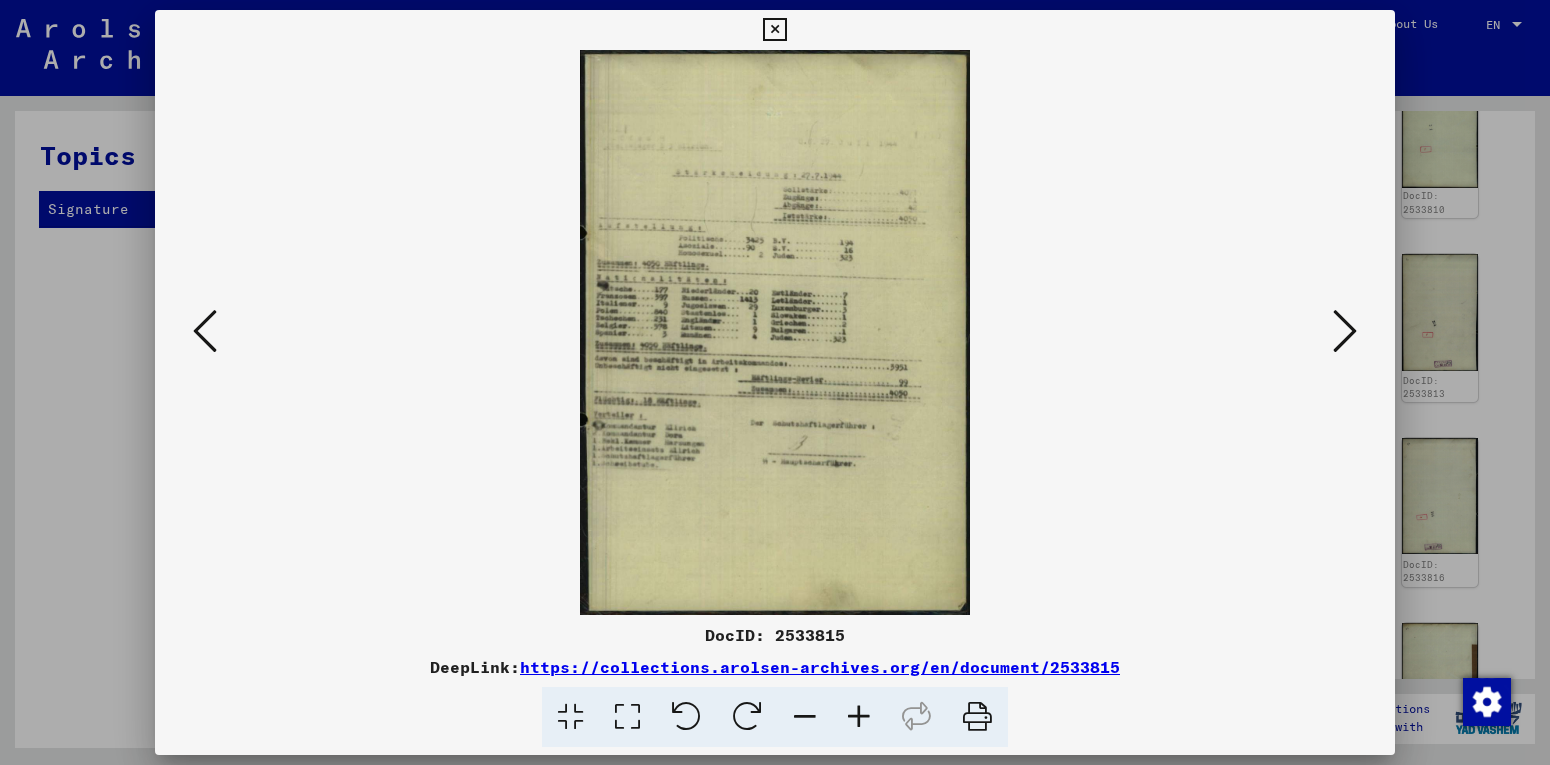 click at bounding box center [1345, 331] 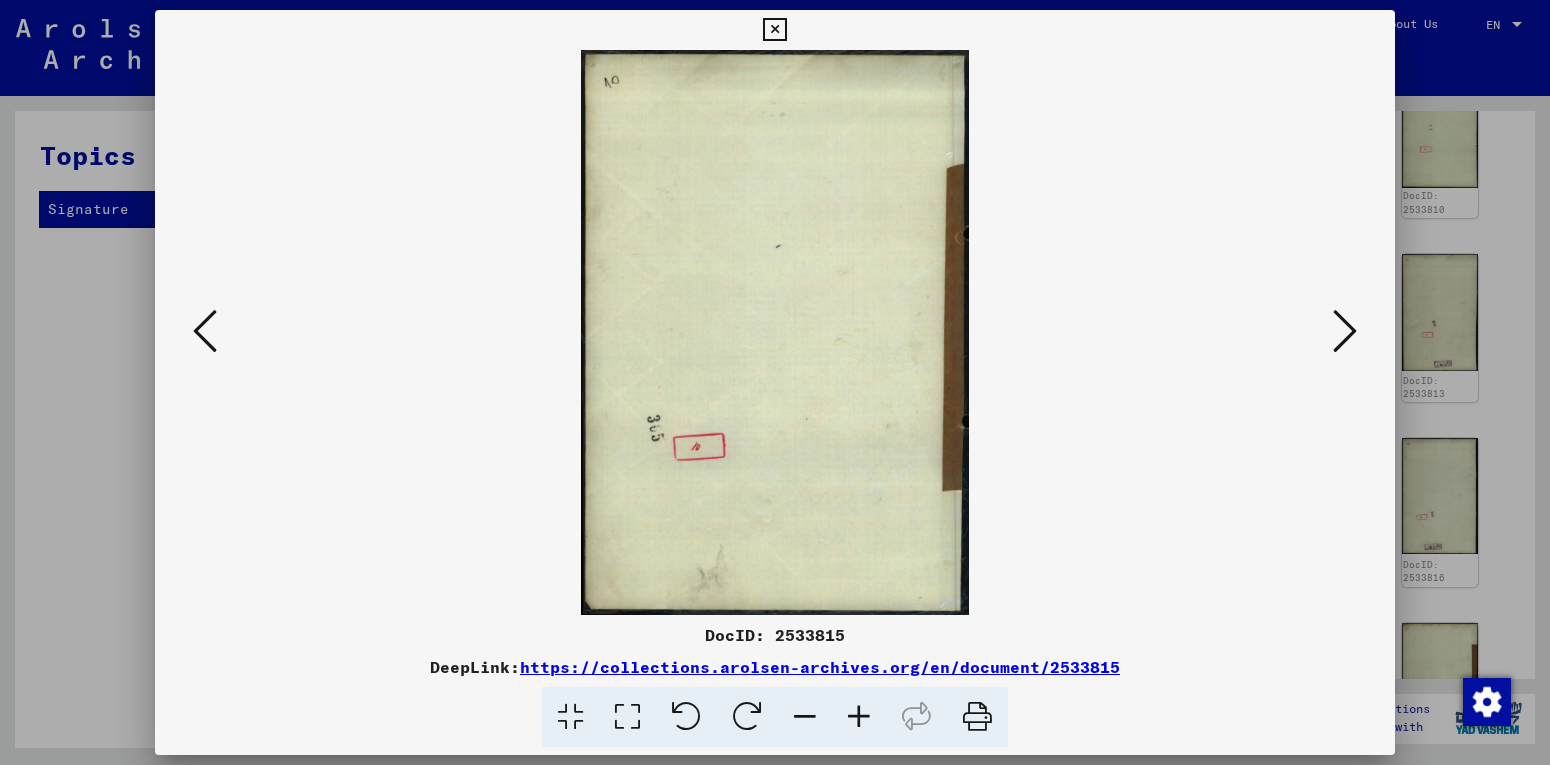 click at bounding box center (1345, 331) 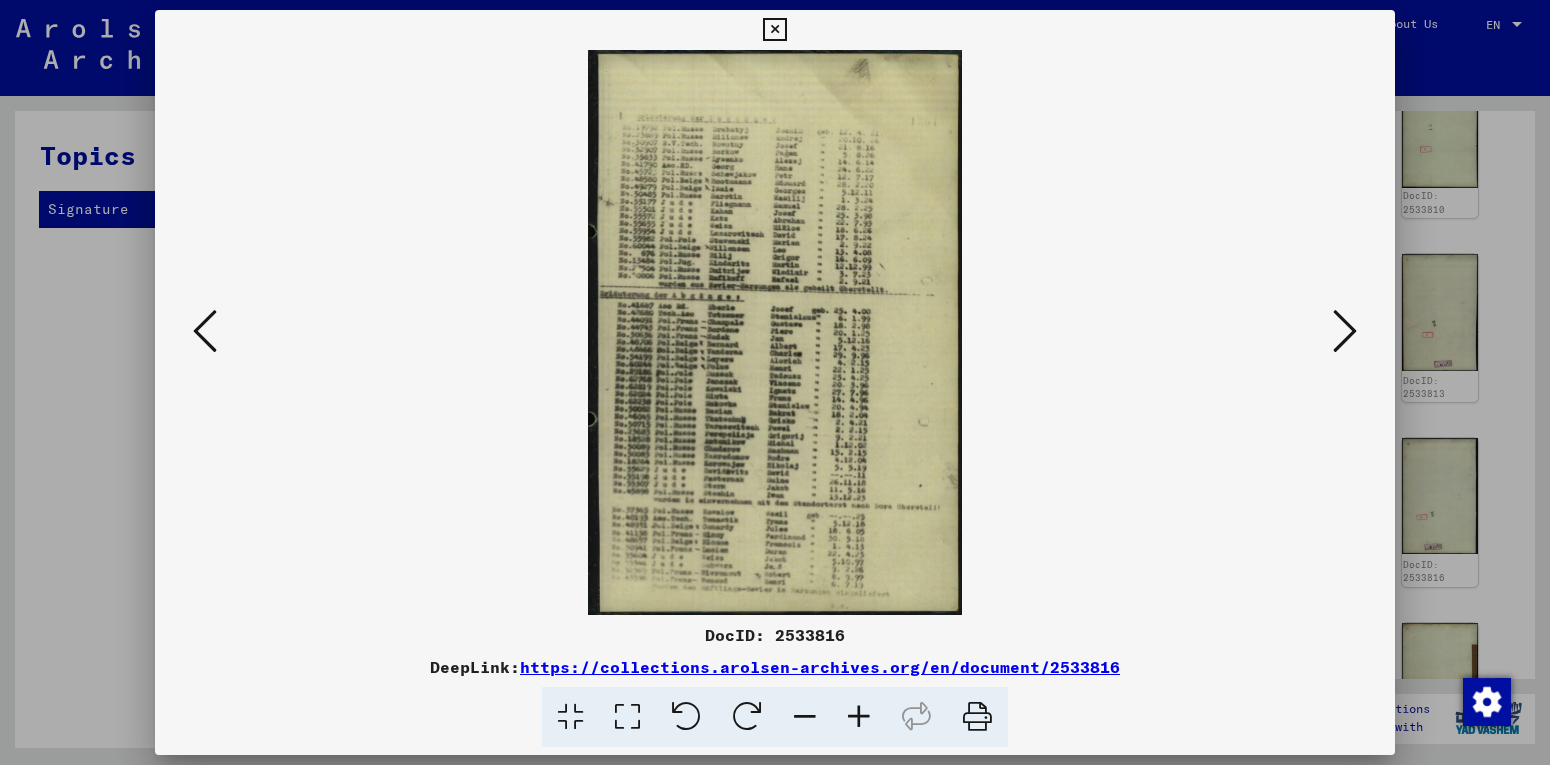 click at bounding box center [1345, 331] 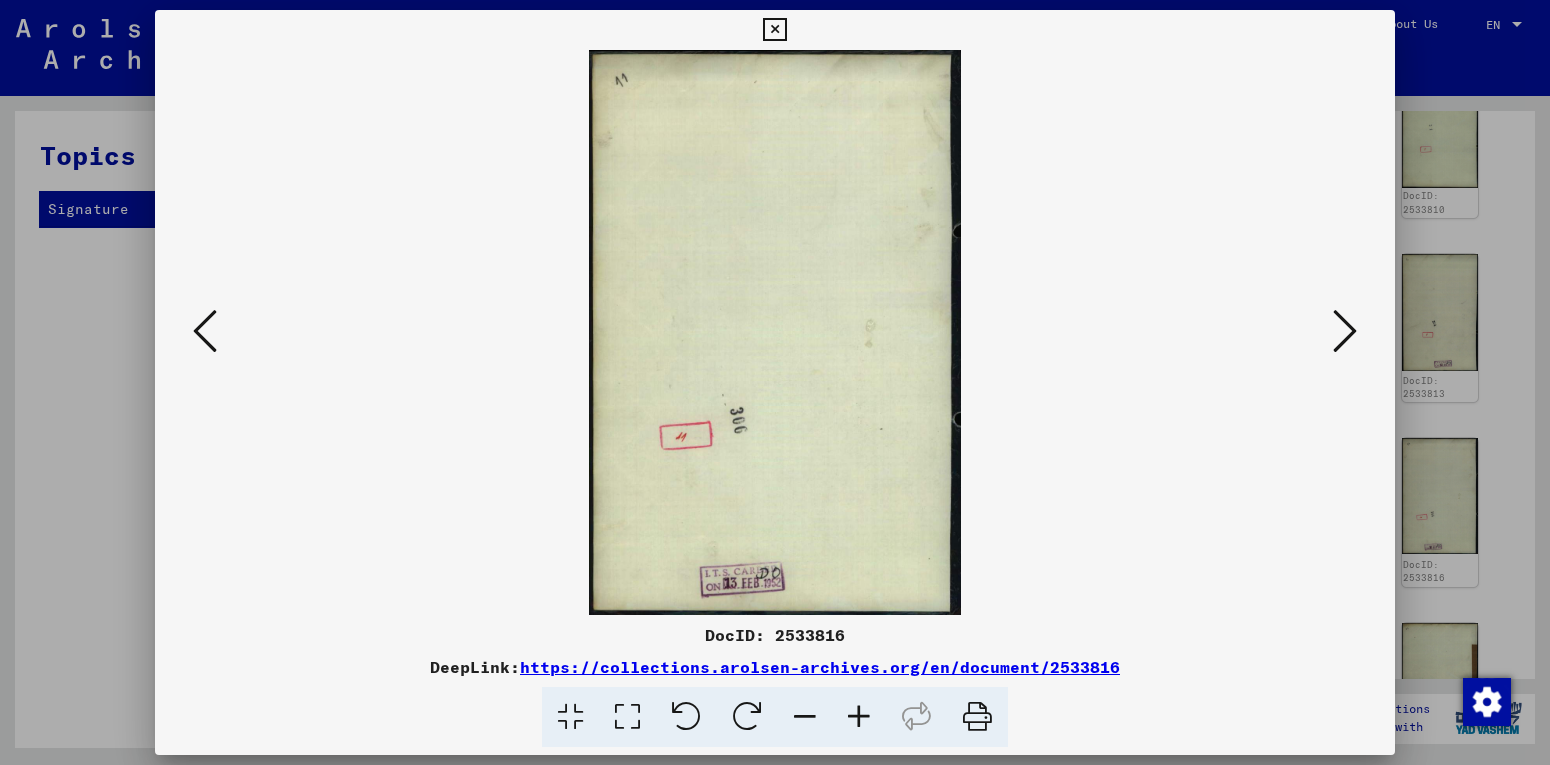 click at bounding box center (1345, 331) 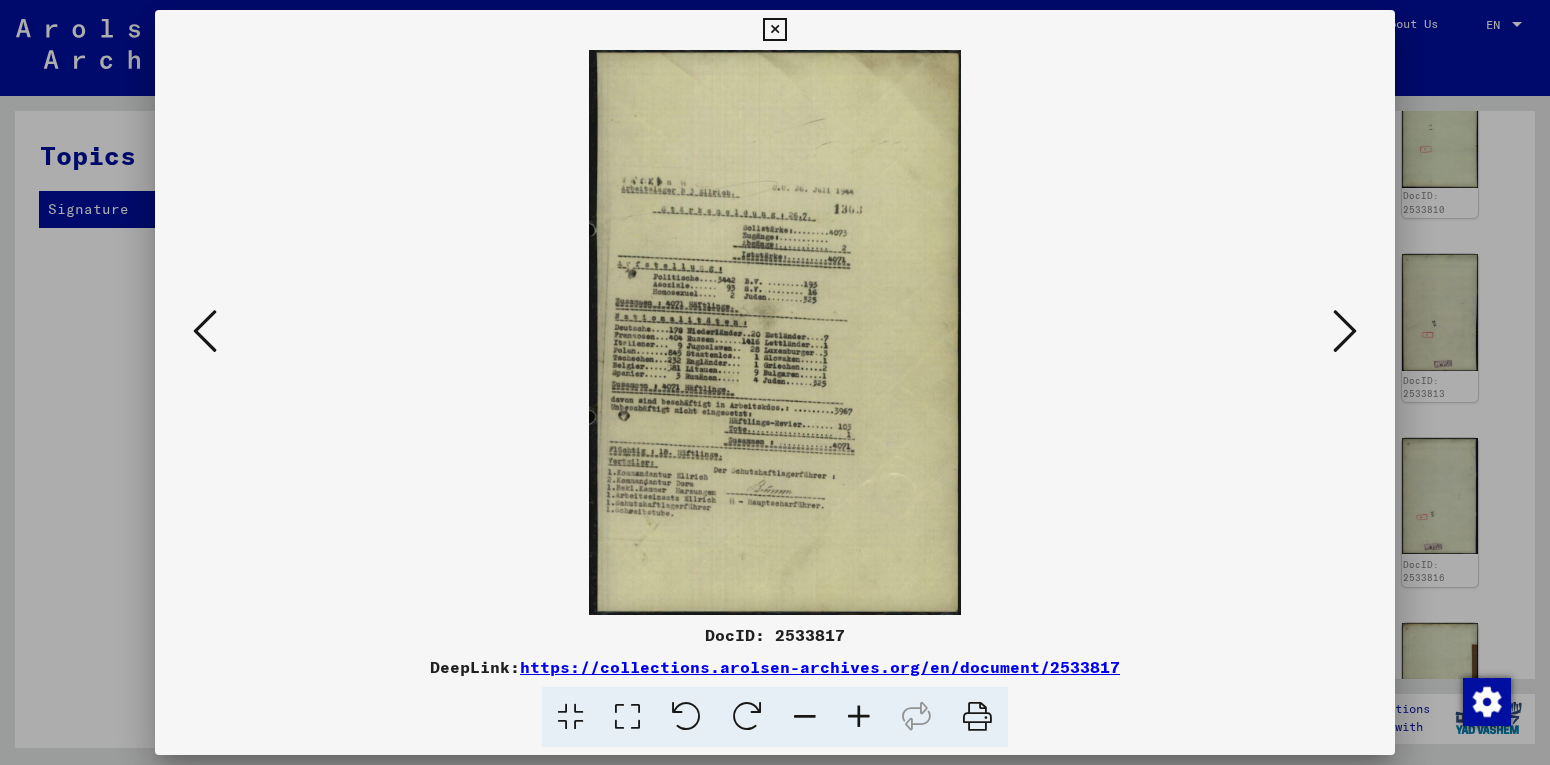 click at bounding box center (1345, 331) 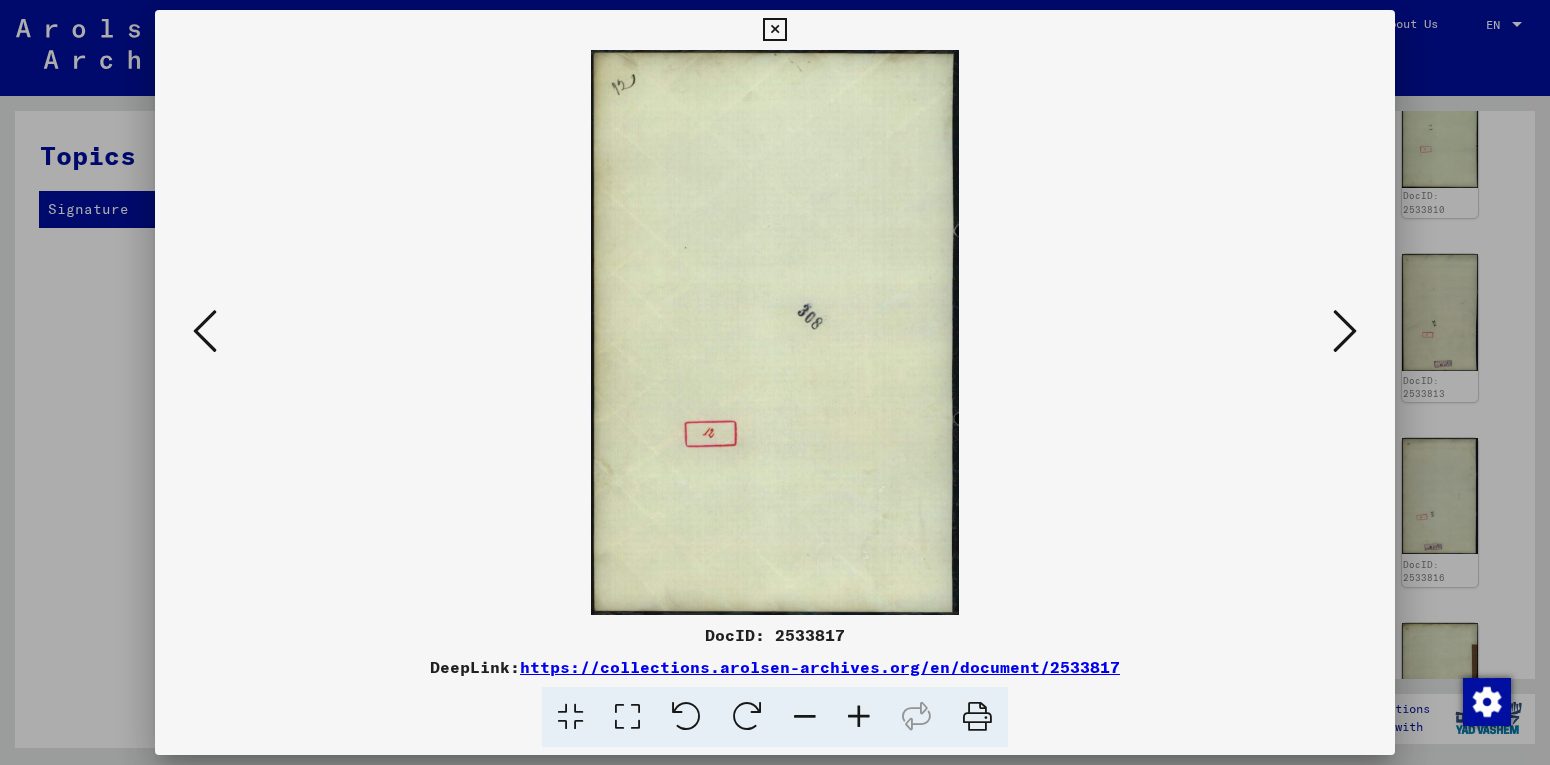 click at bounding box center (1345, 331) 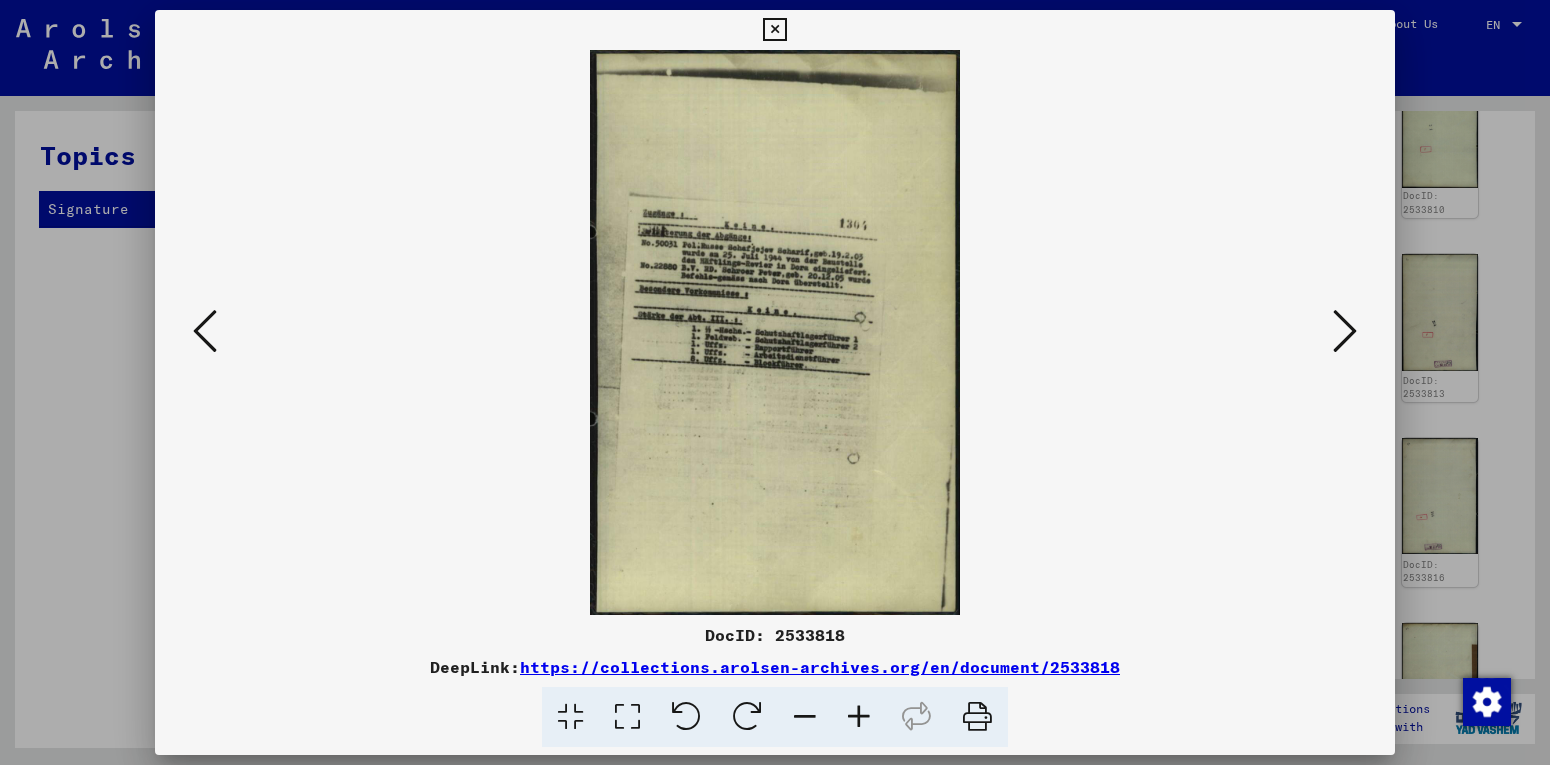 click at bounding box center [1345, 331] 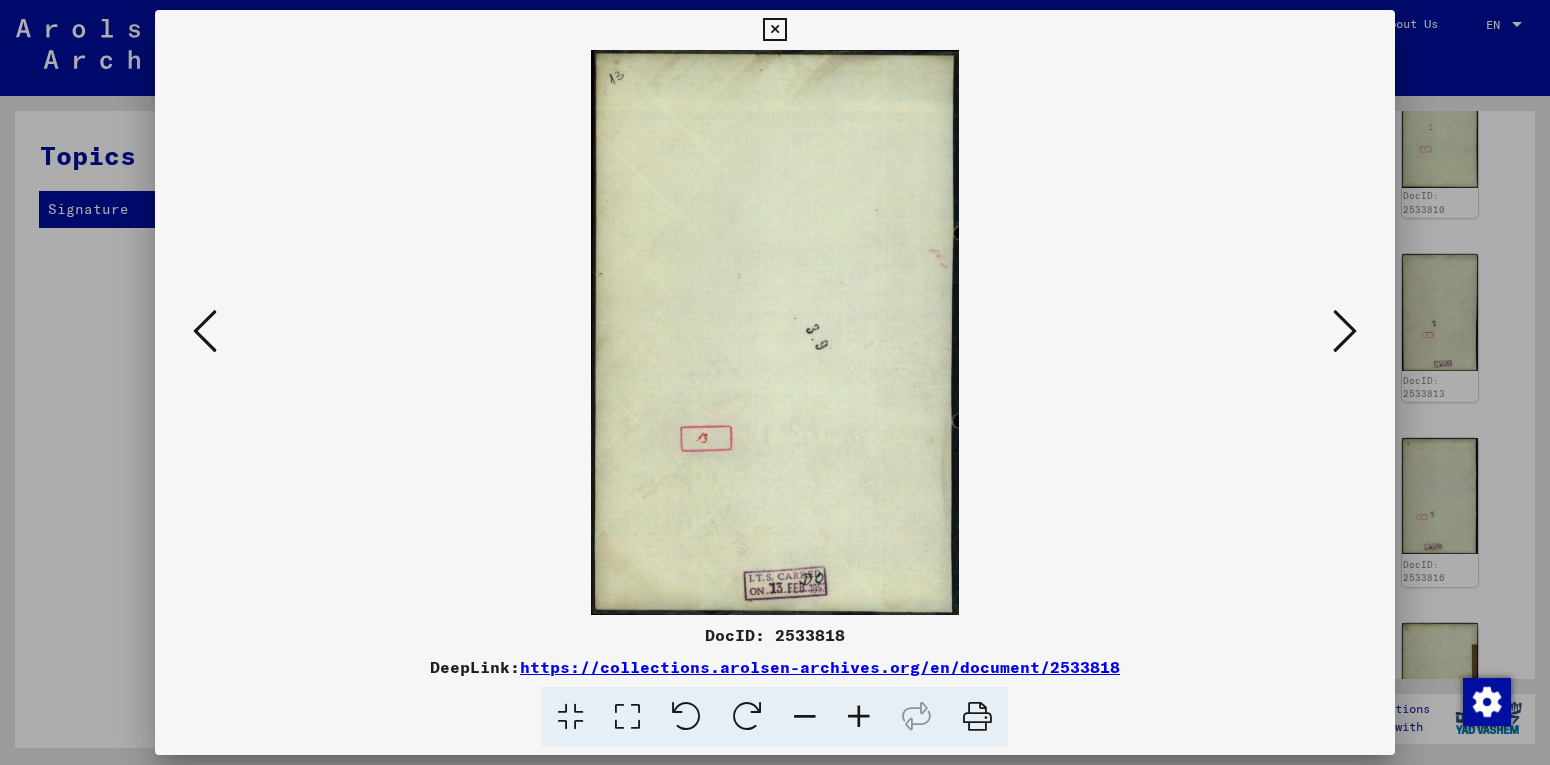 click at bounding box center (1345, 332) 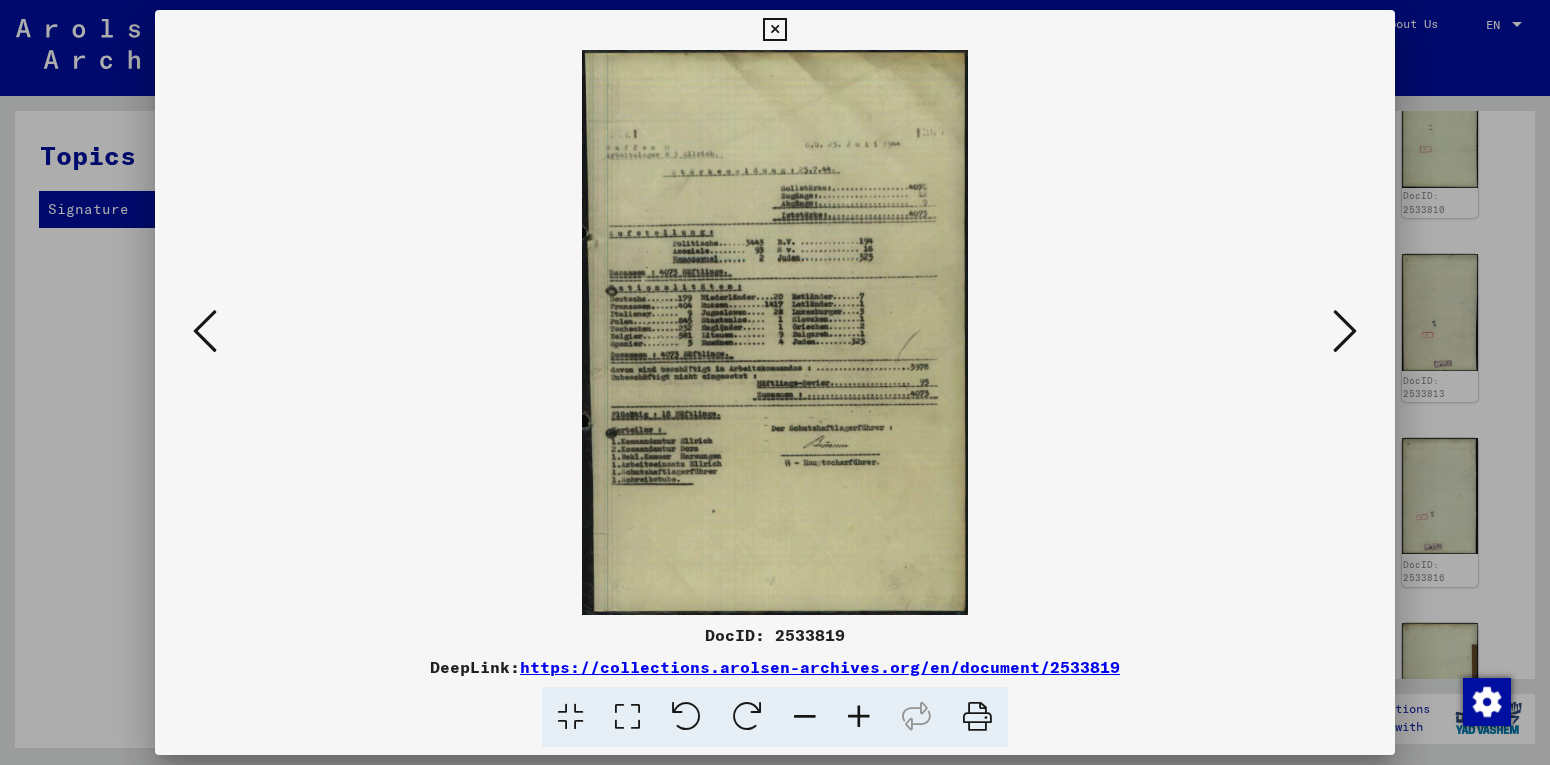 click at bounding box center [1345, 331] 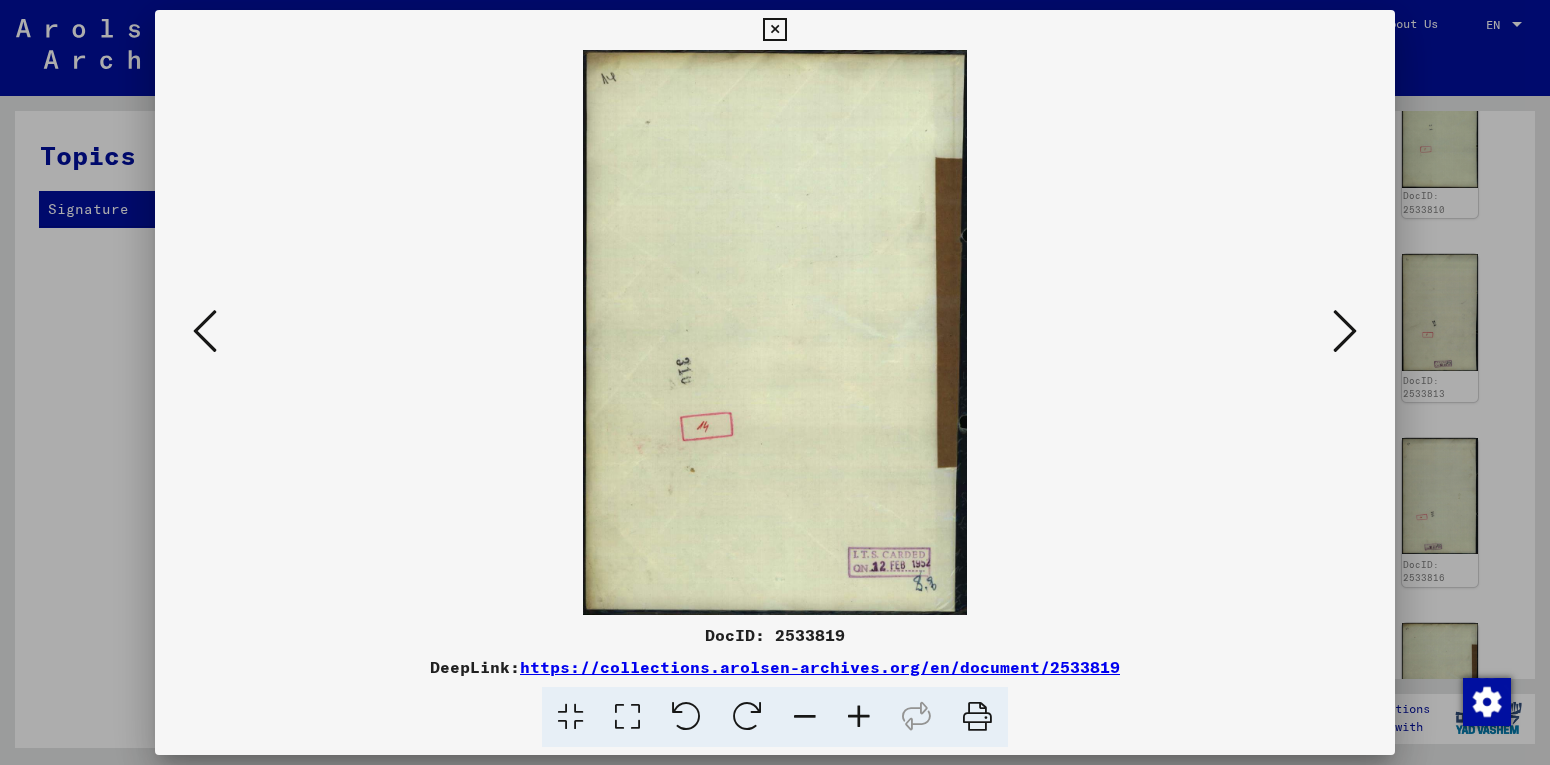 click at bounding box center [1345, 331] 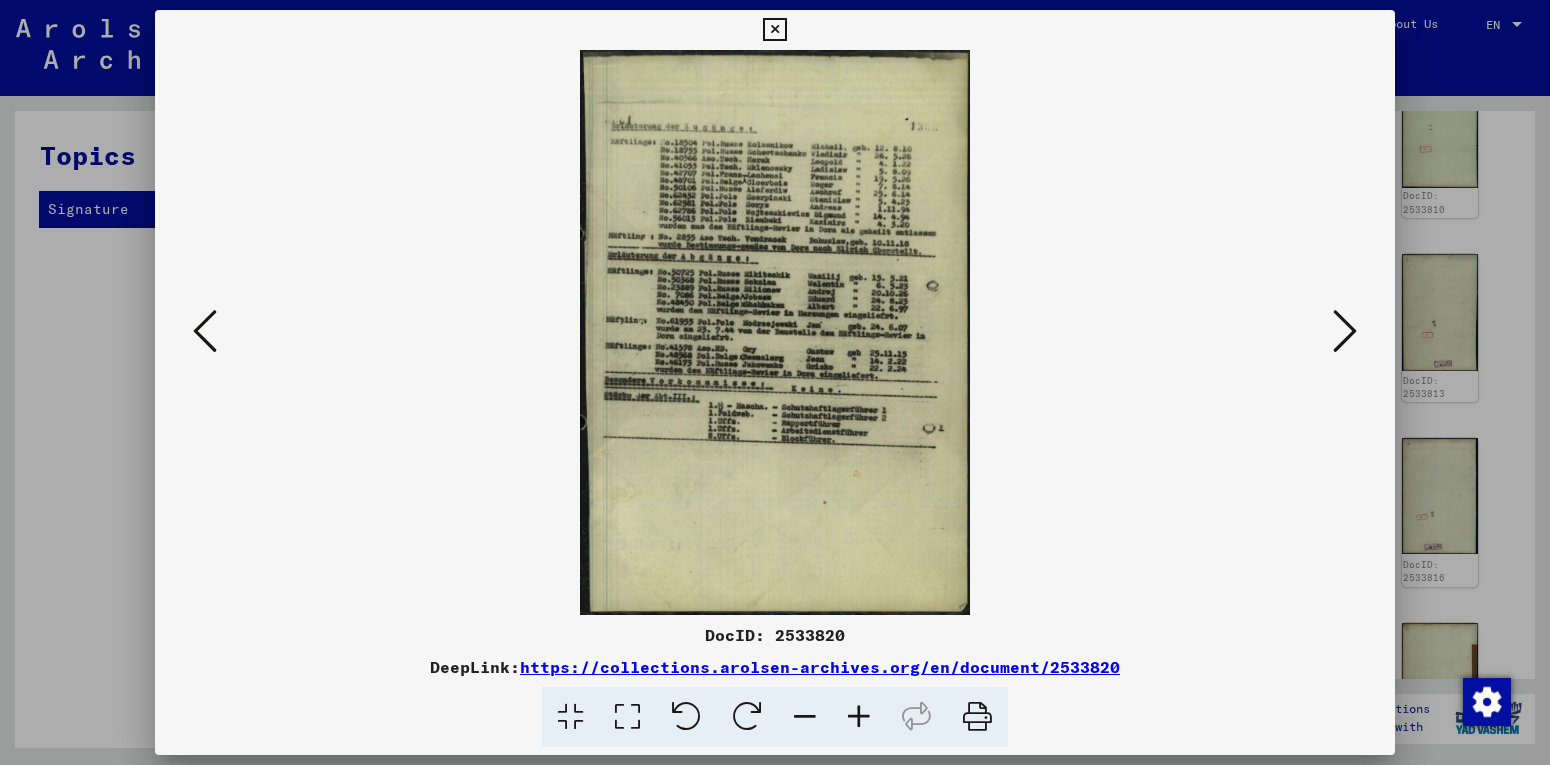 click at bounding box center [1345, 331] 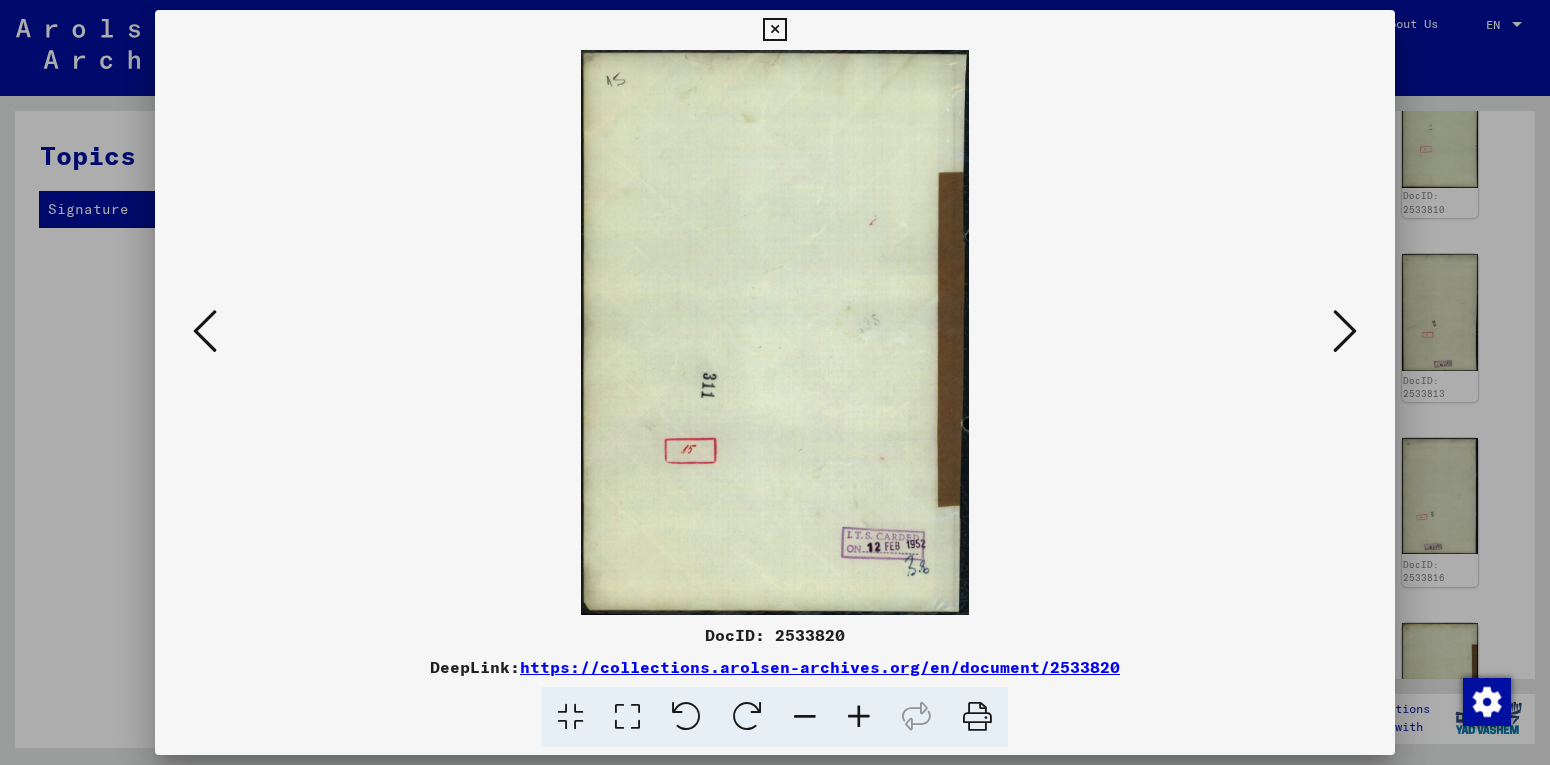 click at bounding box center [1345, 331] 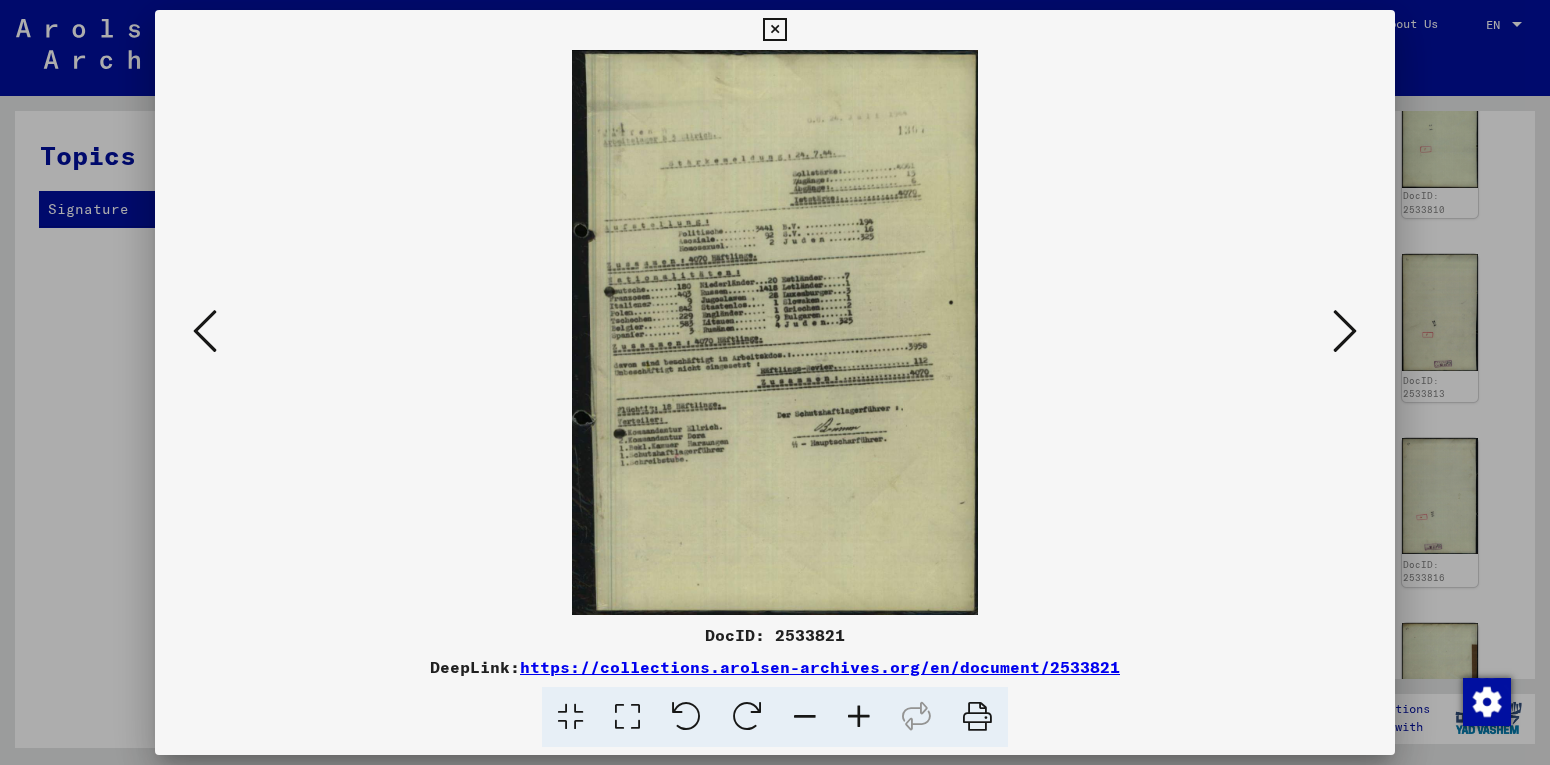 click at bounding box center [1345, 331] 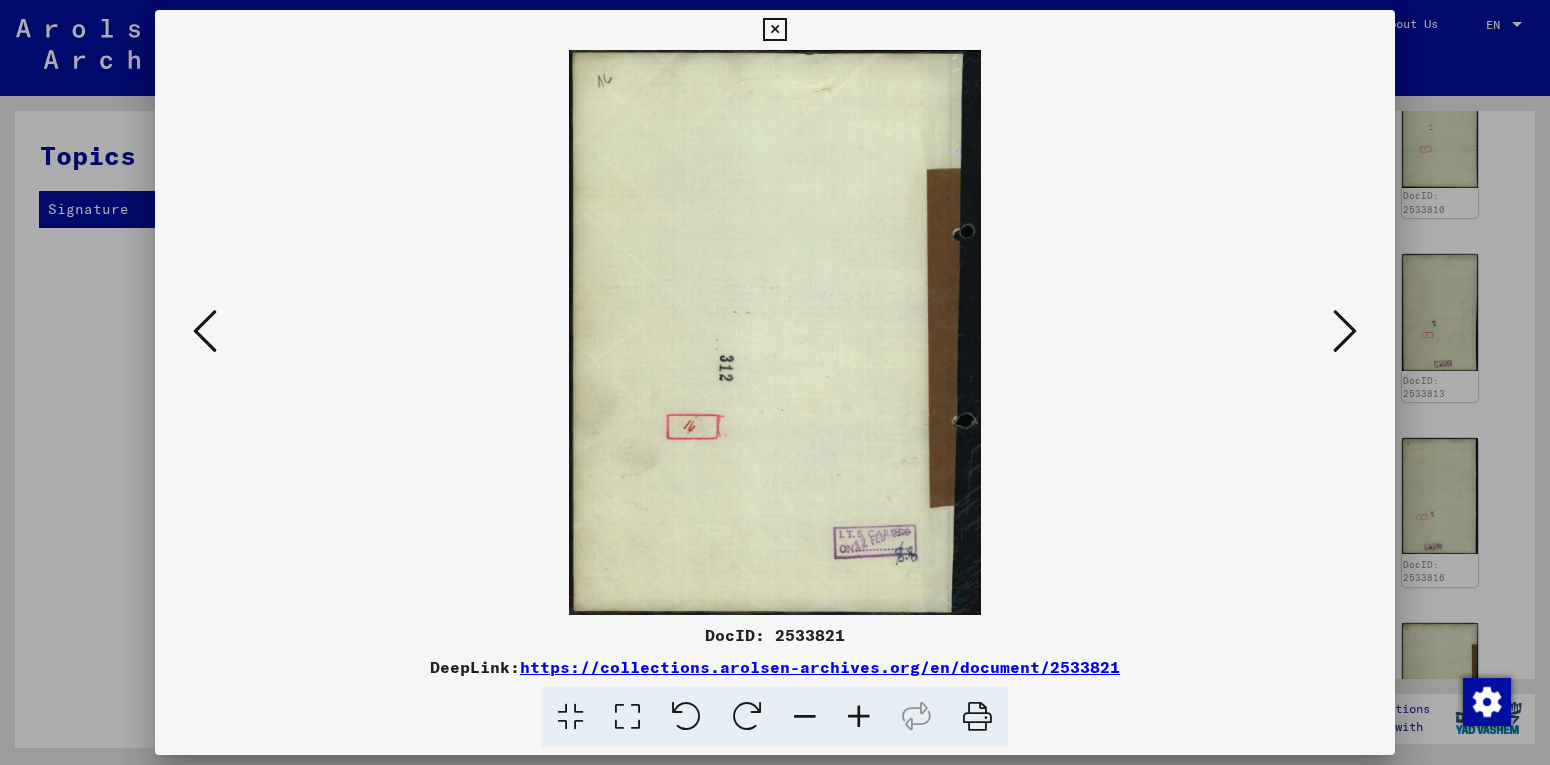 click at bounding box center [1345, 331] 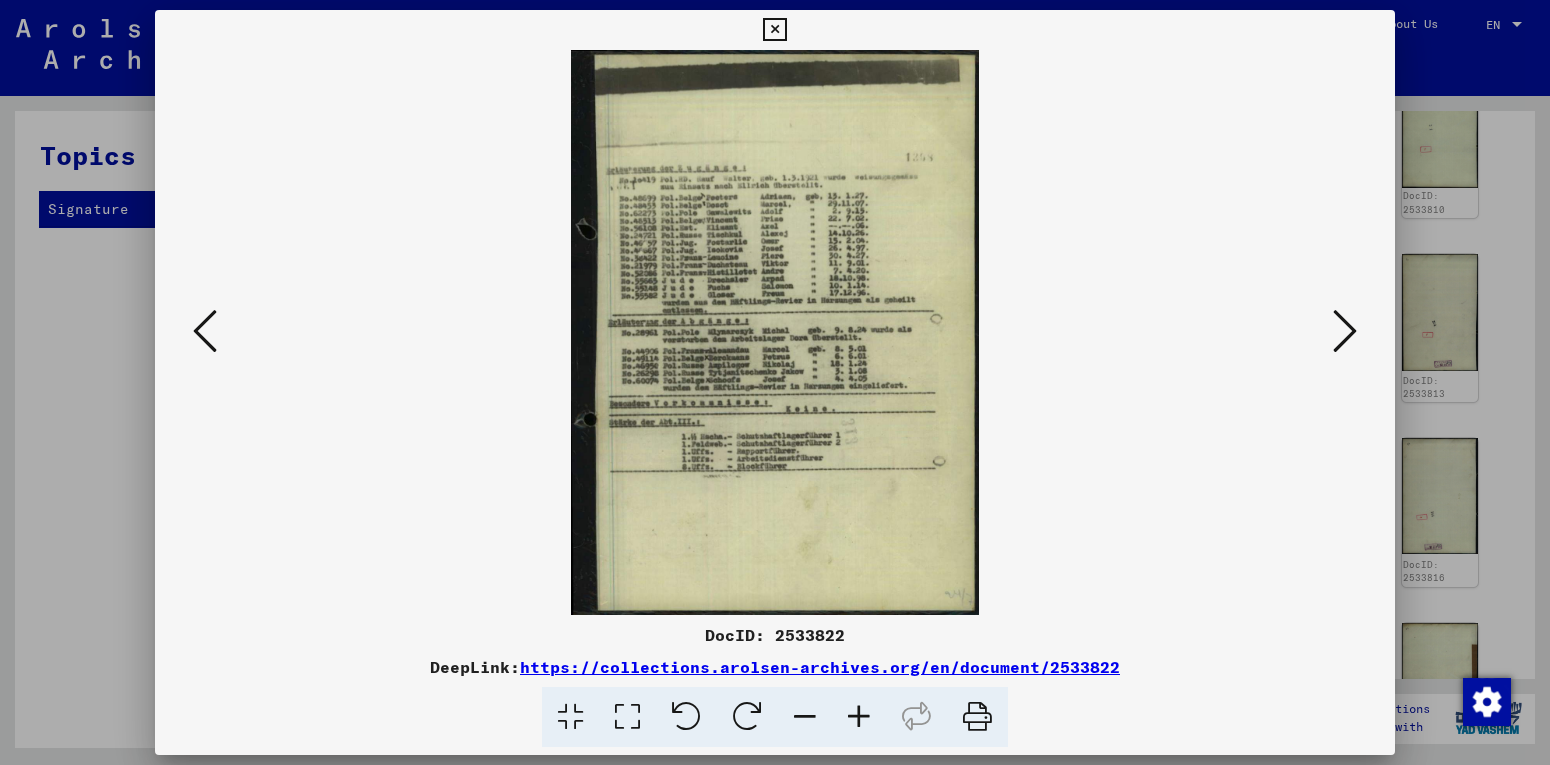 click at bounding box center (1345, 331) 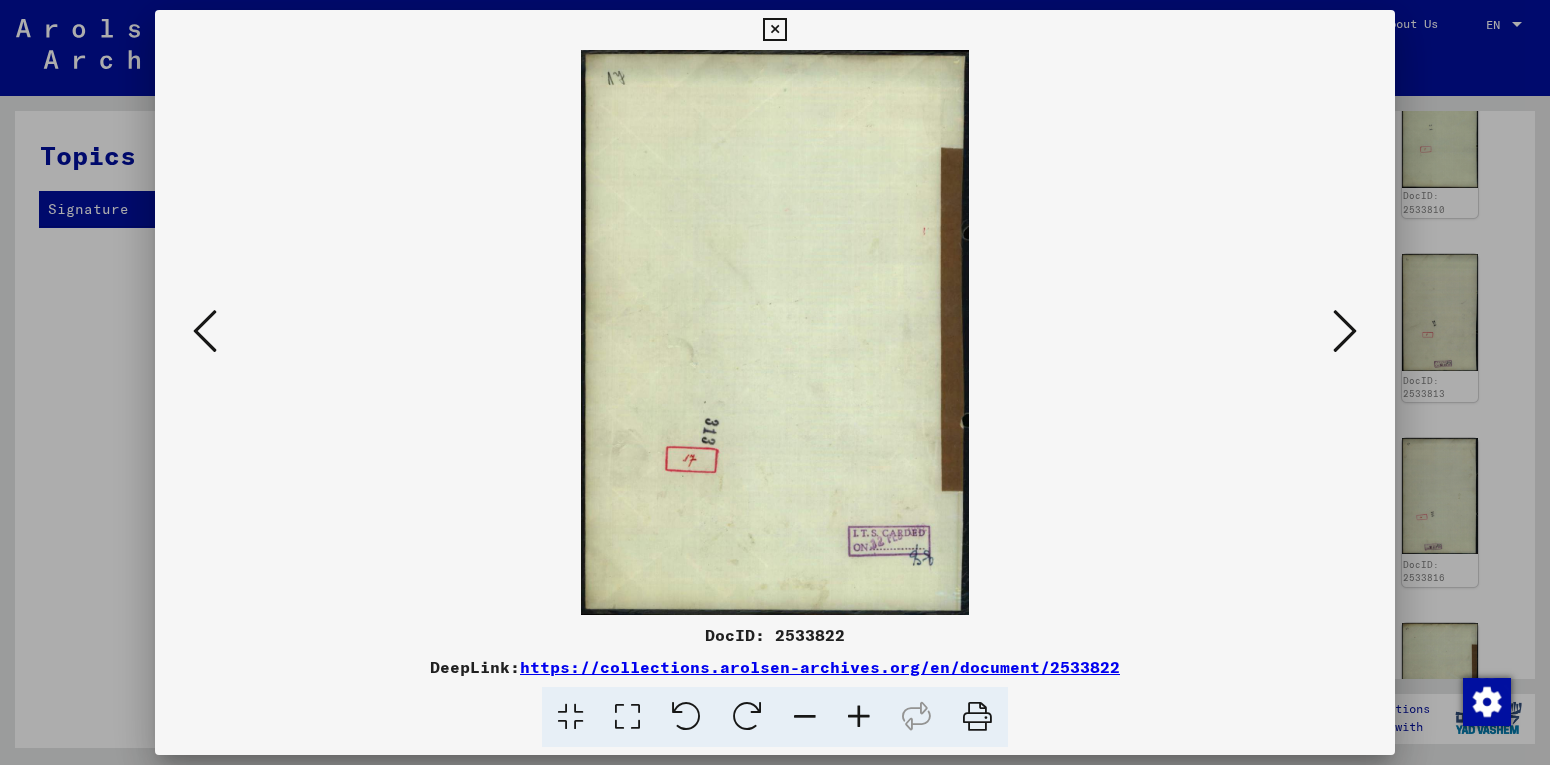 click at bounding box center (1345, 331) 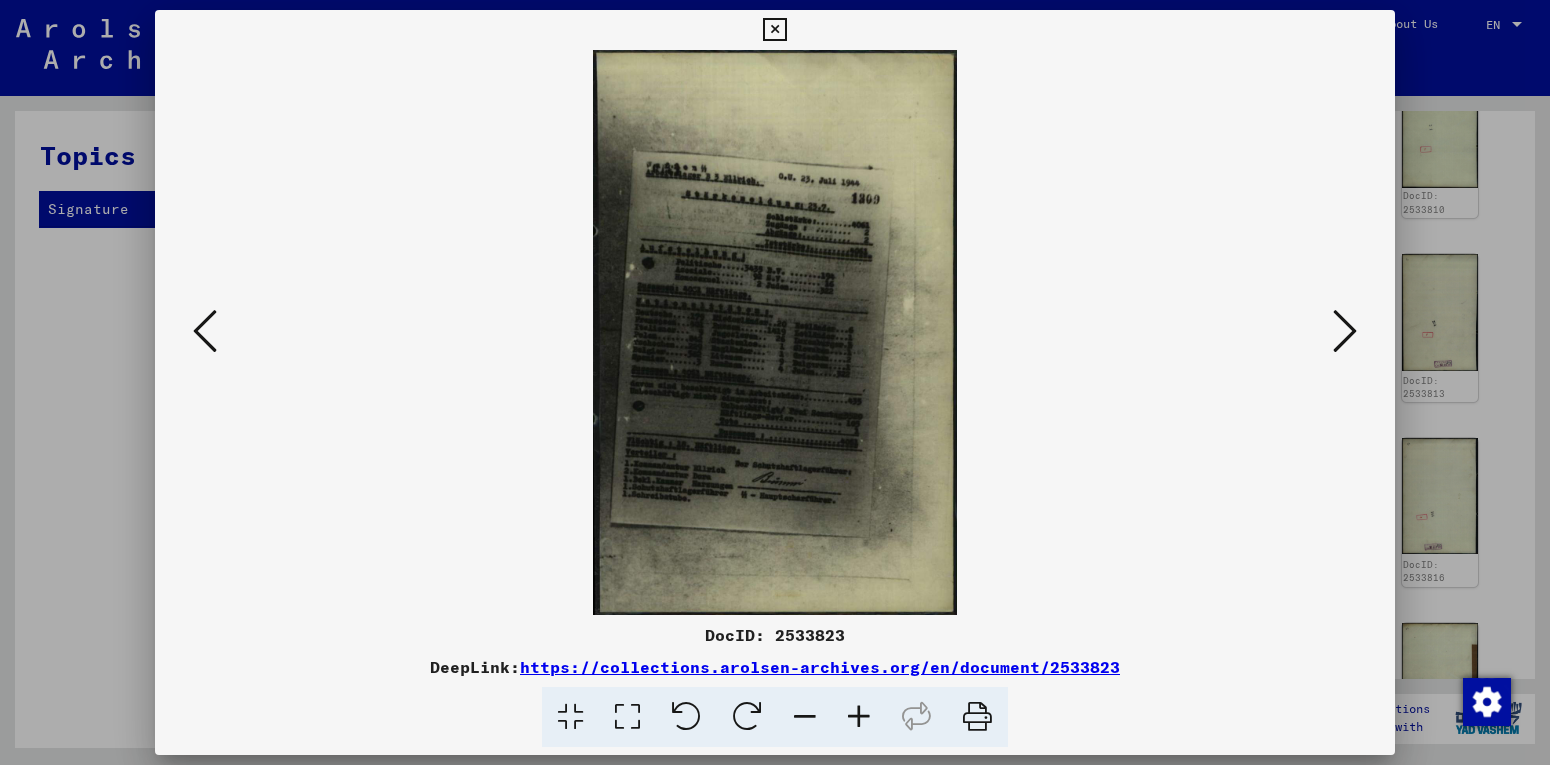 click at bounding box center (1345, 331) 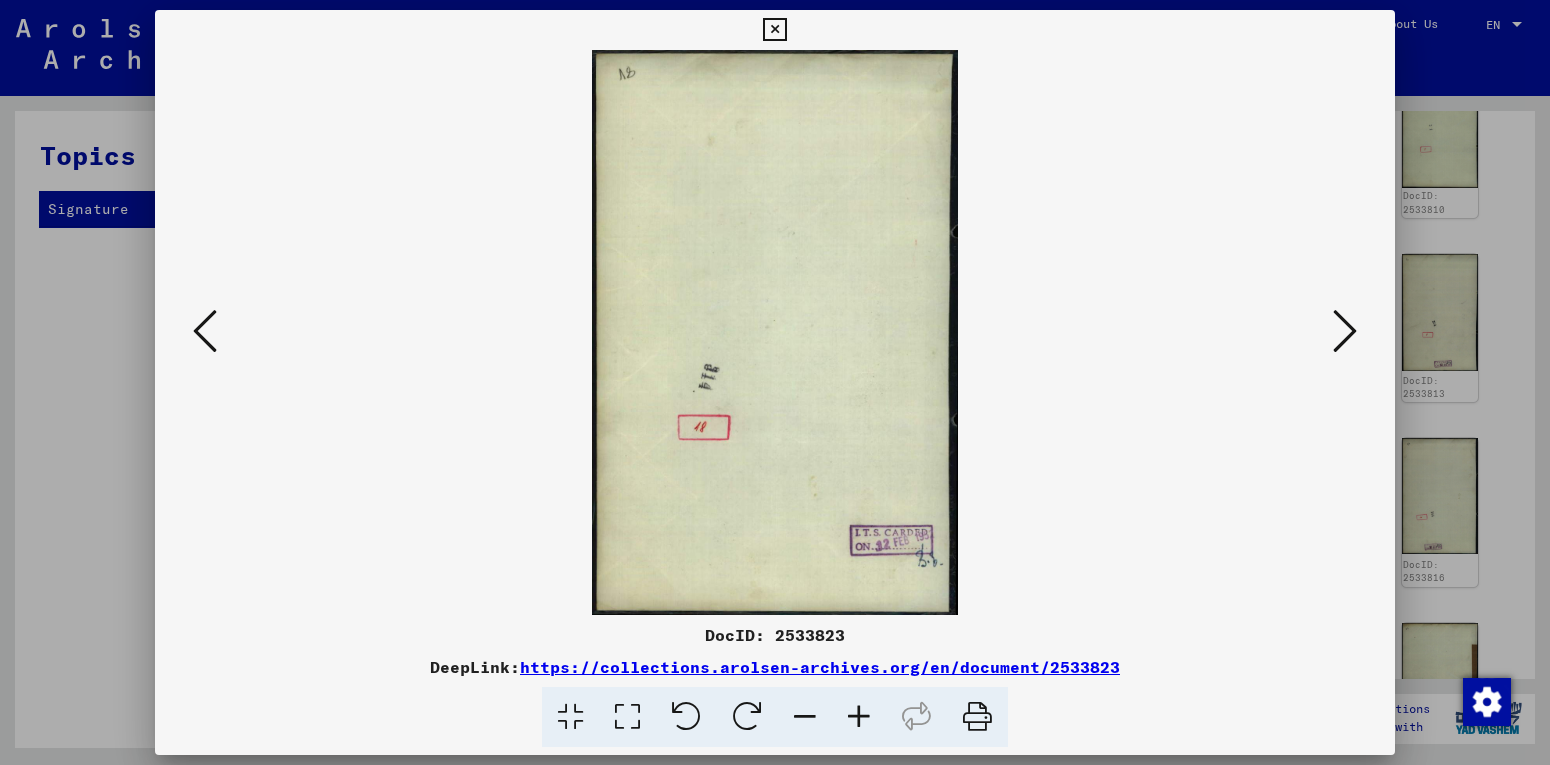 click at bounding box center (1345, 331) 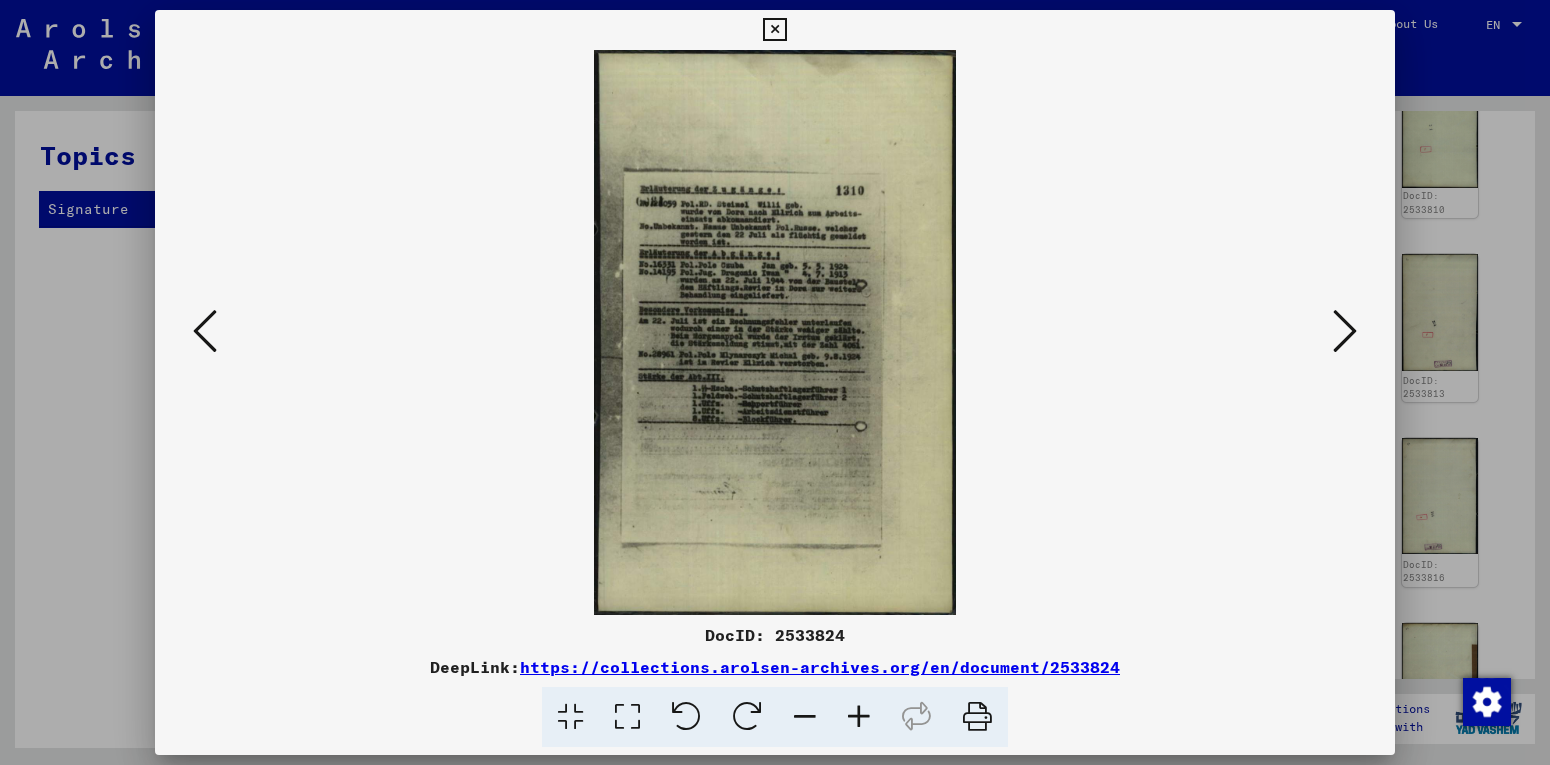 click at bounding box center (1345, 331) 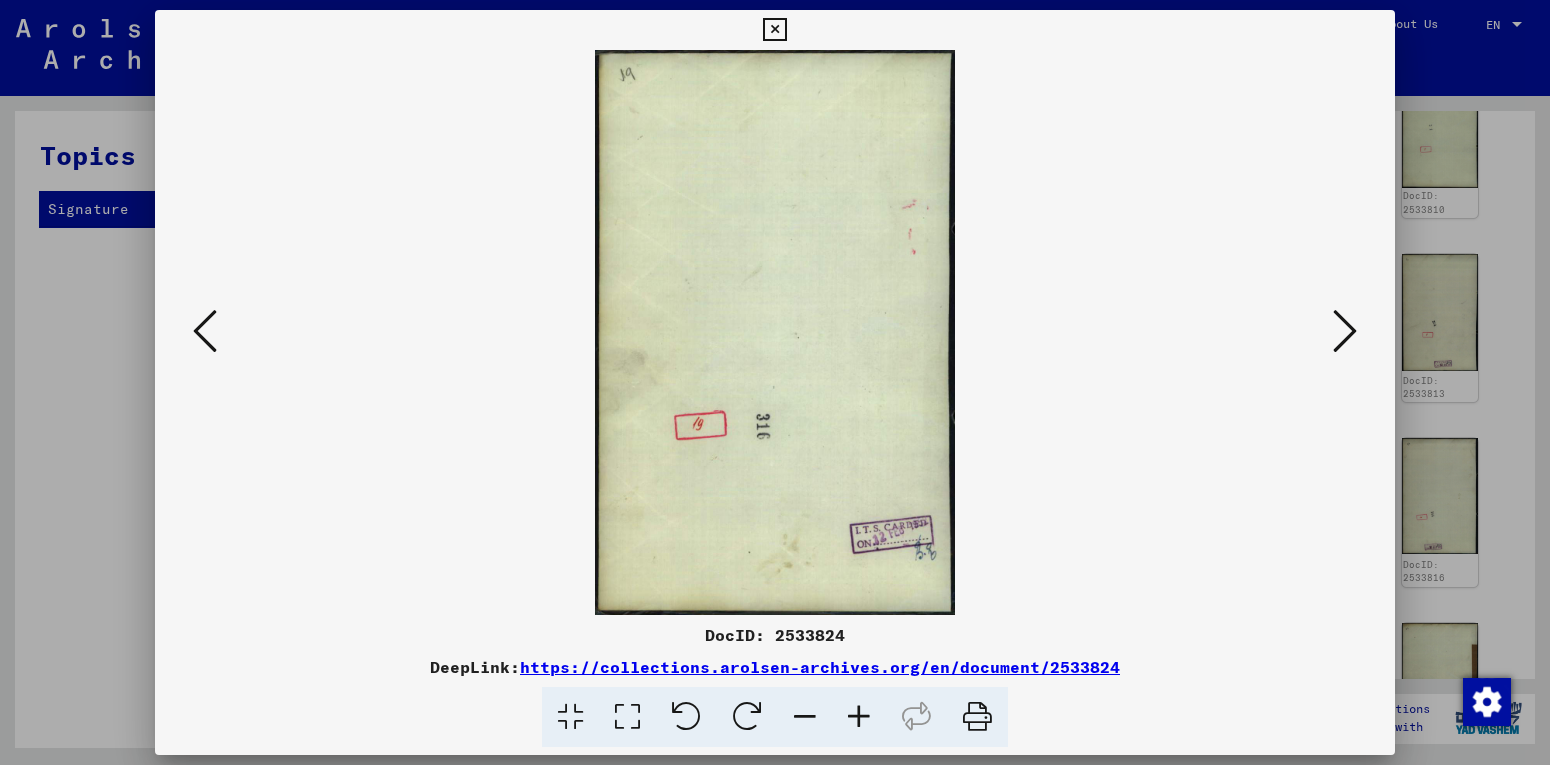 click at bounding box center (1345, 331) 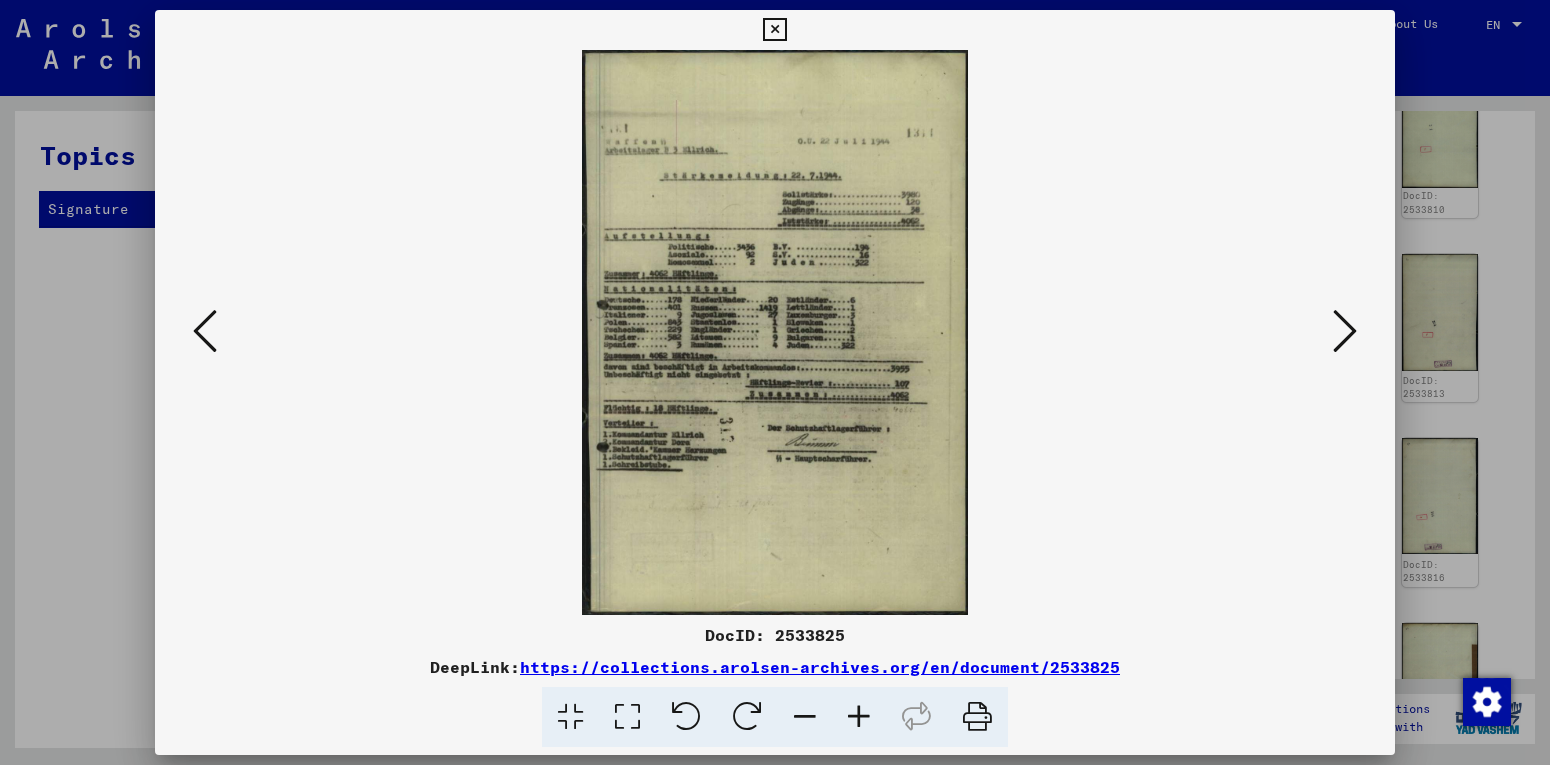 click at bounding box center [1345, 331] 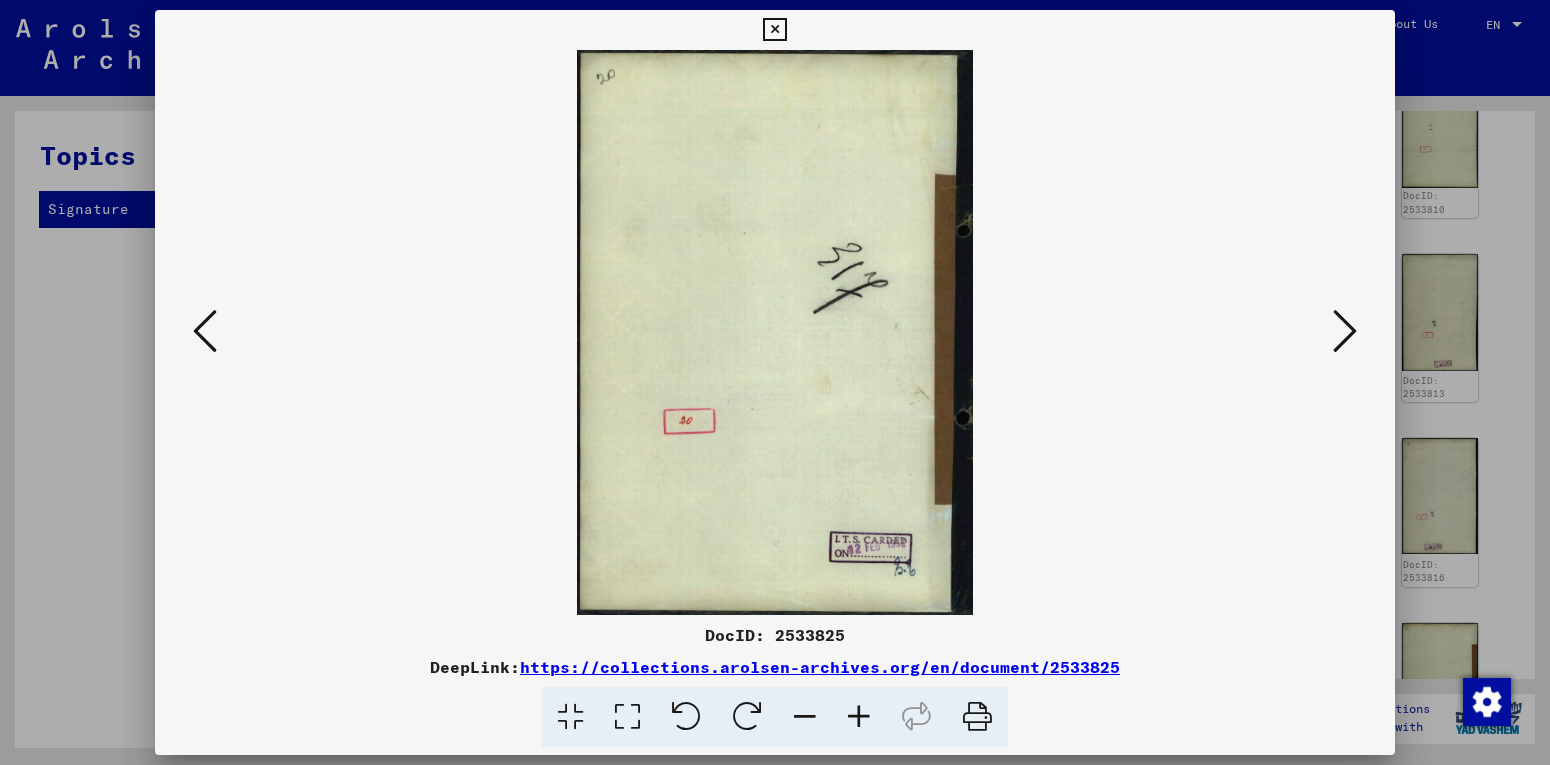 click at bounding box center (1345, 331) 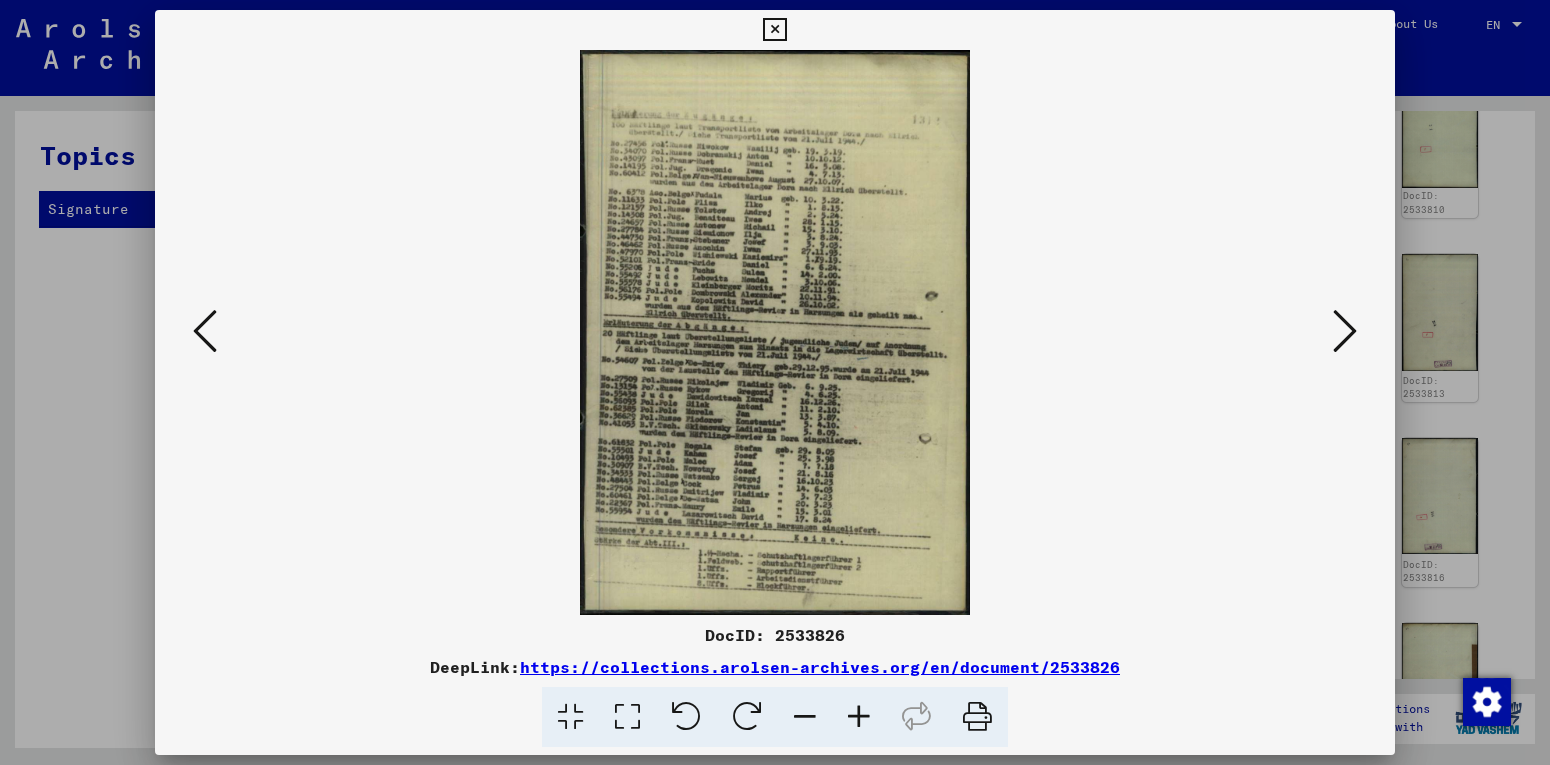 click at bounding box center [1345, 331] 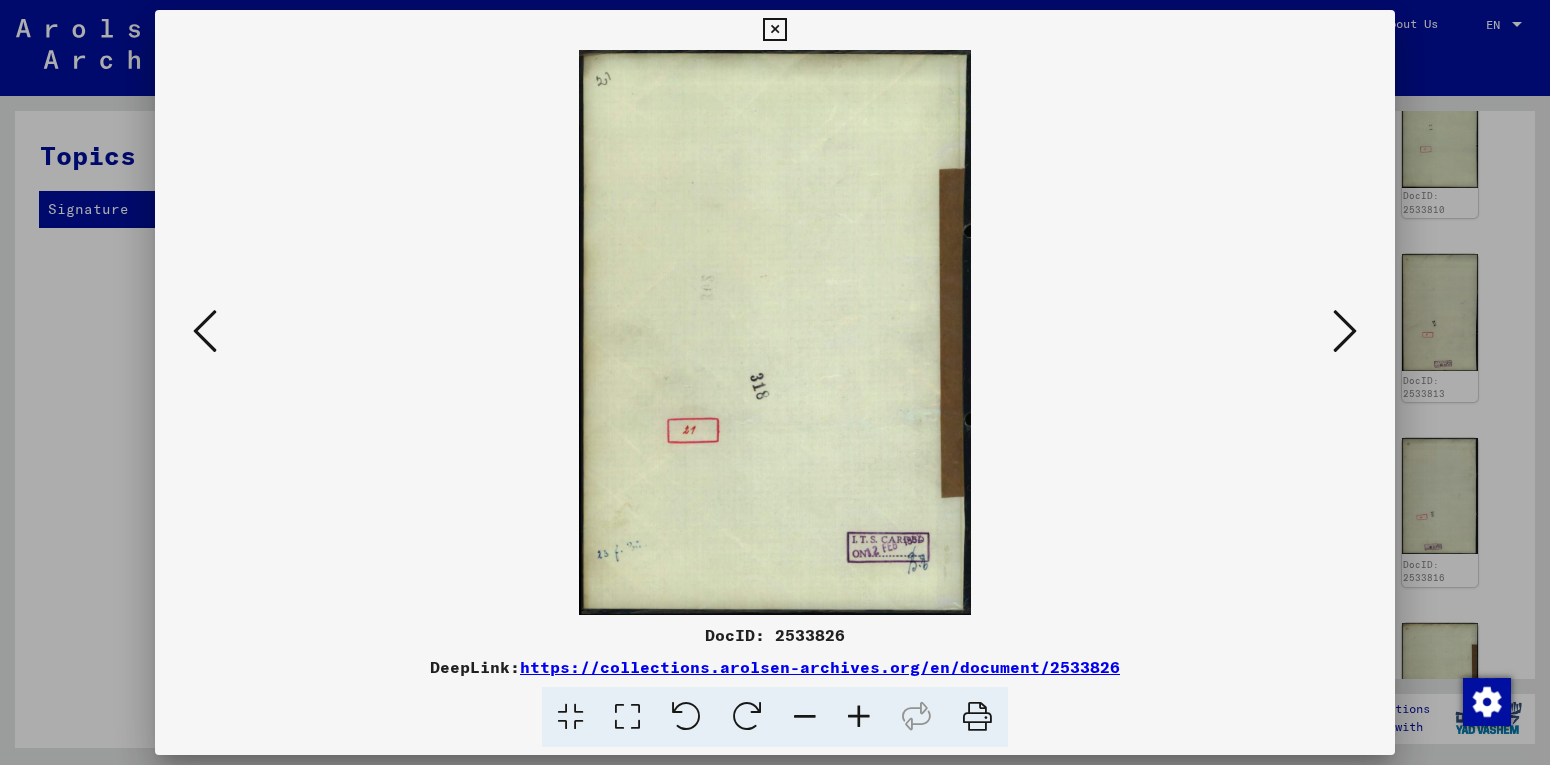 click at bounding box center (1345, 331) 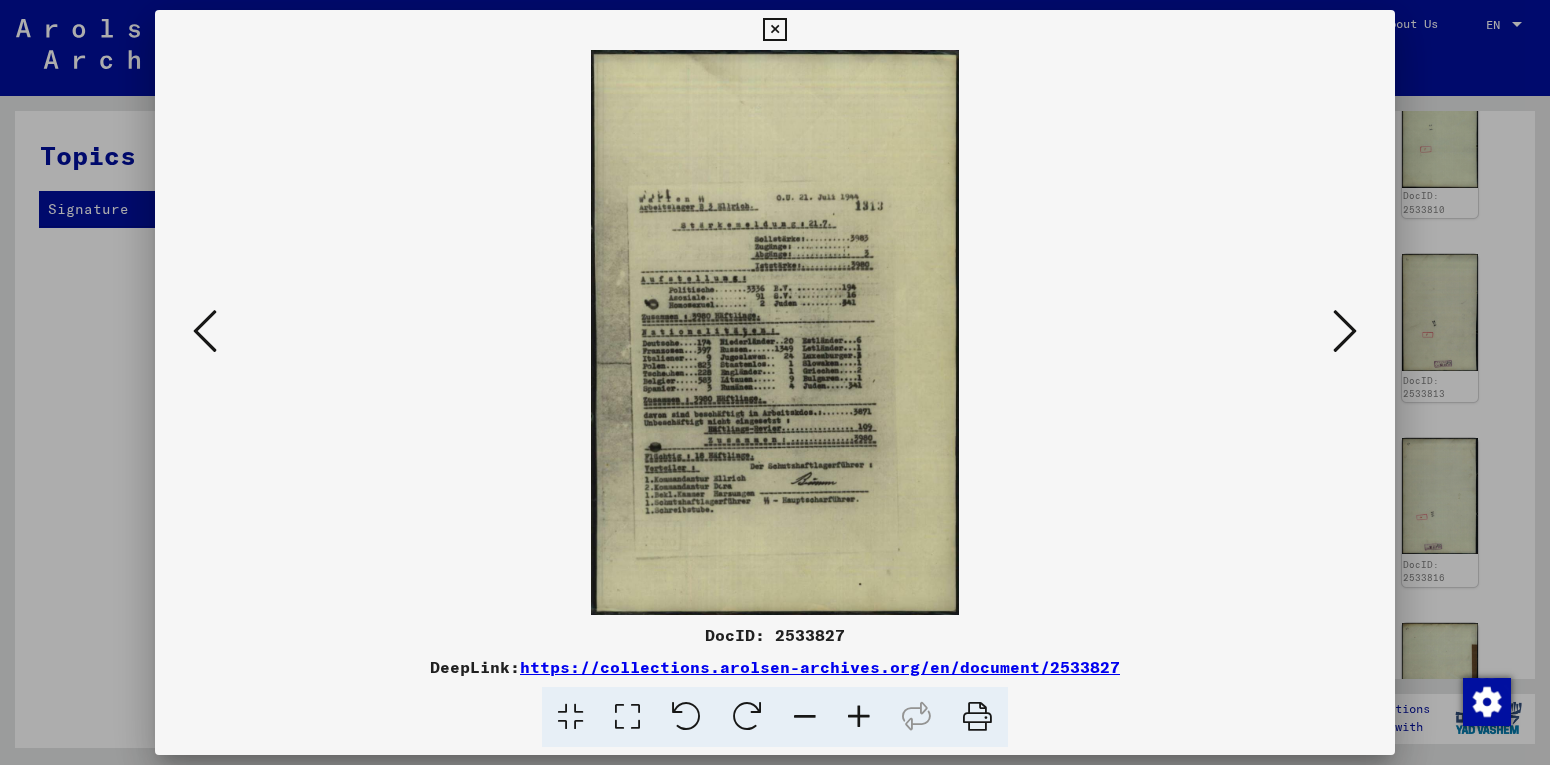 click at bounding box center (1345, 331) 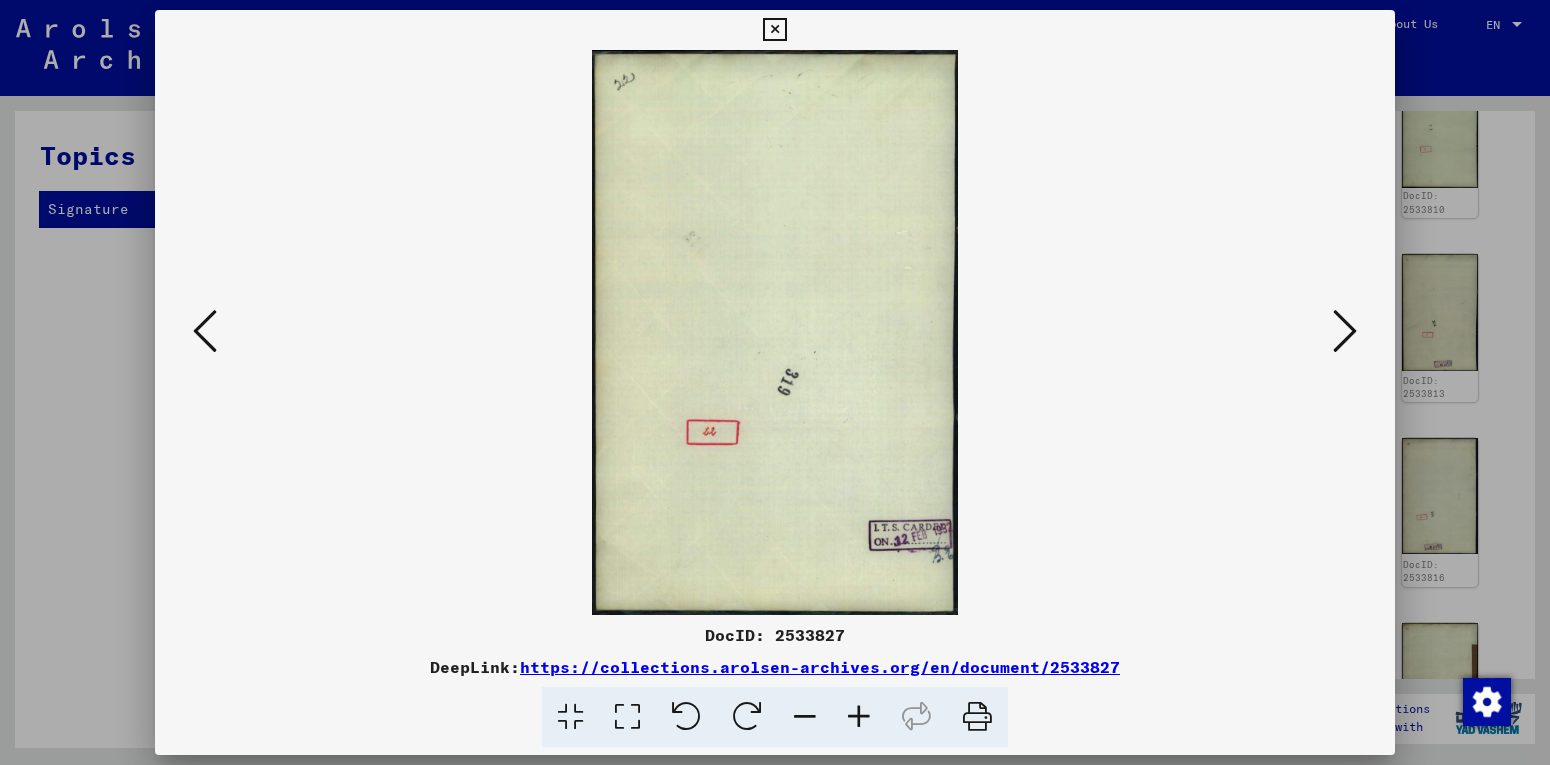 click at bounding box center [1345, 331] 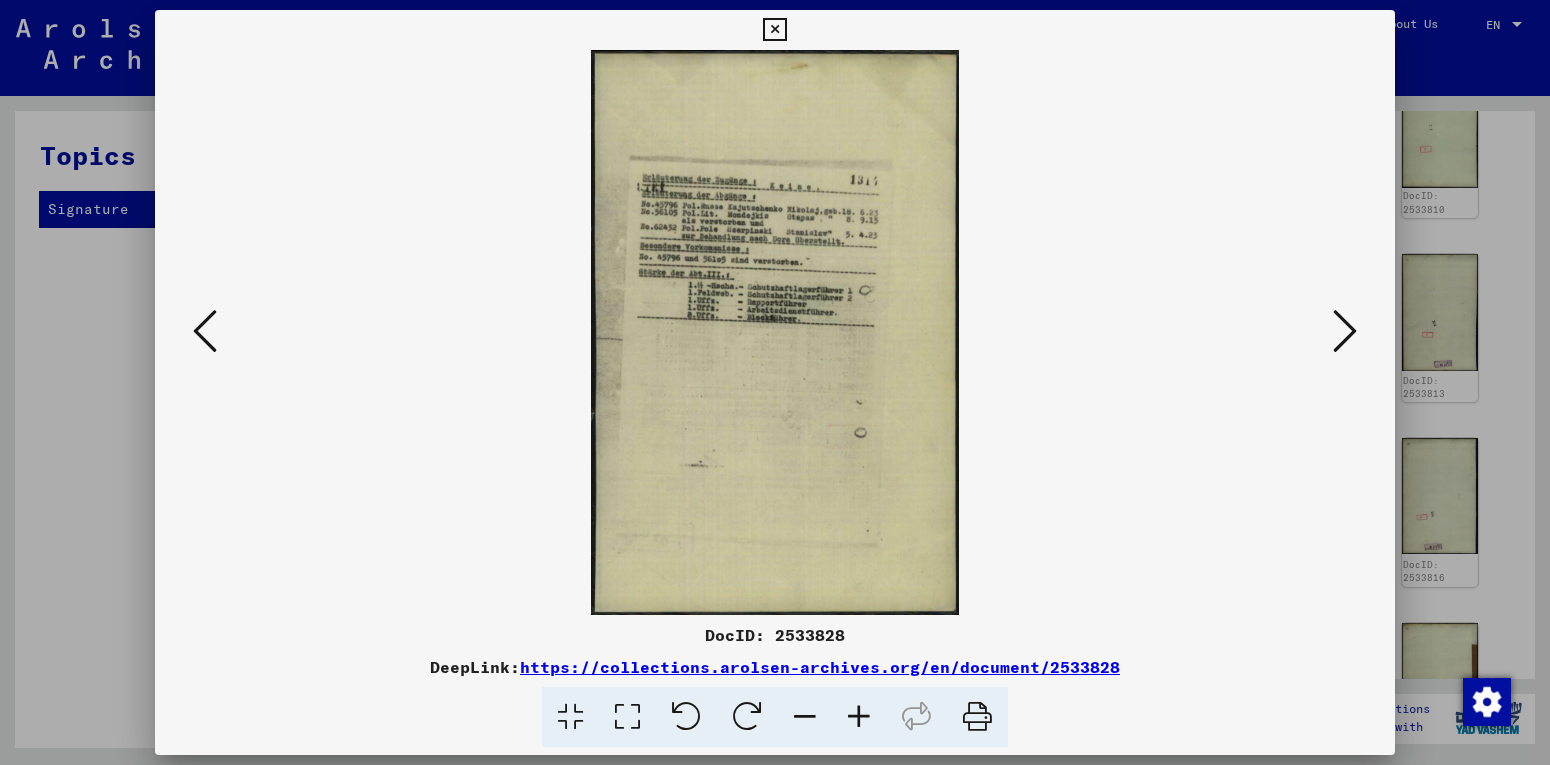 click at bounding box center [1345, 331] 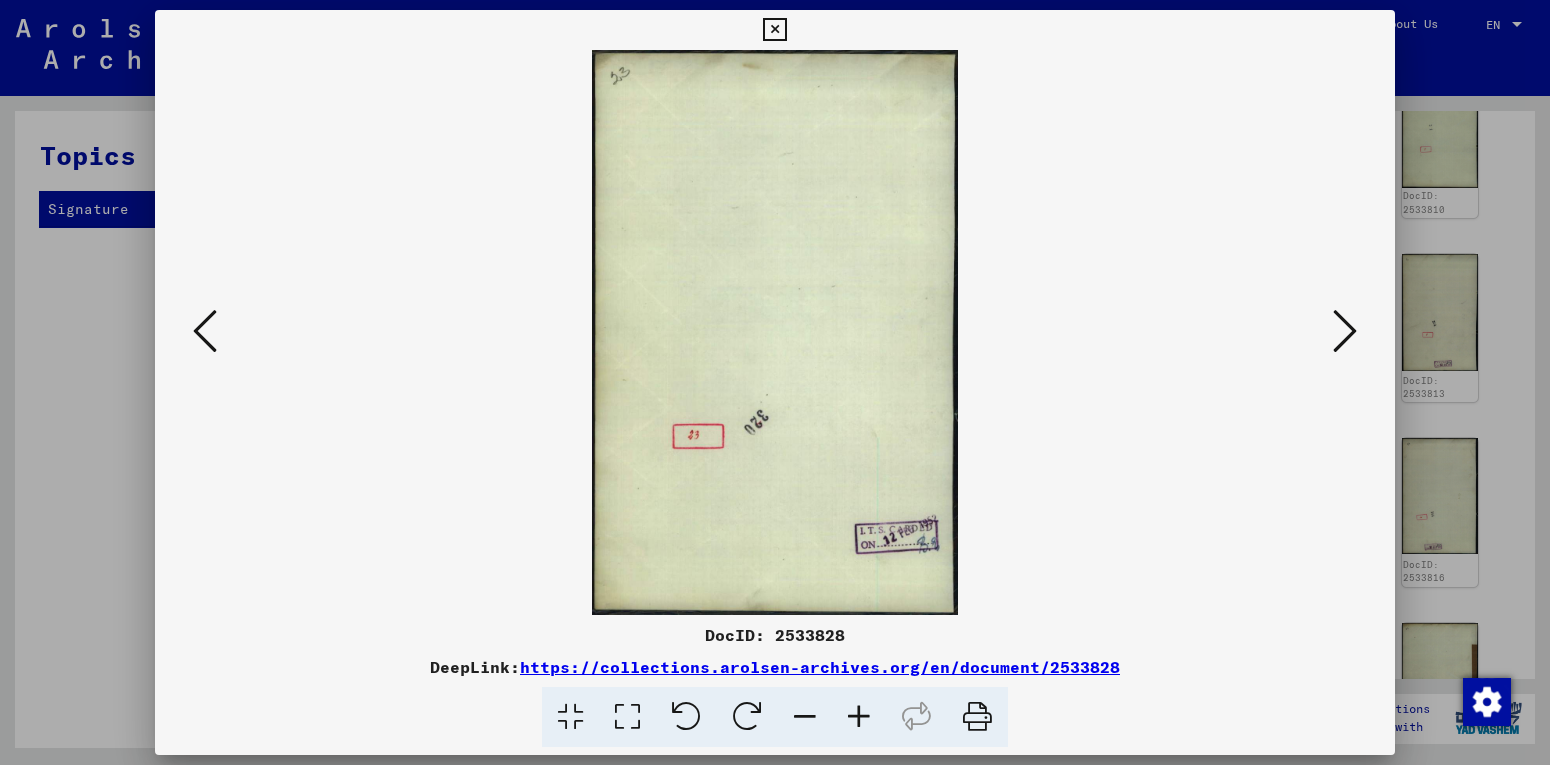 click at bounding box center [1345, 331] 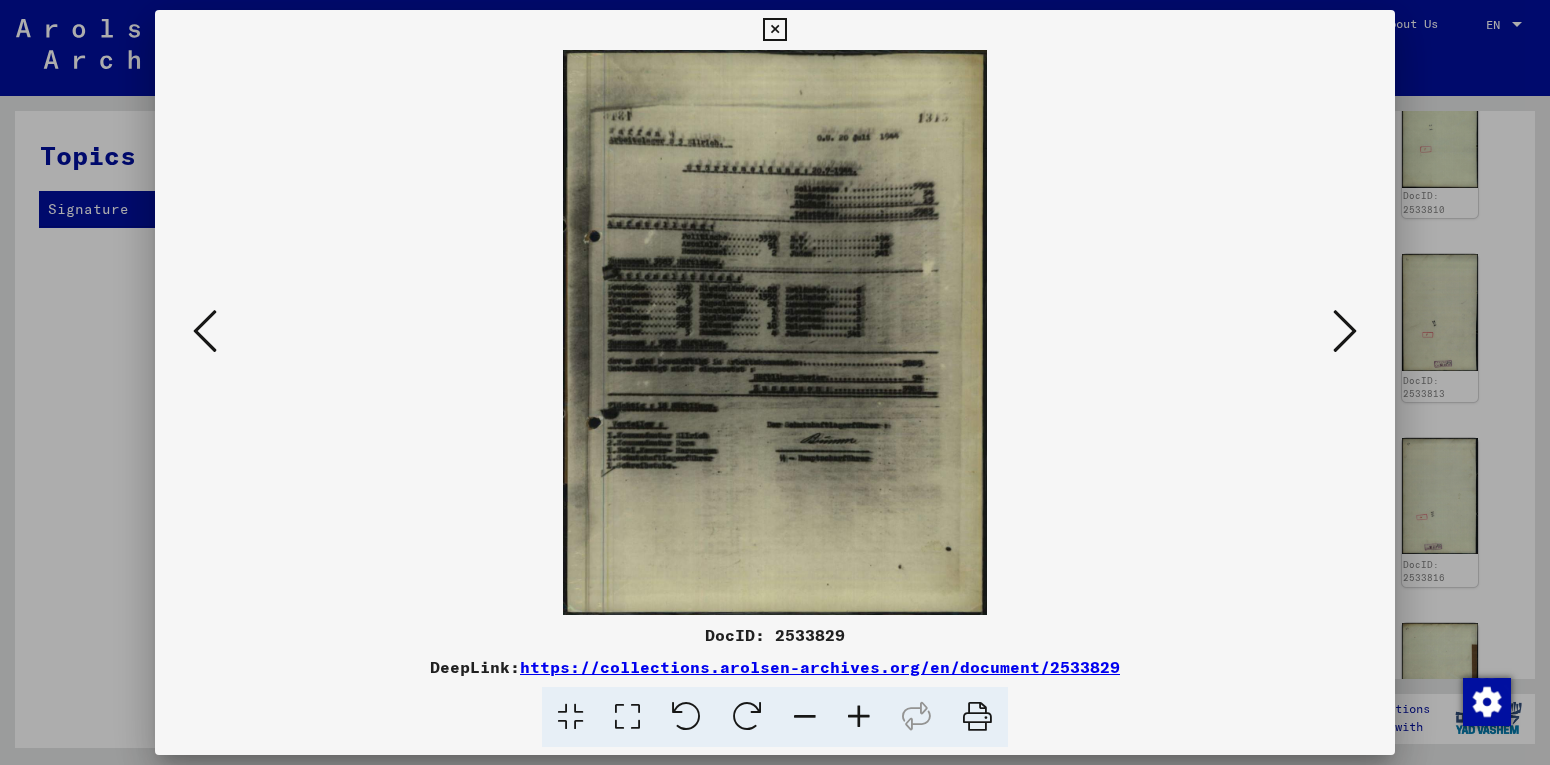 click at bounding box center [1345, 331] 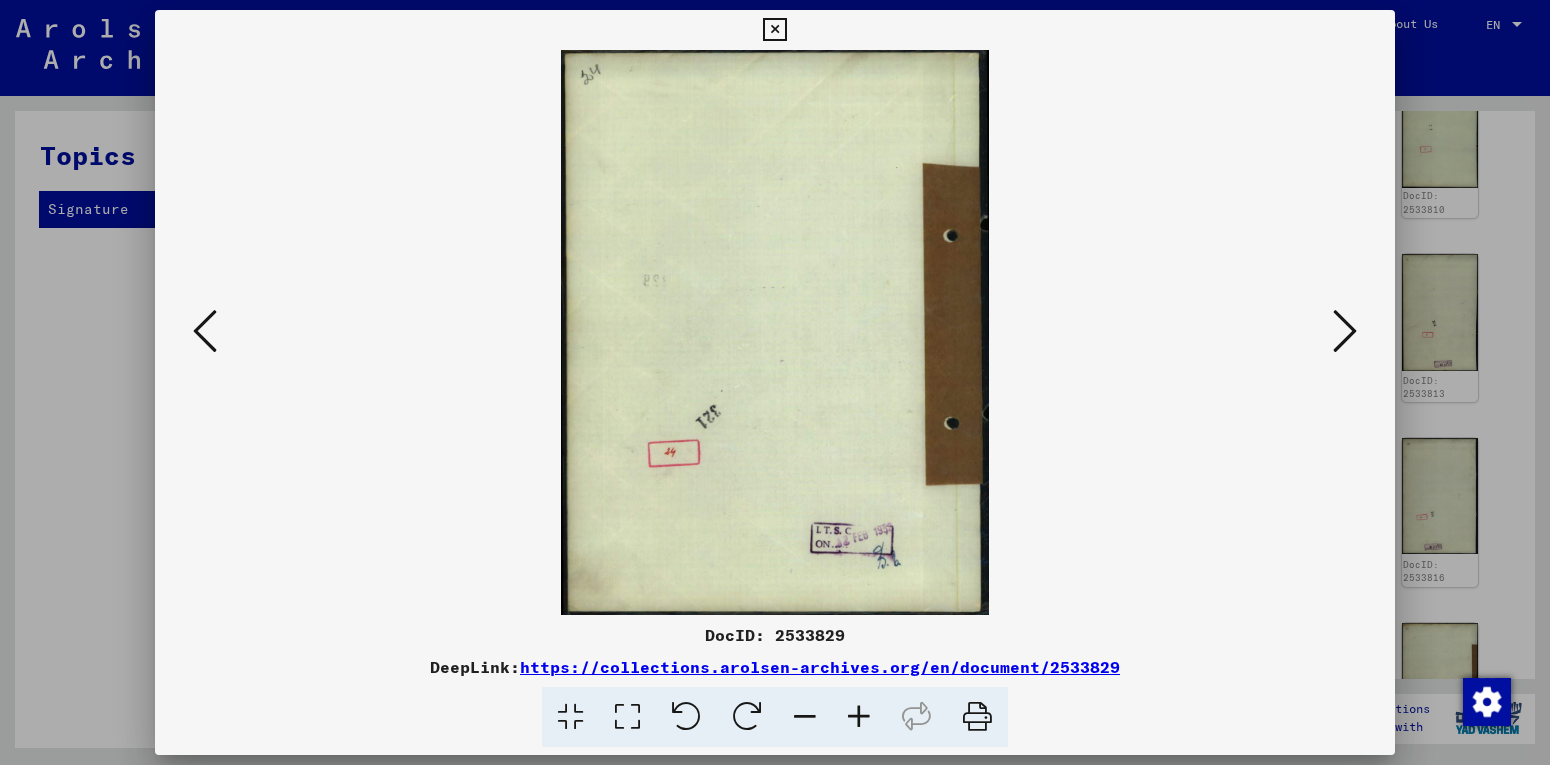 click at bounding box center (205, 331) 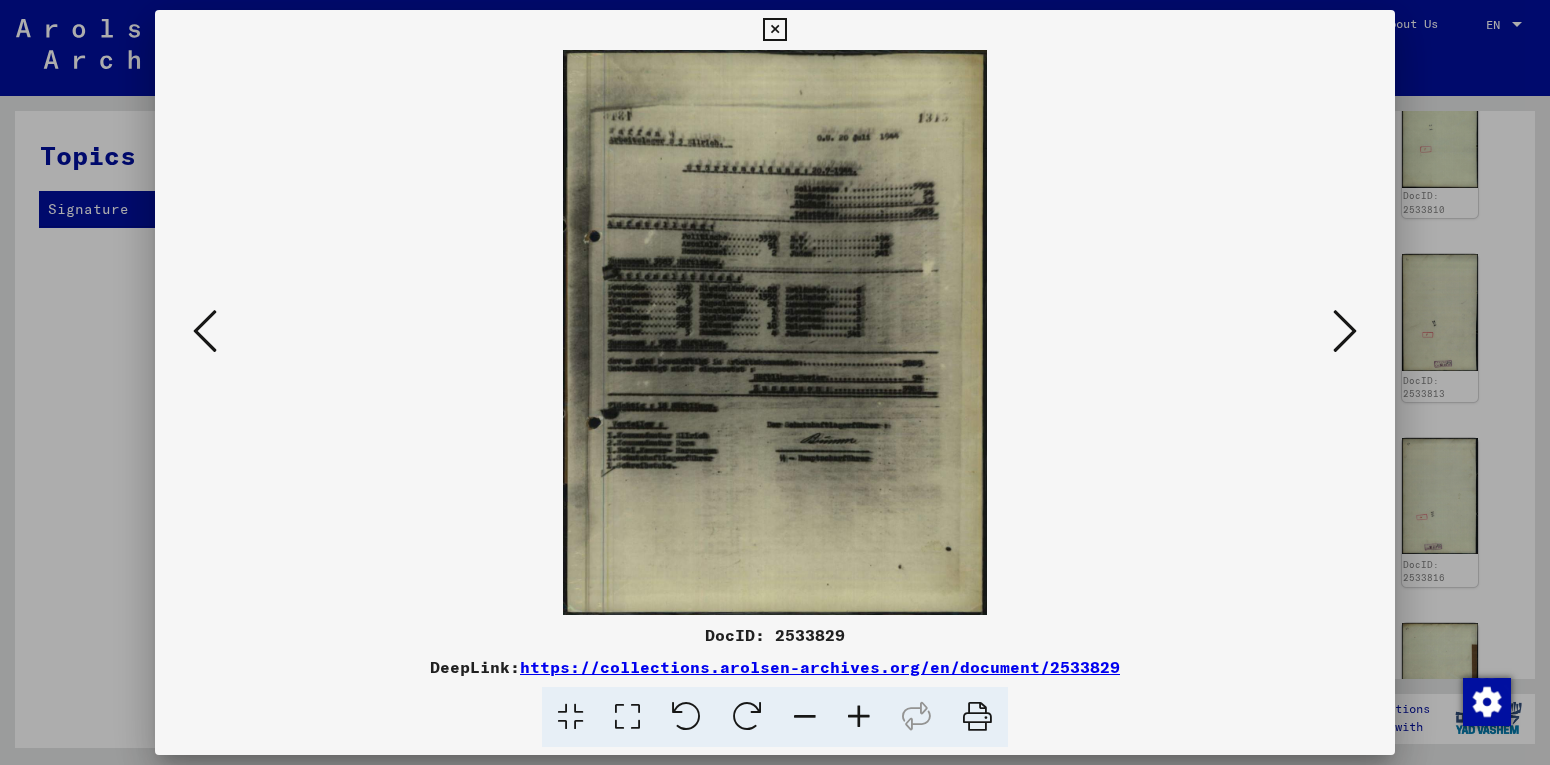 click at bounding box center (205, 331) 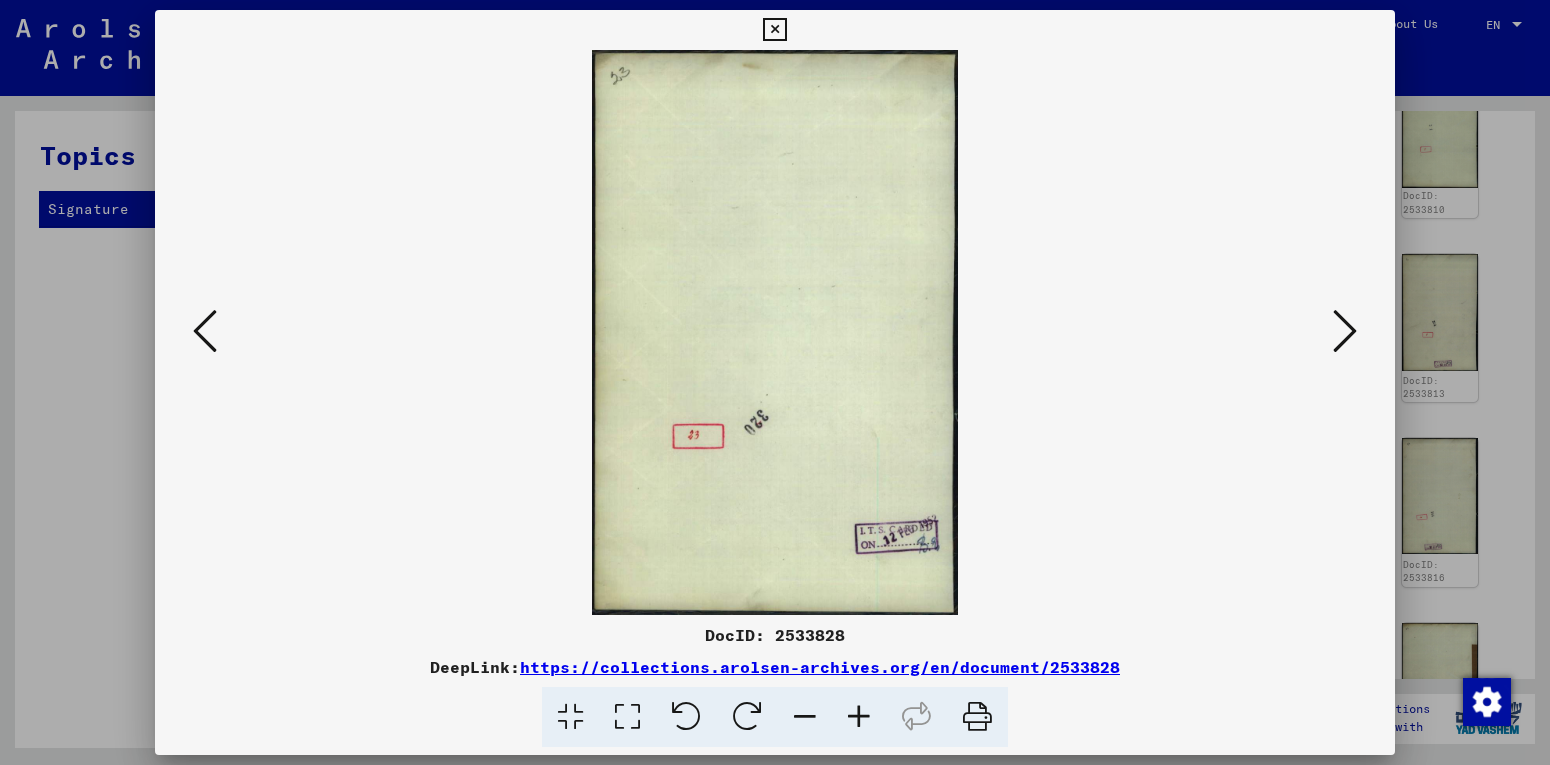 click at bounding box center (1345, 331) 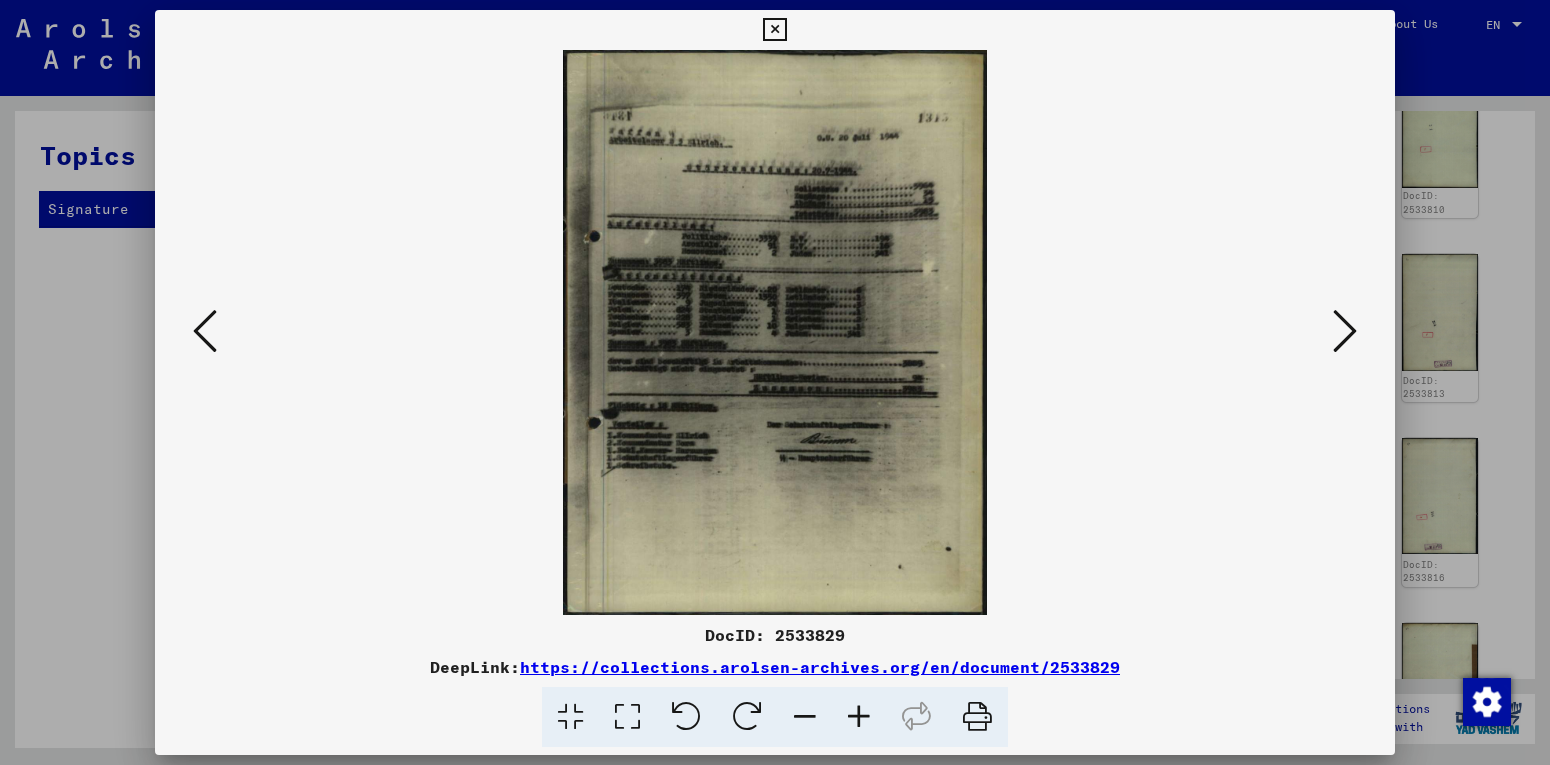 click at bounding box center [205, 331] 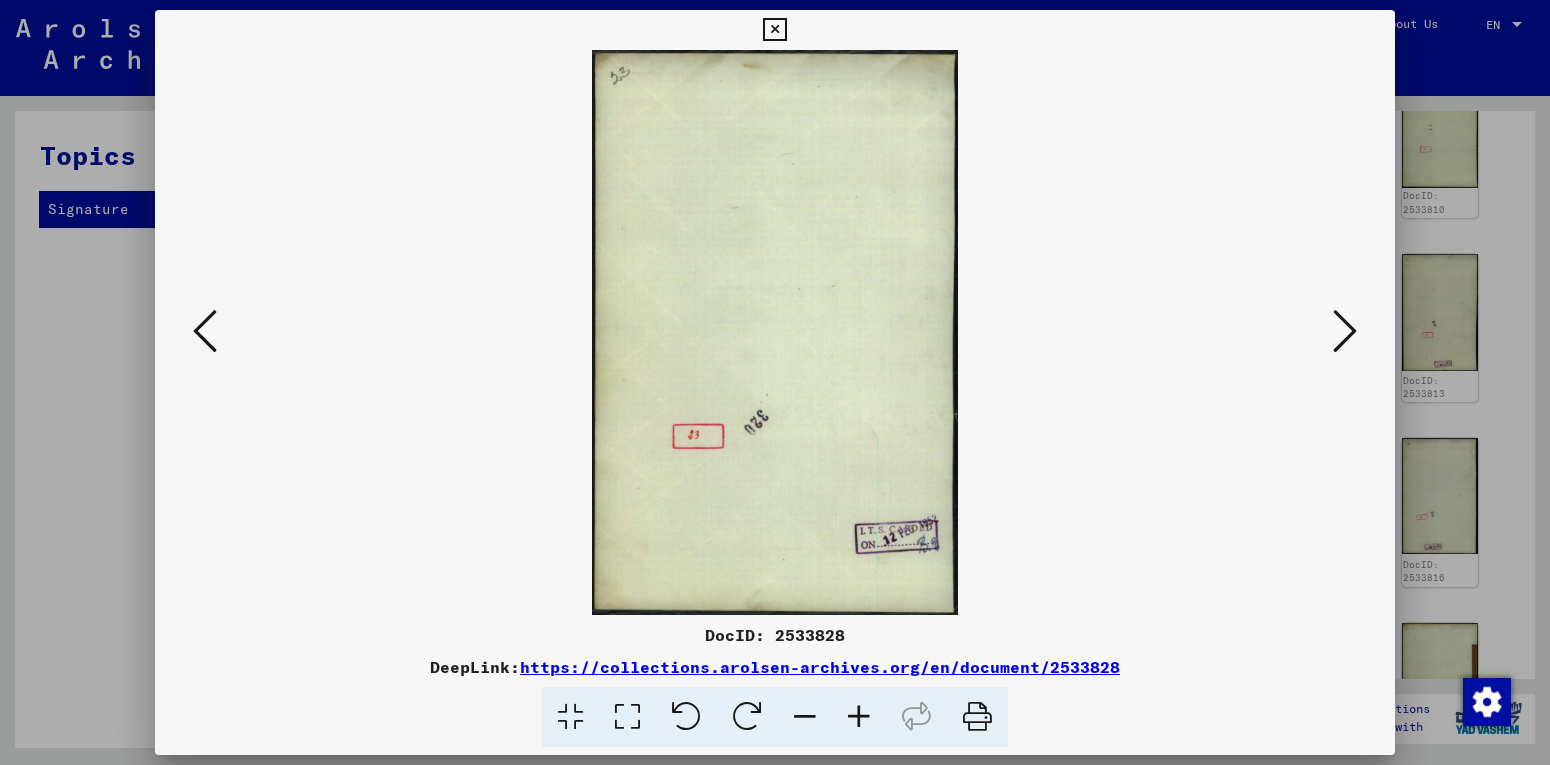 click at bounding box center (205, 331) 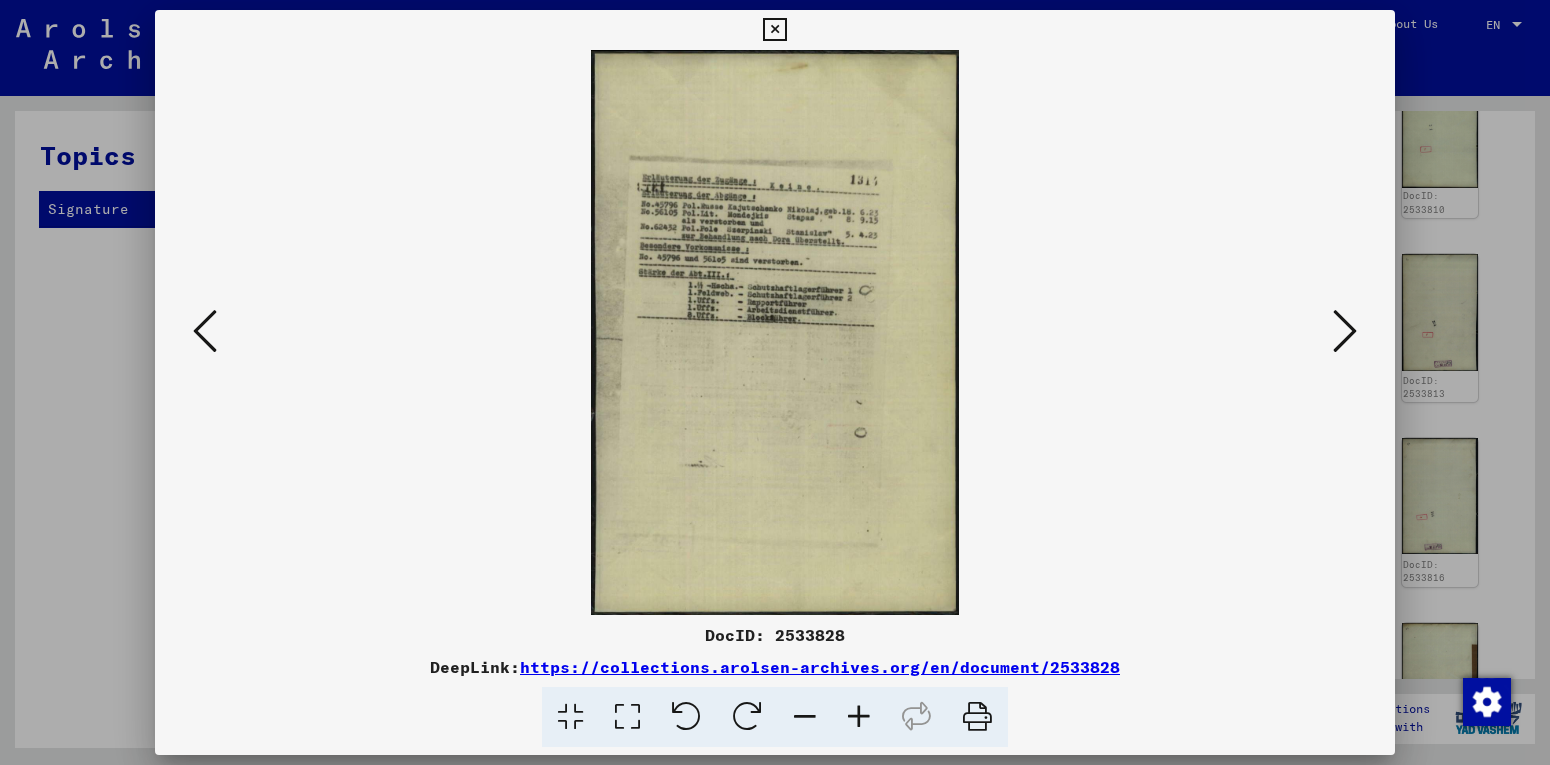 click at bounding box center (205, 331) 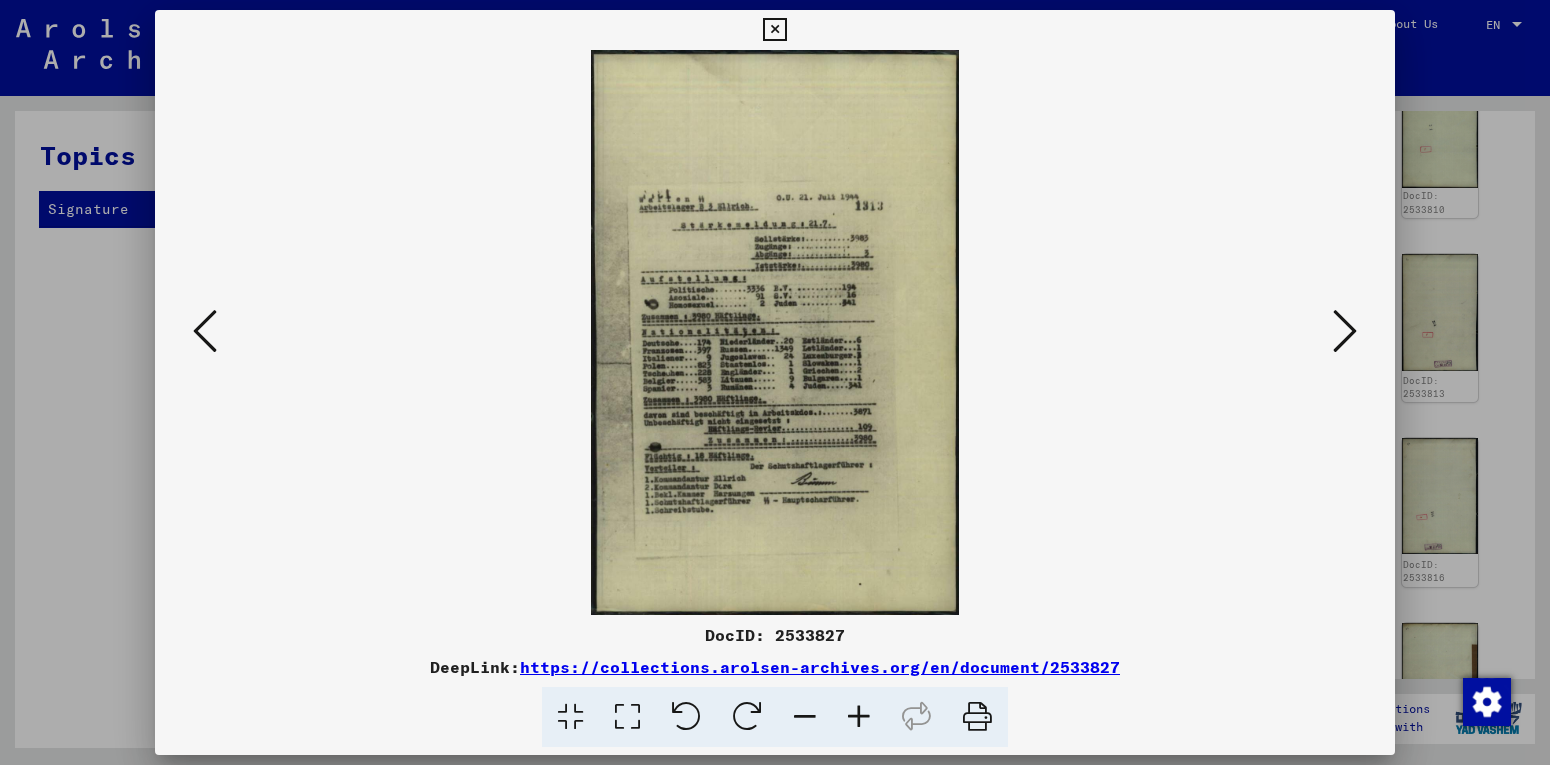 click at bounding box center [1345, 331] 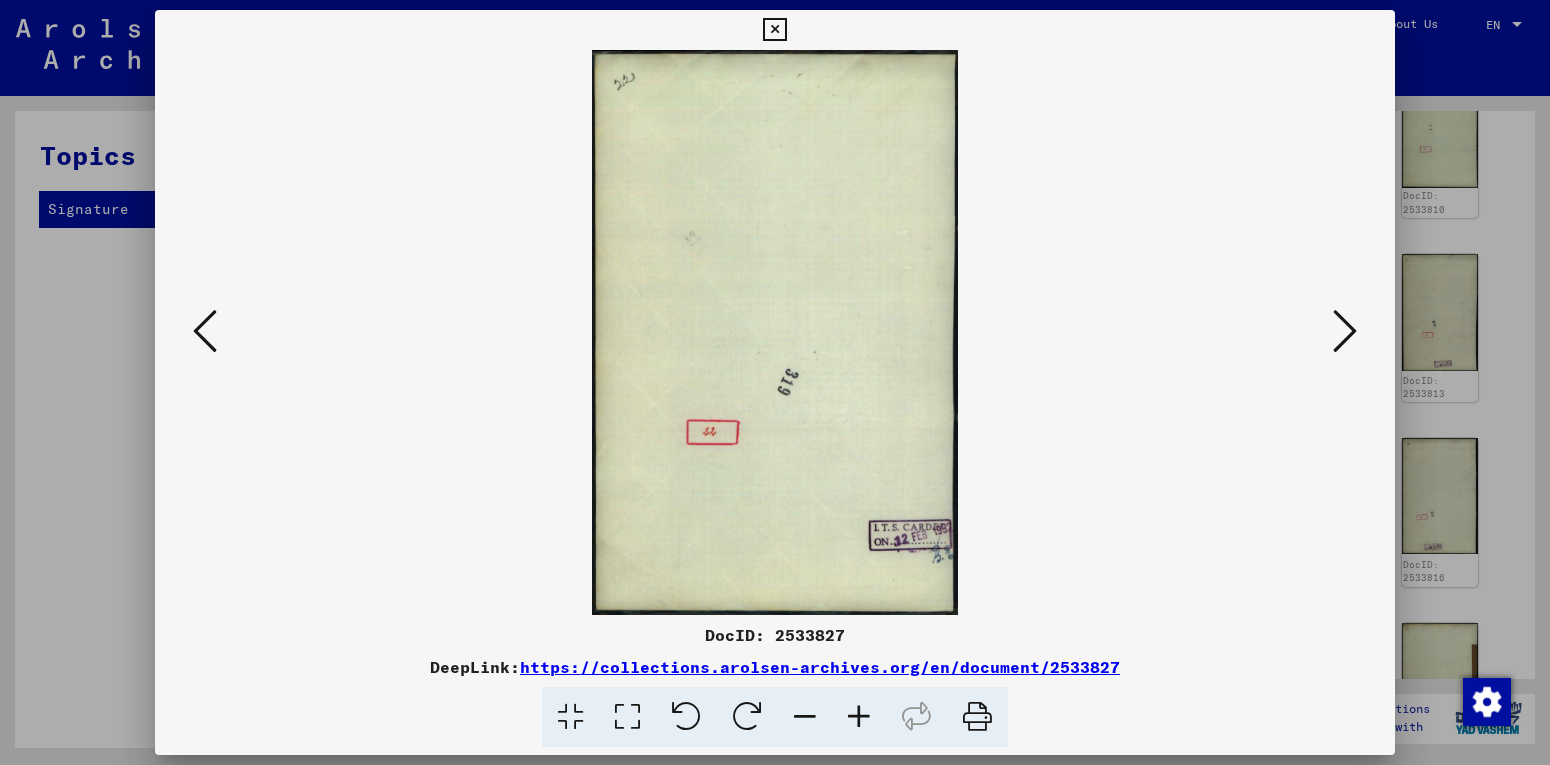 click at bounding box center (1345, 331) 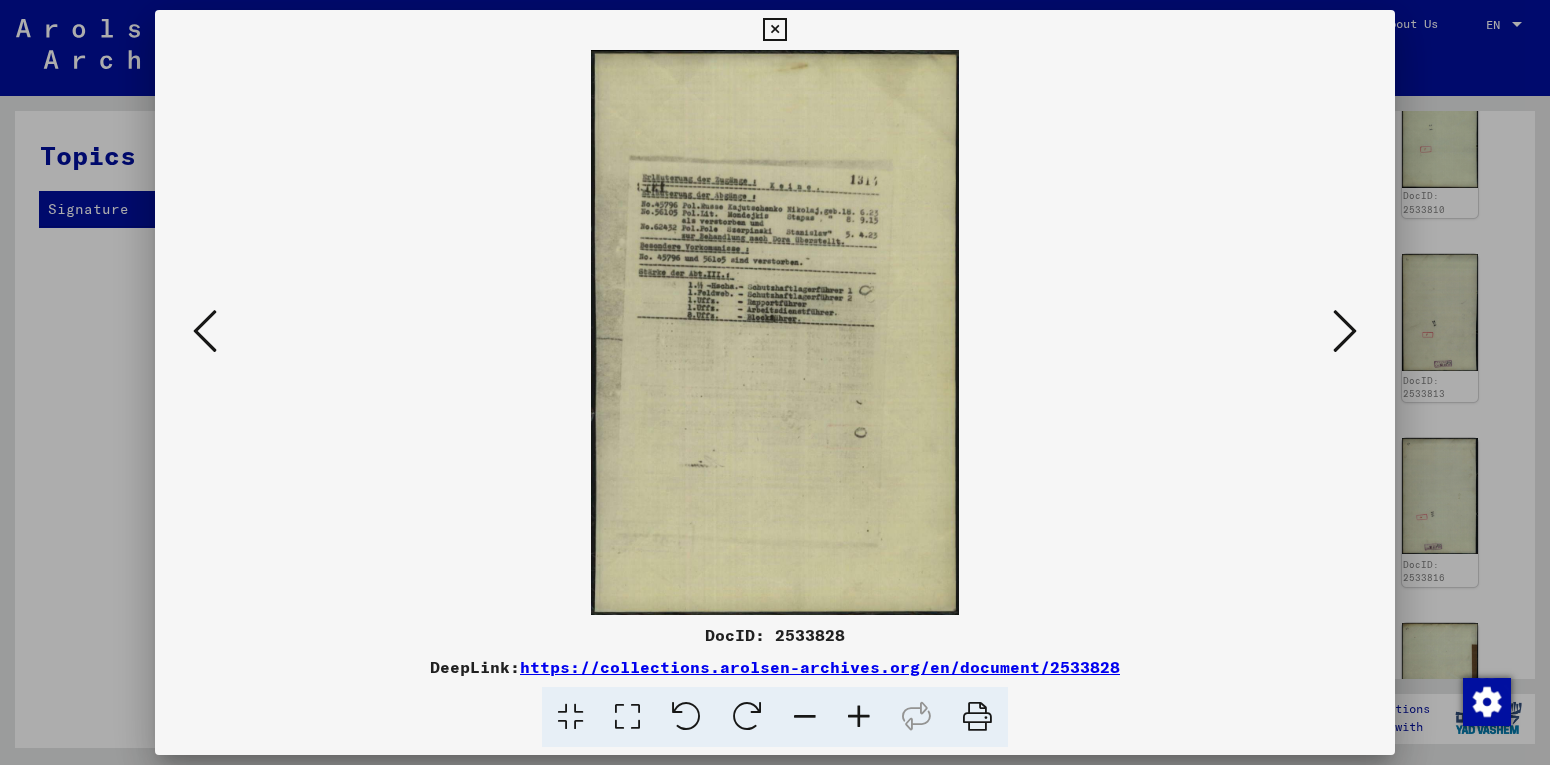 click at bounding box center [1345, 331] 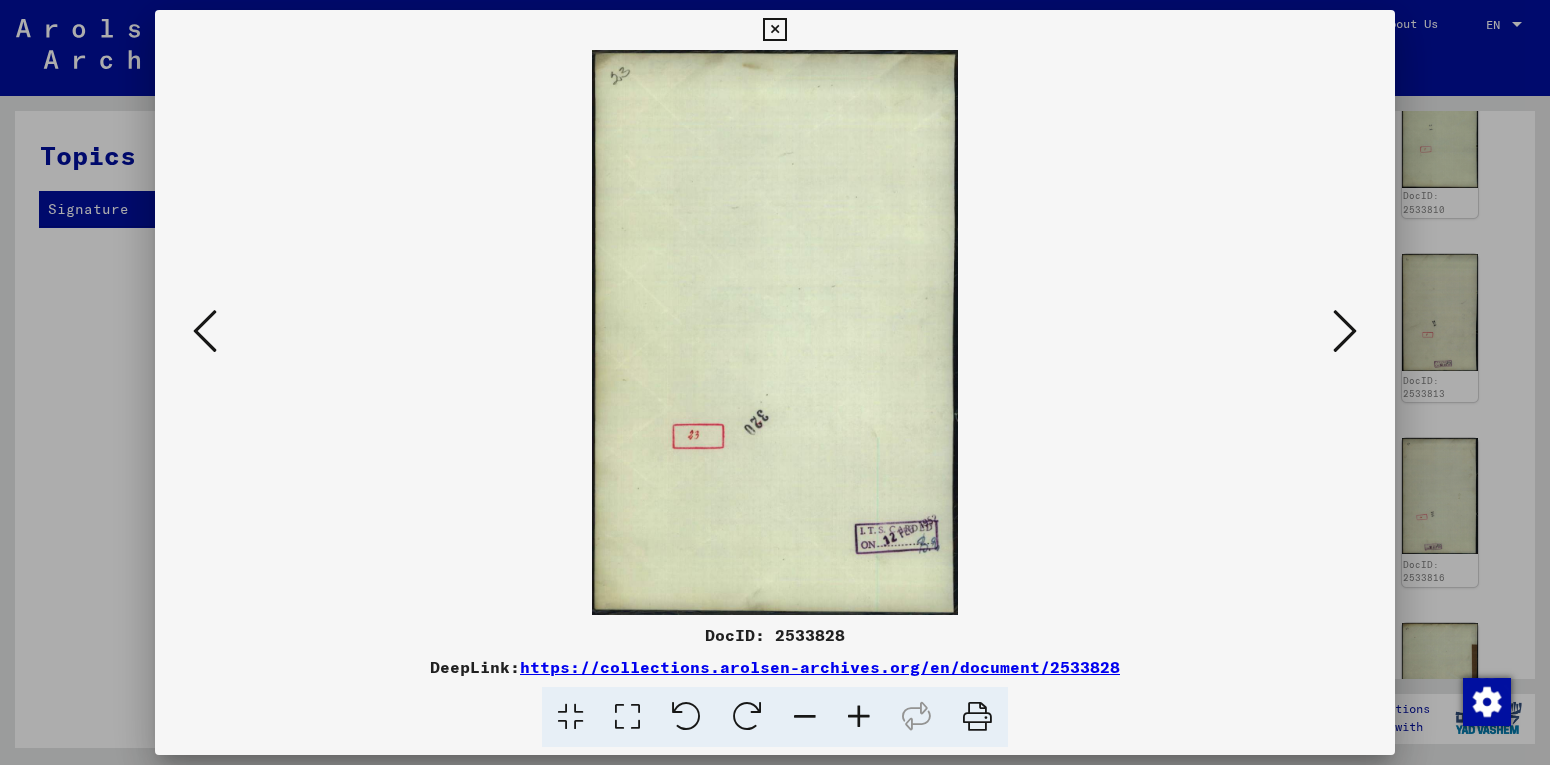 click at bounding box center [1345, 331] 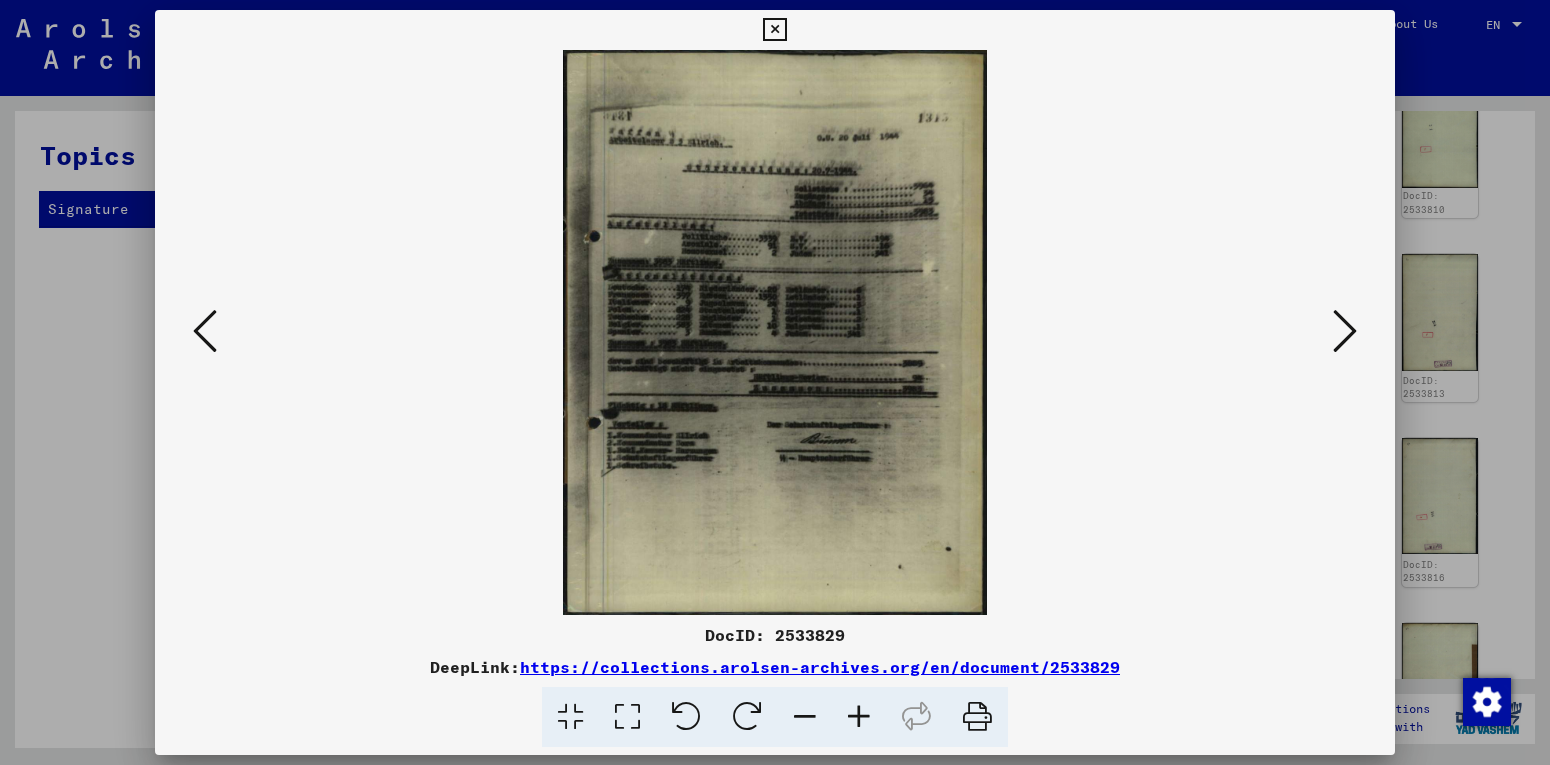 click at bounding box center (1345, 331) 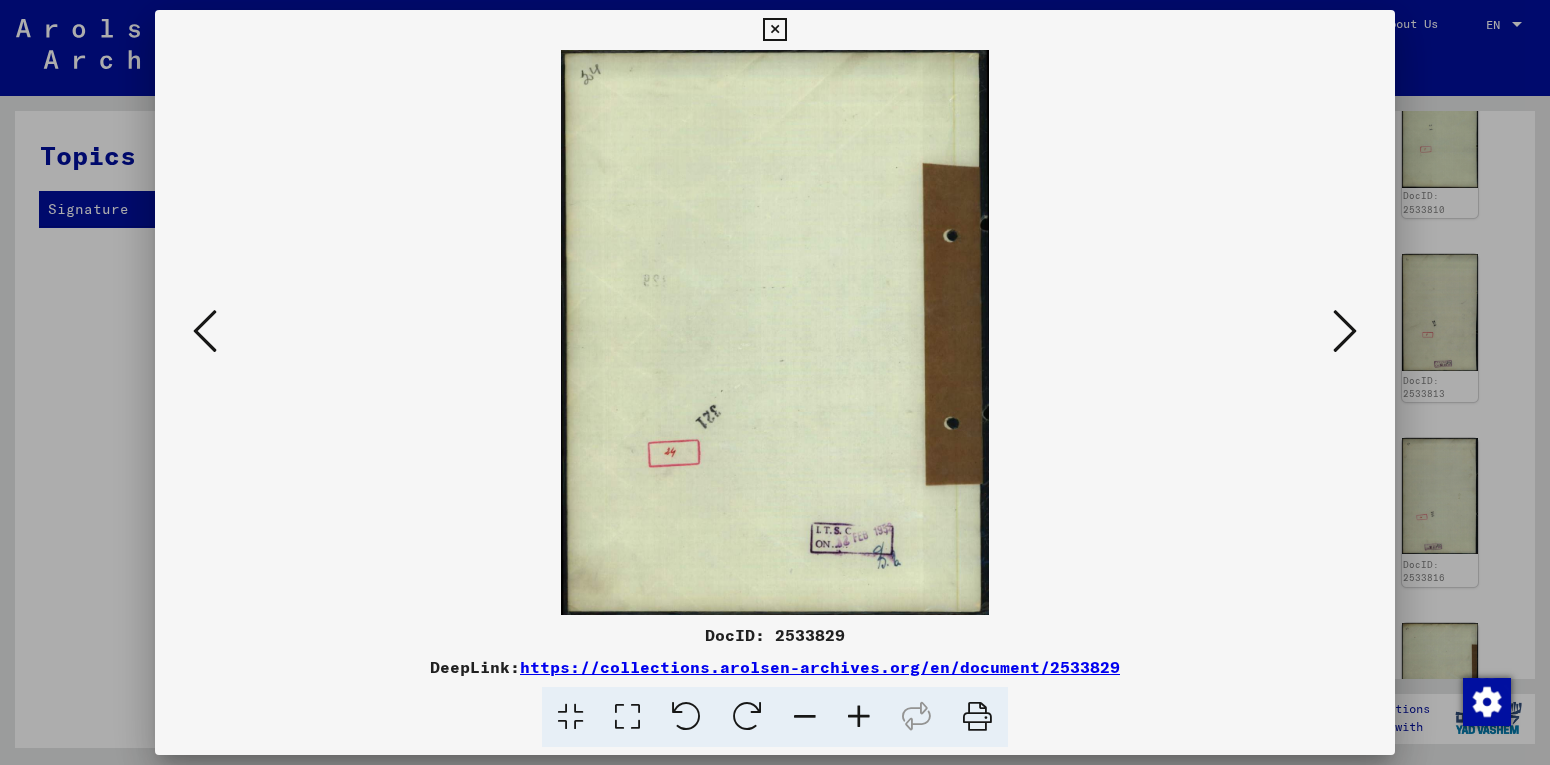 click at bounding box center (1345, 331) 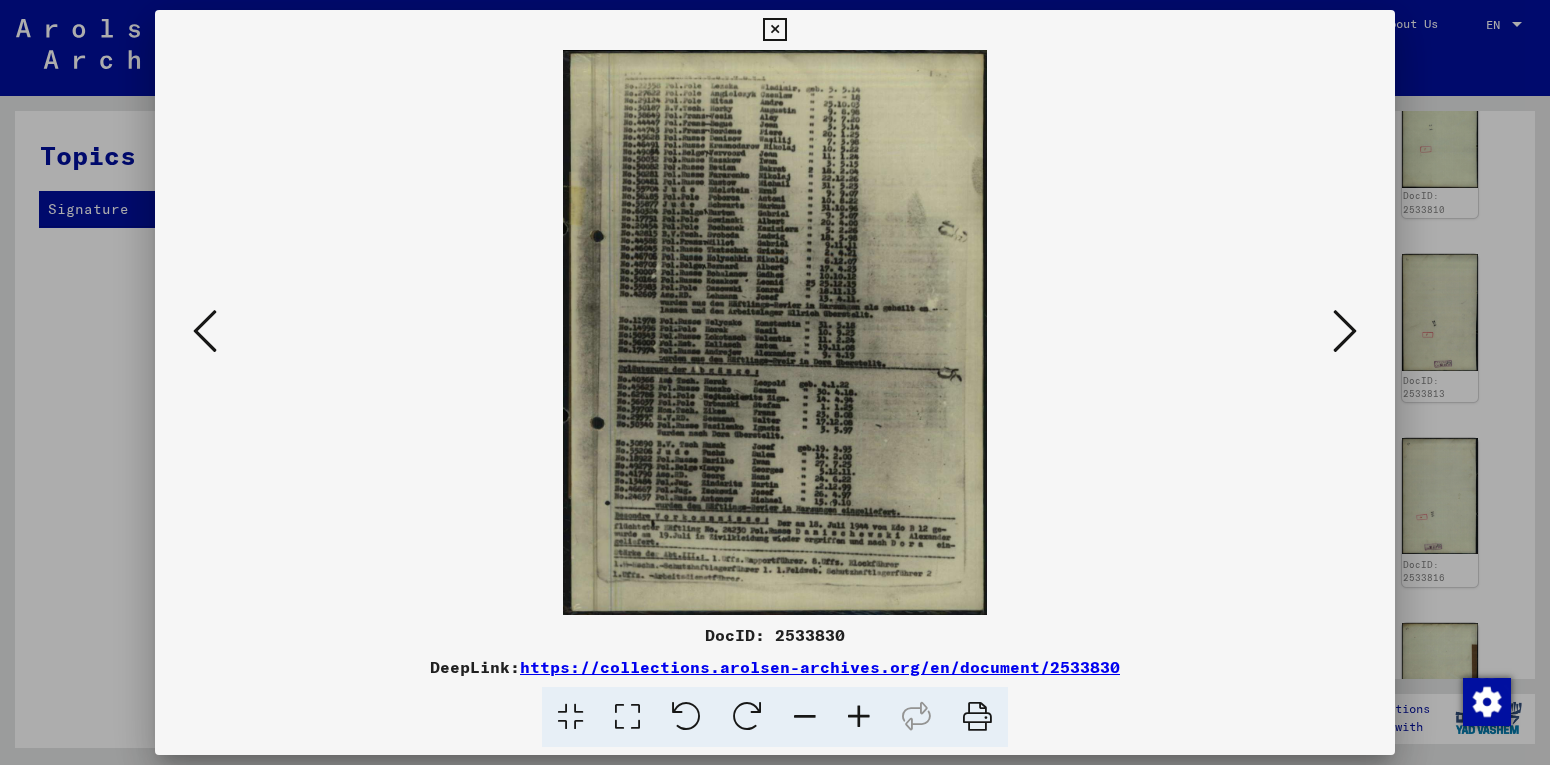 click at bounding box center [1345, 331] 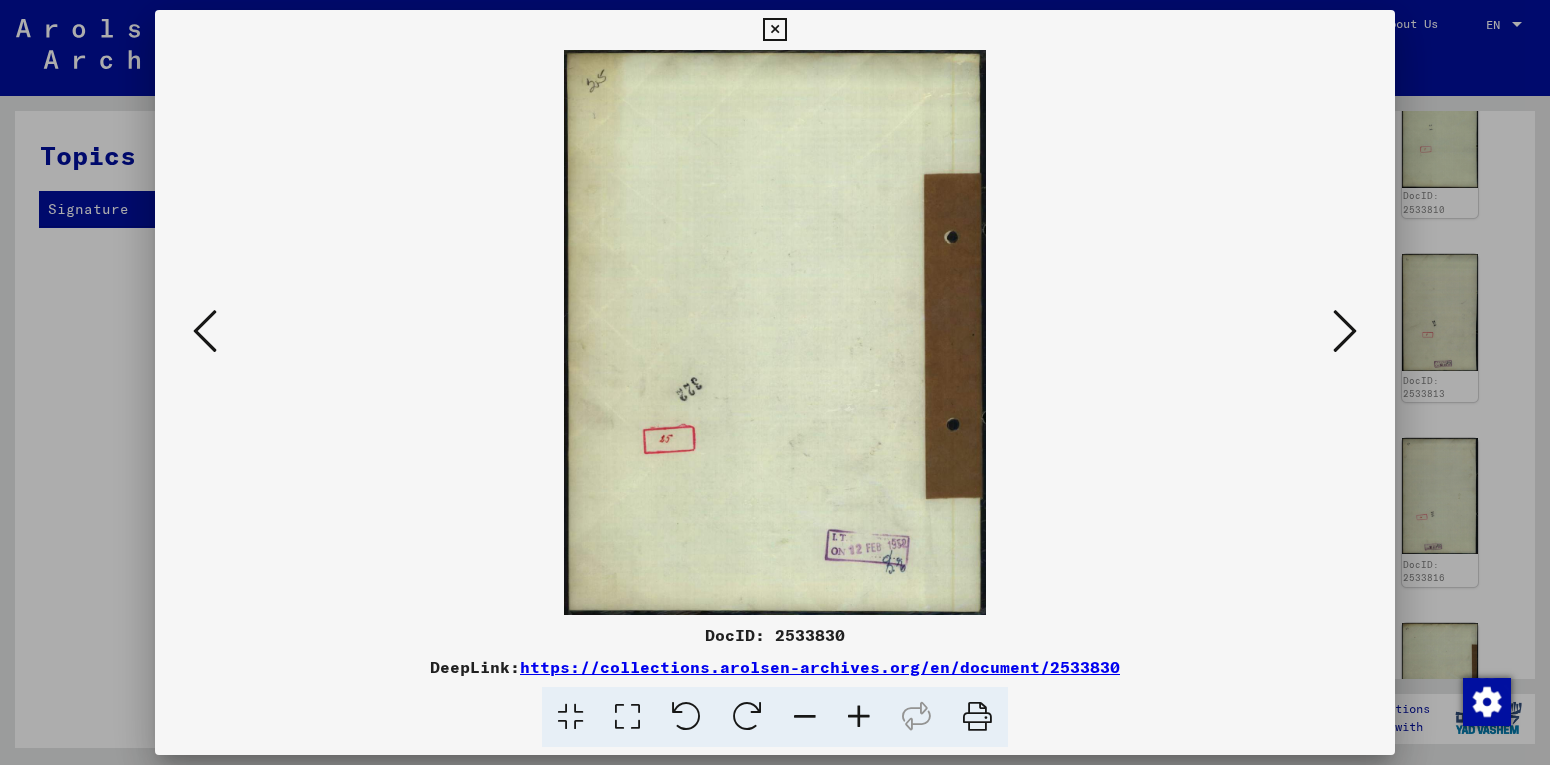 click at bounding box center (1345, 331) 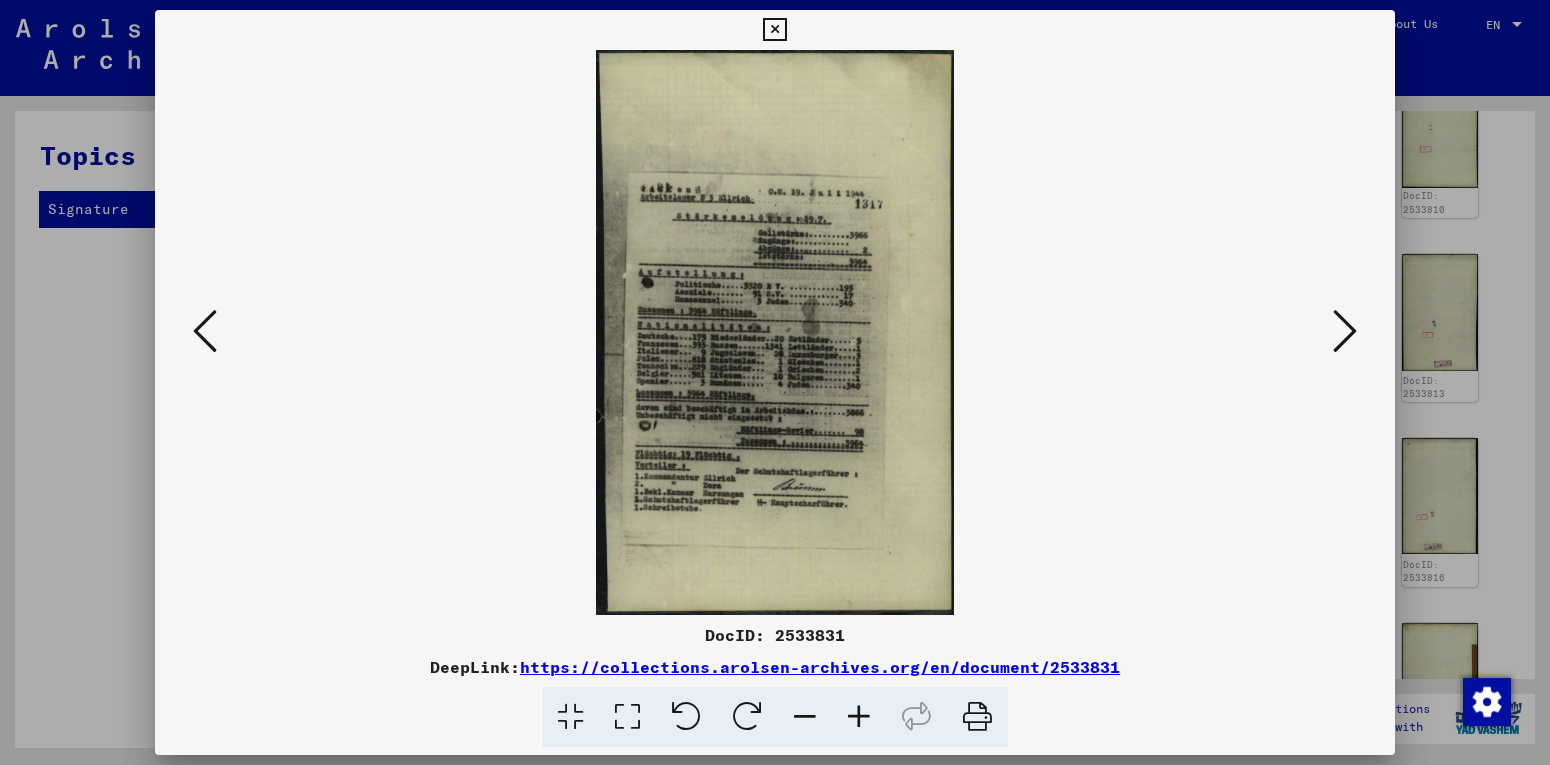 click at bounding box center [1345, 331] 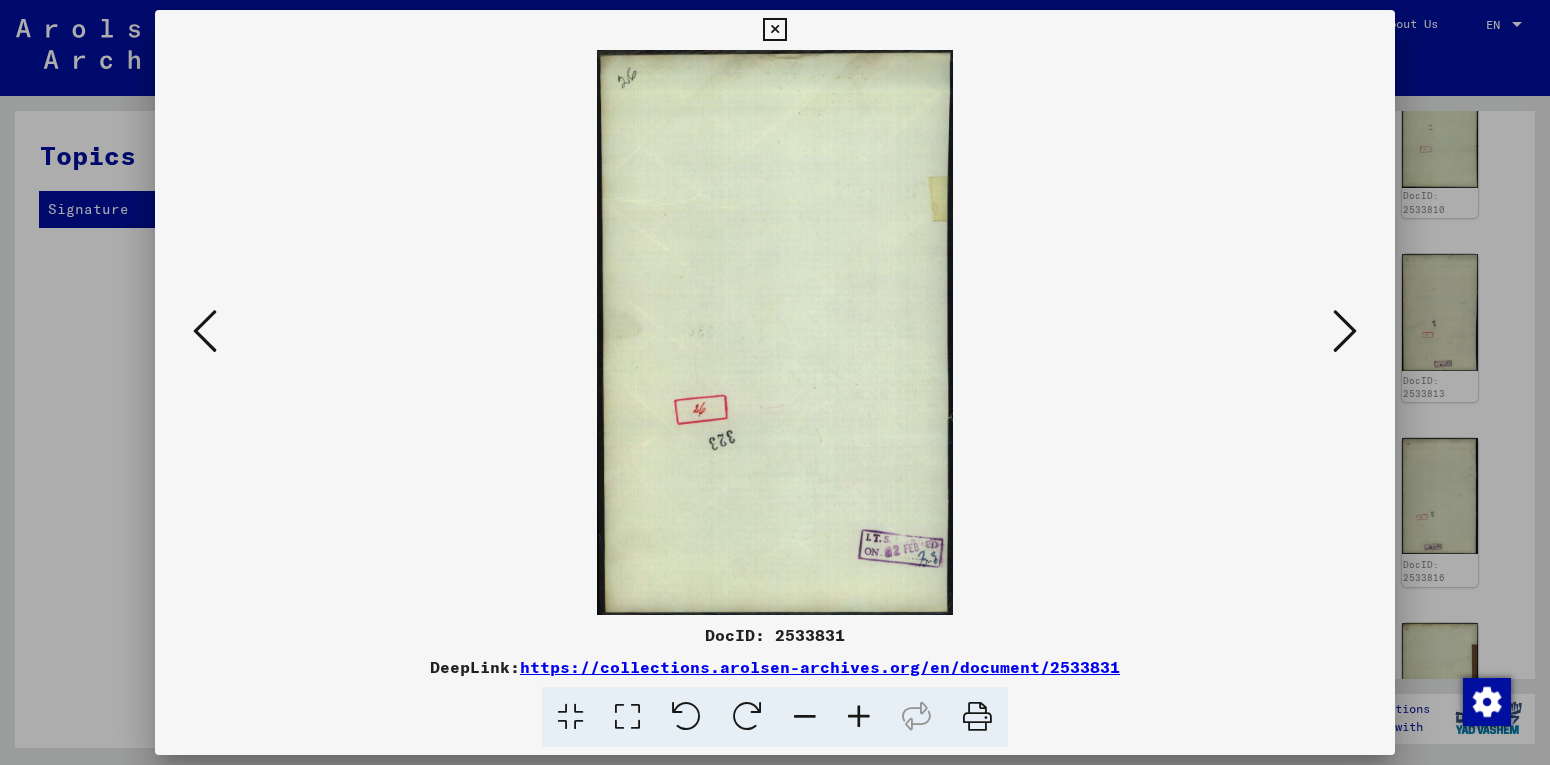 click at bounding box center [1345, 331] 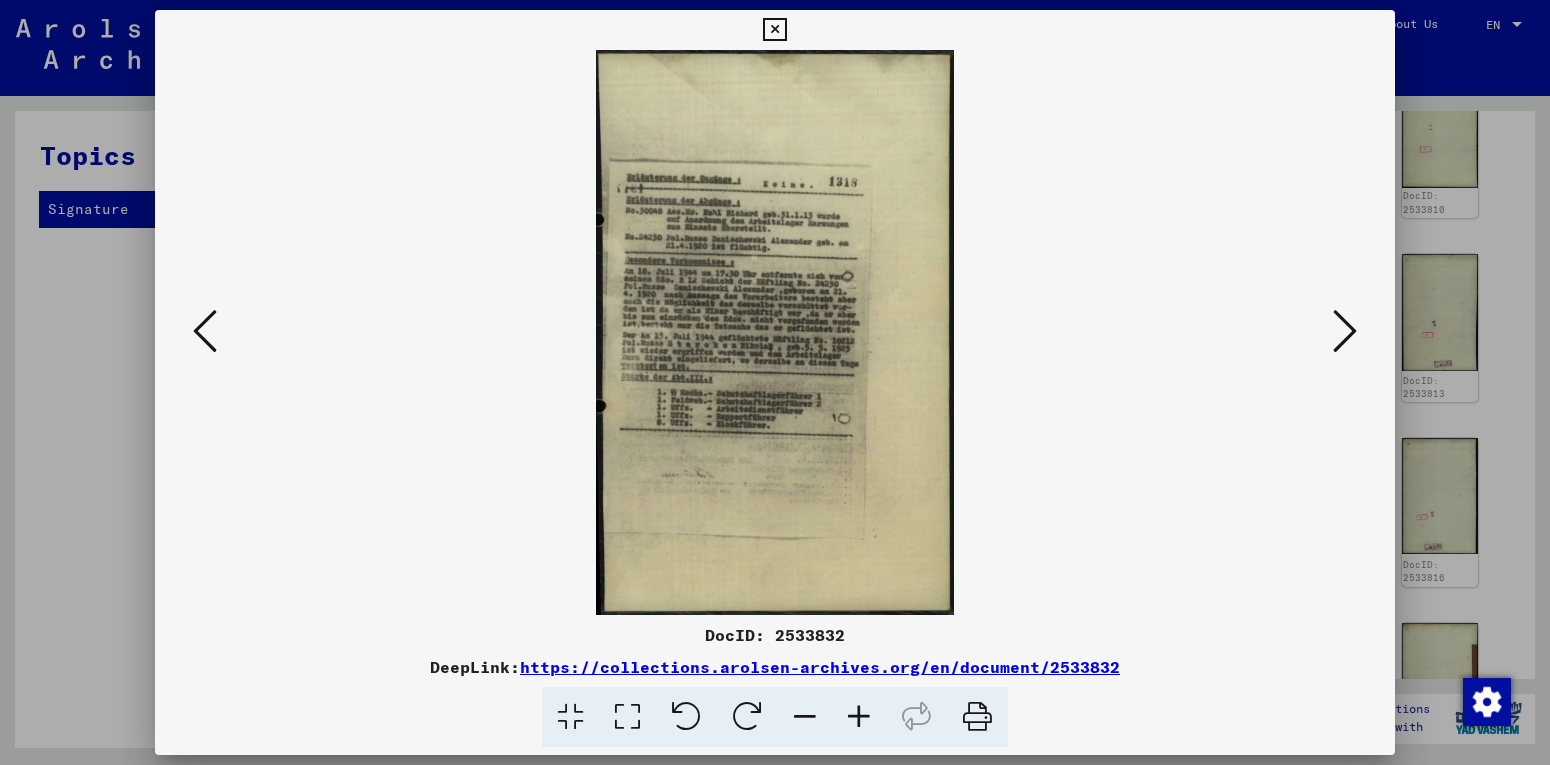 click at bounding box center (1345, 331) 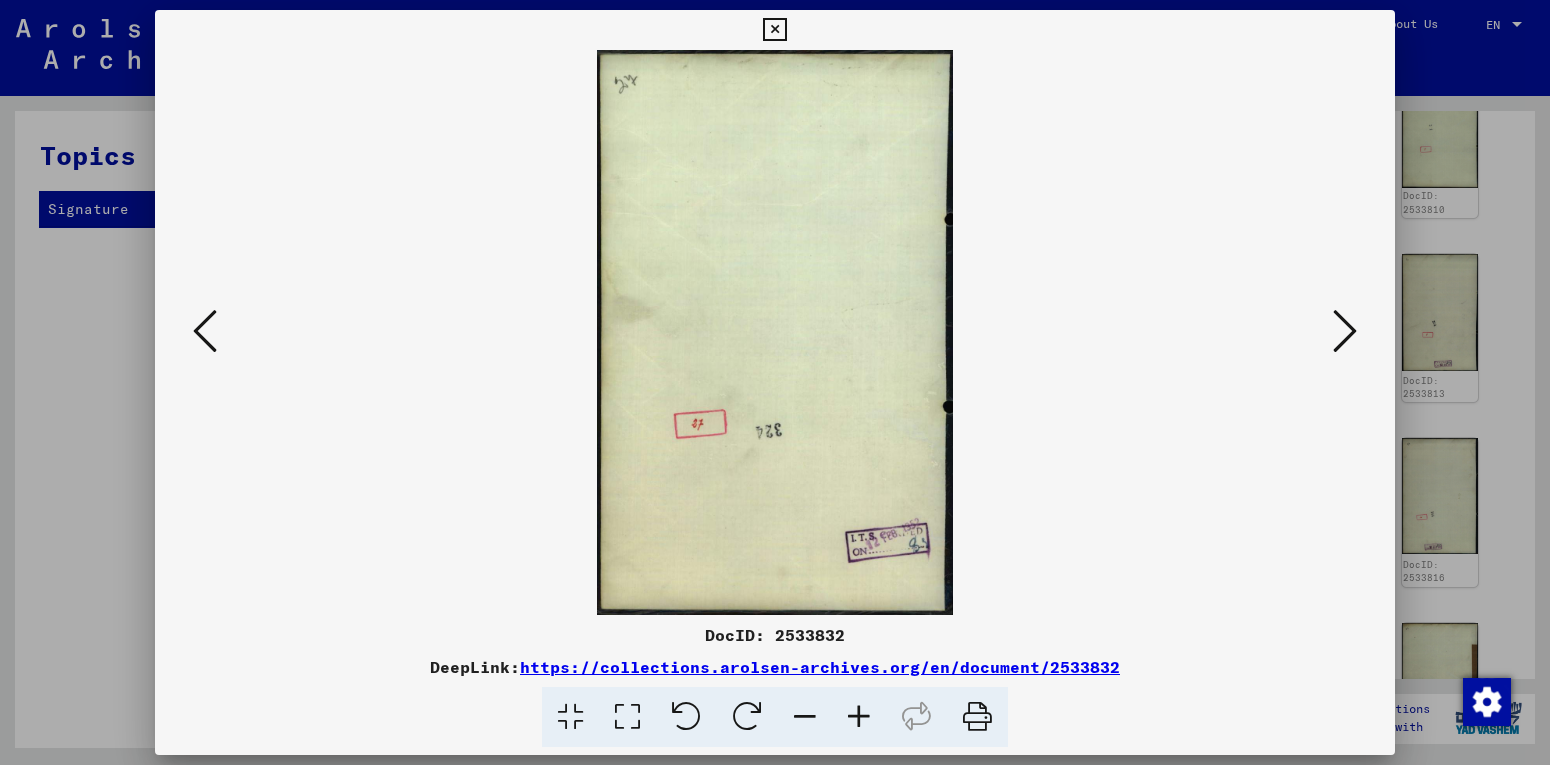 click at bounding box center (1345, 331) 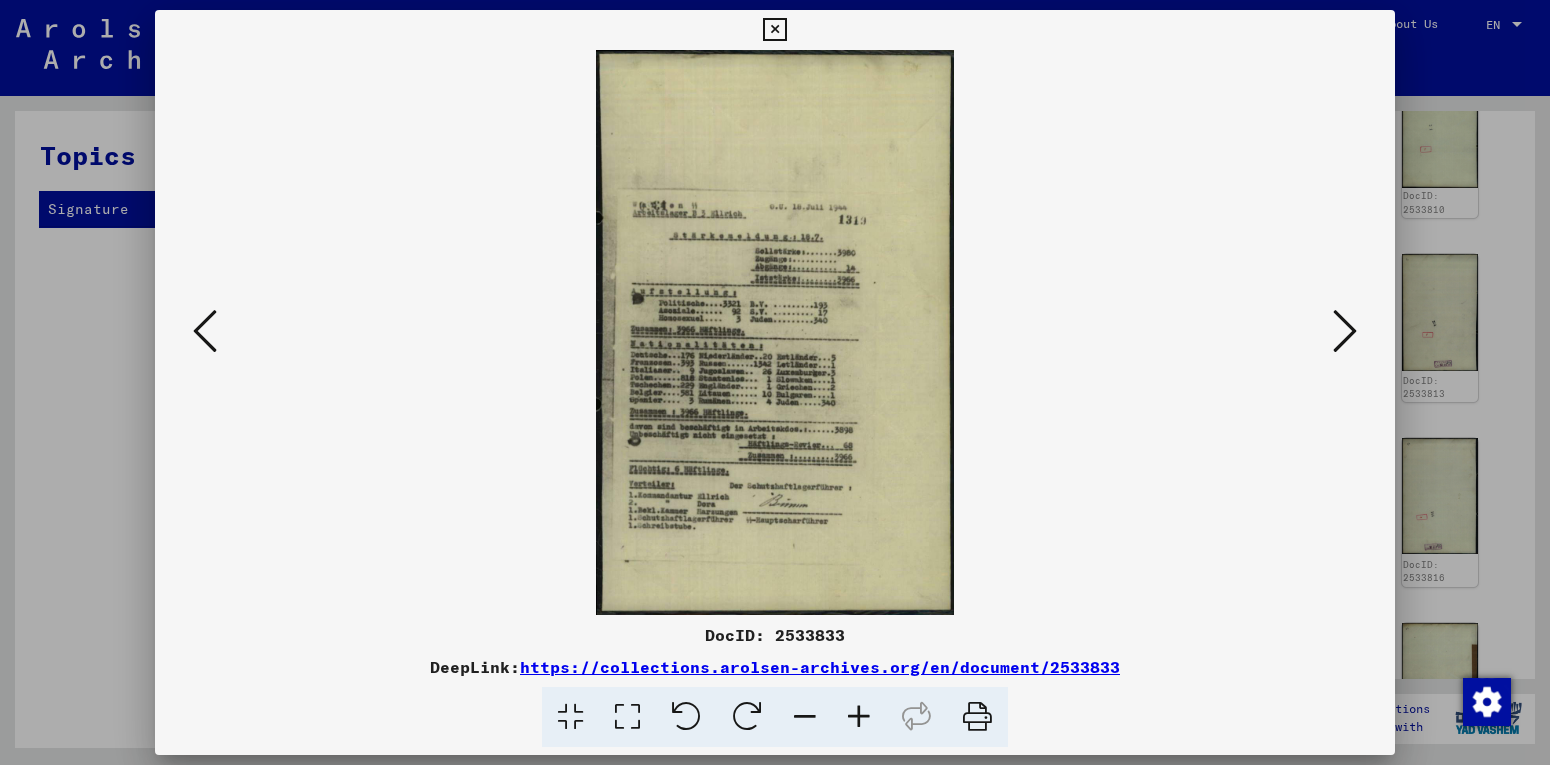 click at bounding box center [1345, 331] 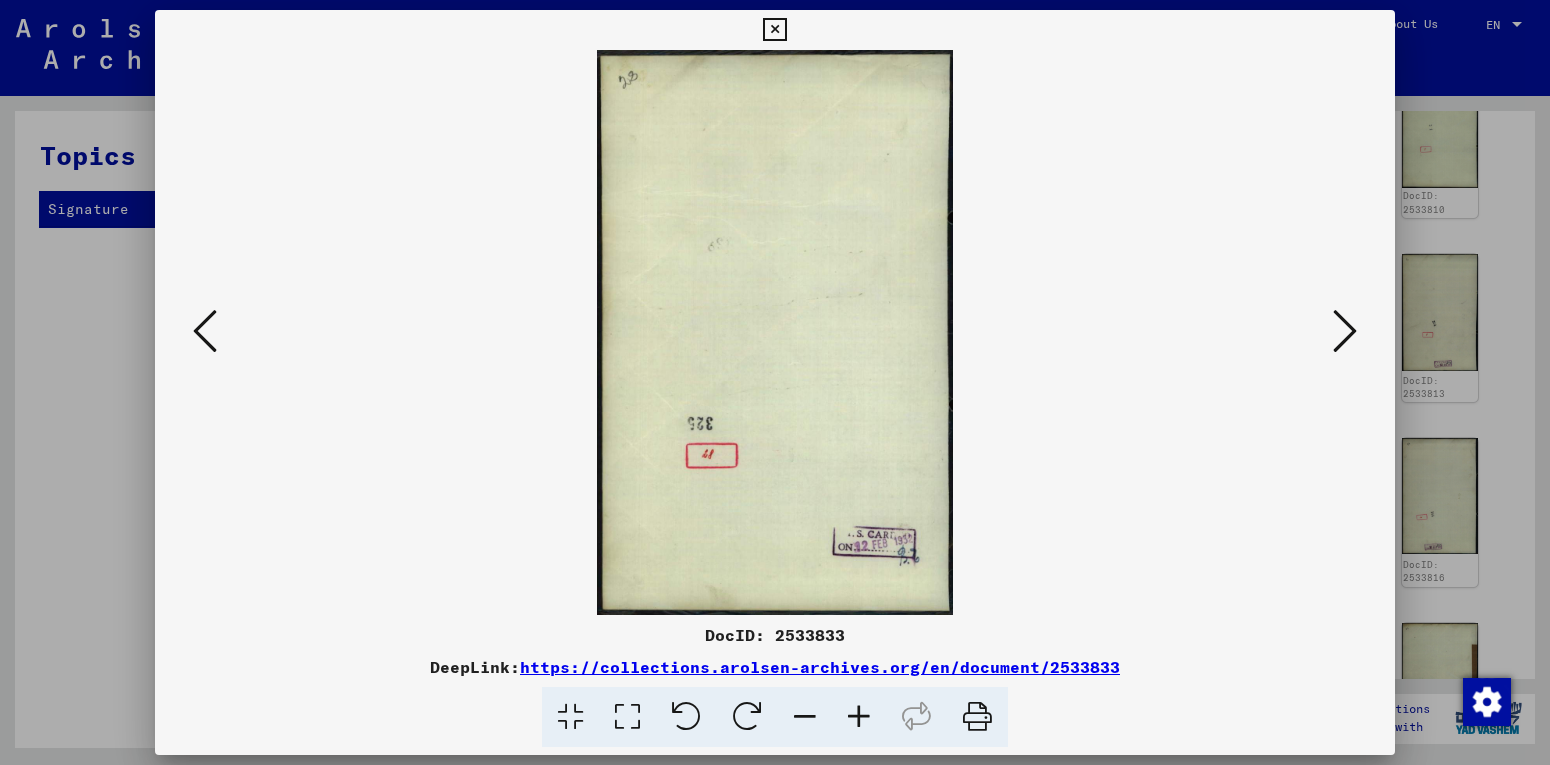 click at bounding box center (1345, 331) 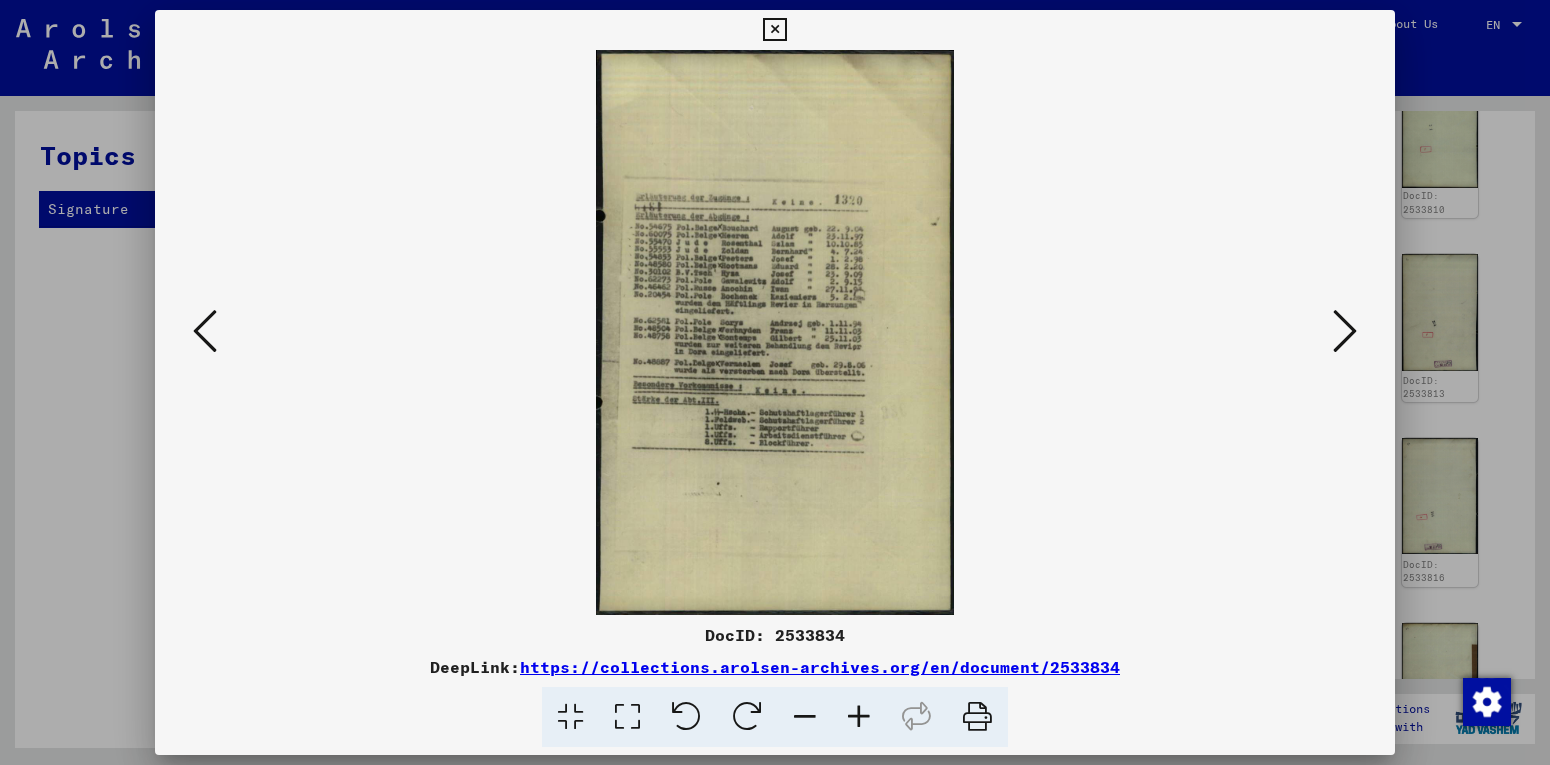 click at bounding box center [1345, 331] 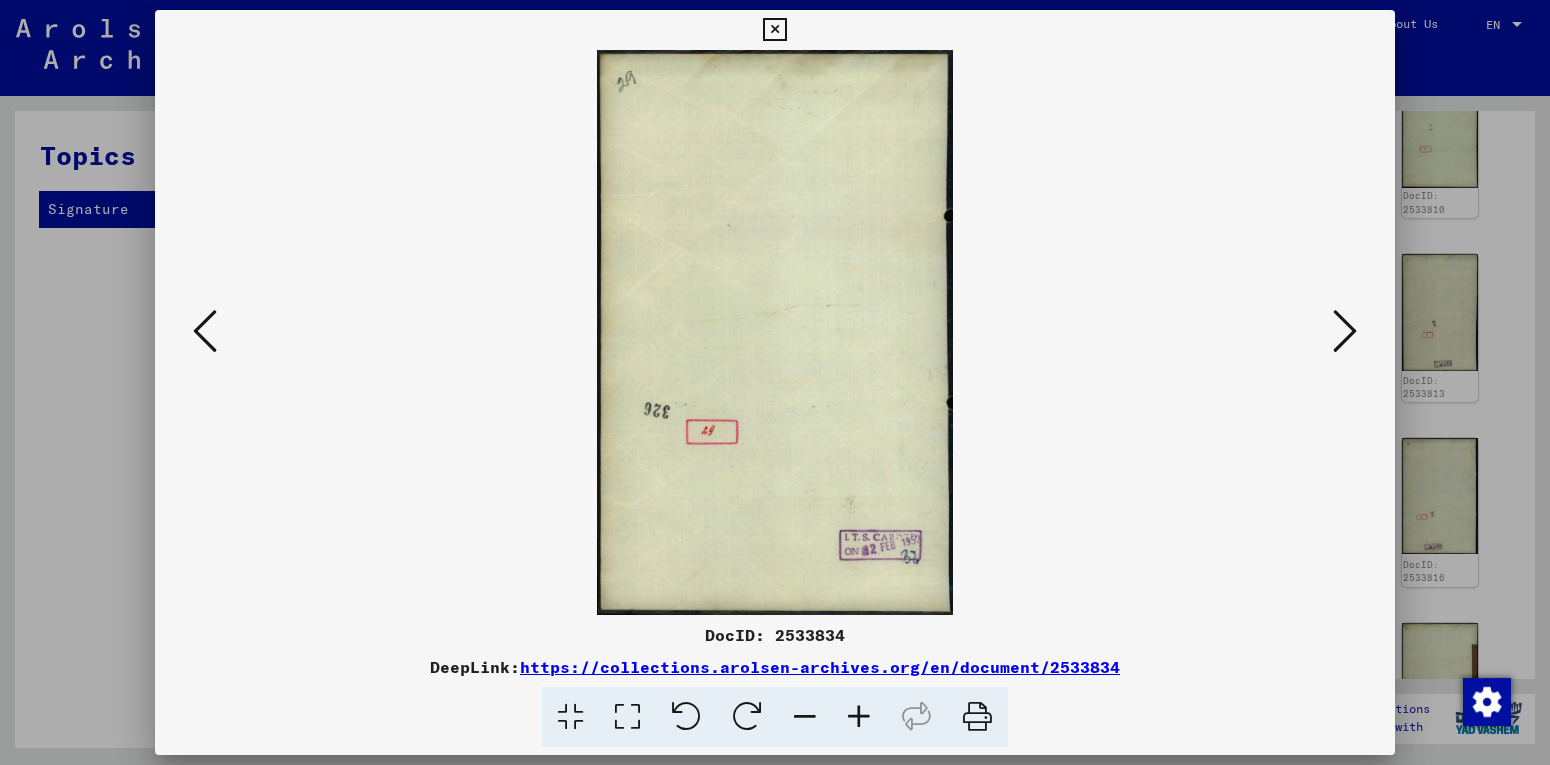 click at bounding box center [1345, 331] 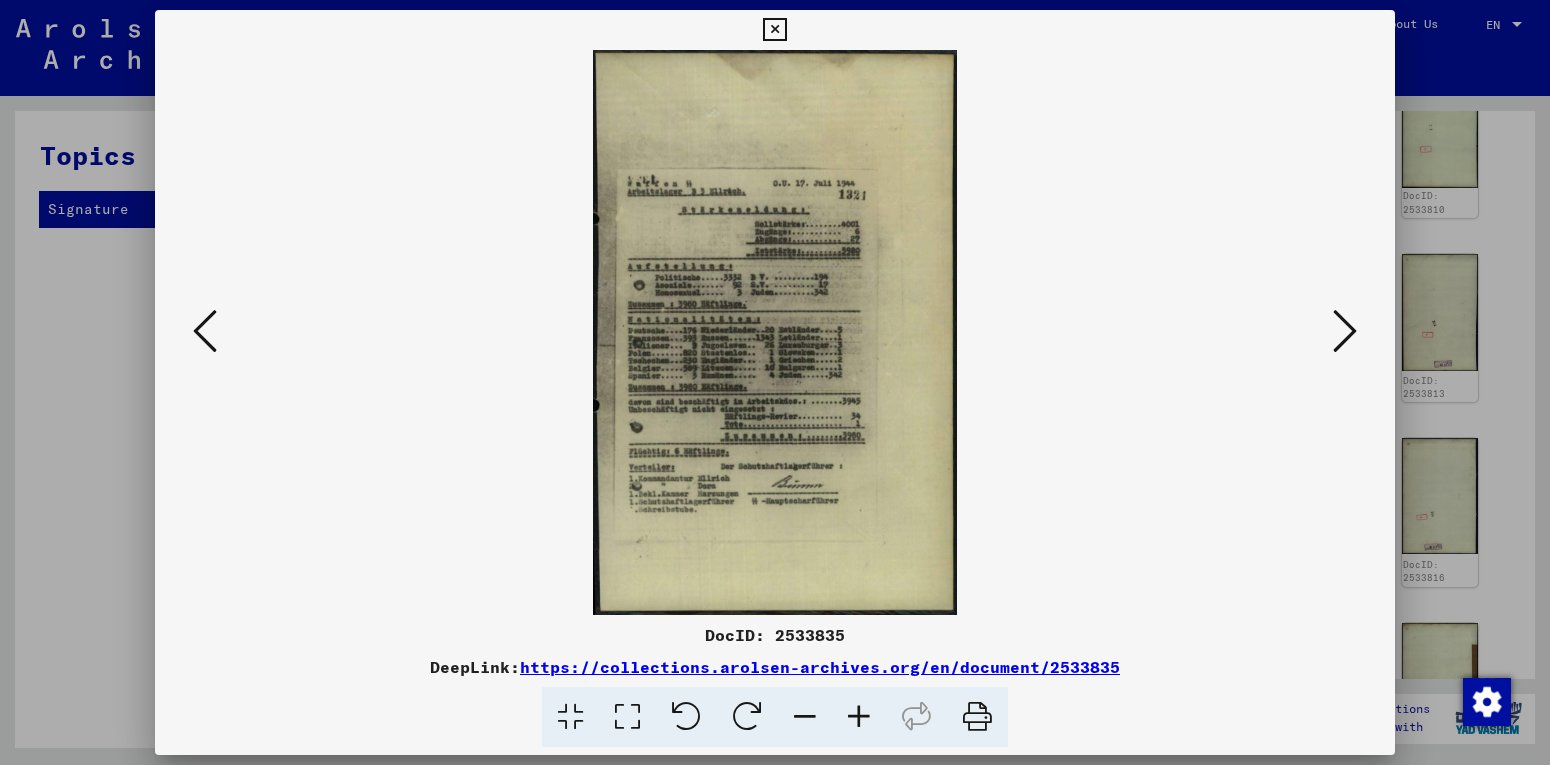 click at bounding box center (1345, 332) 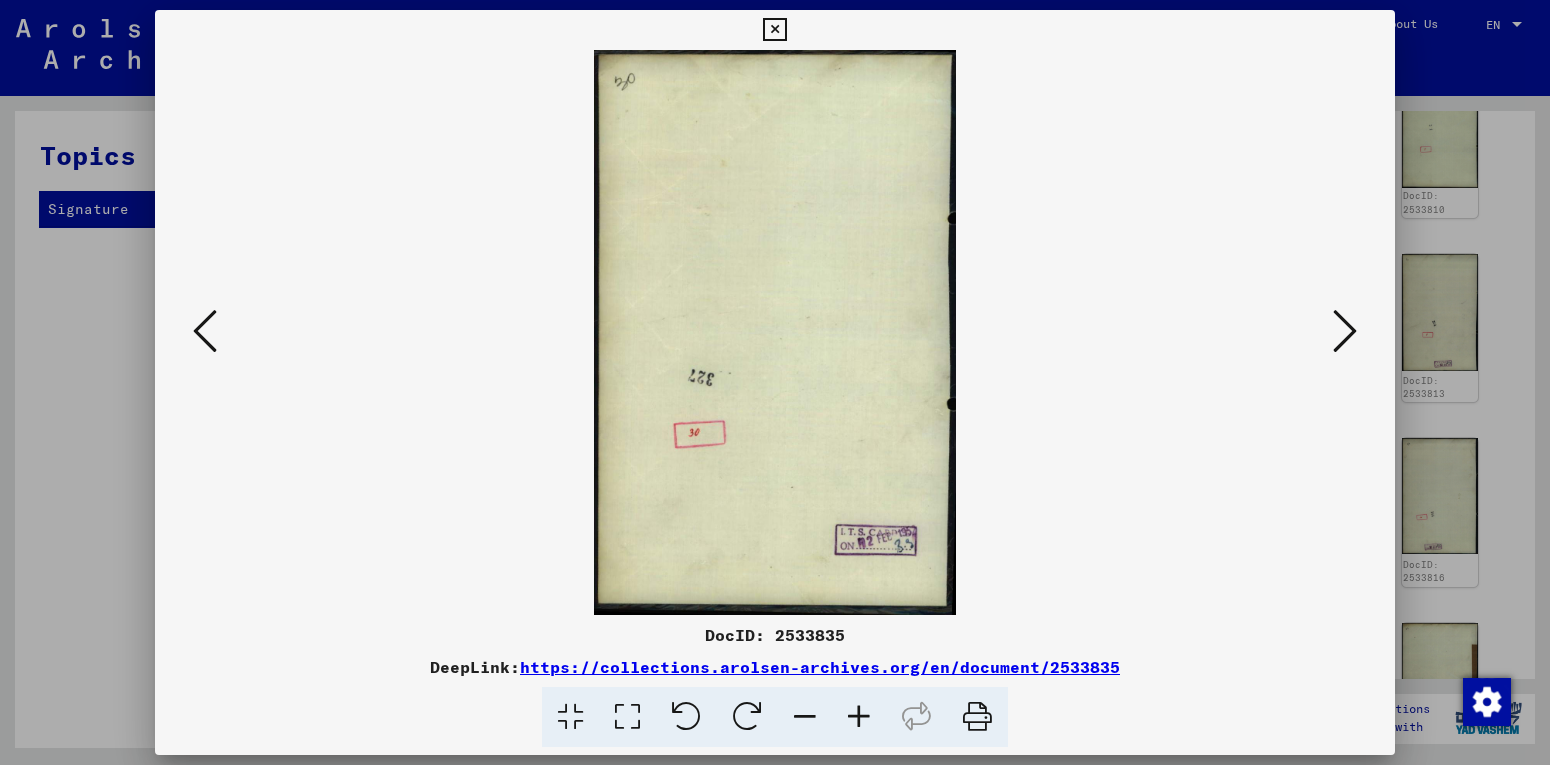 click at bounding box center [1345, 331] 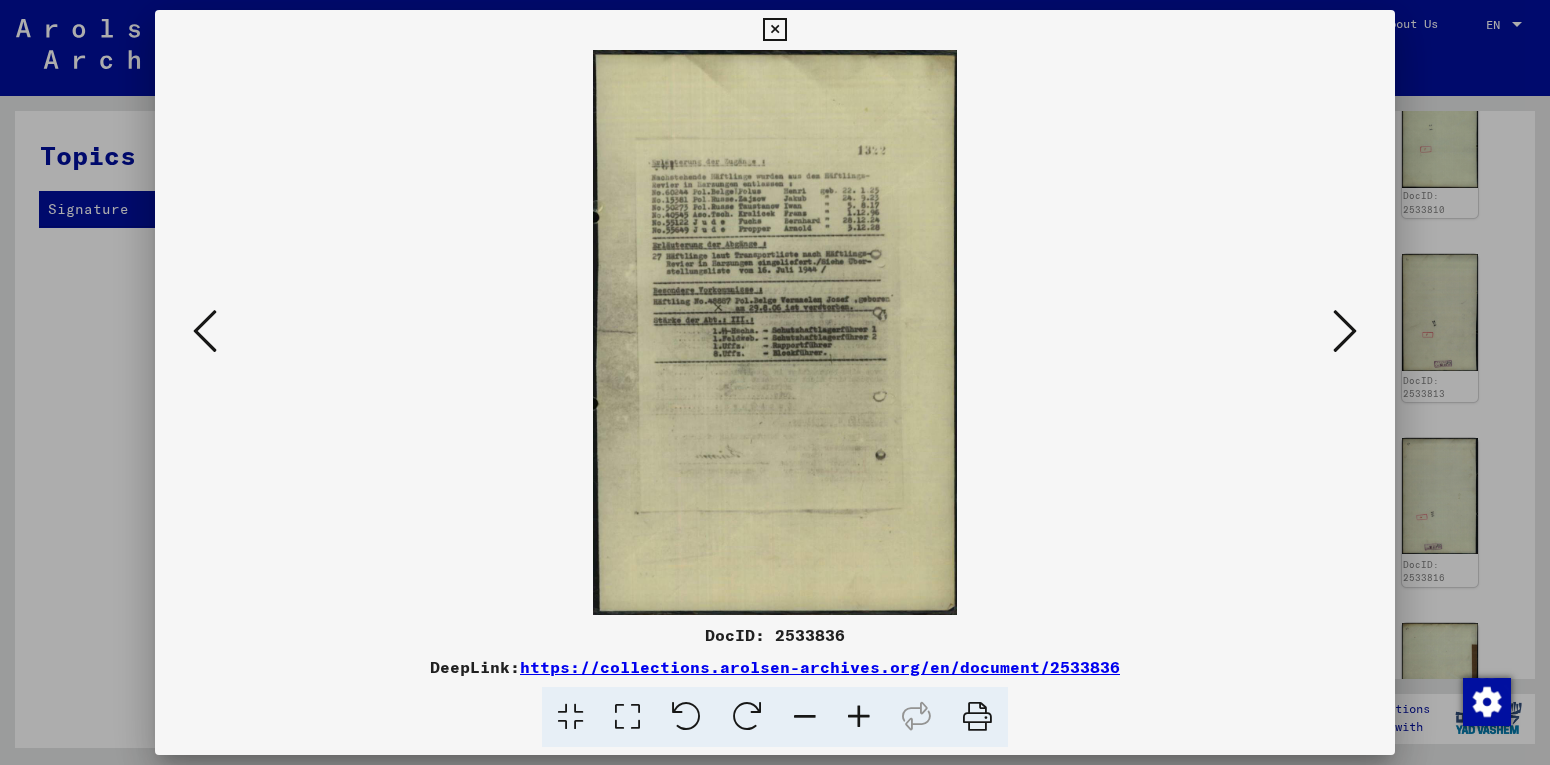 click at bounding box center [1345, 331] 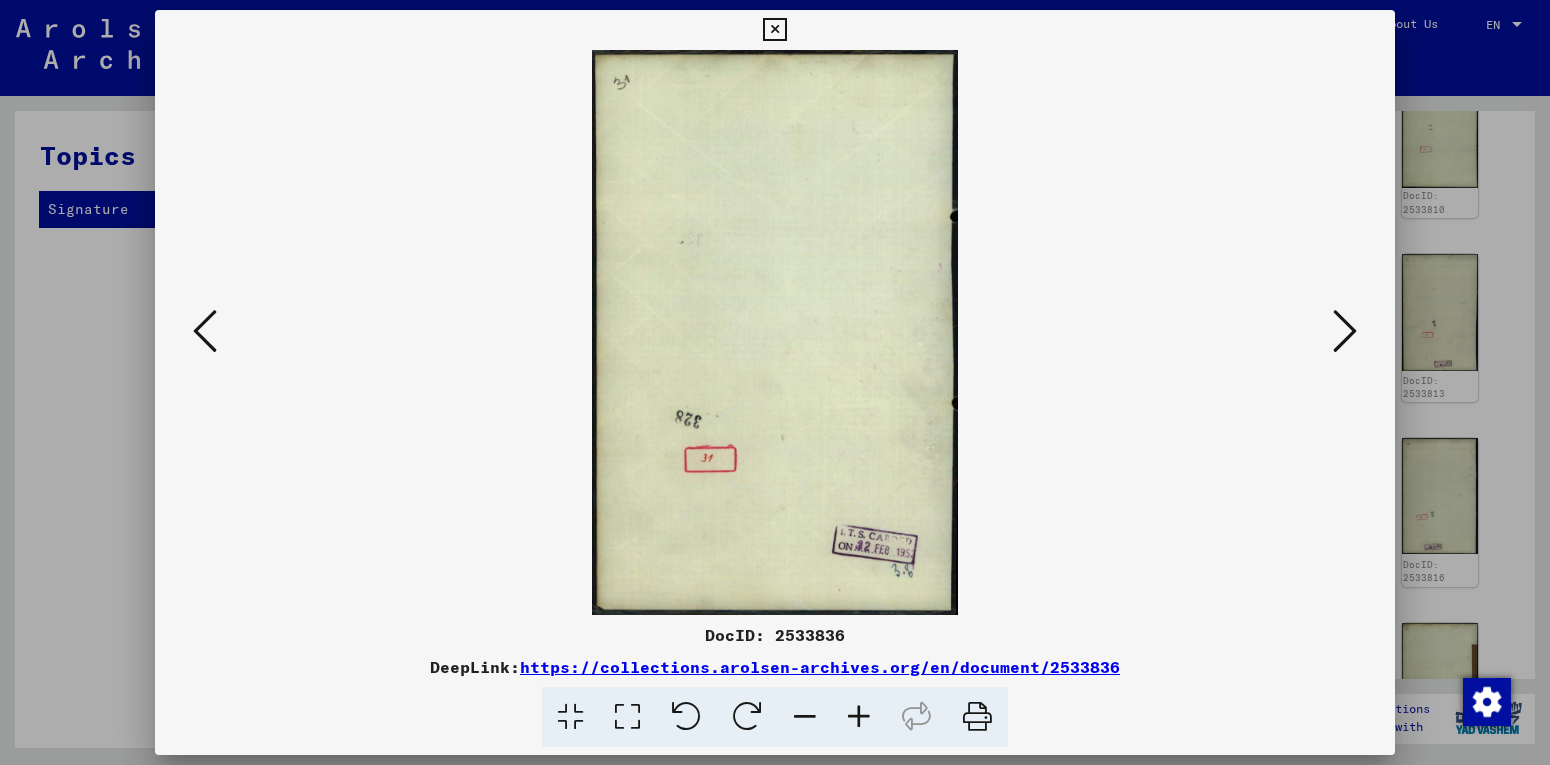 click at bounding box center (1345, 331) 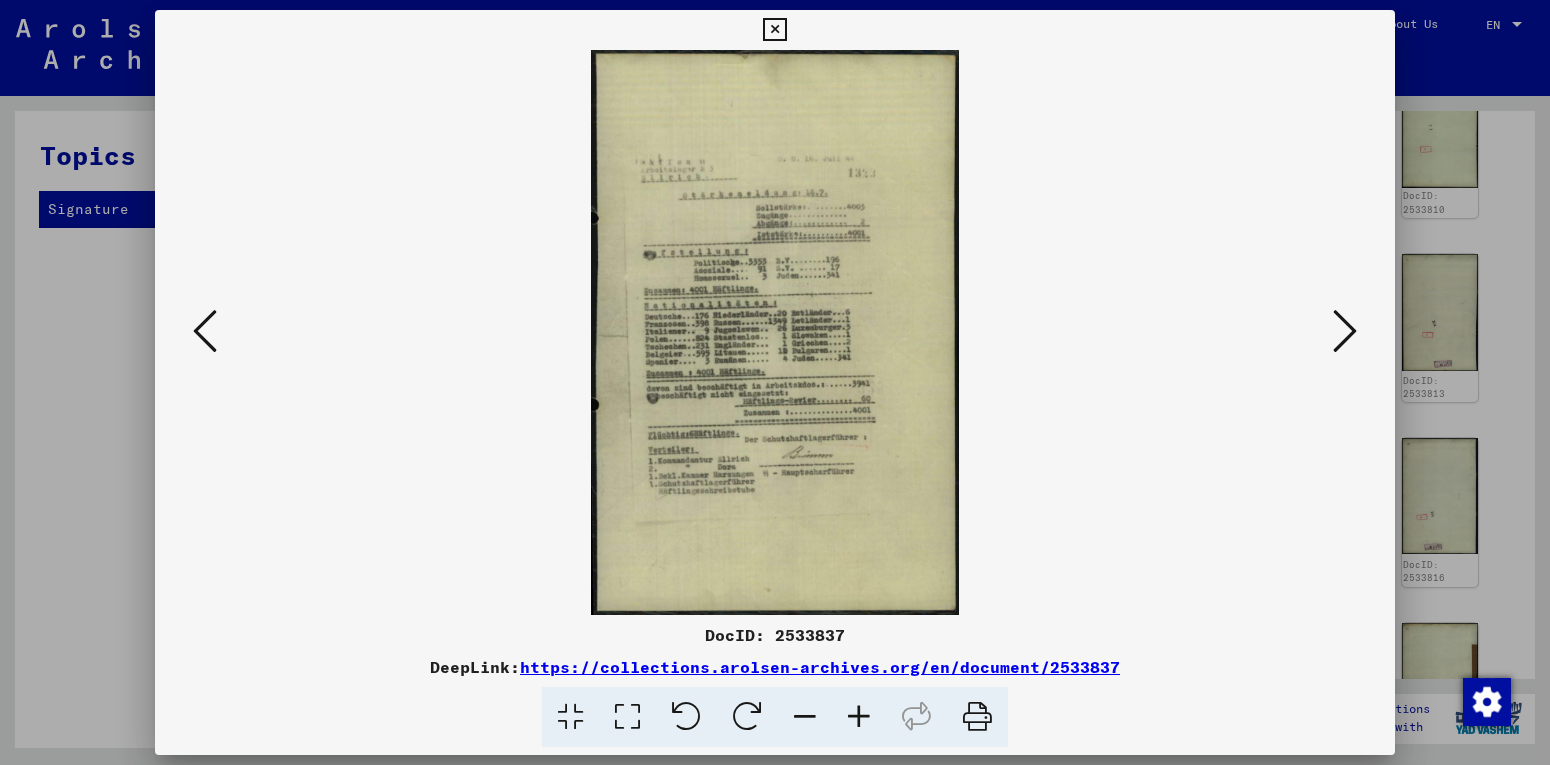 click at bounding box center [1345, 331] 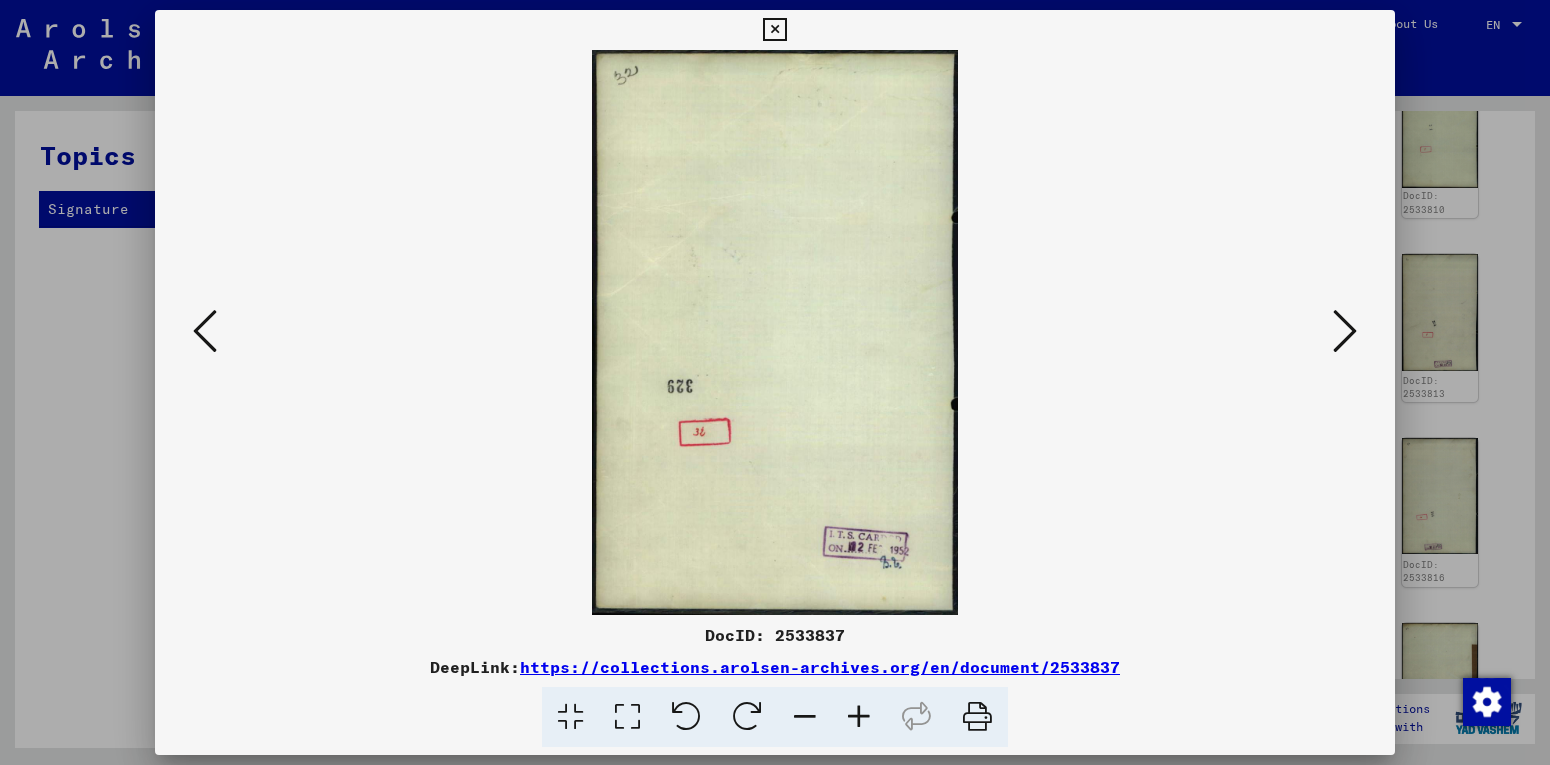 click at bounding box center (1345, 331) 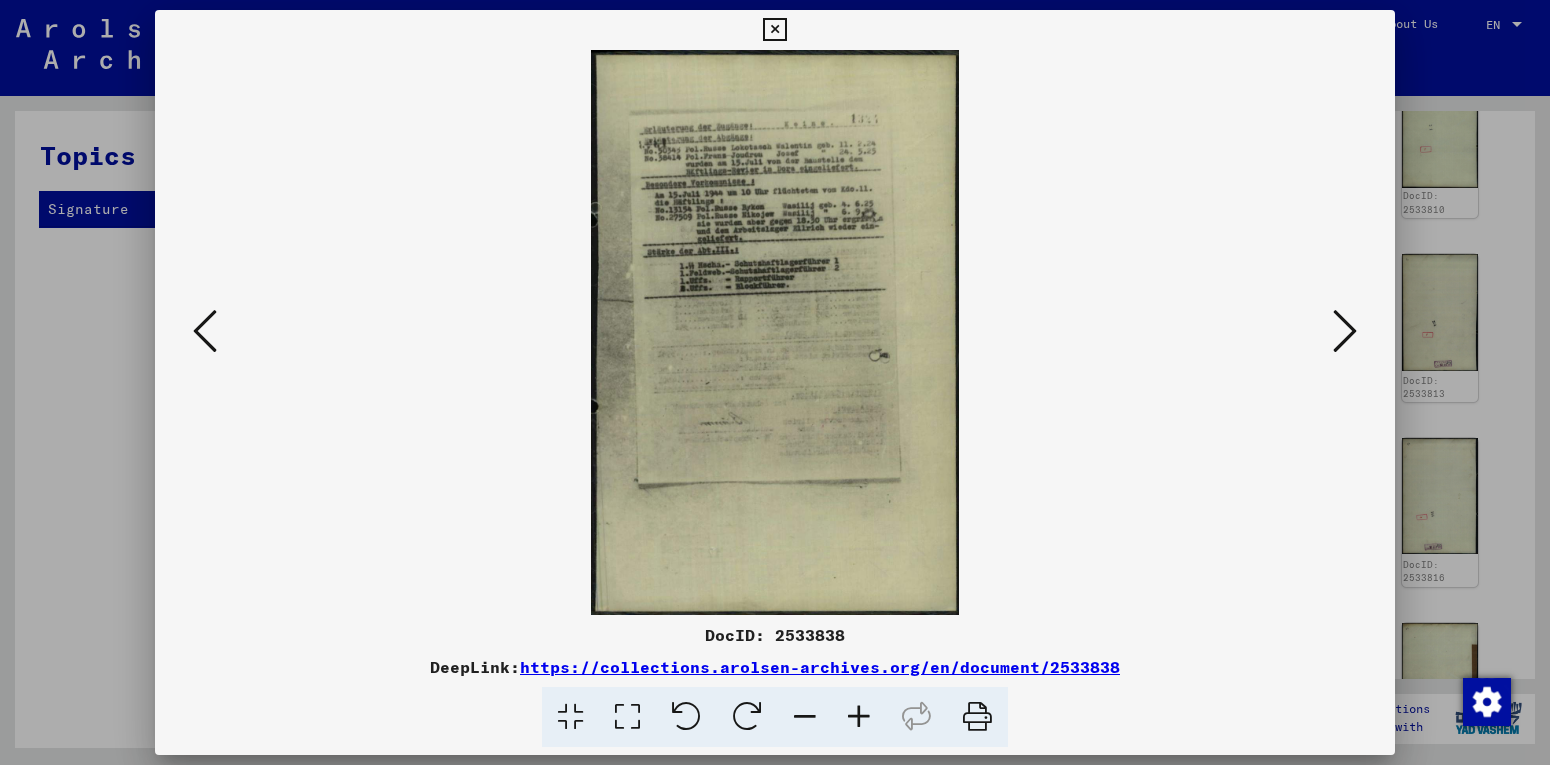 click at bounding box center [1345, 331] 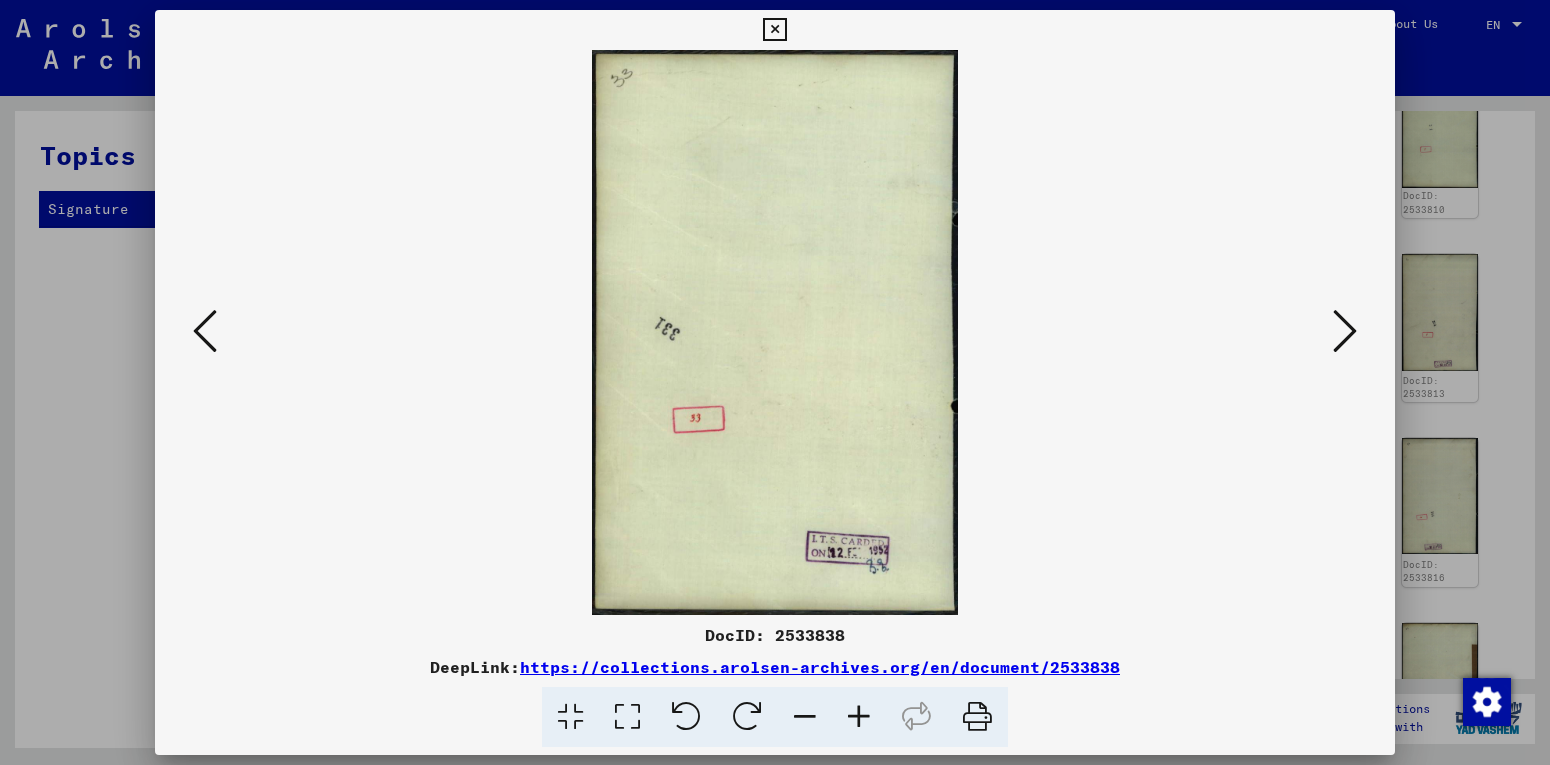click at bounding box center [1345, 331] 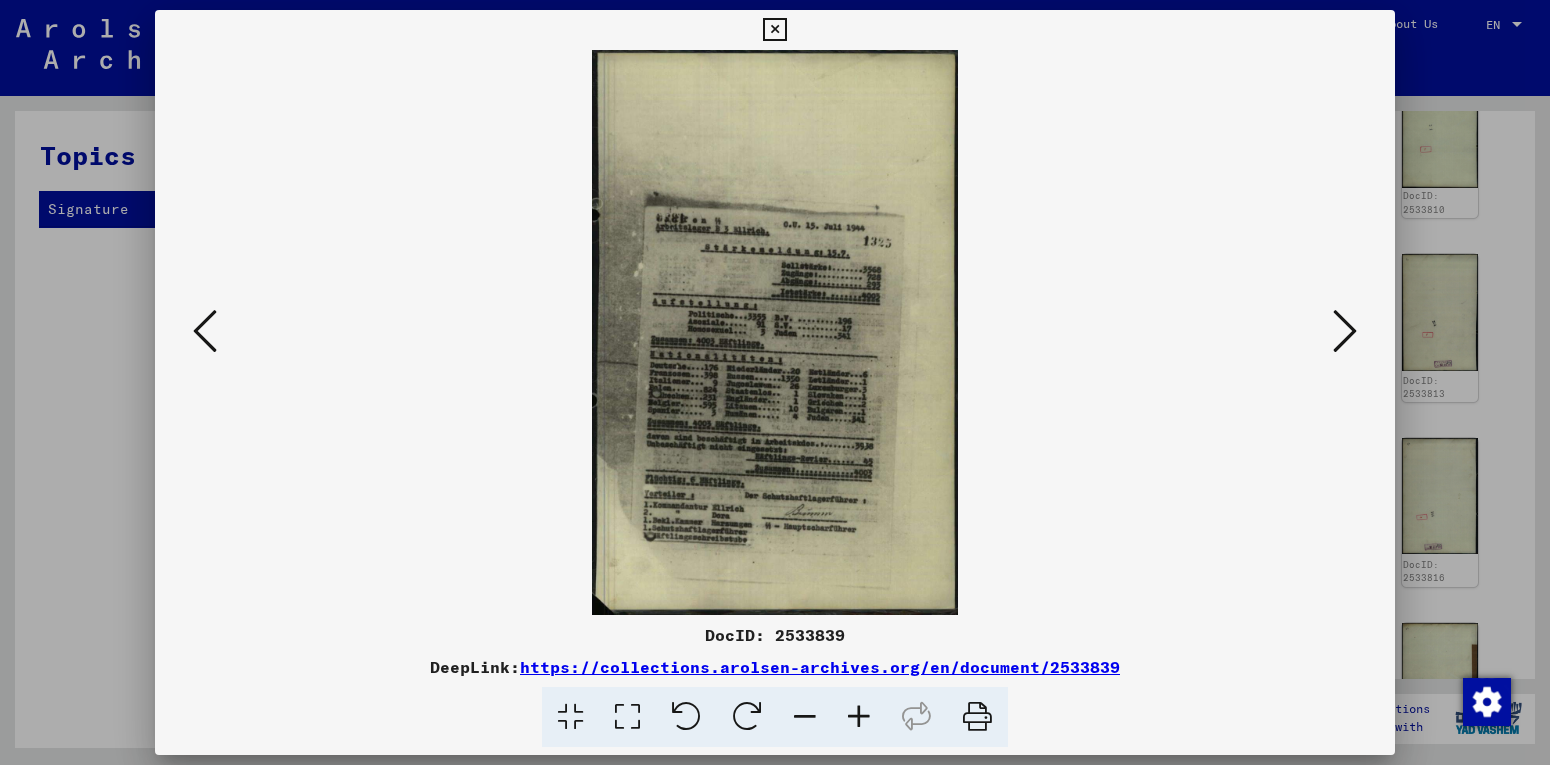 click at bounding box center (1345, 331) 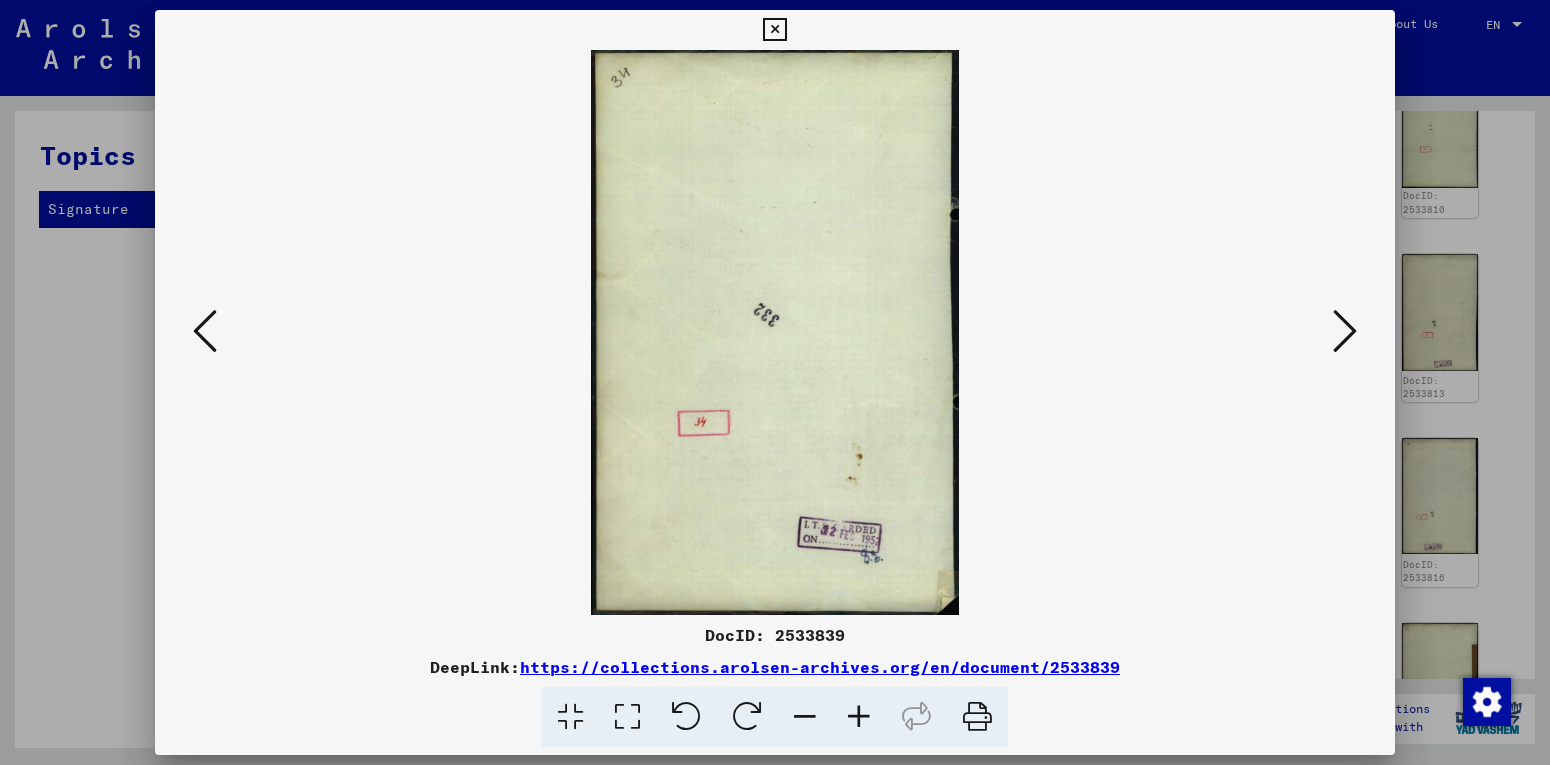 click at bounding box center (1345, 331) 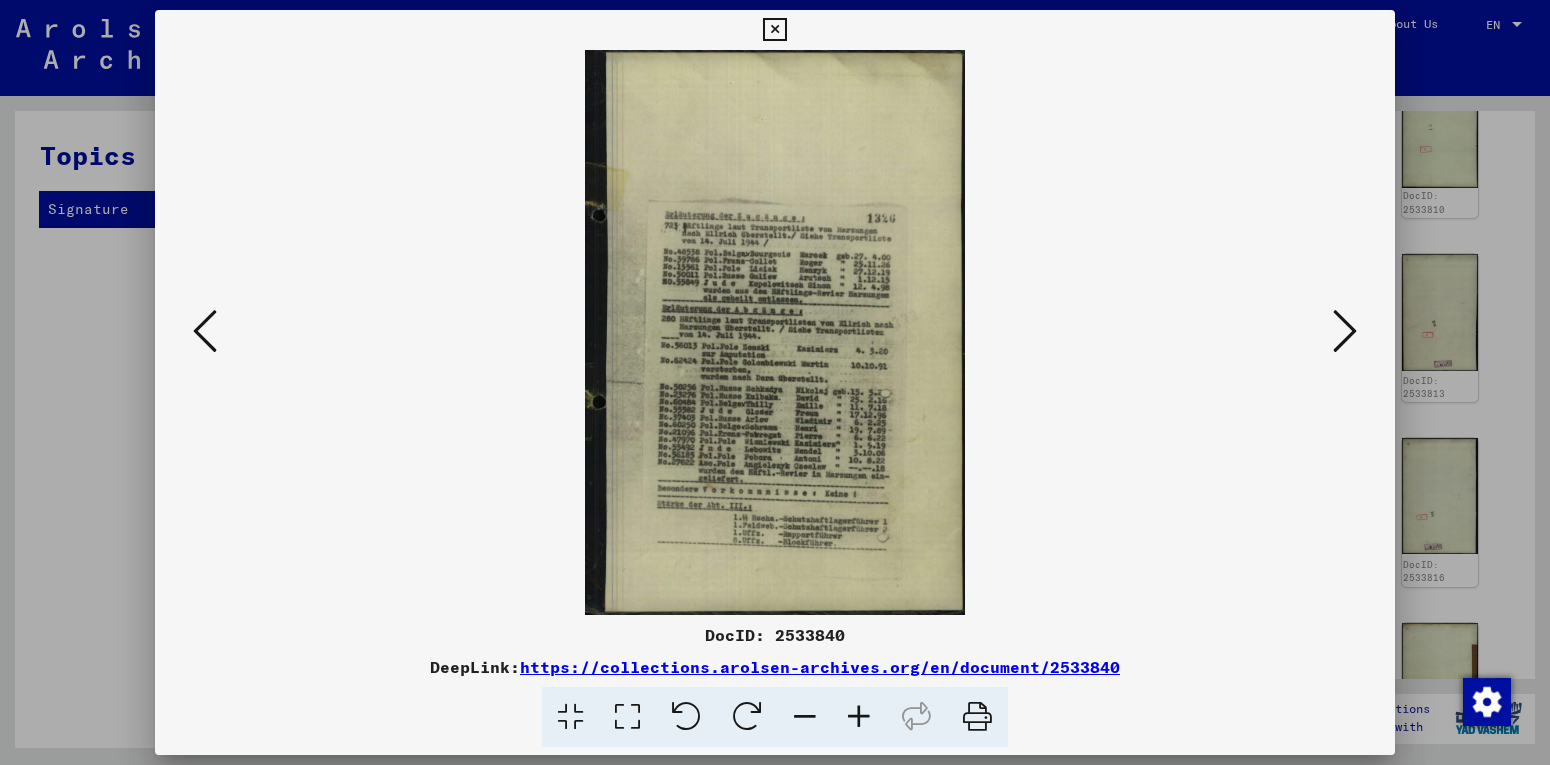 click at bounding box center [1345, 332] 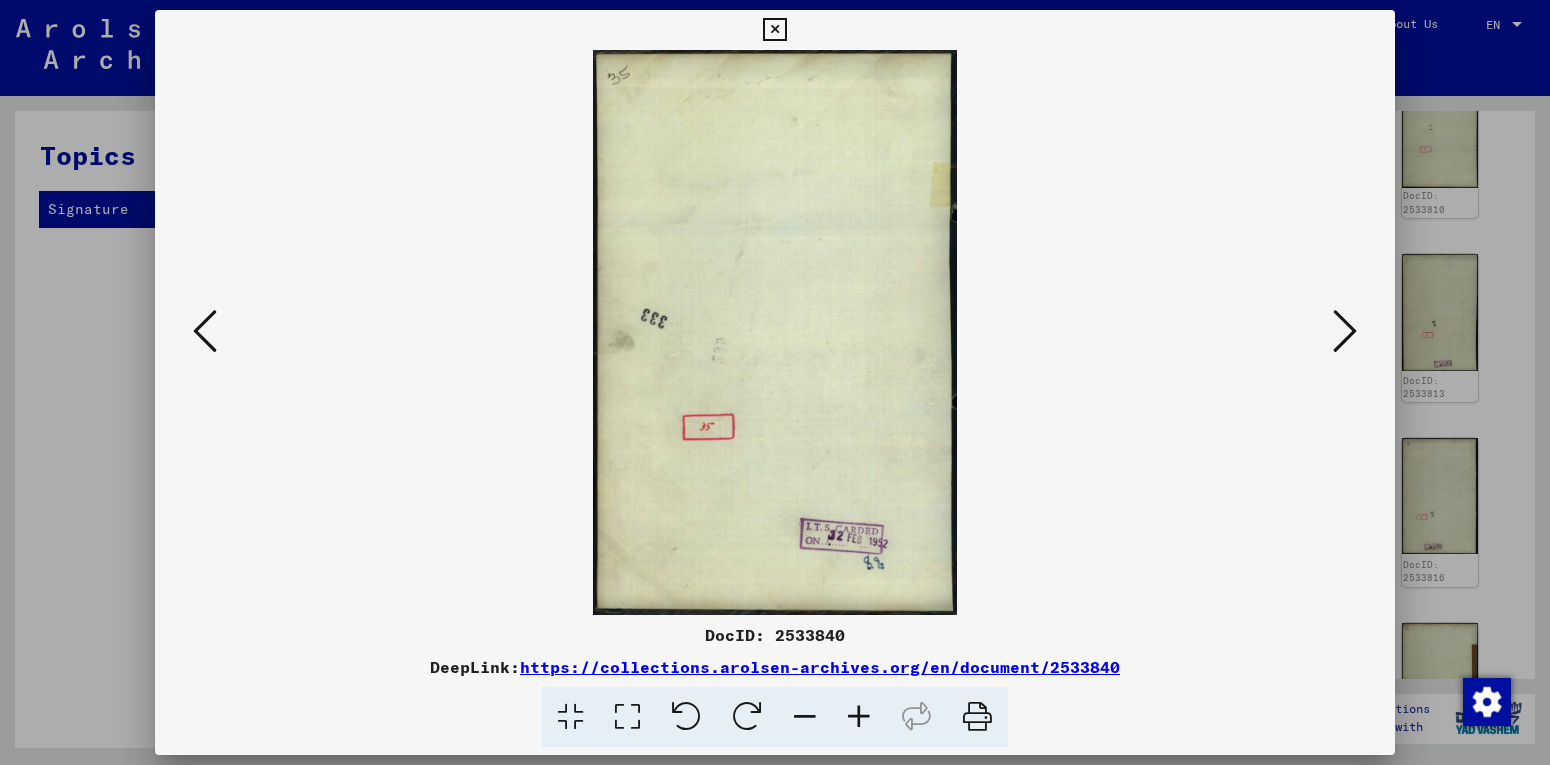 click at bounding box center [1345, 331] 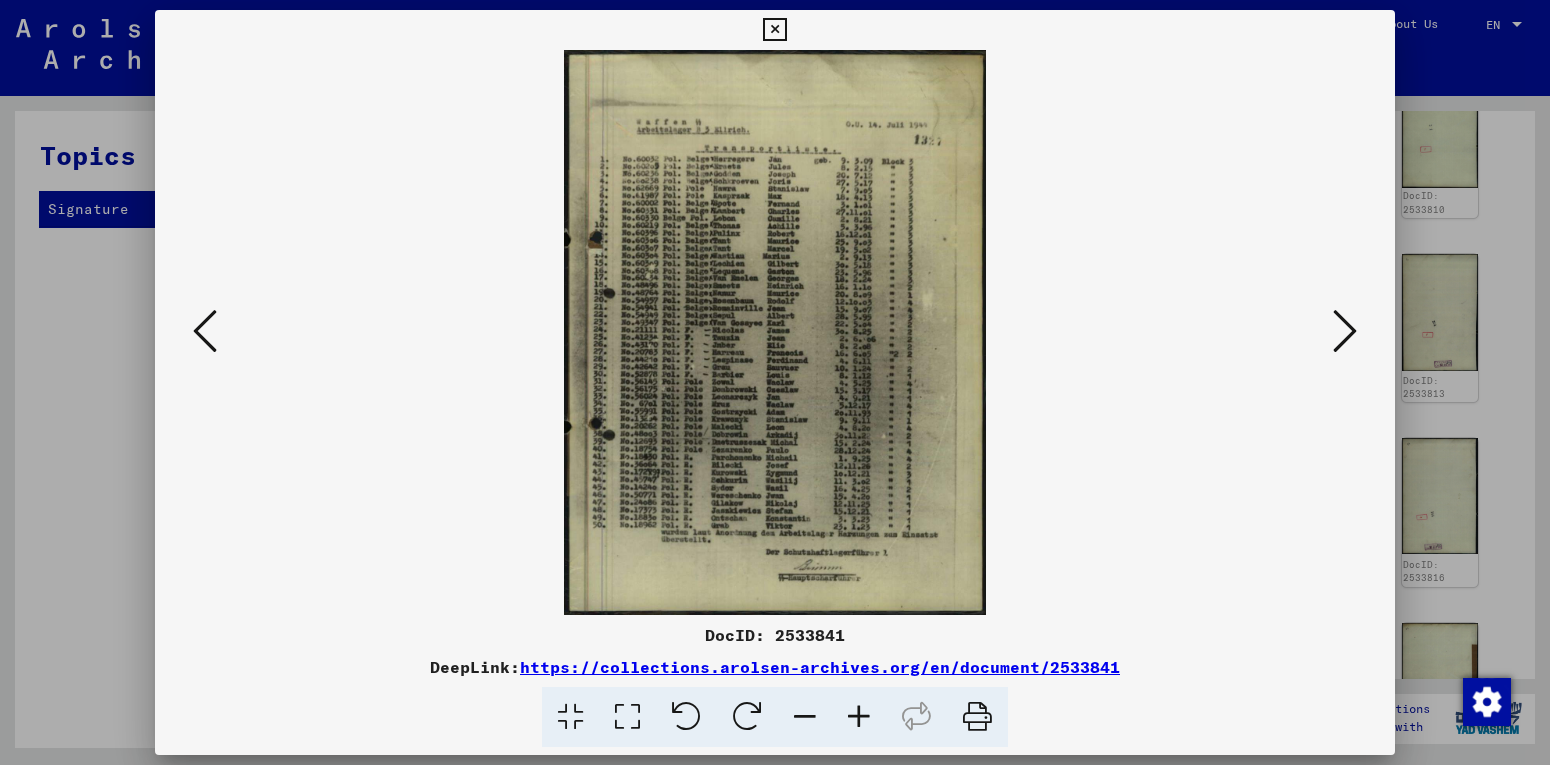 click at bounding box center [1345, 331] 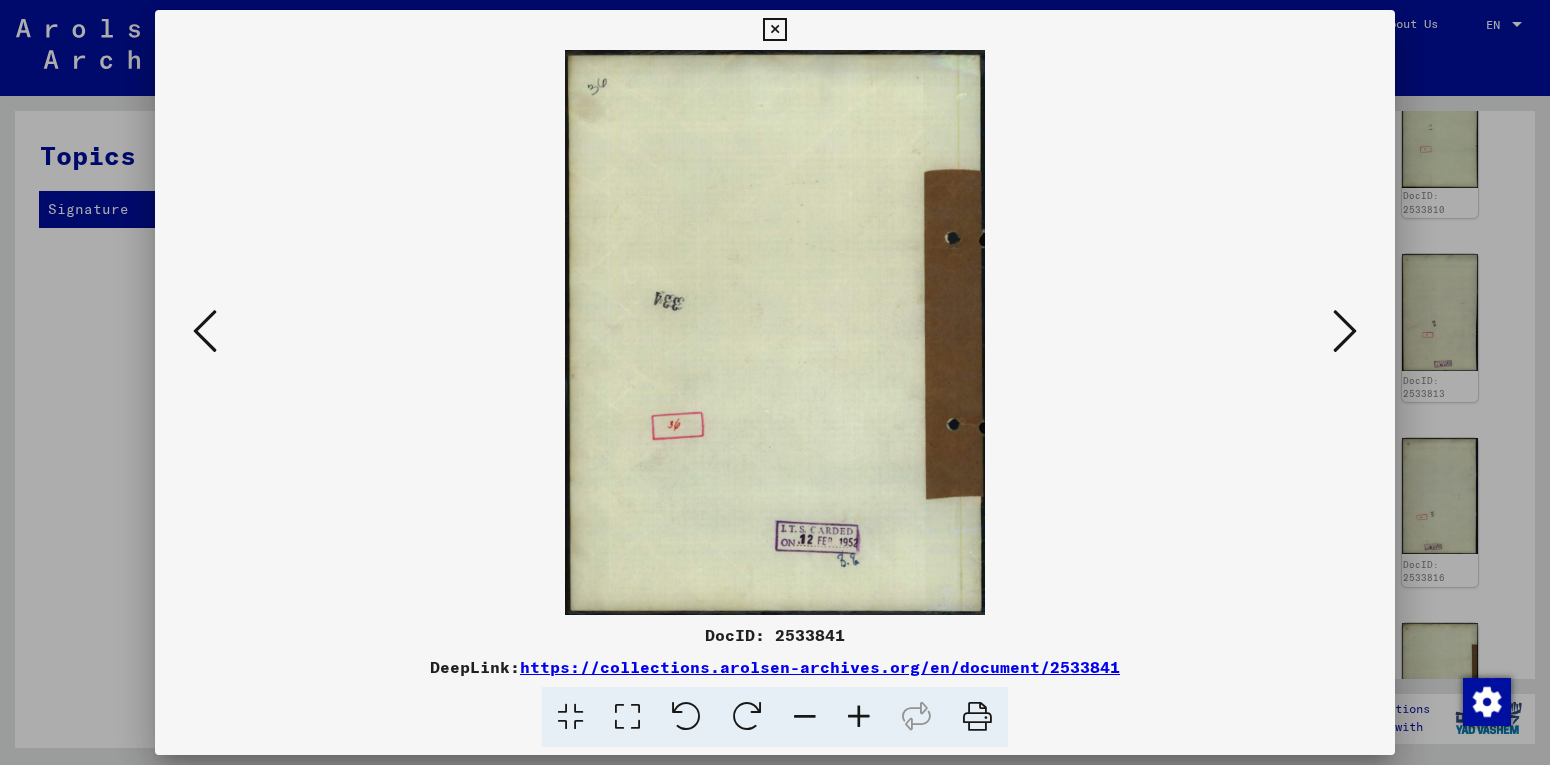click at bounding box center [1345, 331] 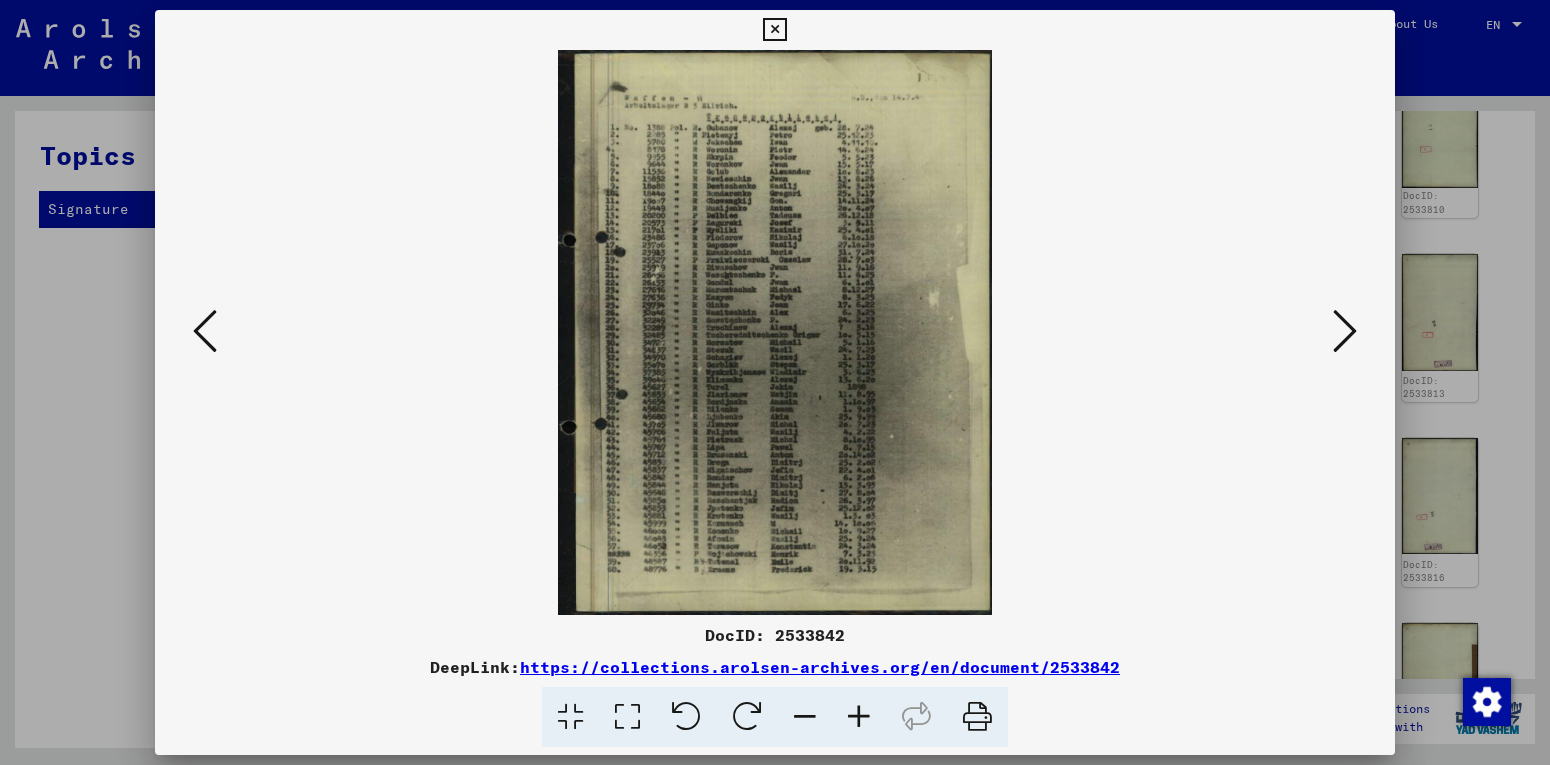 click at bounding box center (1345, 331) 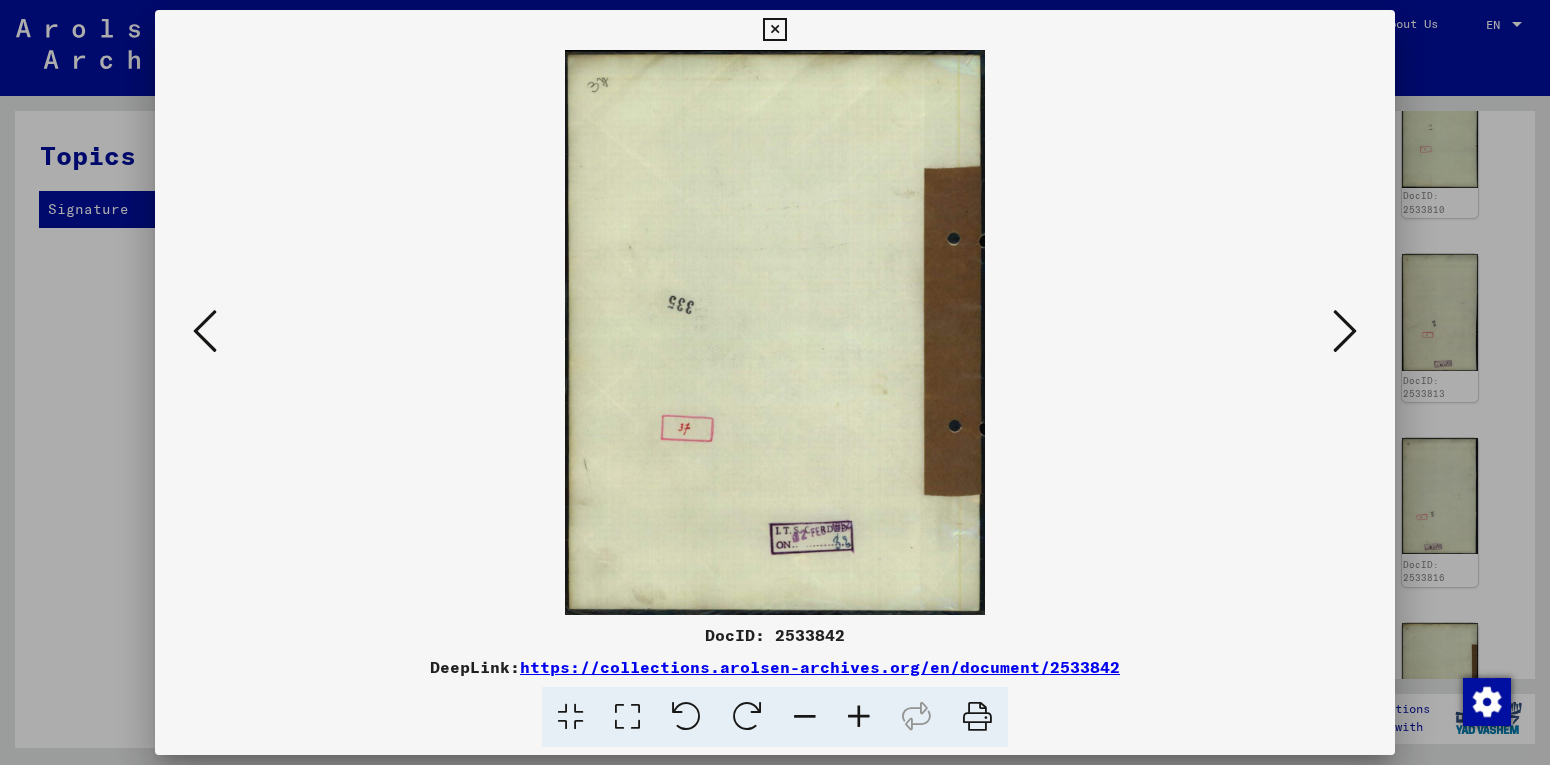 click at bounding box center (1345, 331) 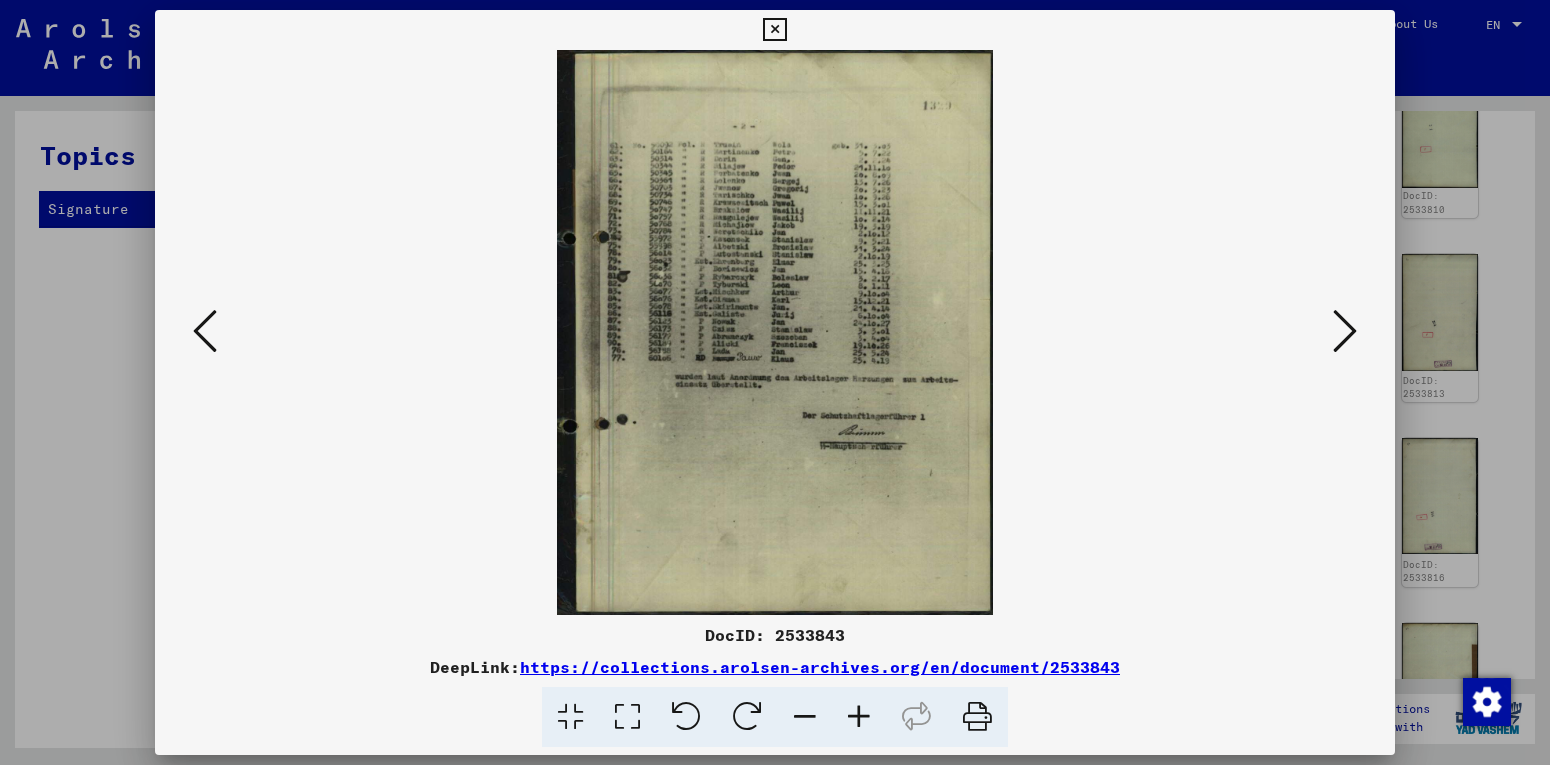 click at bounding box center [1345, 331] 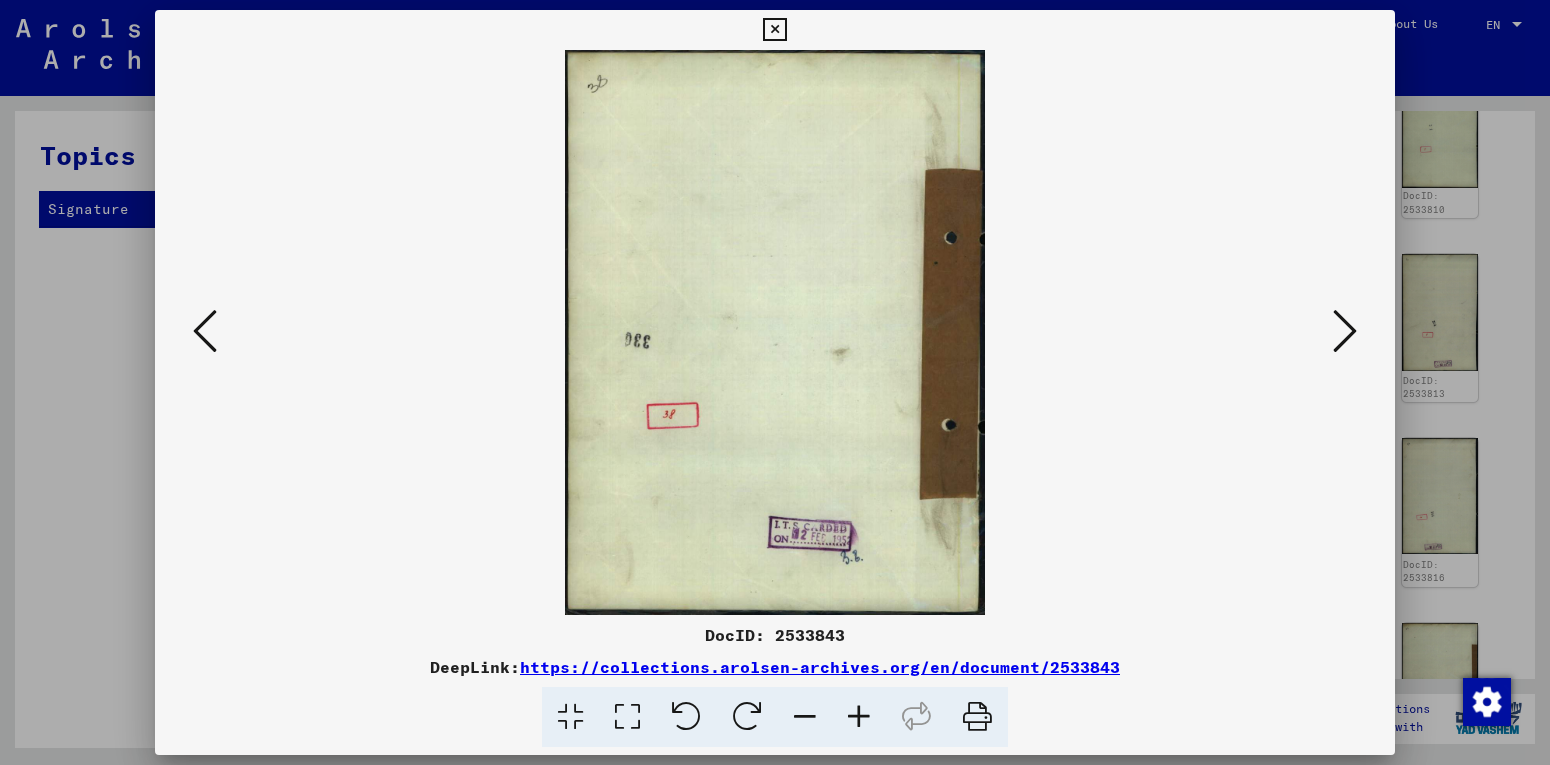 click at bounding box center [1345, 331] 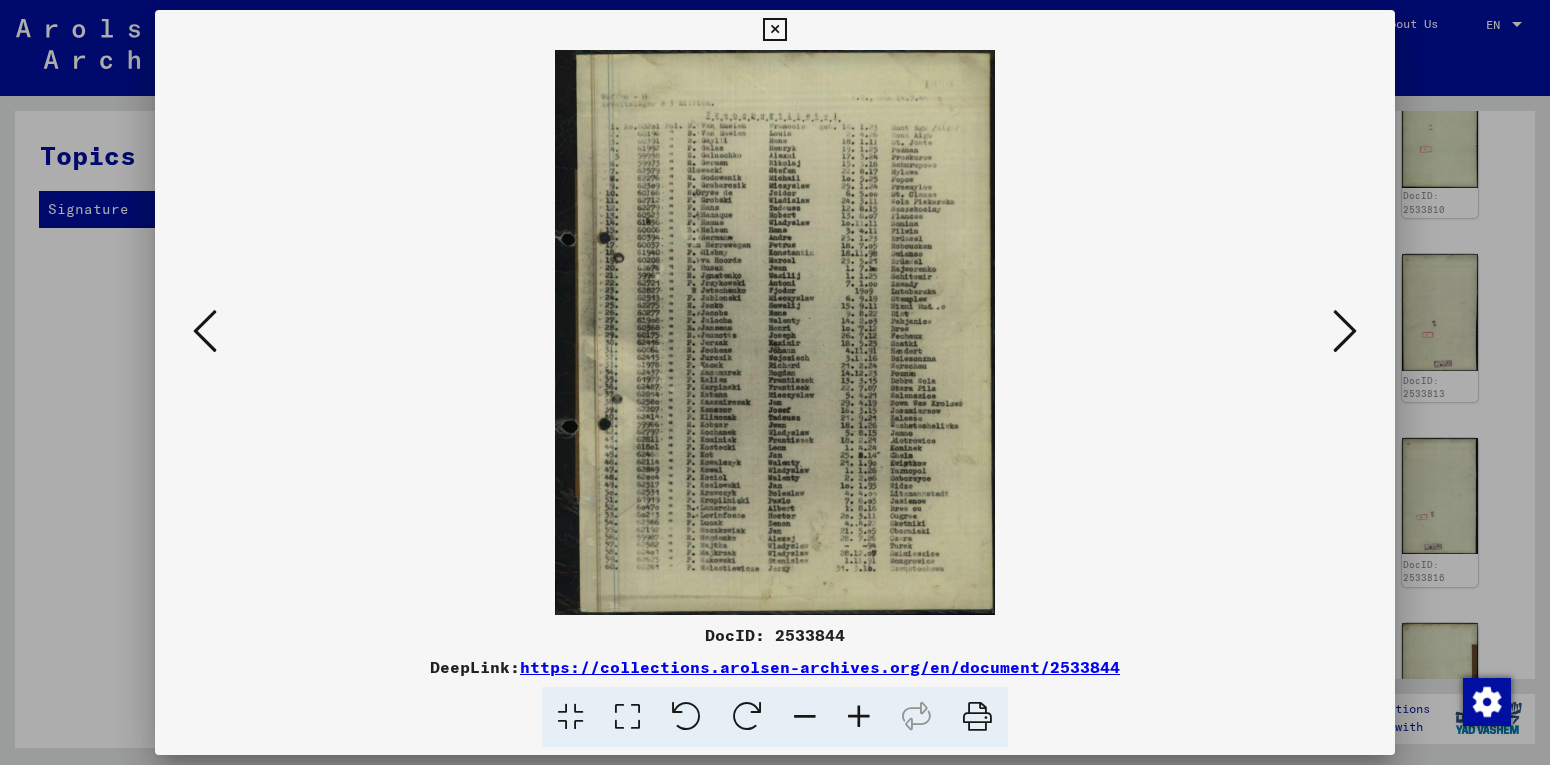 click at bounding box center (1345, 332) 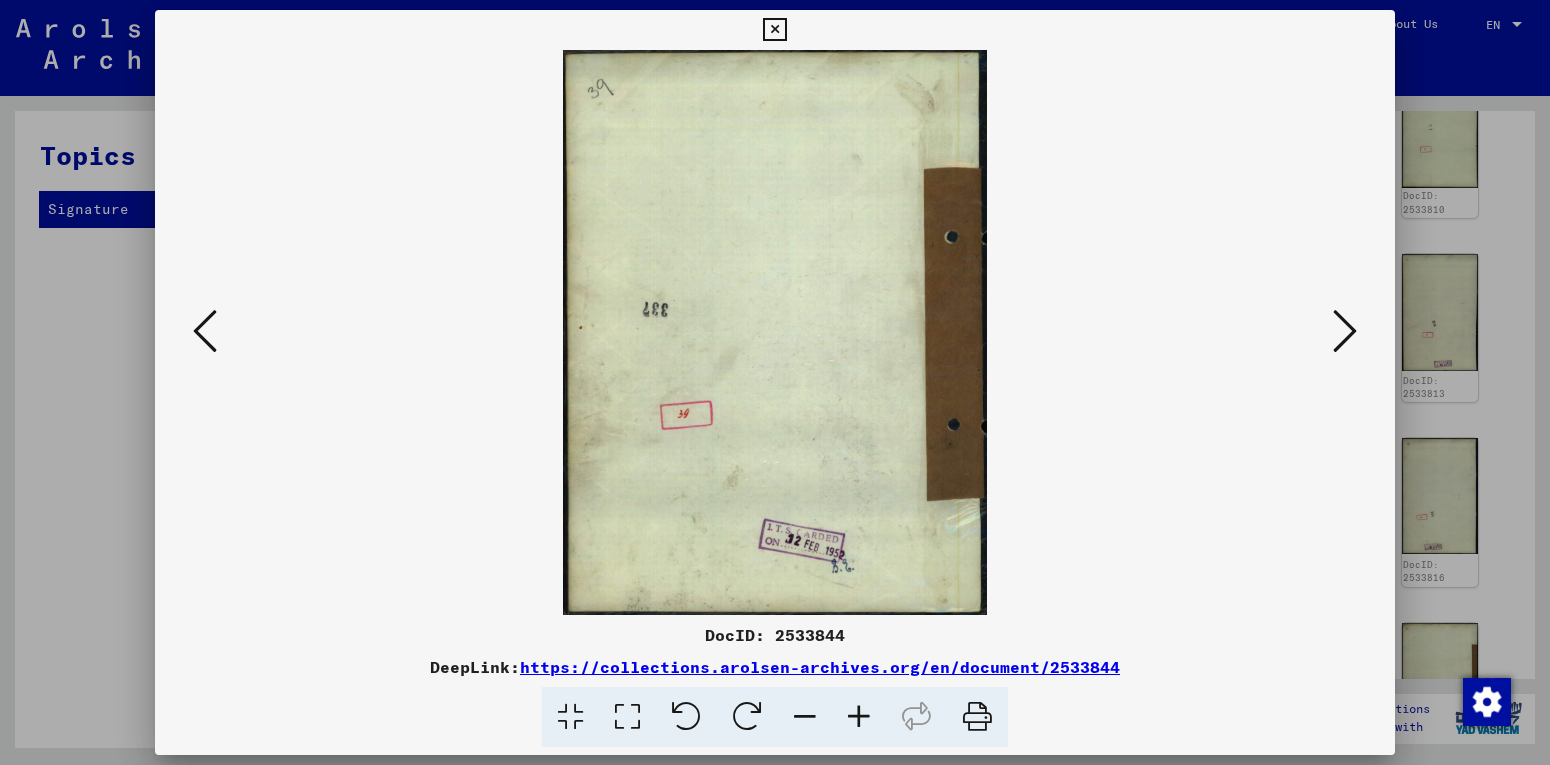 click at bounding box center [1345, 331] 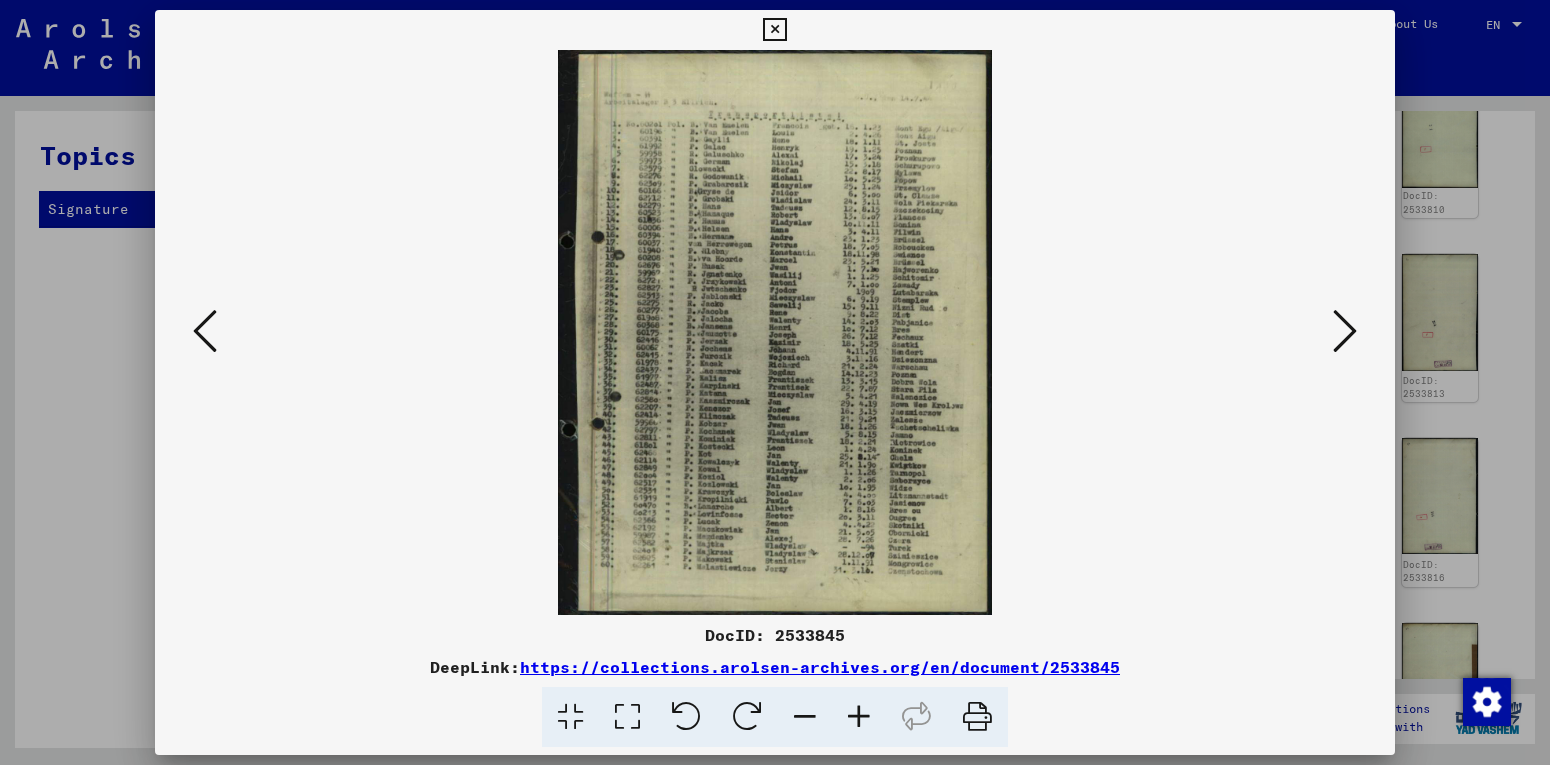 click at bounding box center [1345, 331] 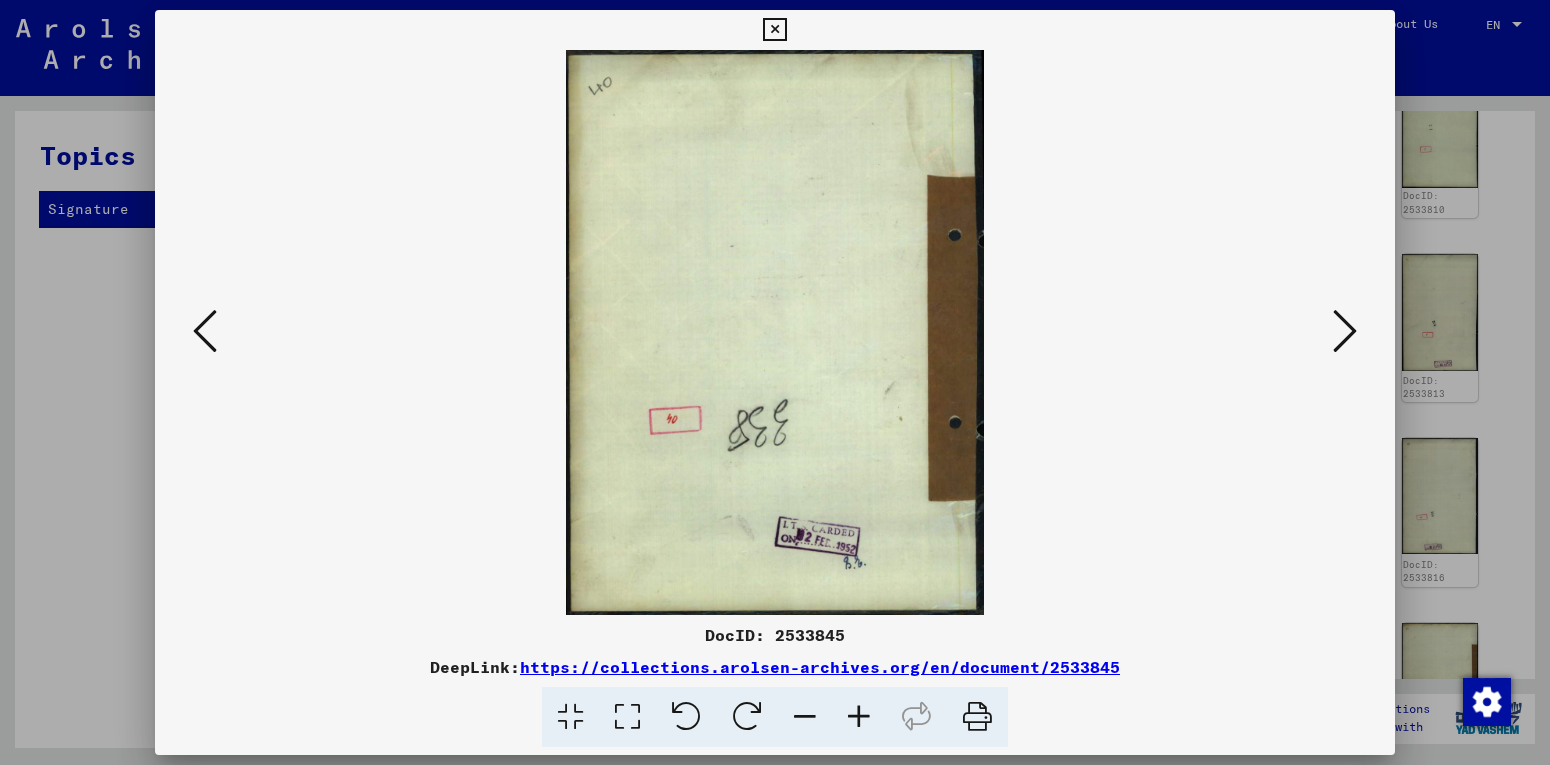 click at bounding box center (1345, 331) 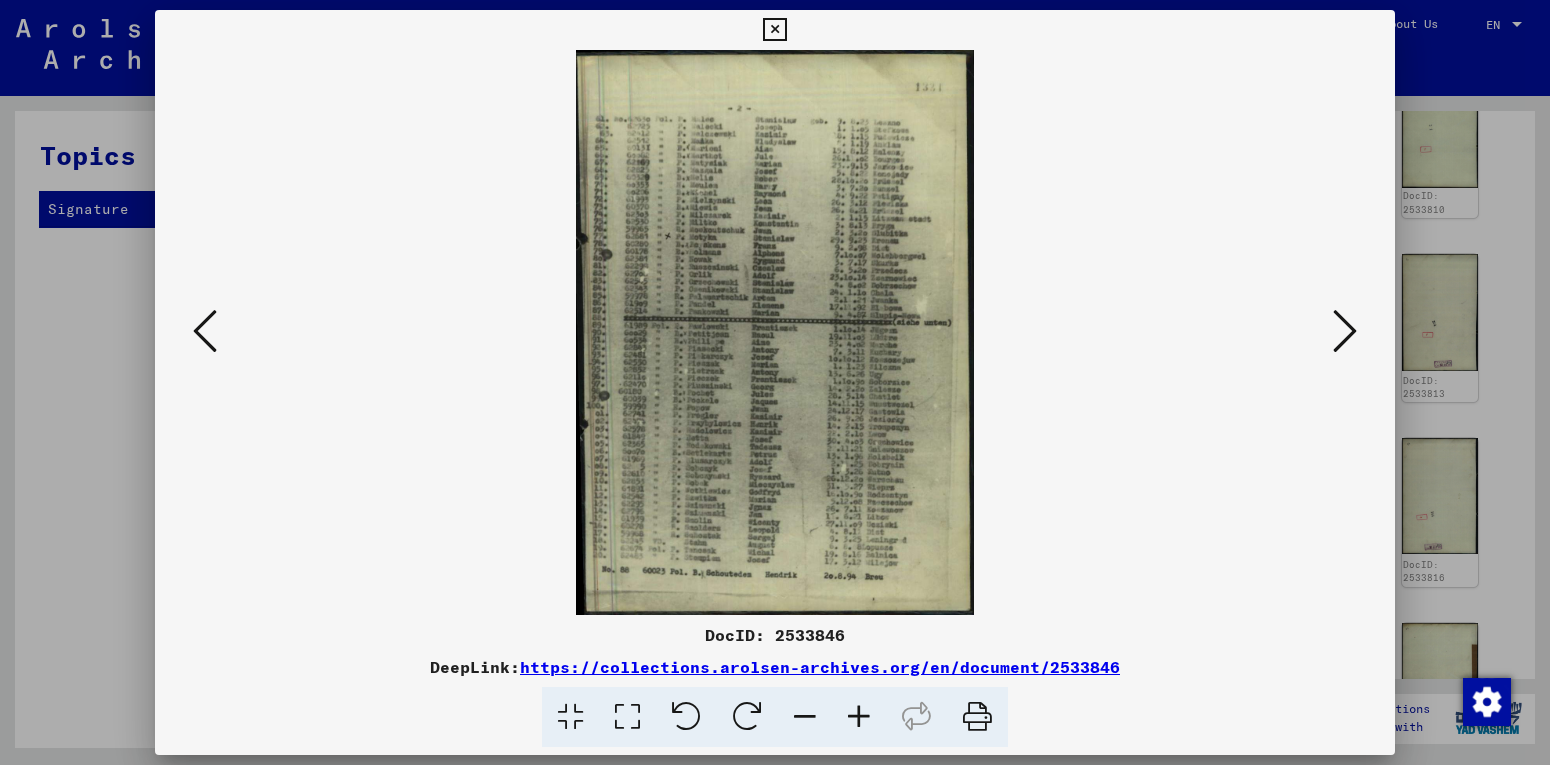 click at bounding box center (1345, 331) 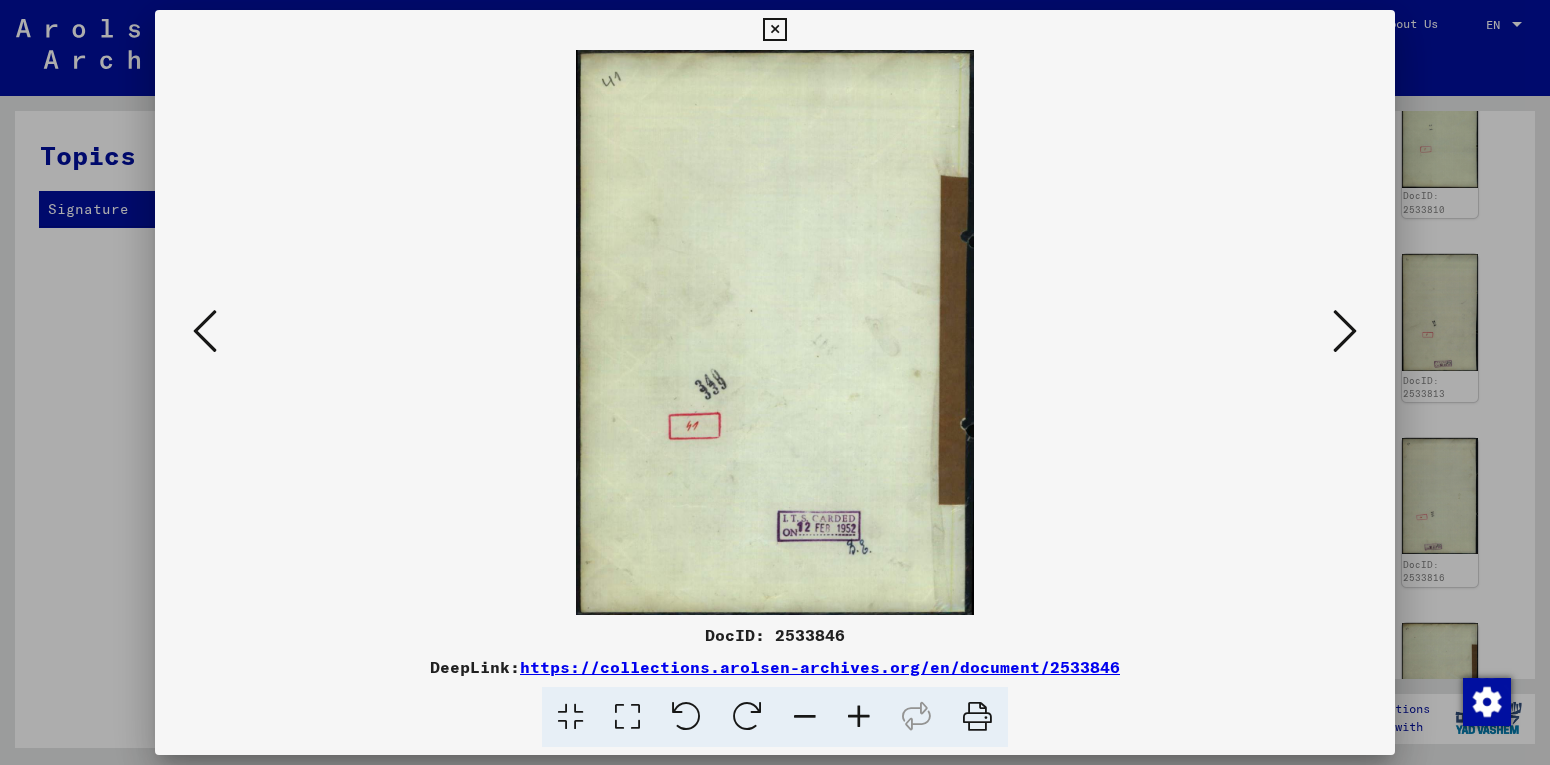 click at bounding box center (1345, 332) 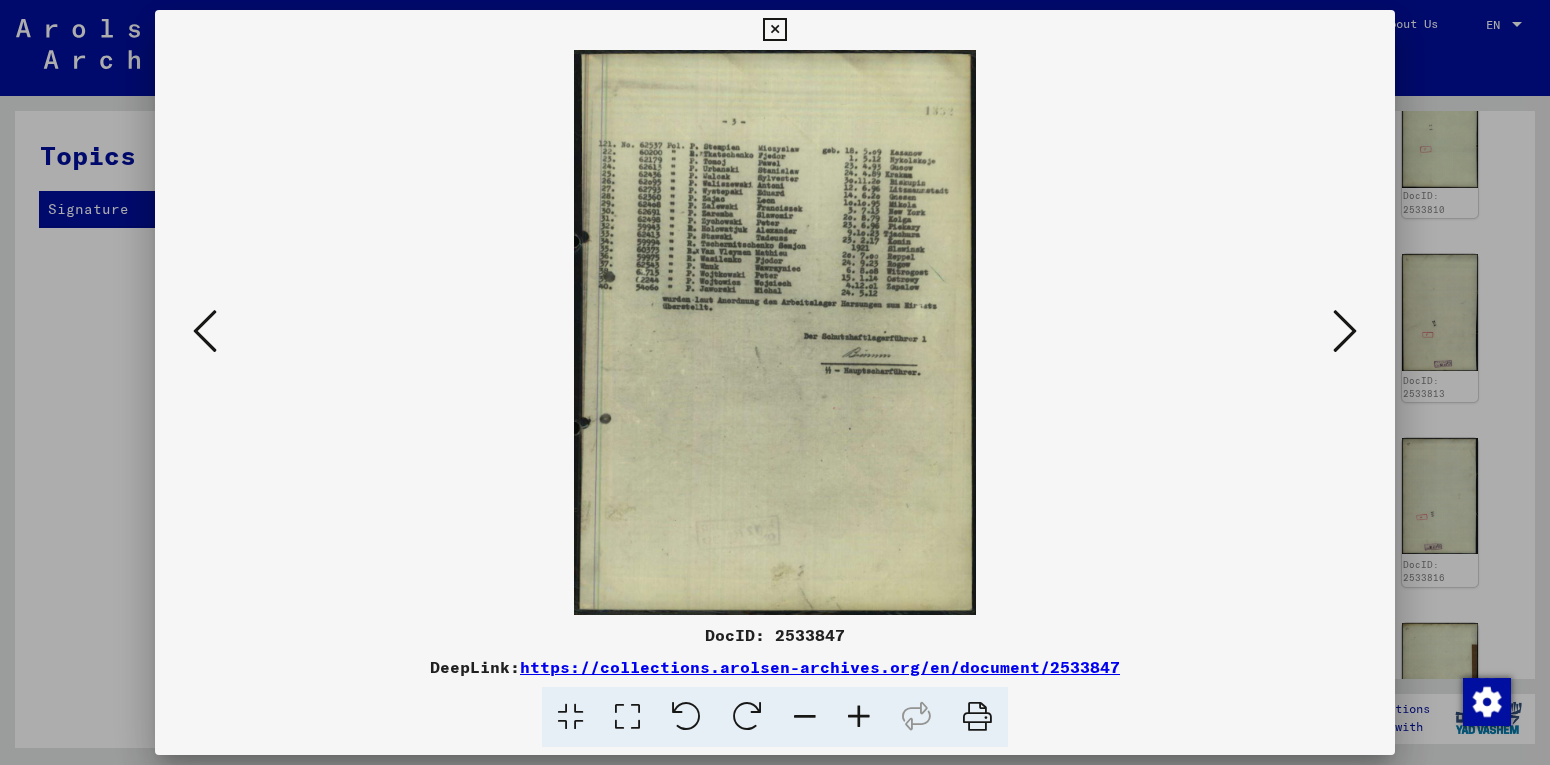 click at bounding box center [1345, 331] 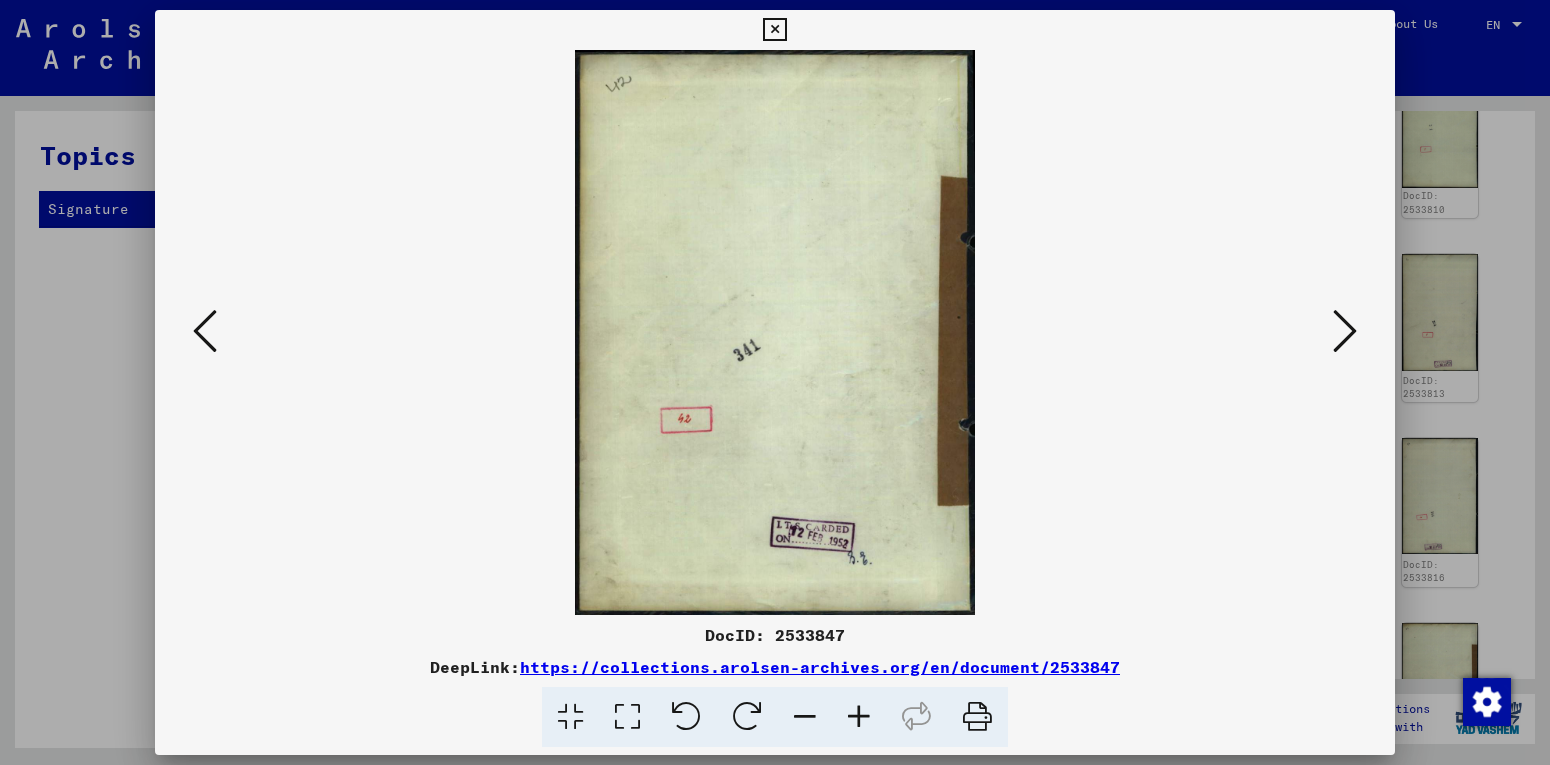 click at bounding box center (1345, 331) 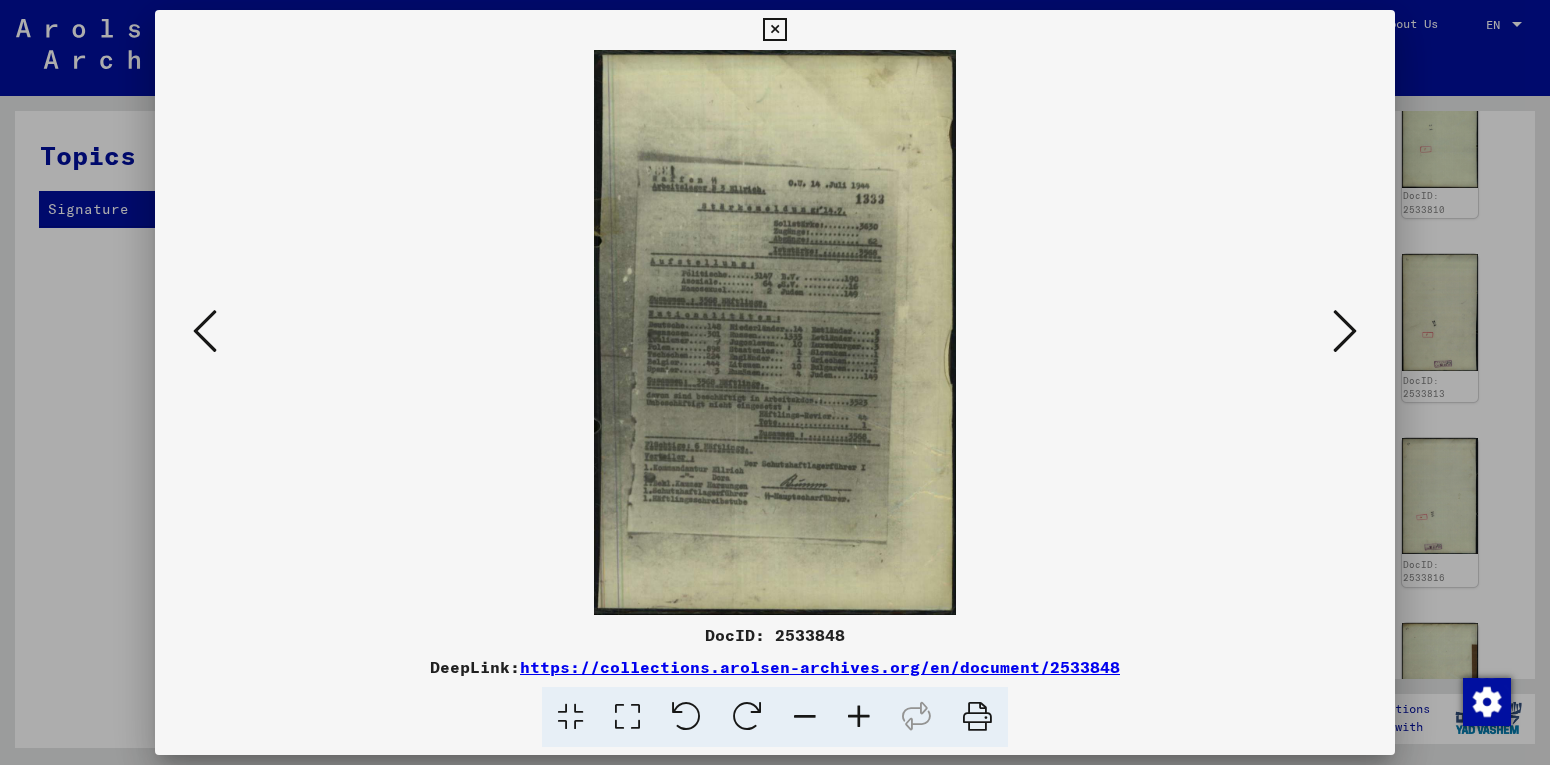 click at bounding box center [1345, 331] 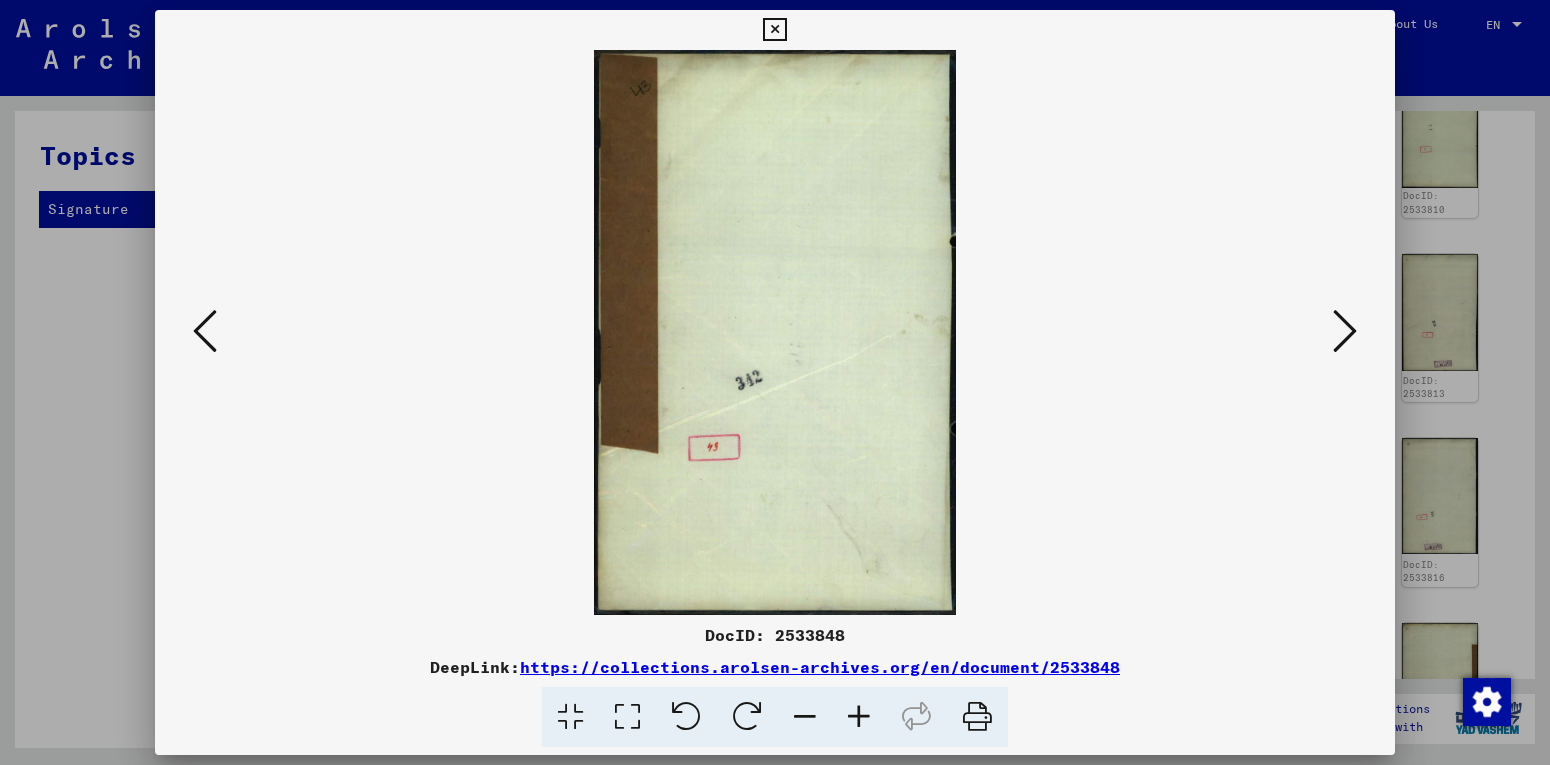 click at bounding box center [1345, 331] 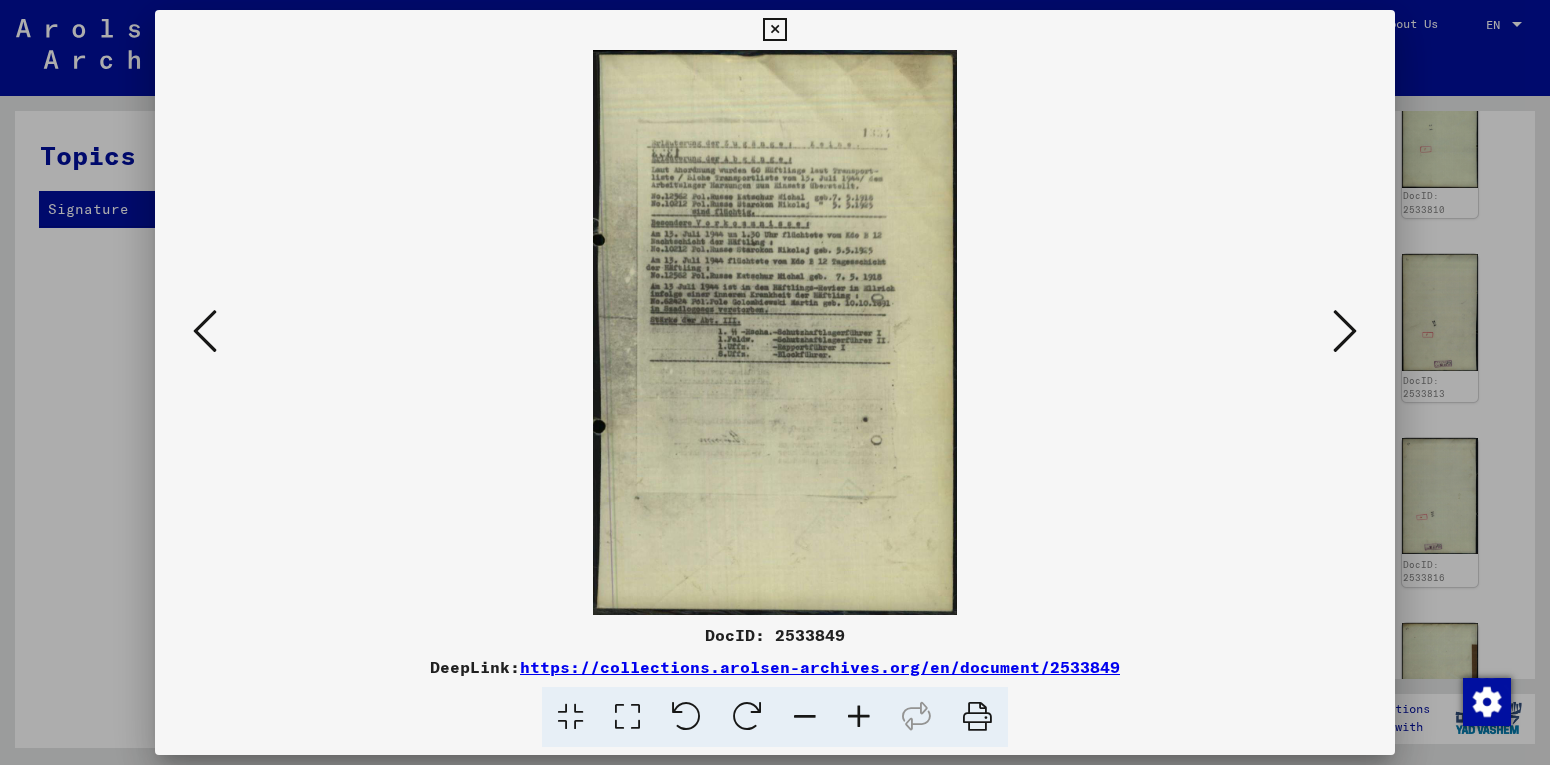 click at bounding box center (1345, 331) 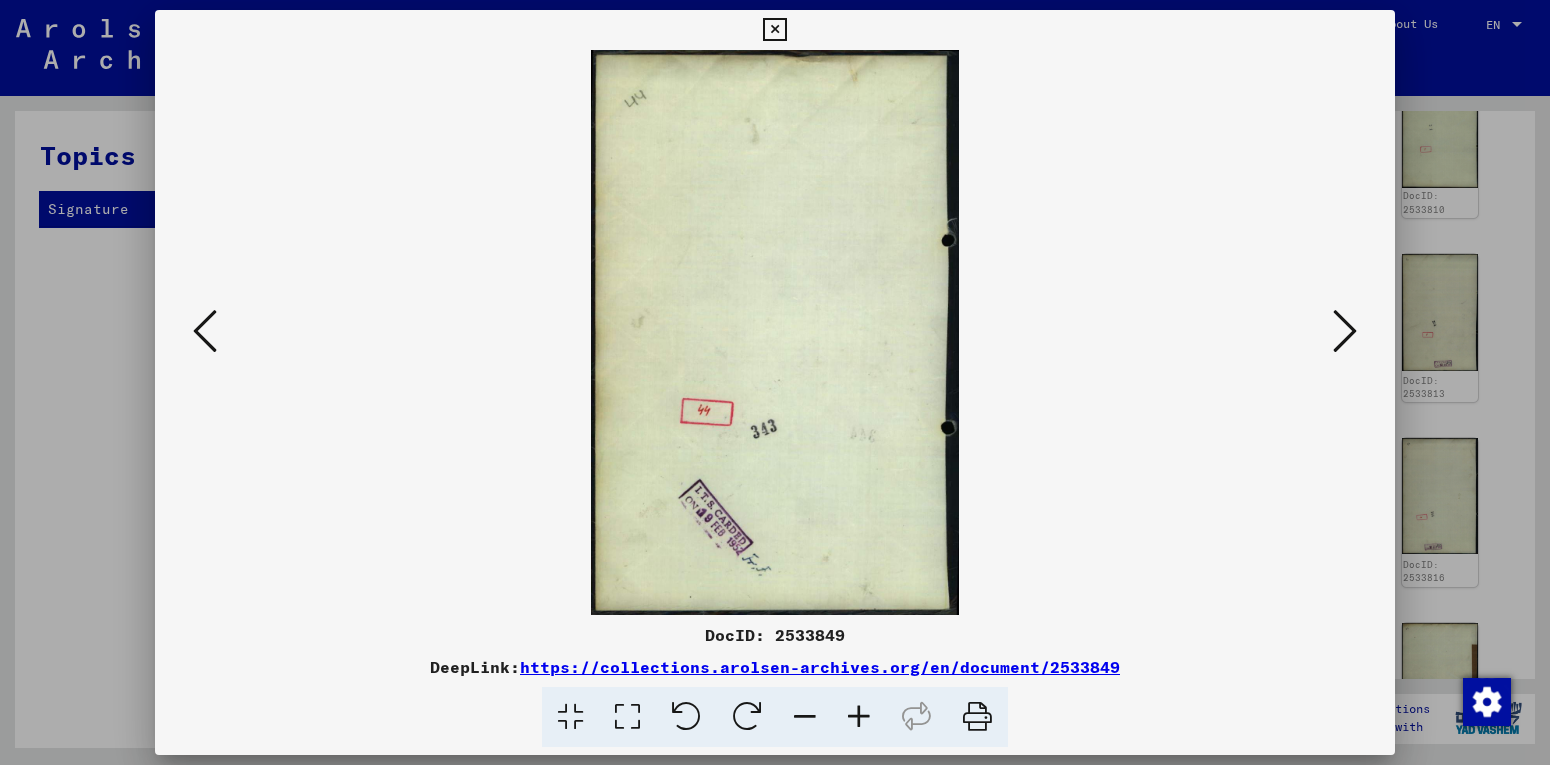 click at bounding box center [1345, 331] 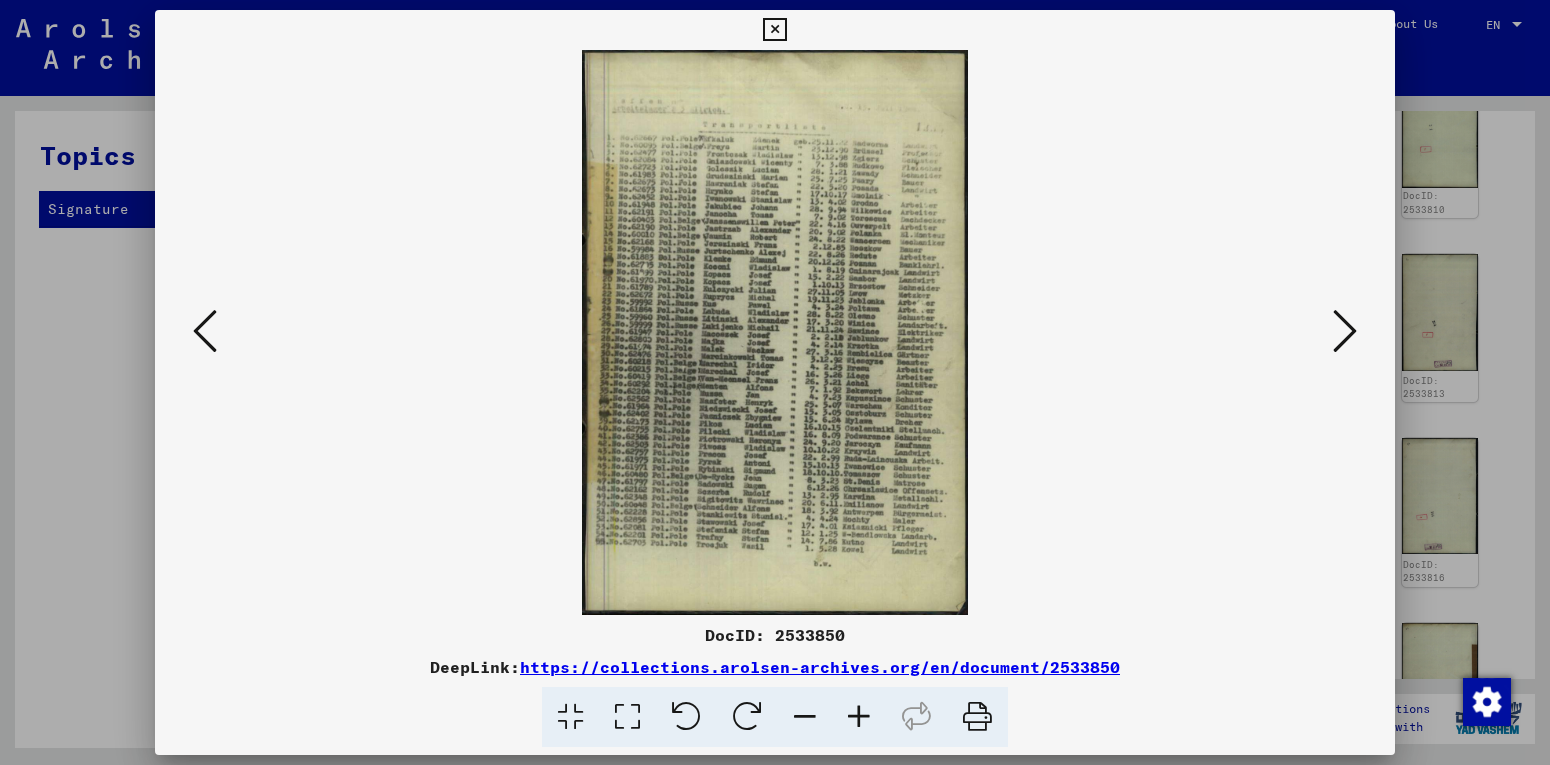 click at bounding box center [1345, 331] 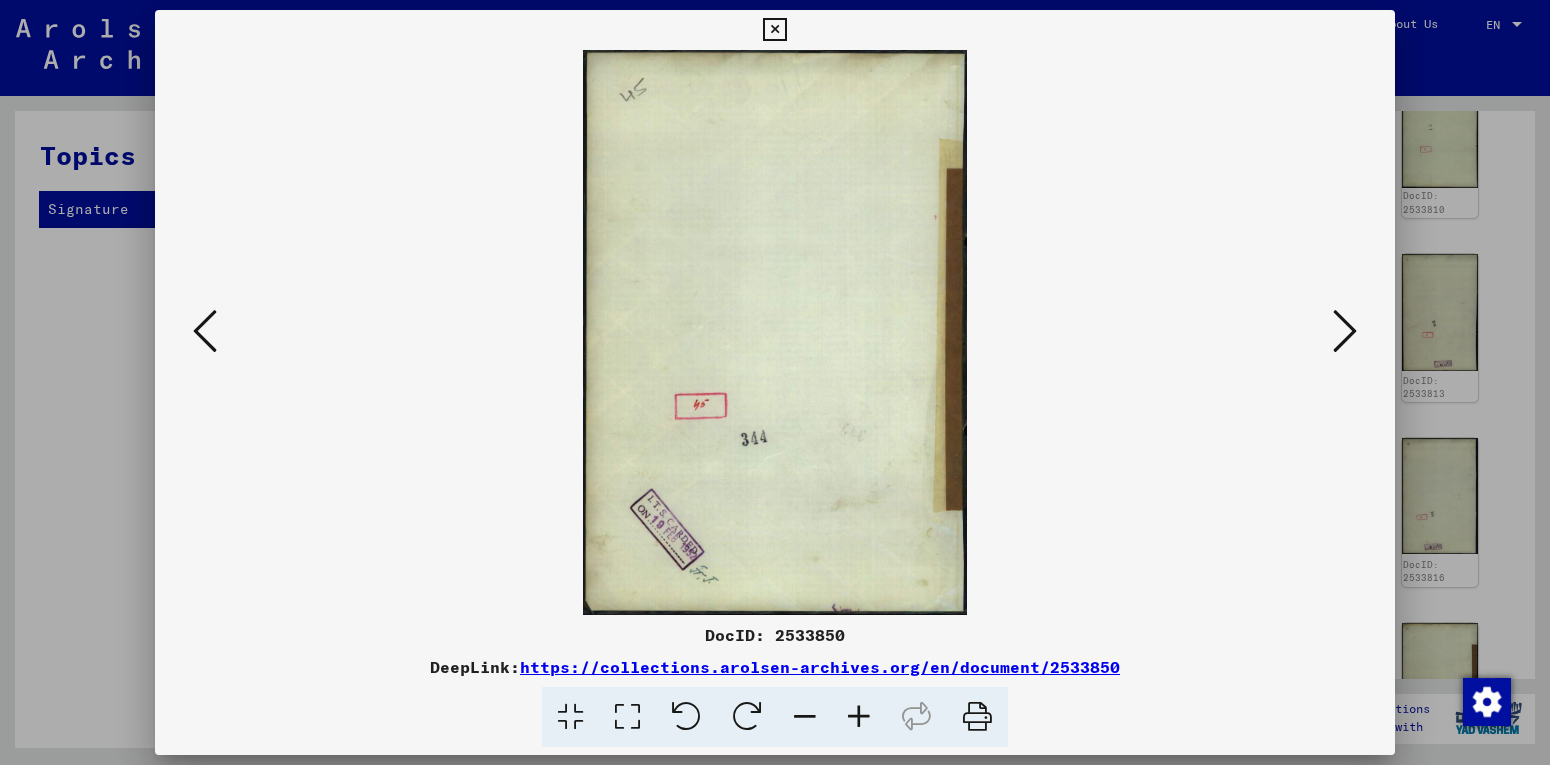 click at bounding box center (1345, 331) 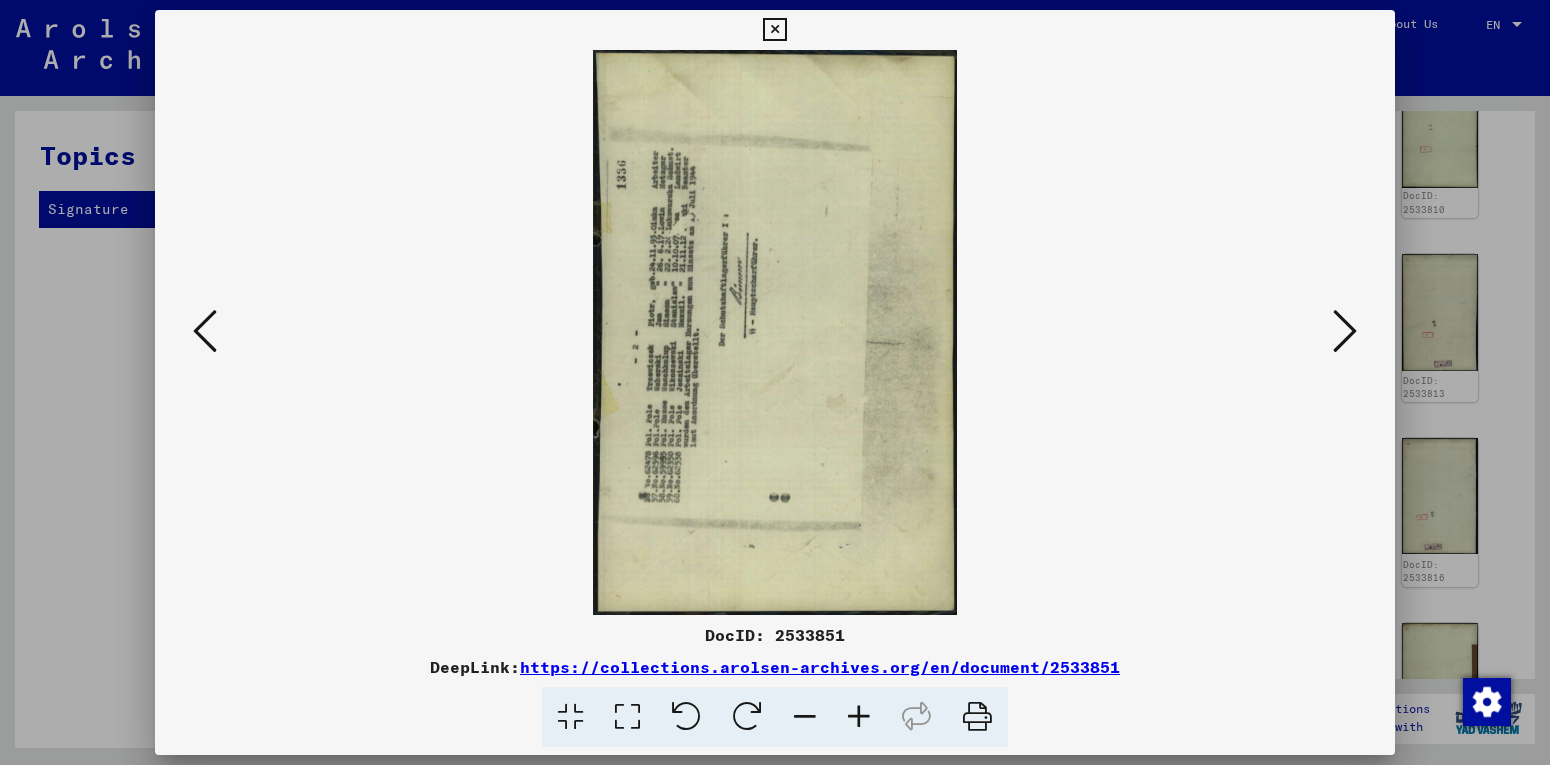click at bounding box center [1345, 332] 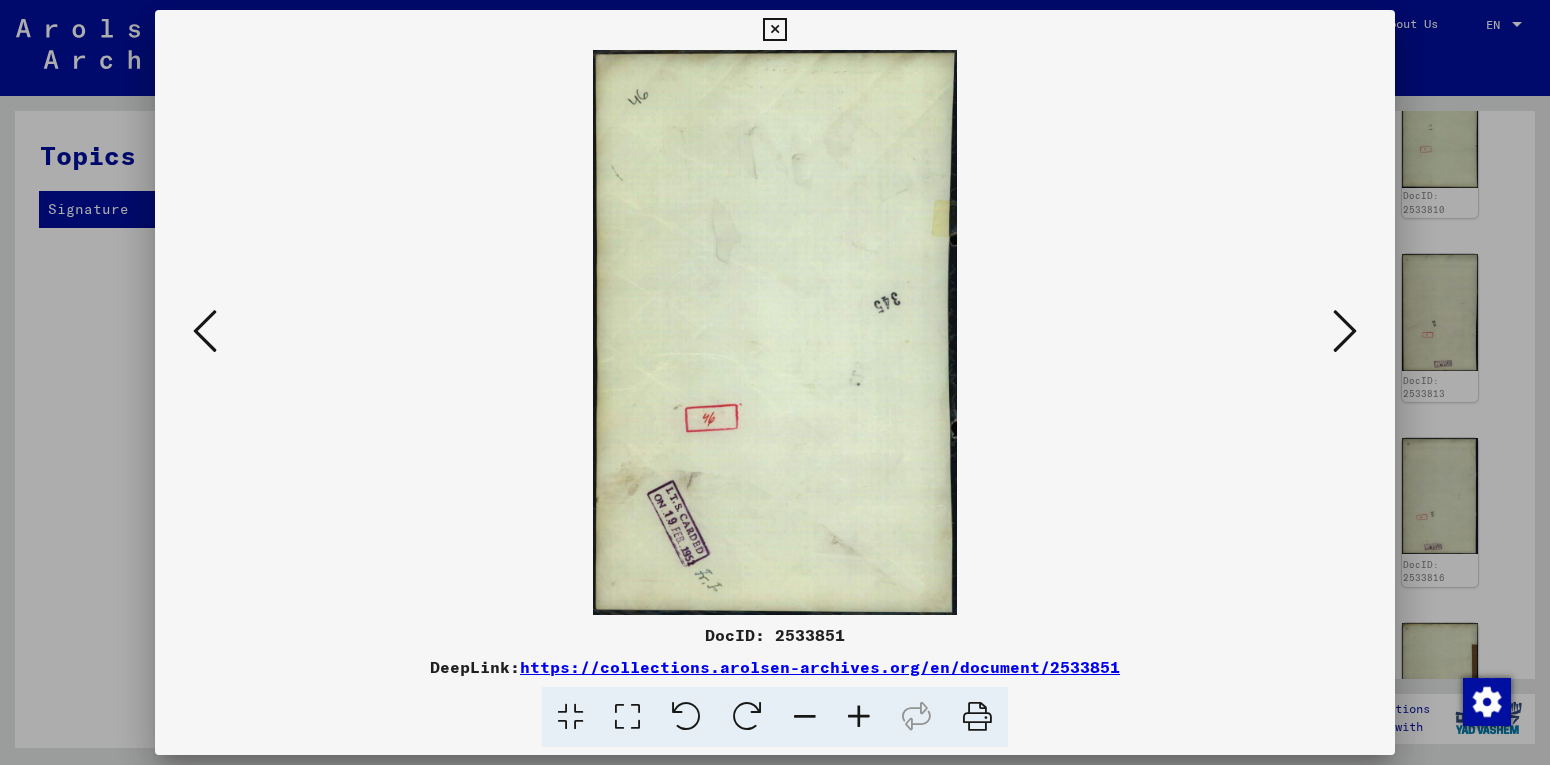 click at bounding box center [1345, 331] 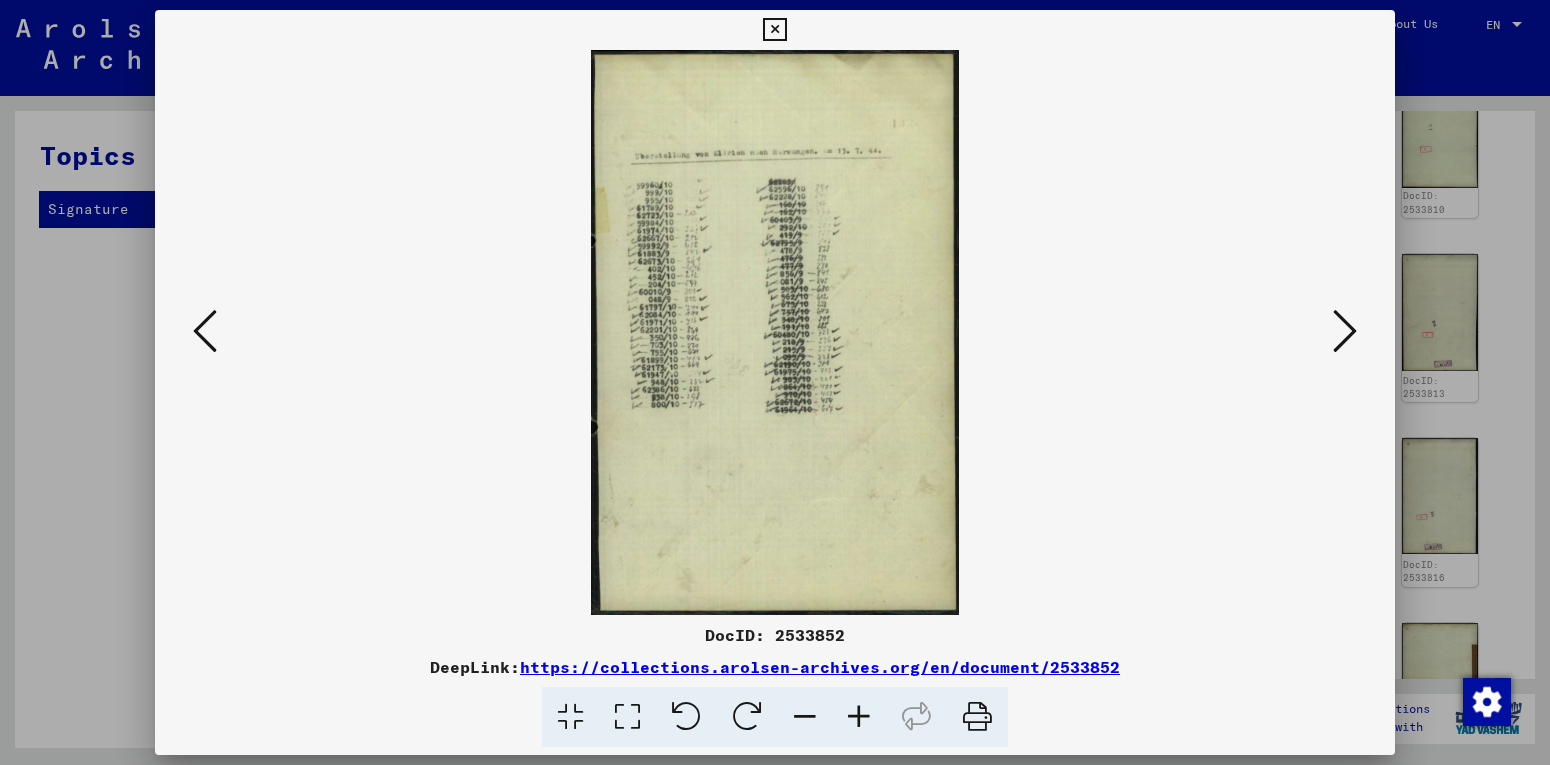 click at bounding box center (1345, 331) 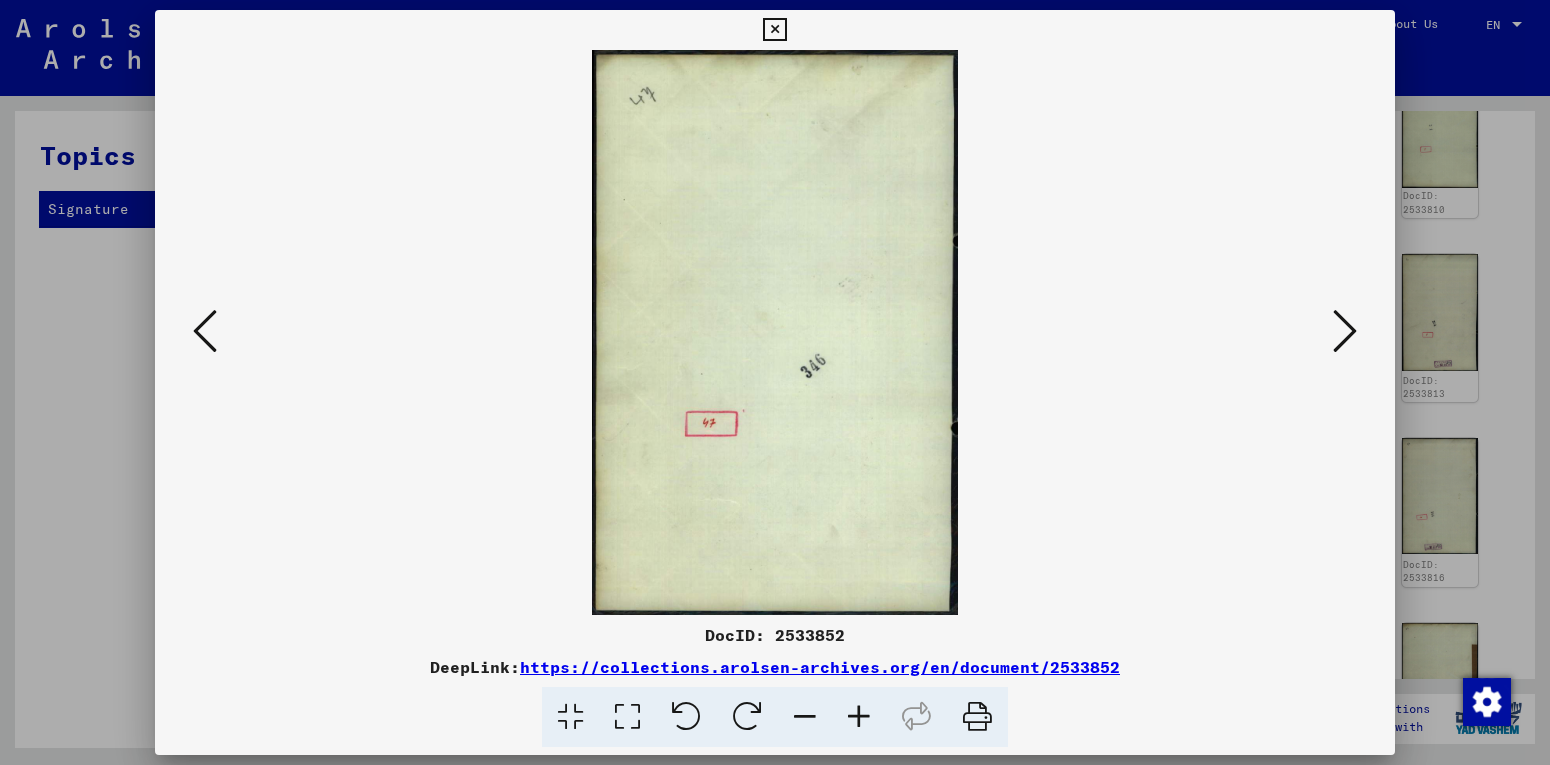 click at bounding box center (1345, 331) 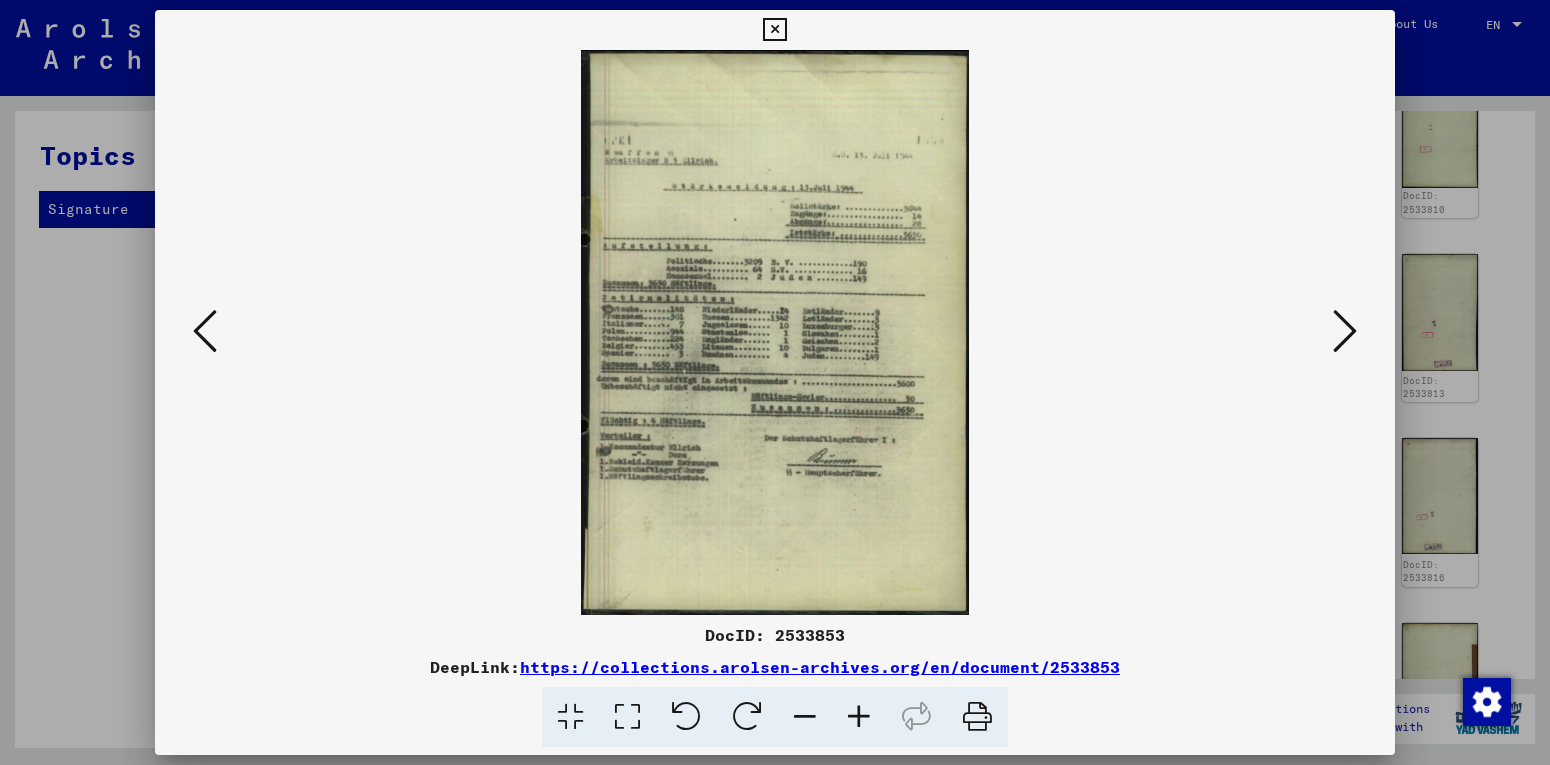 click at bounding box center [1345, 331] 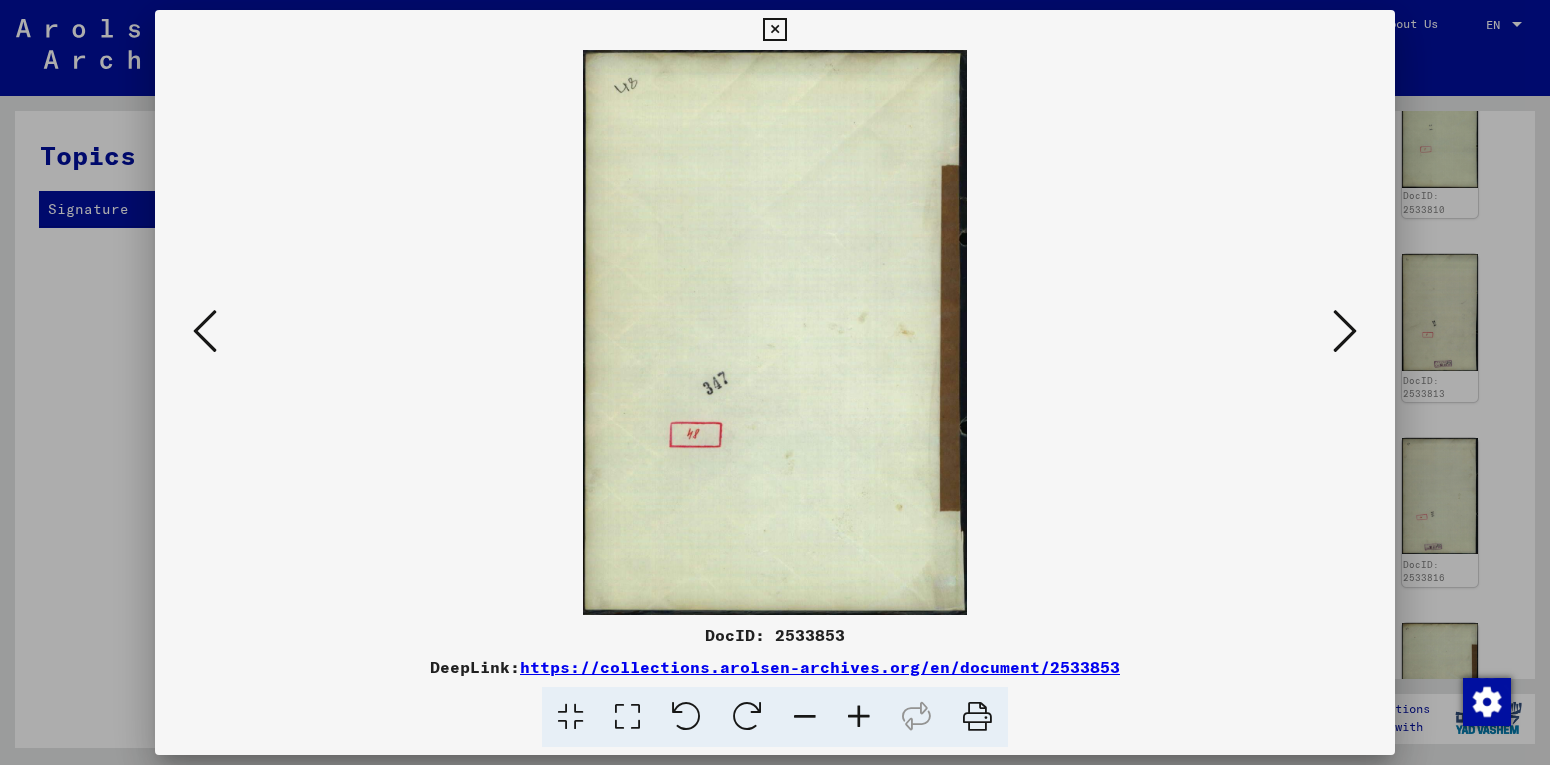 click at bounding box center (1345, 331) 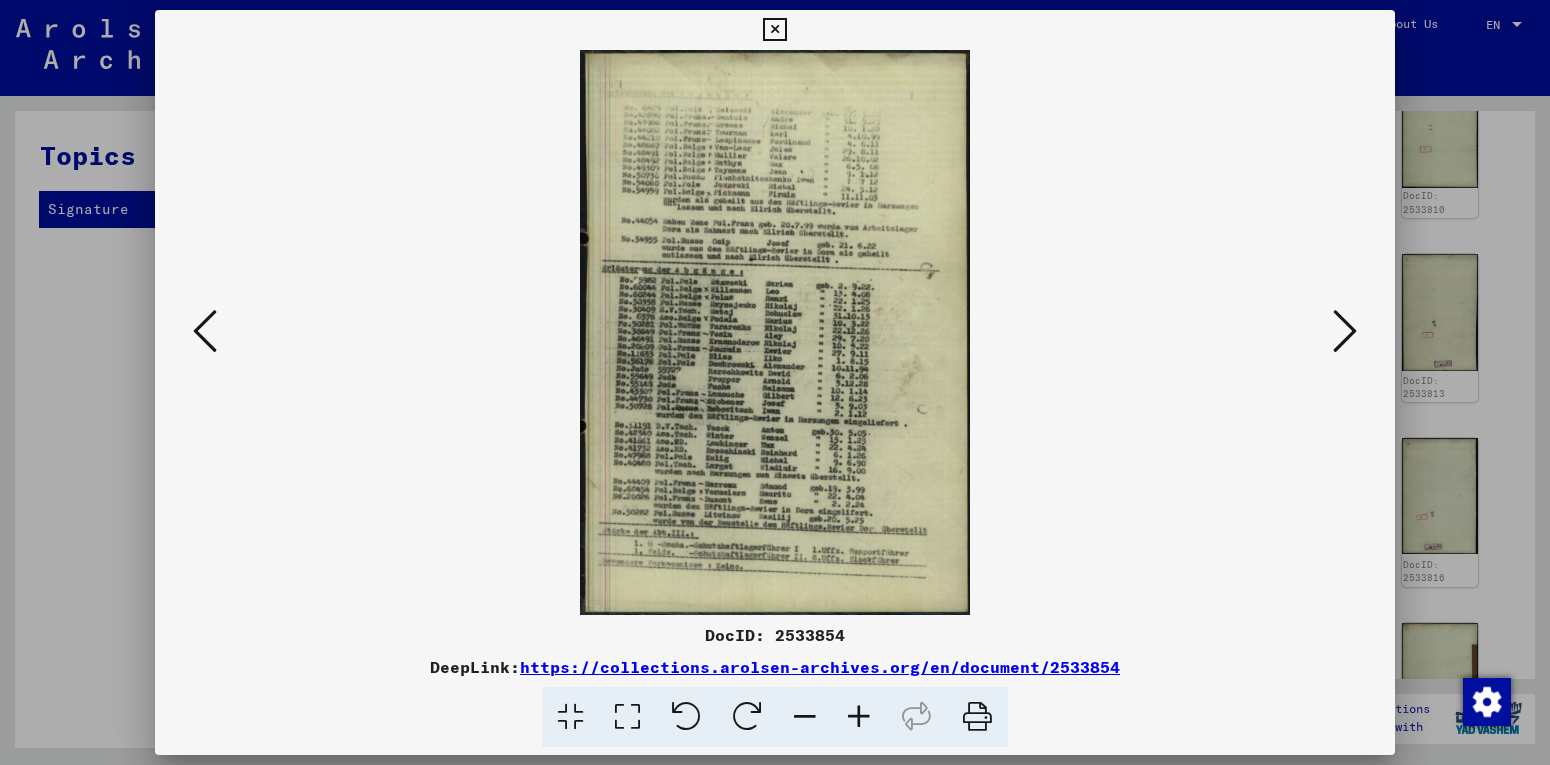 click at bounding box center (1345, 331) 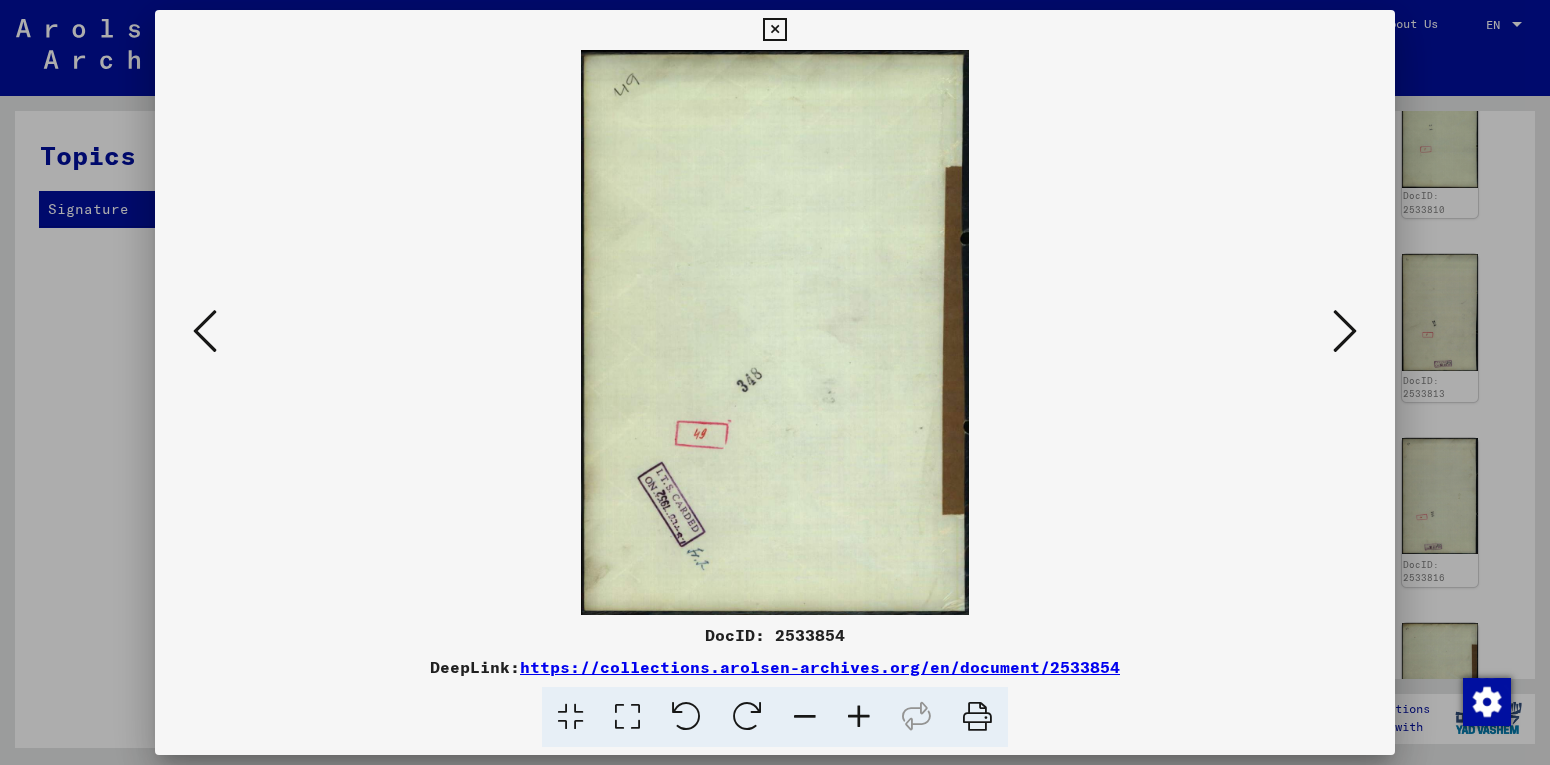 click at bounding box center [1345, 331] 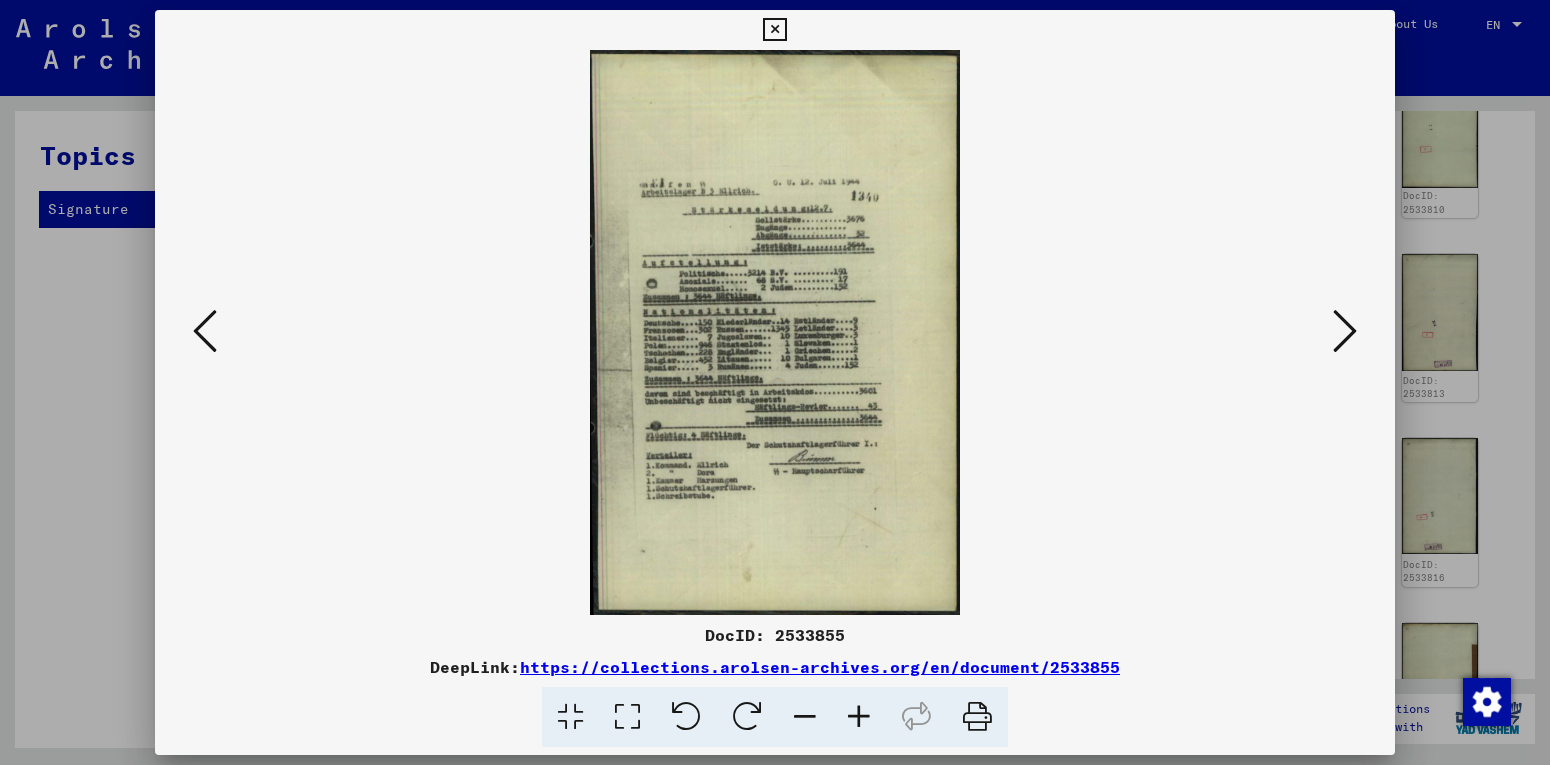 click at bounding box center (1345, 331) 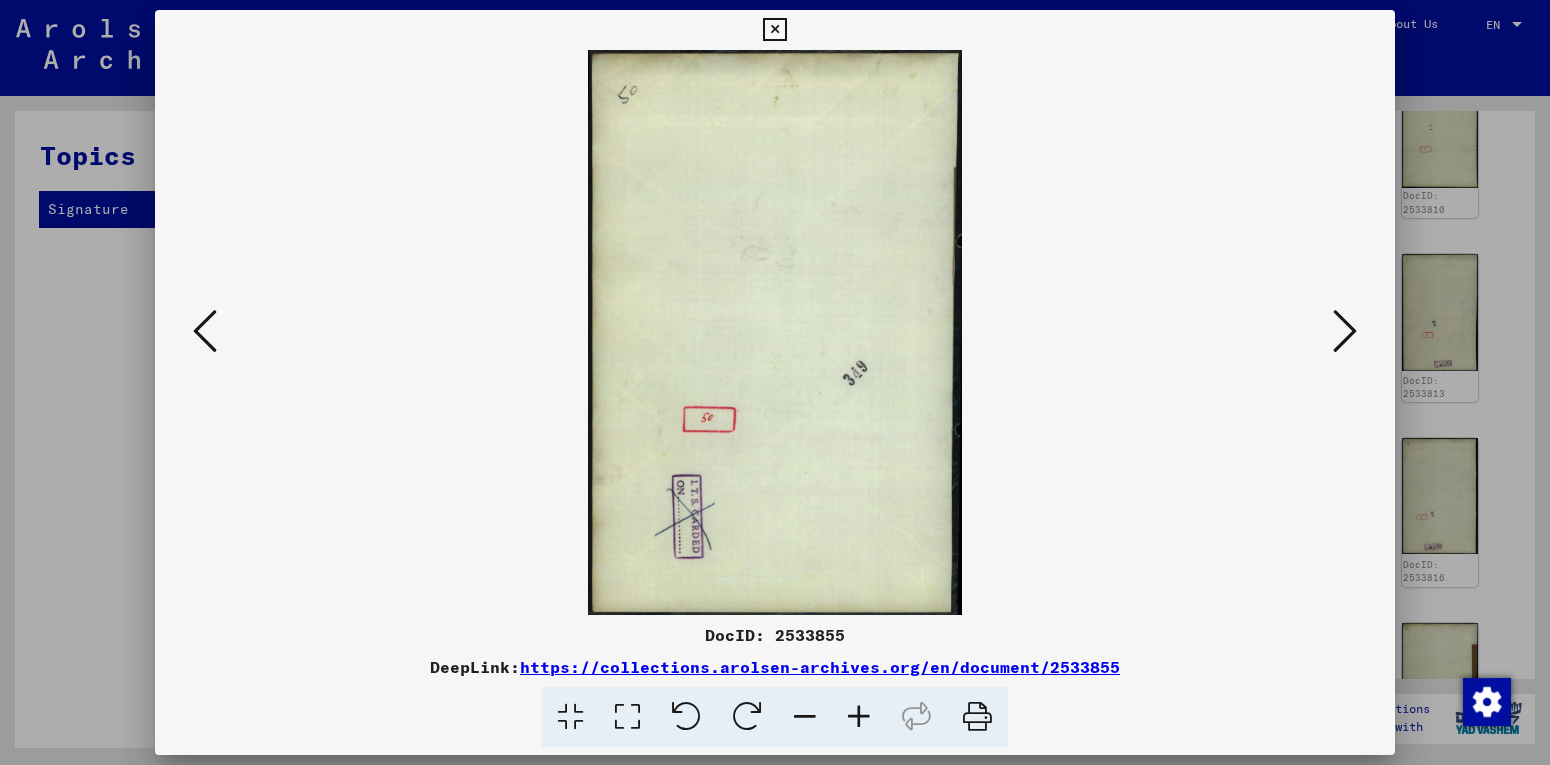 click at bounding box center (1345, 331) 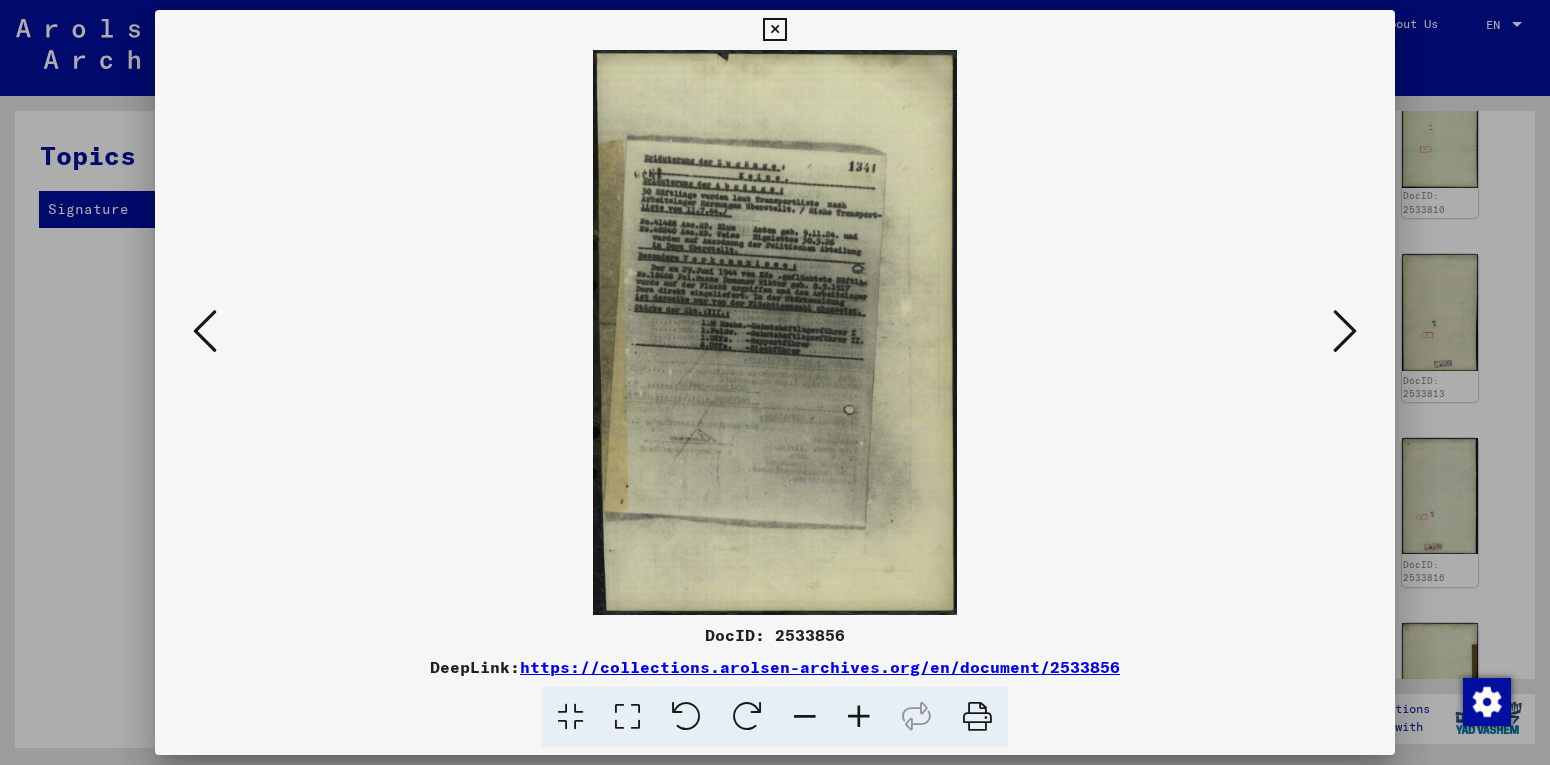 click at bounding box center [775, 332] 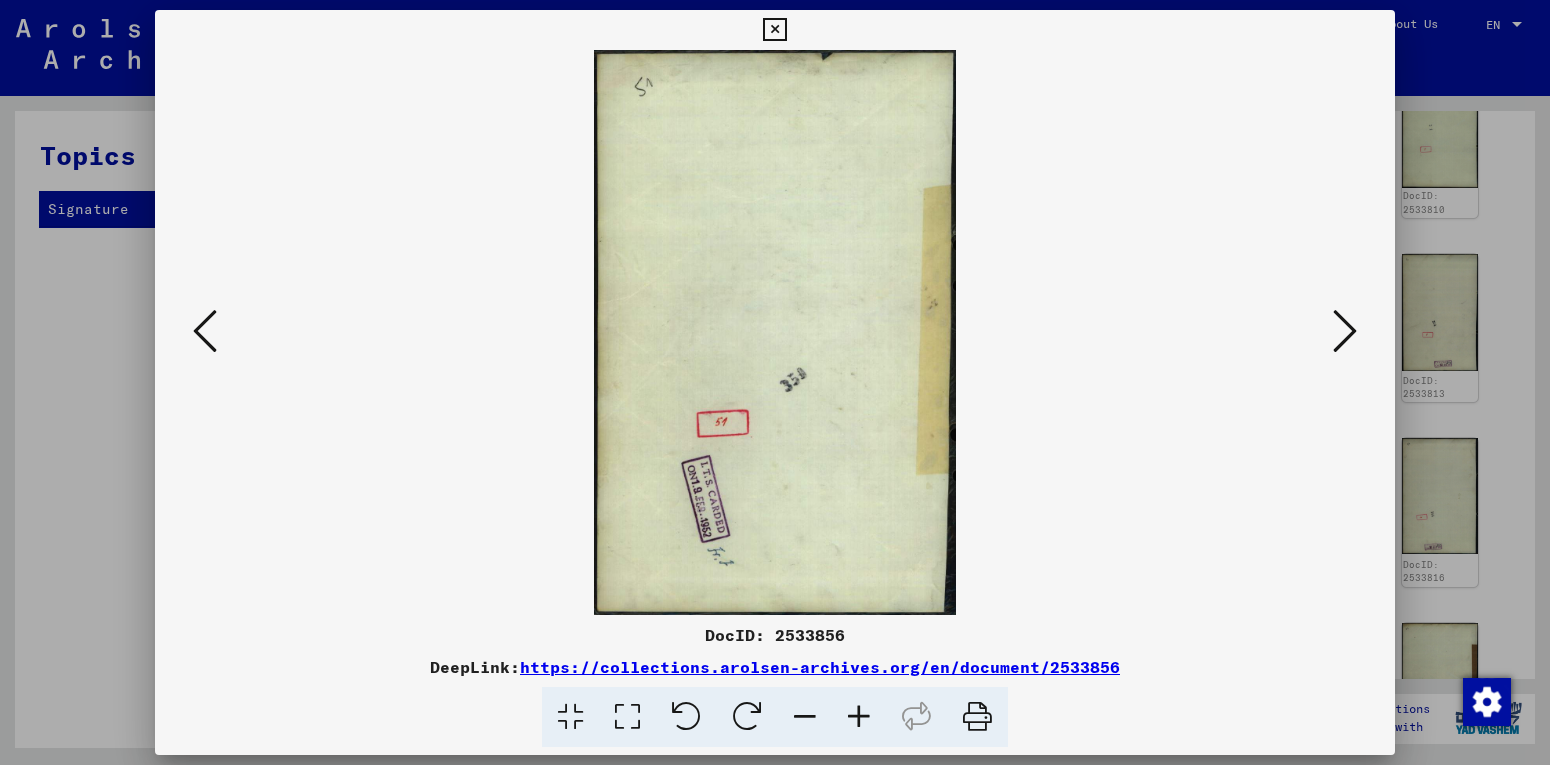 click at bounding box center (1345, 331) 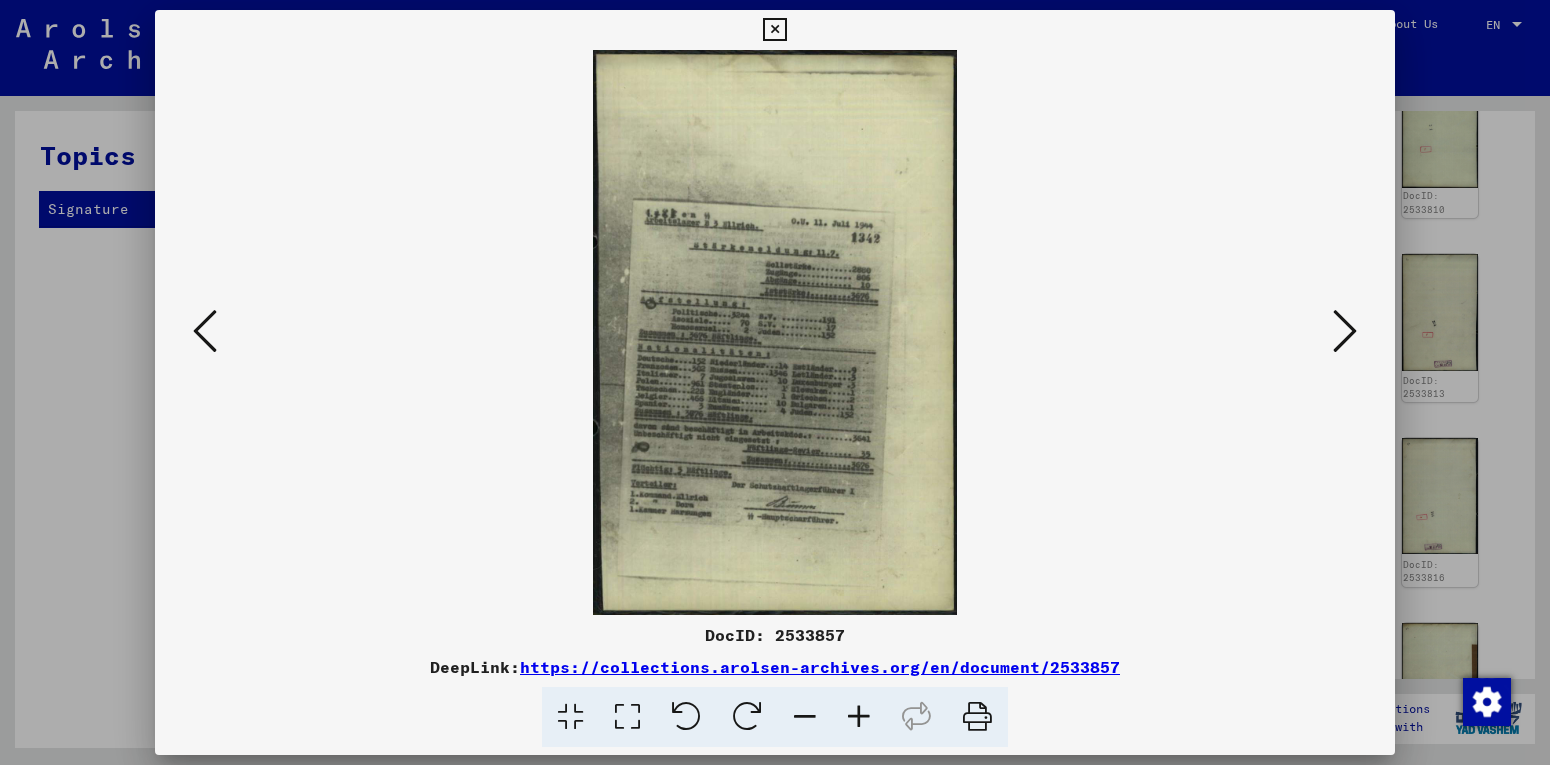click at bounding box center [1345, 331] 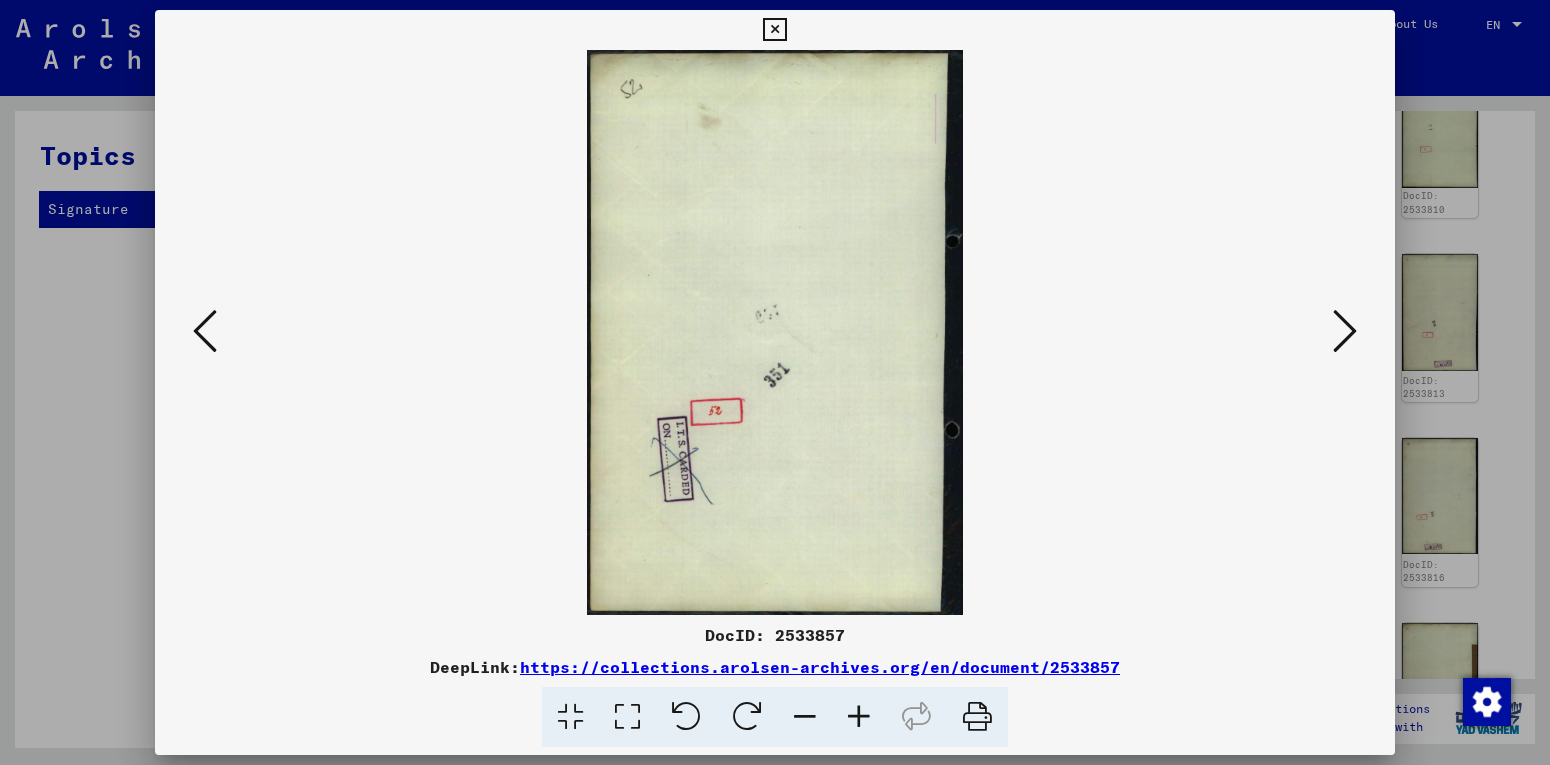 click at bounding box center [1345, 331] 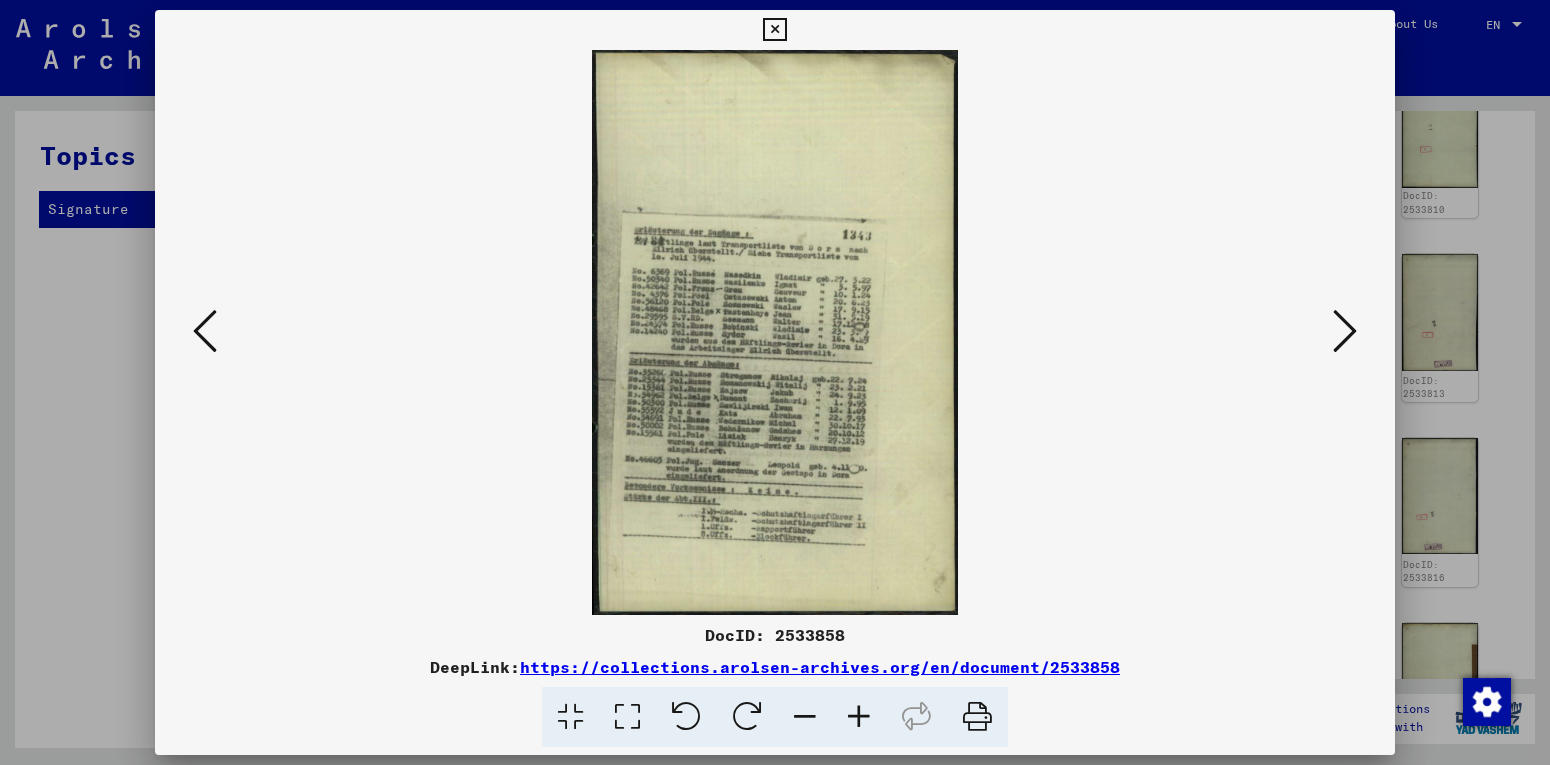 click at bounding box center [1345, 331] 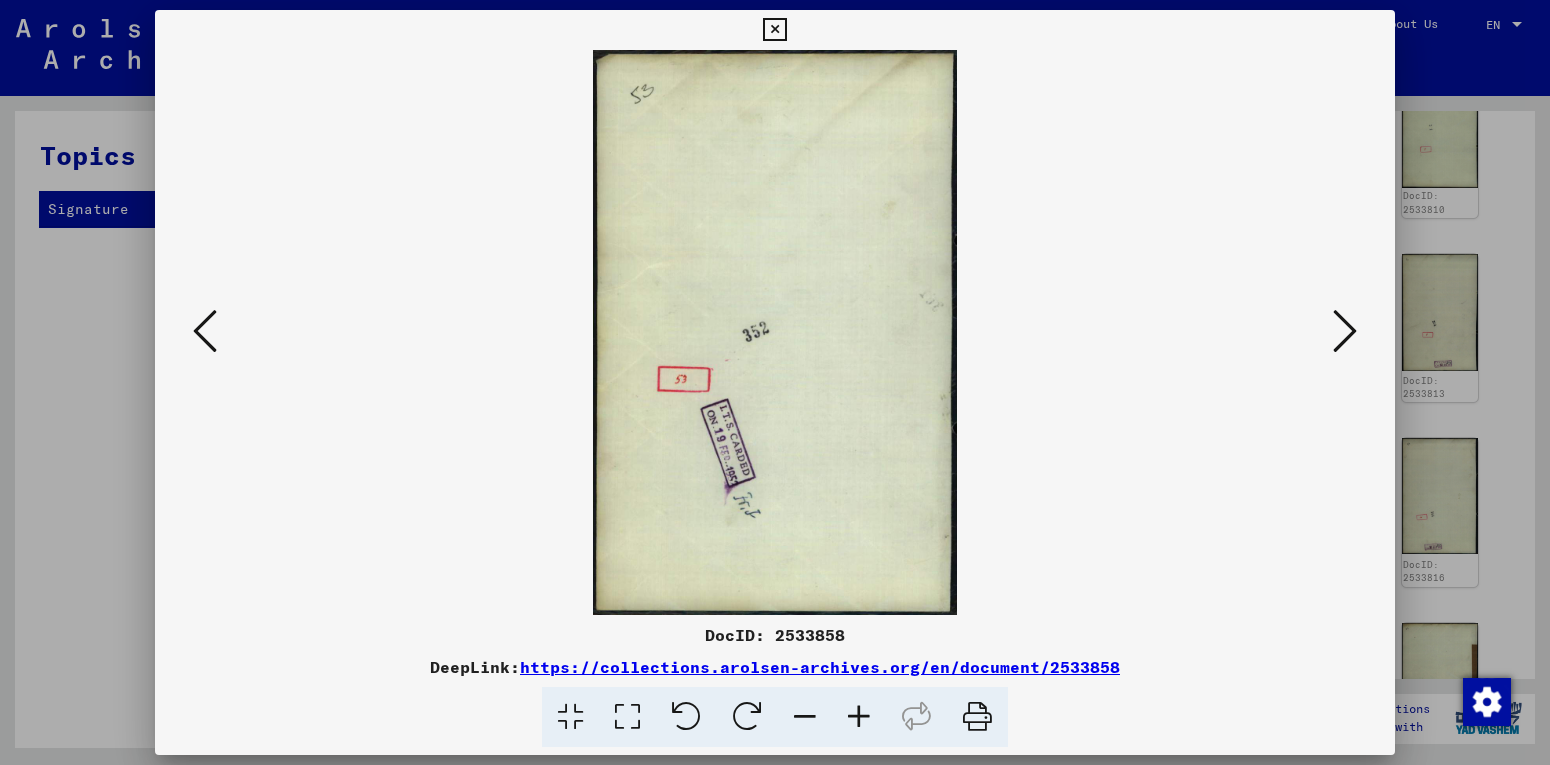 click at bounding box center (1345, 331) 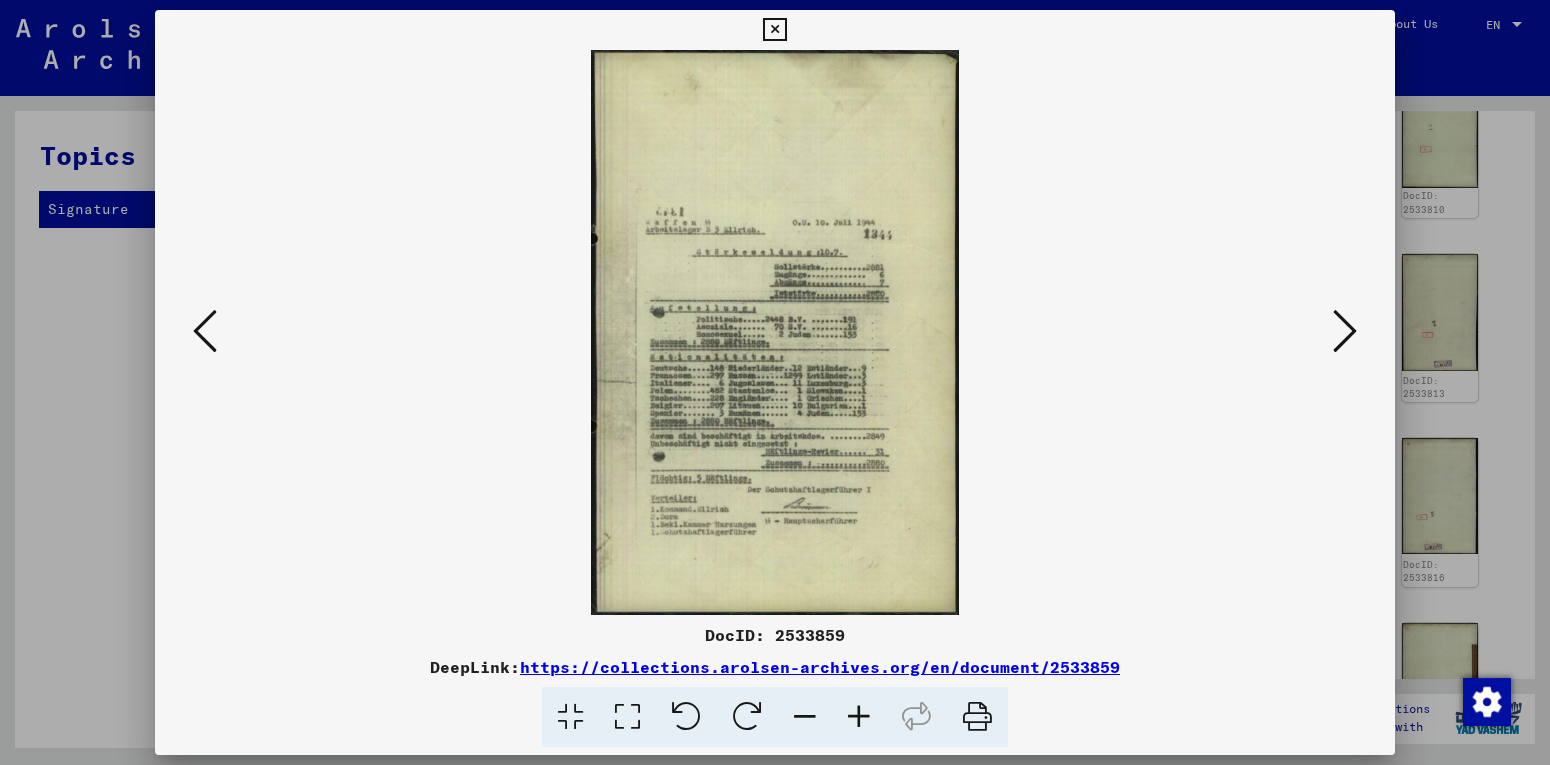 click at bounding box center [1345, 331] 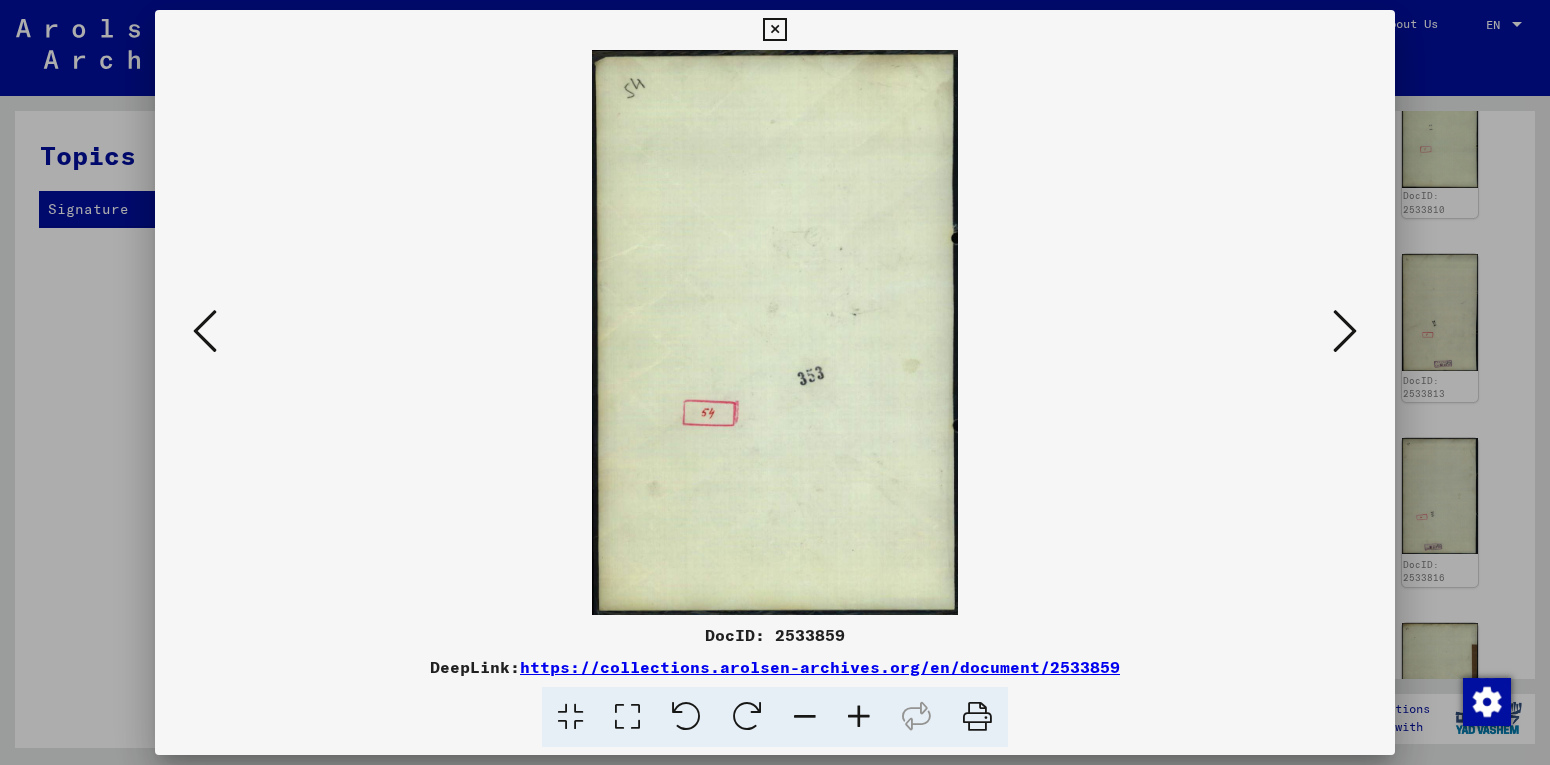 click at bounding box center [1345, 331] 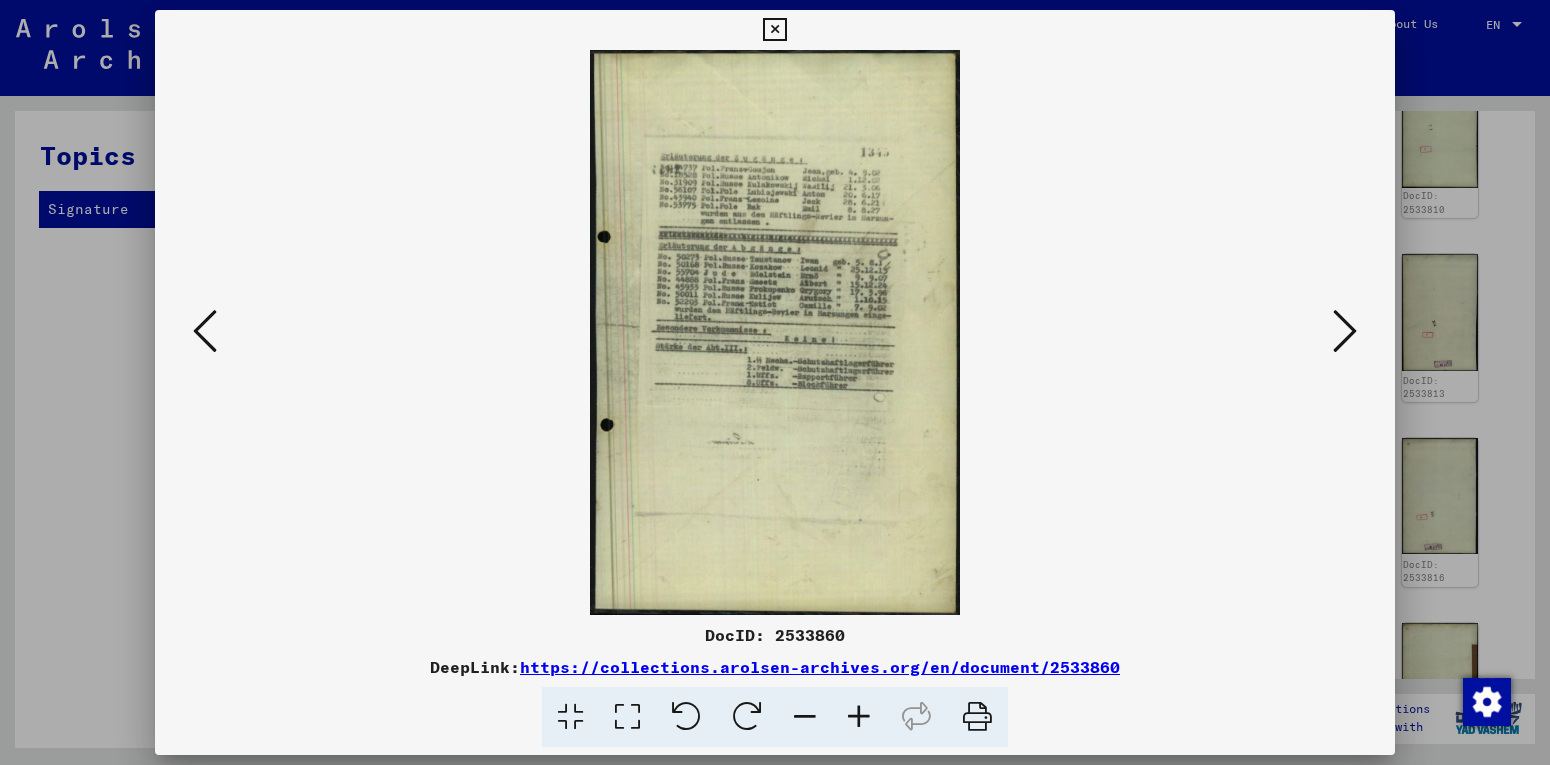 click at bounding box center [1345, 331] 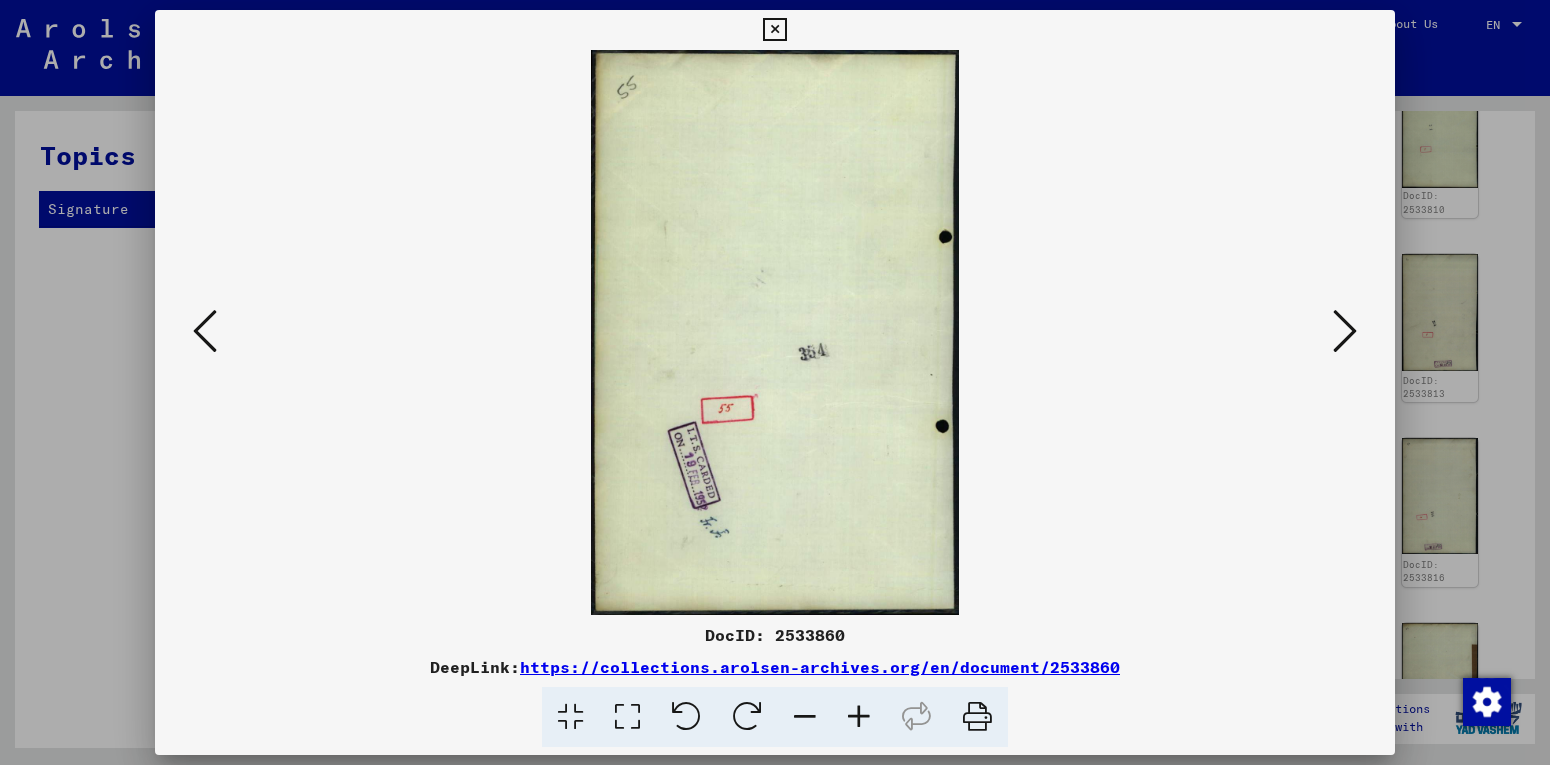 click at bounding box center (1345, 332) 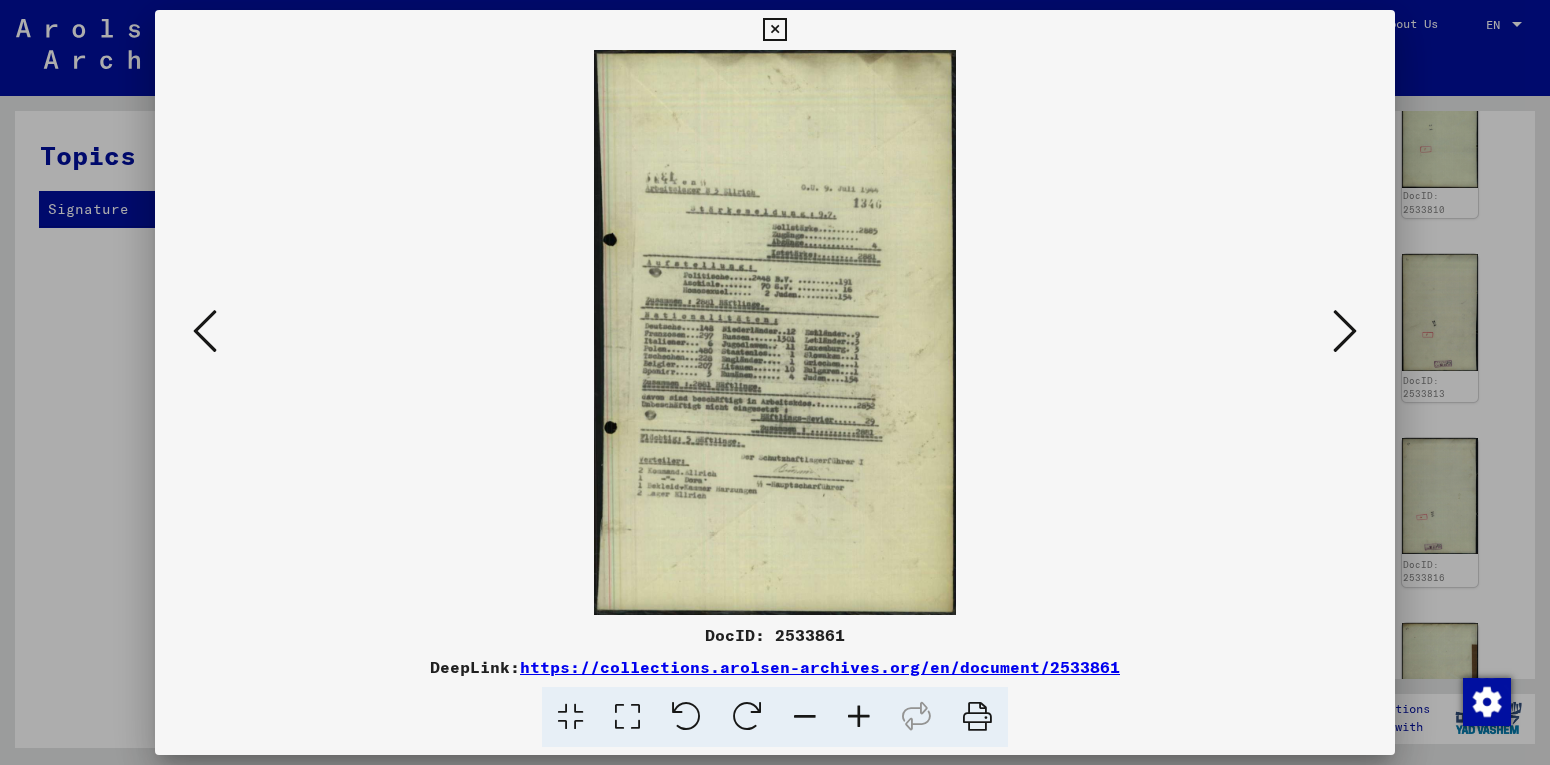 click at bounding box center [1345, 331] 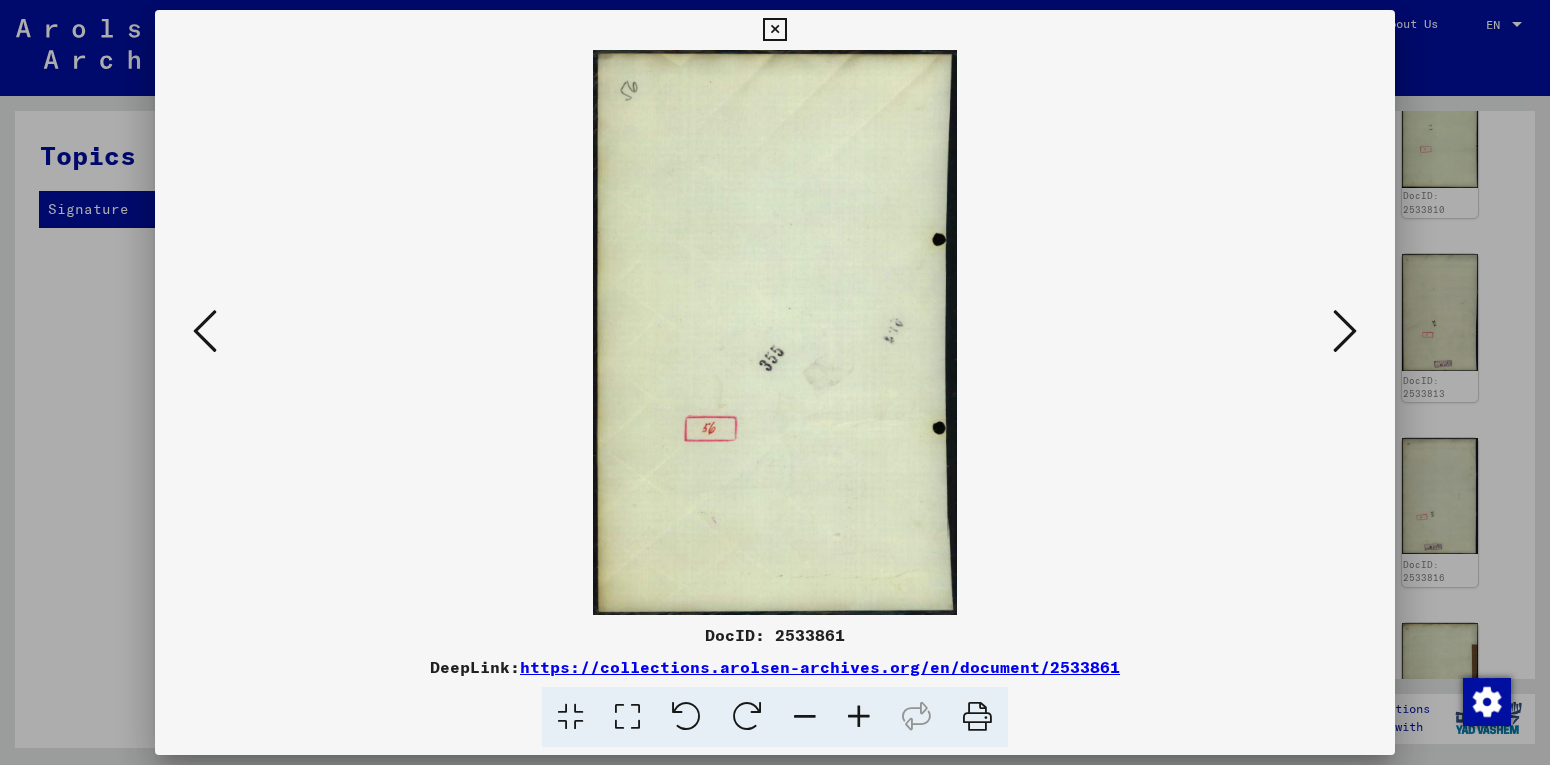 click at bounding box center [1345, 331] 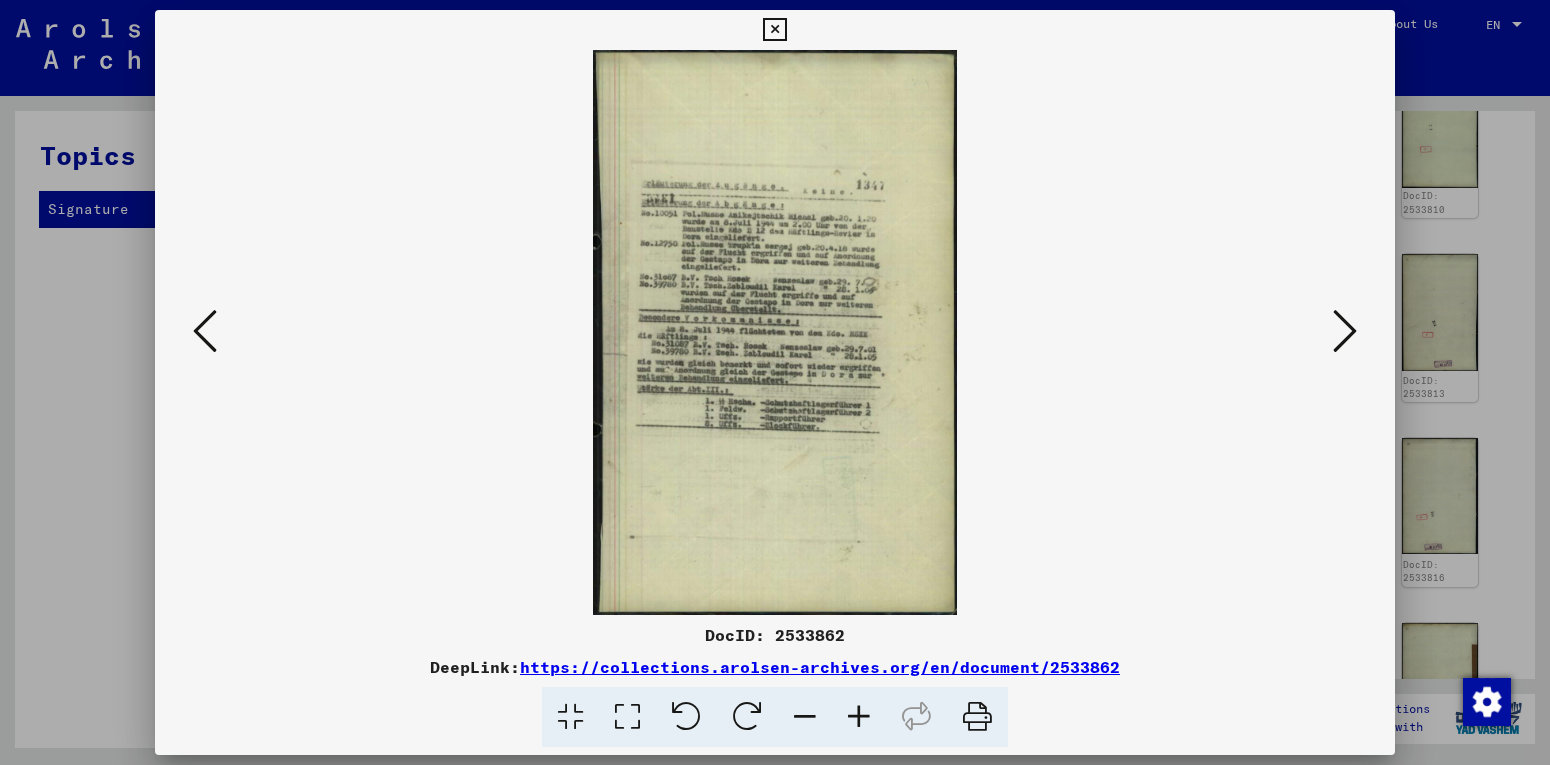 click at bounding box center [1345, 331] 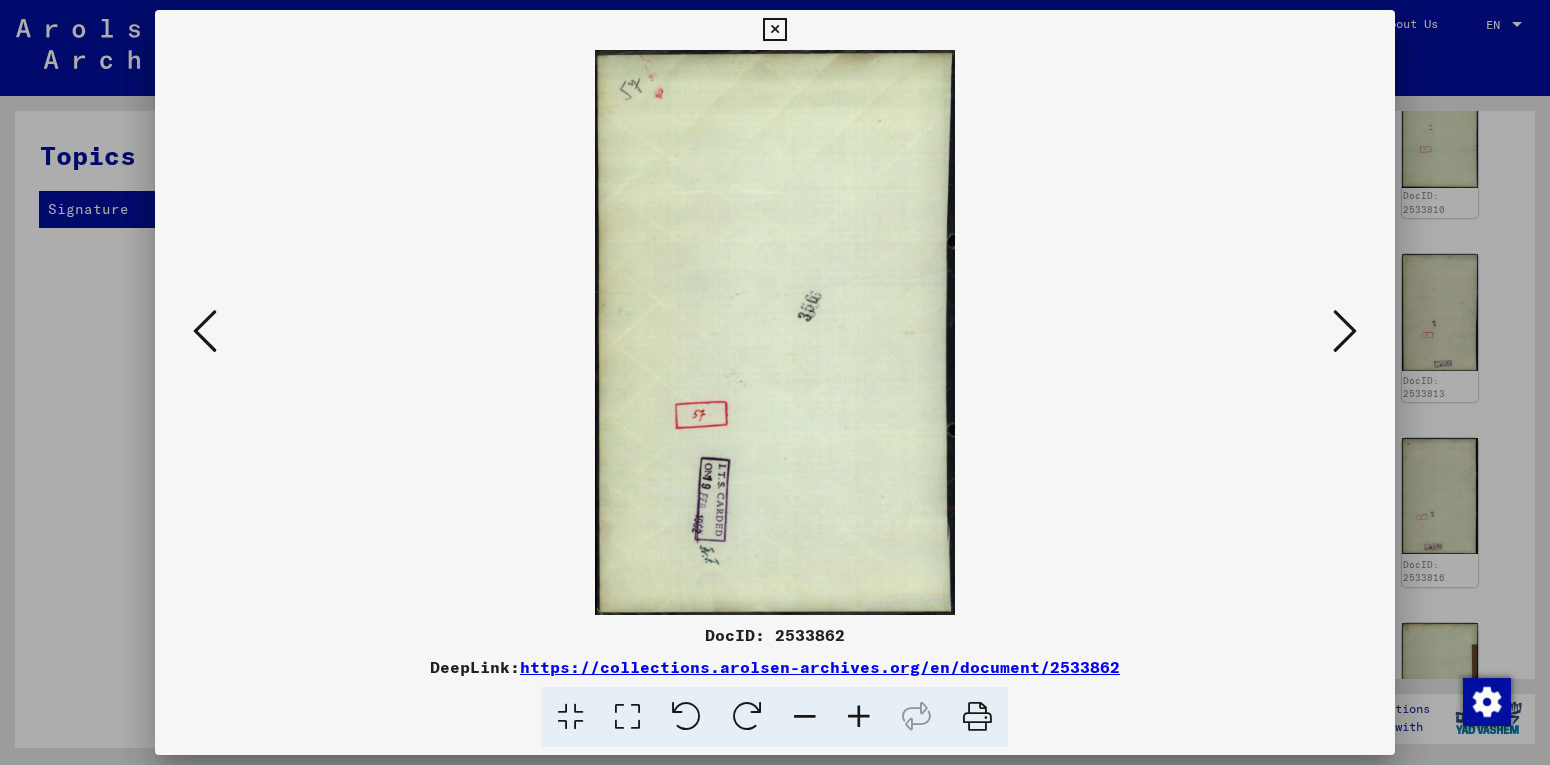 click at bounding box center (1345, 331) 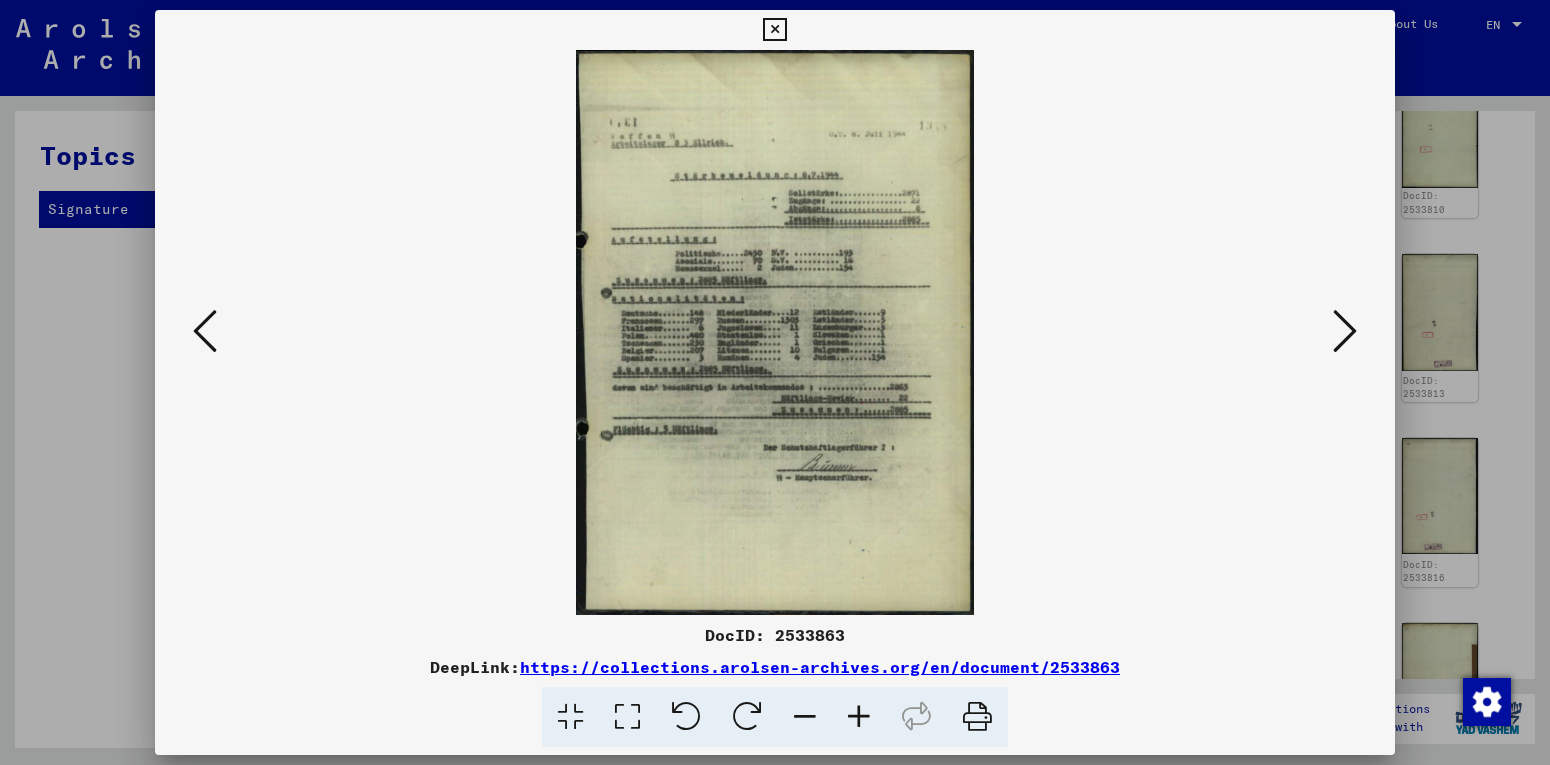 click at bounding box center [1345, 331] 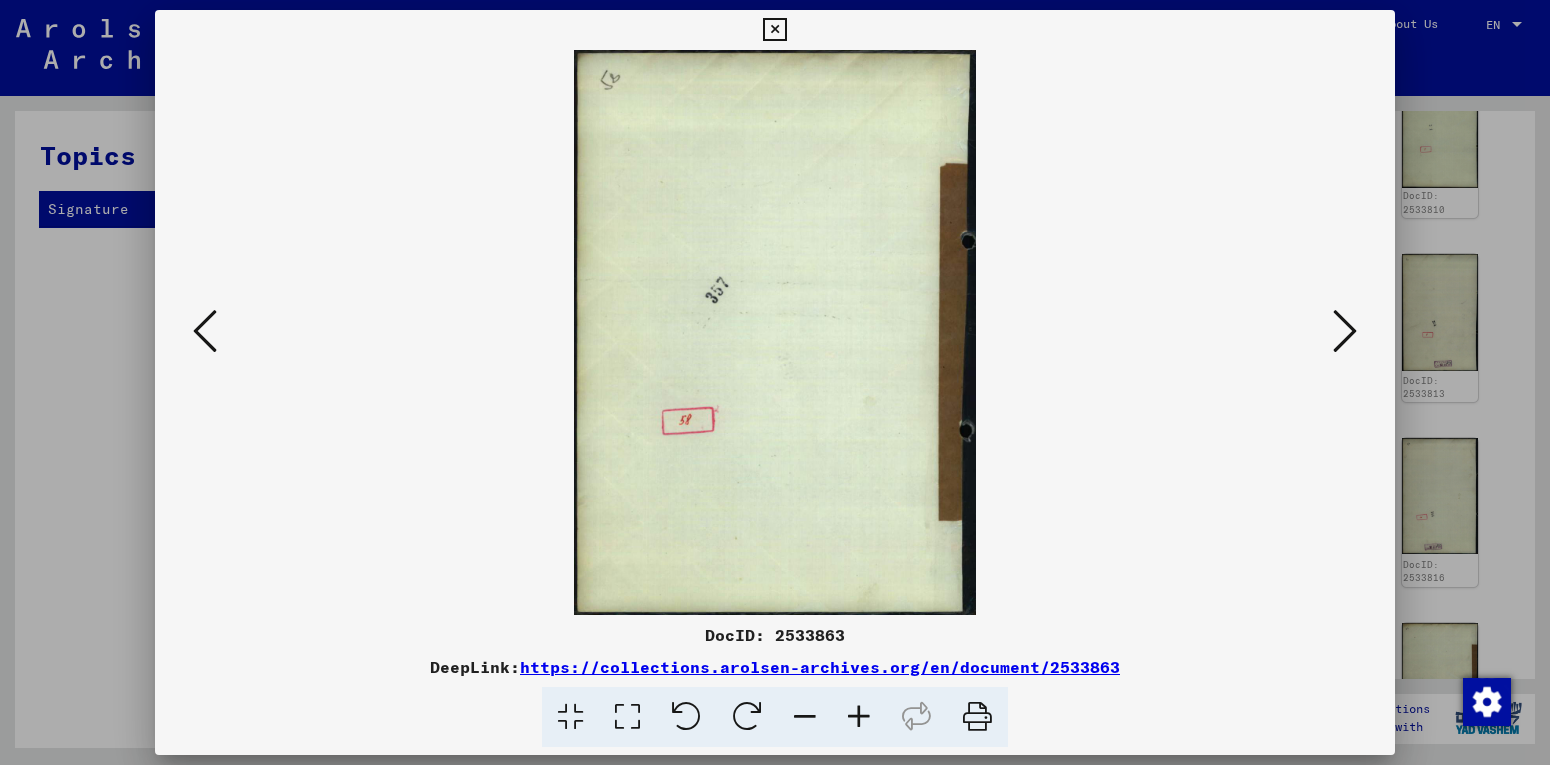 click at bounding box center [1345, 331] 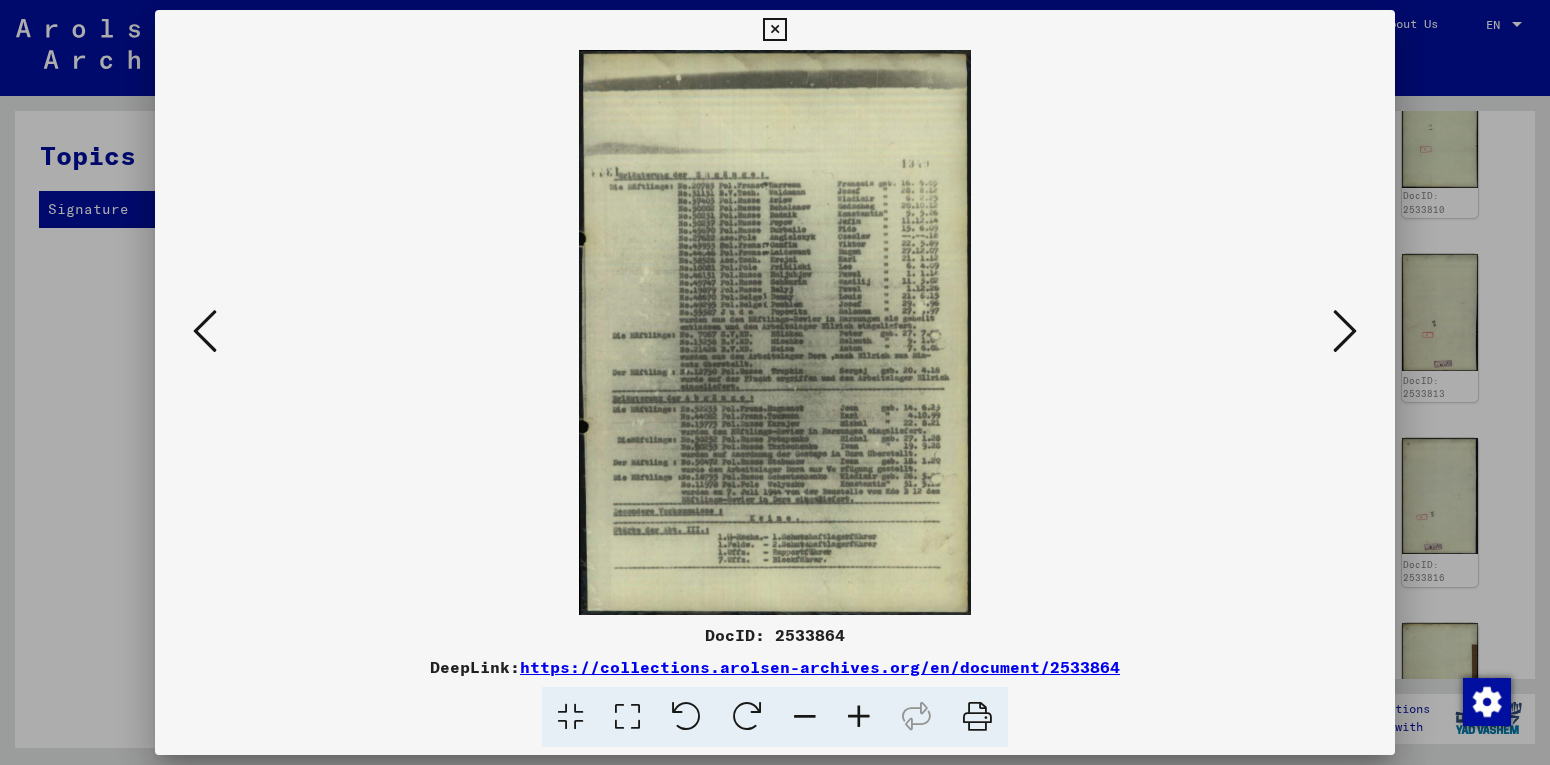click at bounding box center [1345, 331] 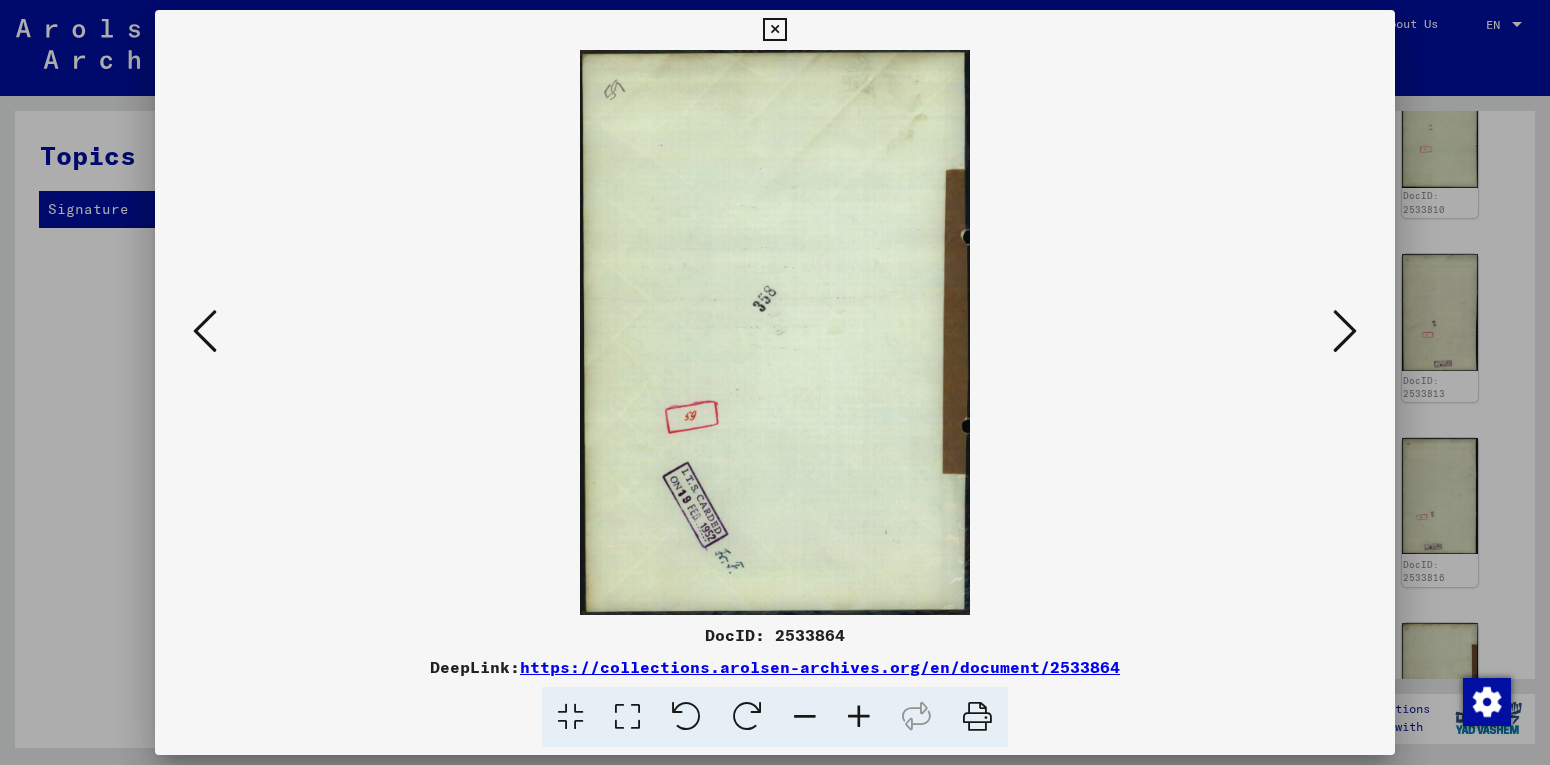click at bounding box center [1345, 331] 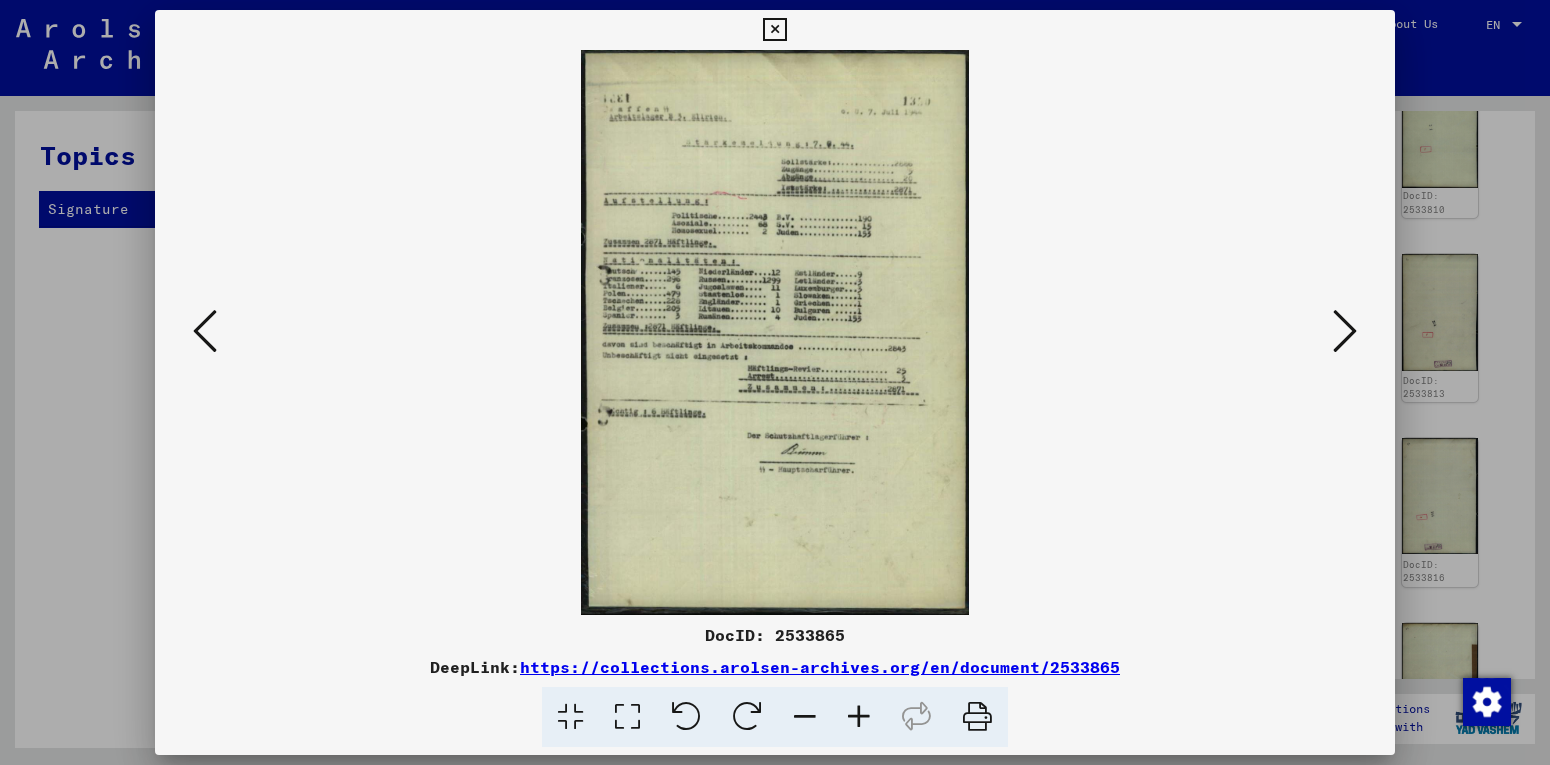 click at bounding box center (1345, 331) 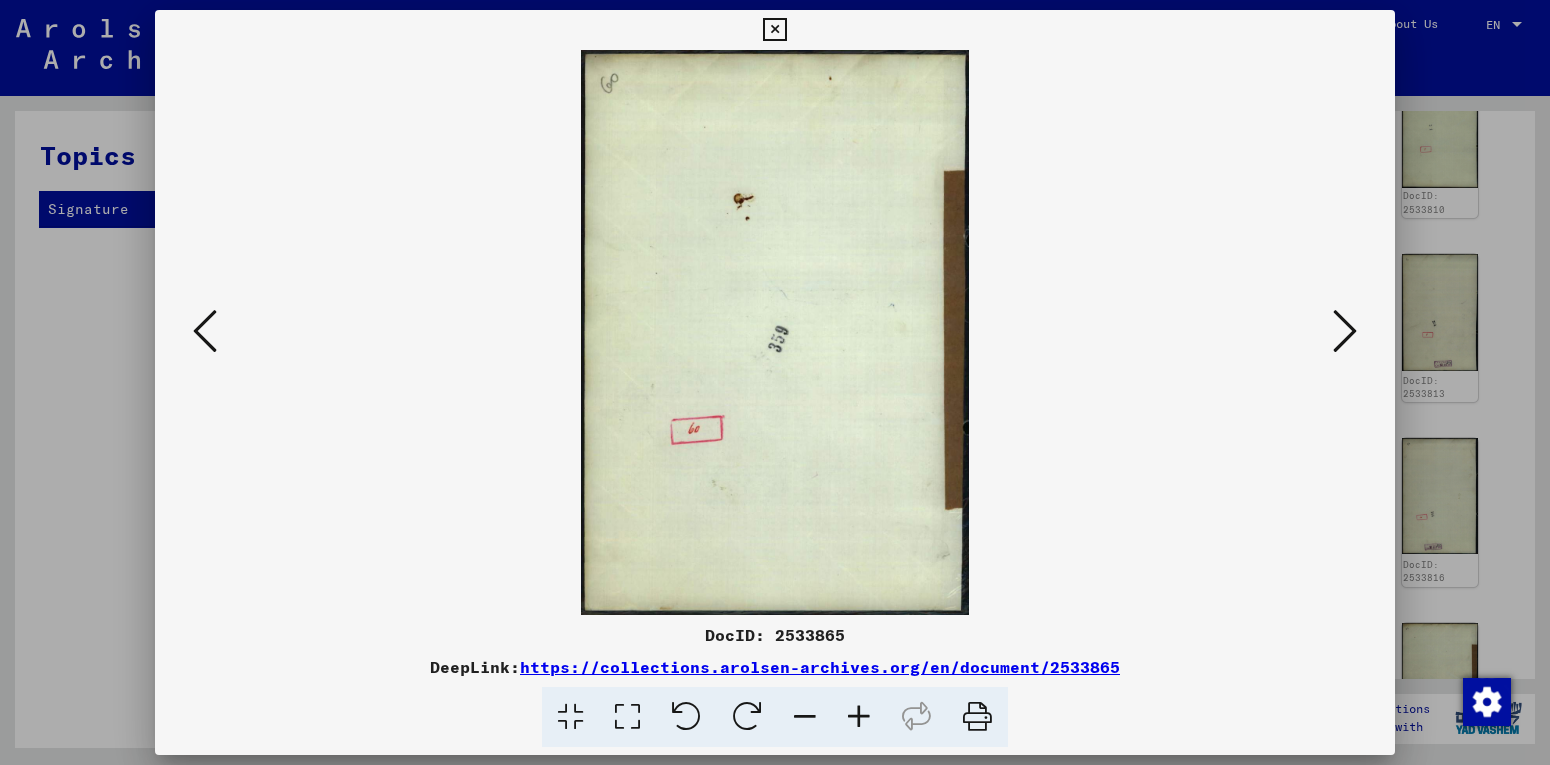 click at bounding box center [1345, 331] 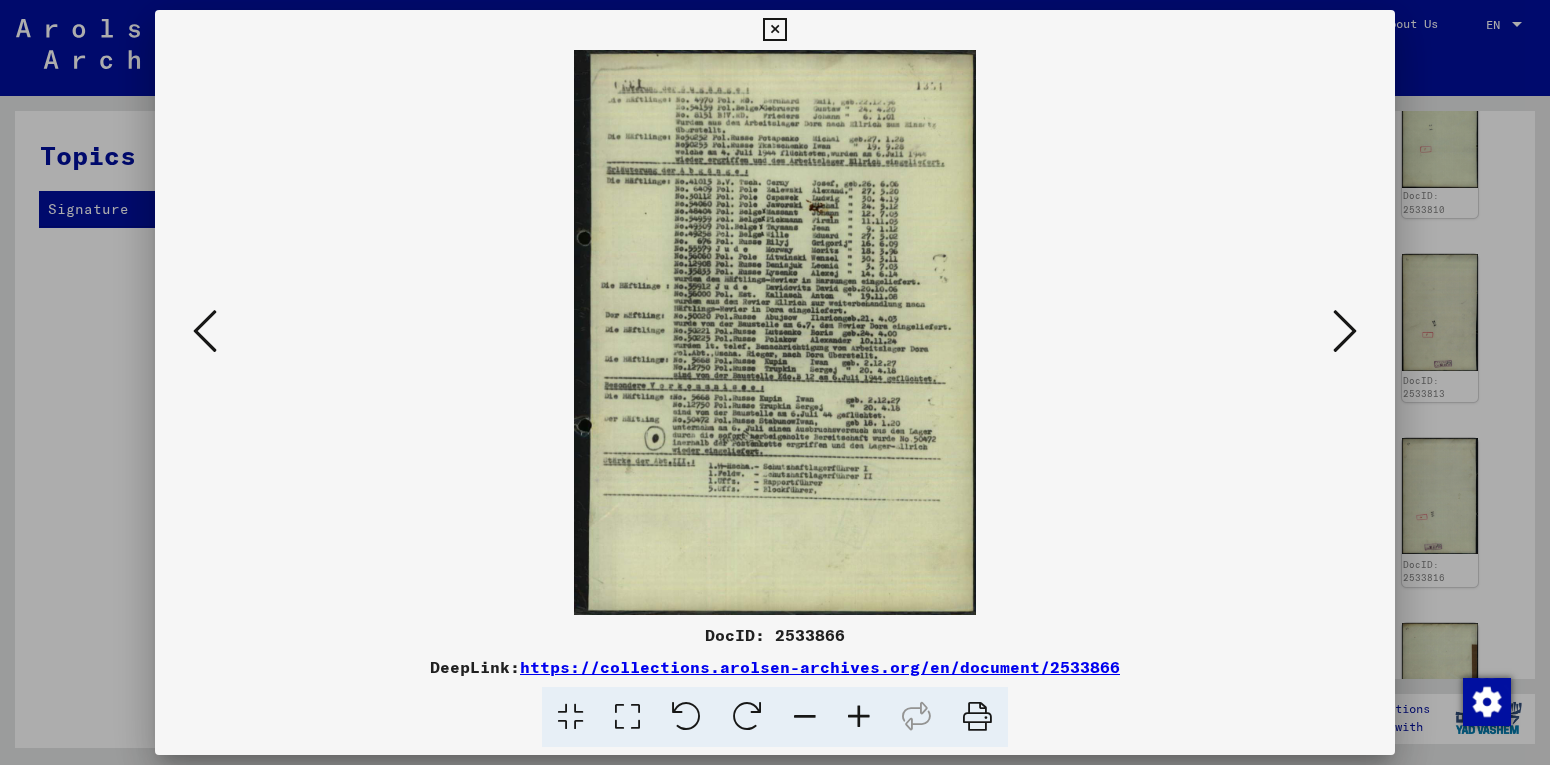 click at bounding box center [1345, 331] 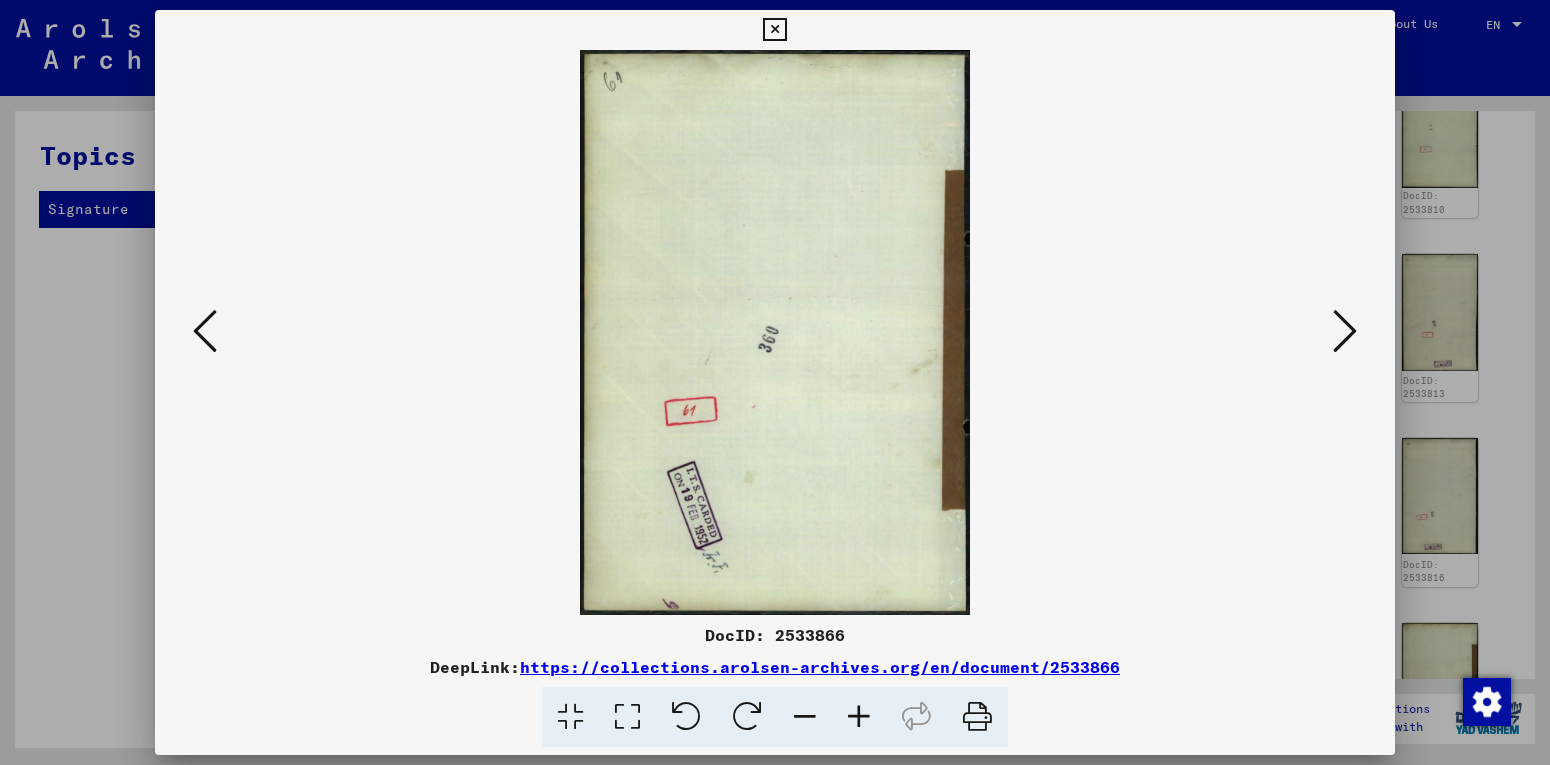 click at bounding box center [1345, 331] 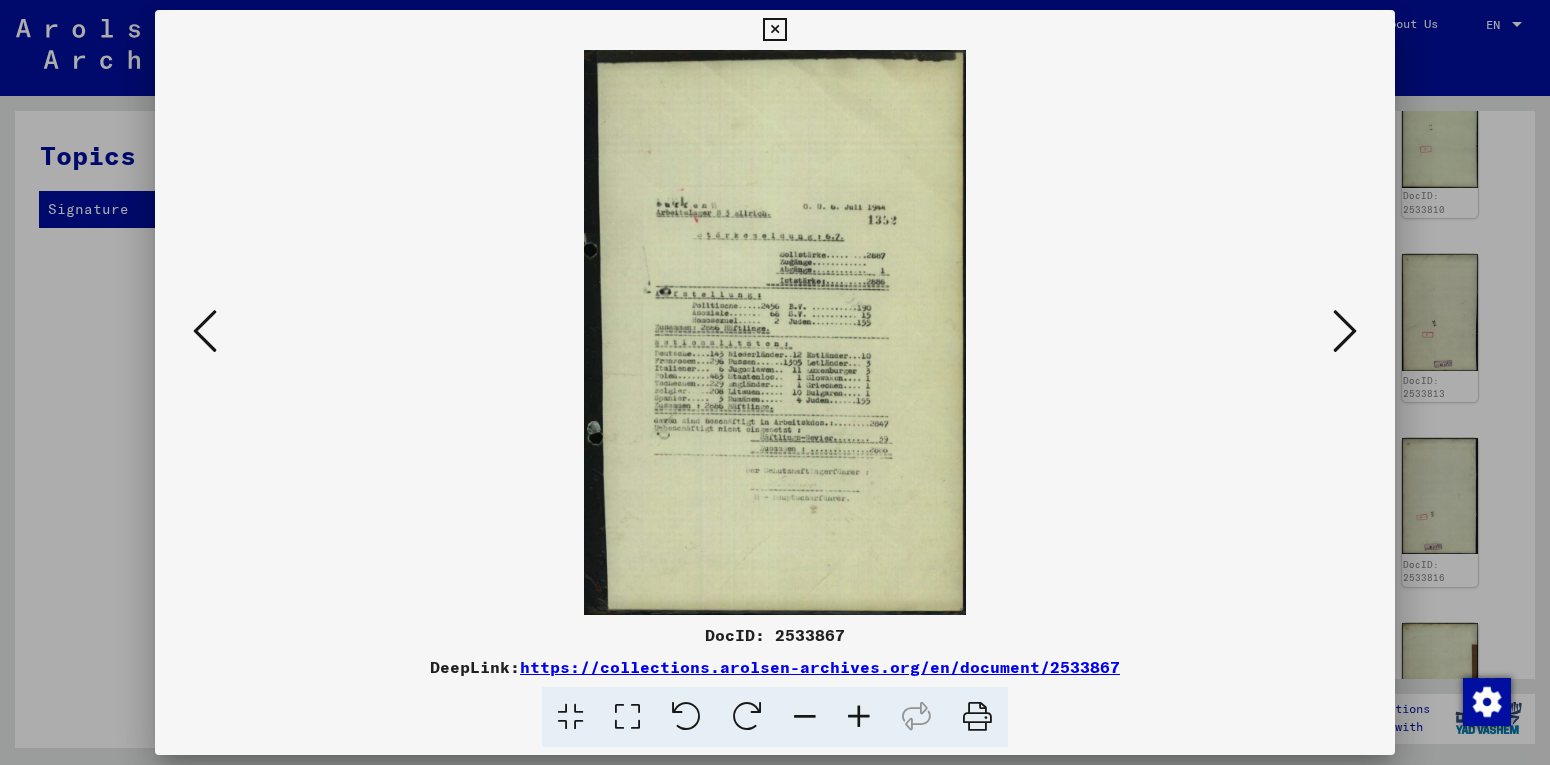 click at bounding box center (1345, 331) 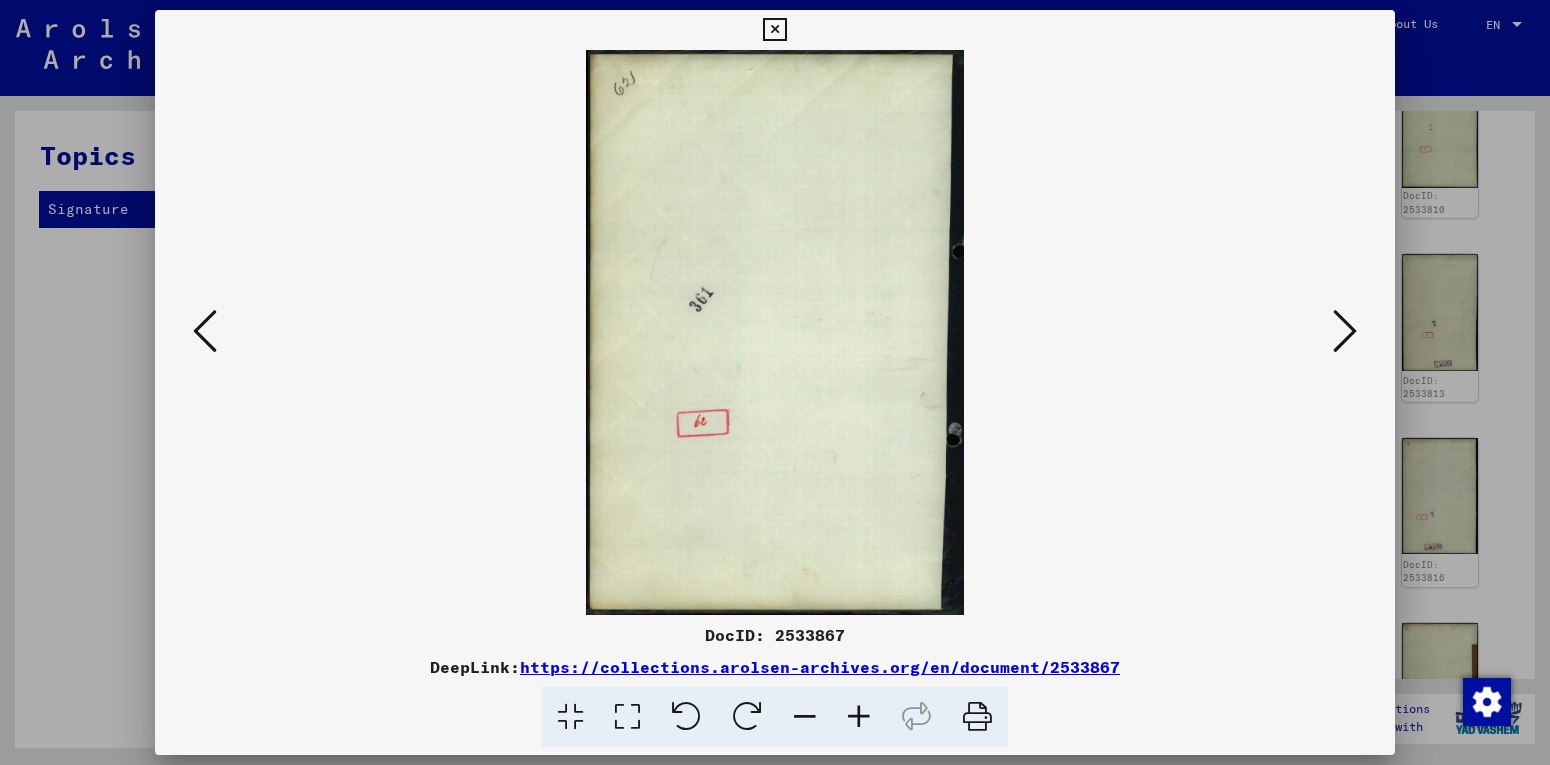 click at bounding box center [1345, 331] 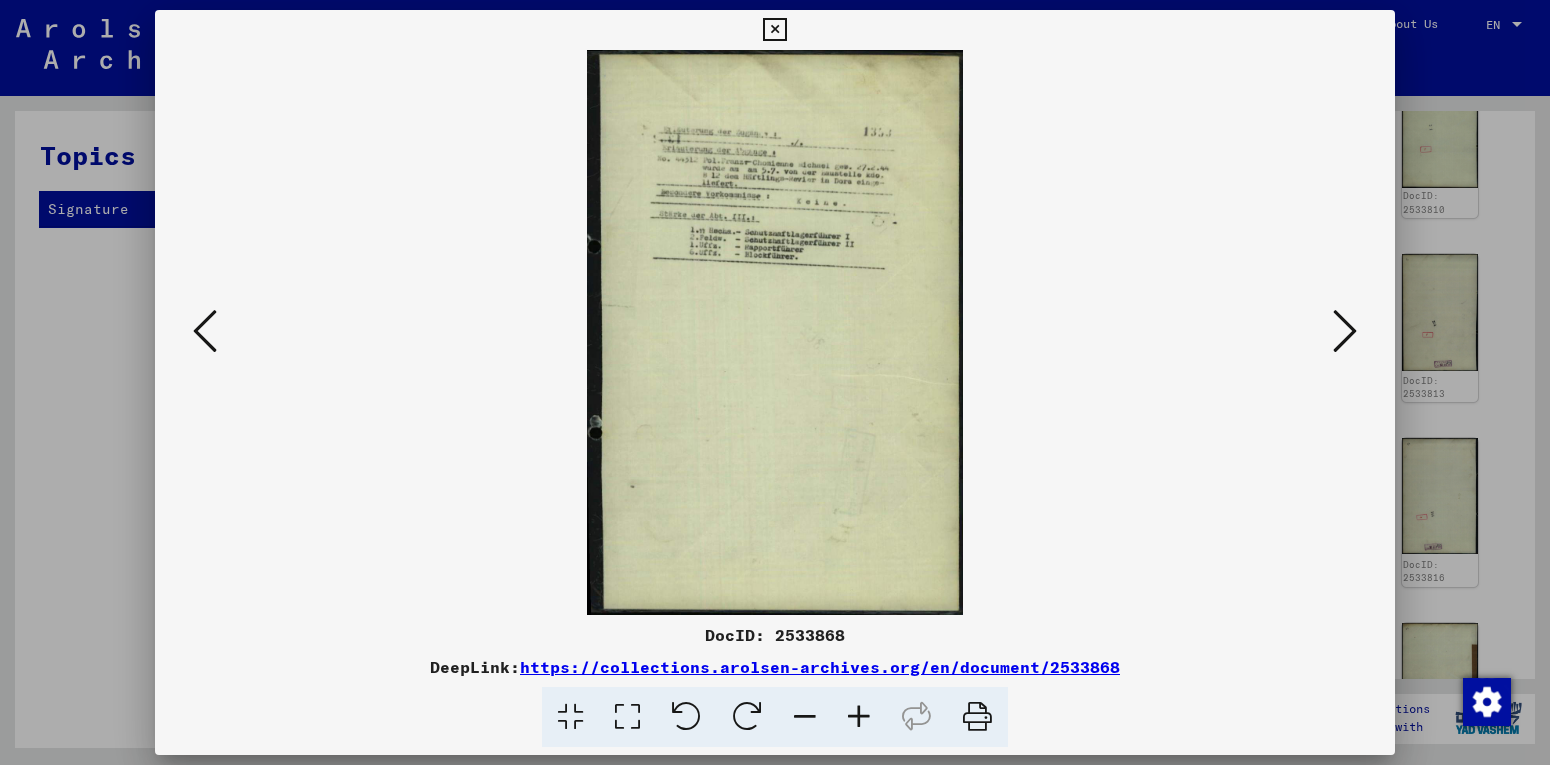 click at bounding box center (1345, 332) 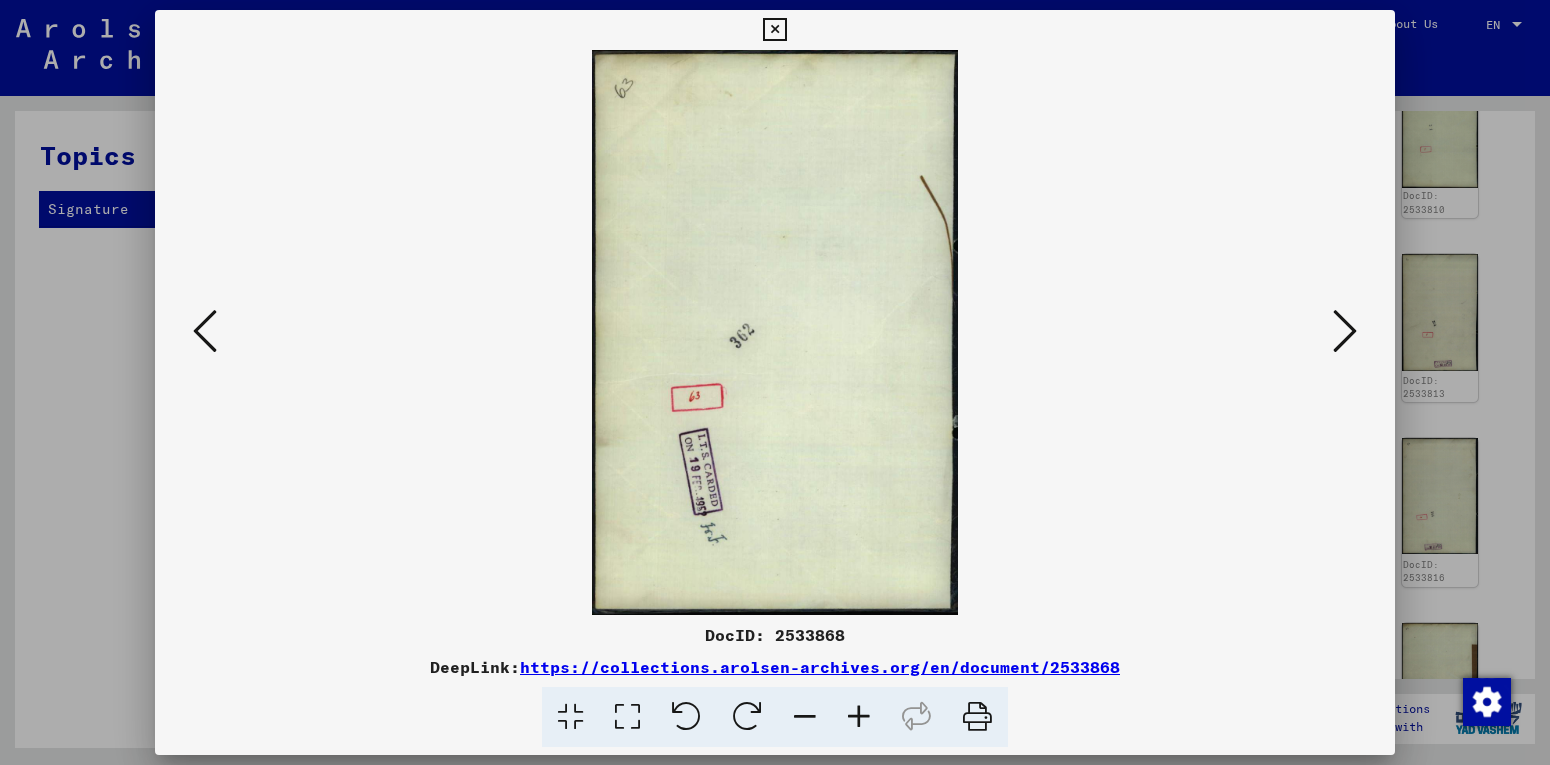 click at bounding box center (1345, 331) 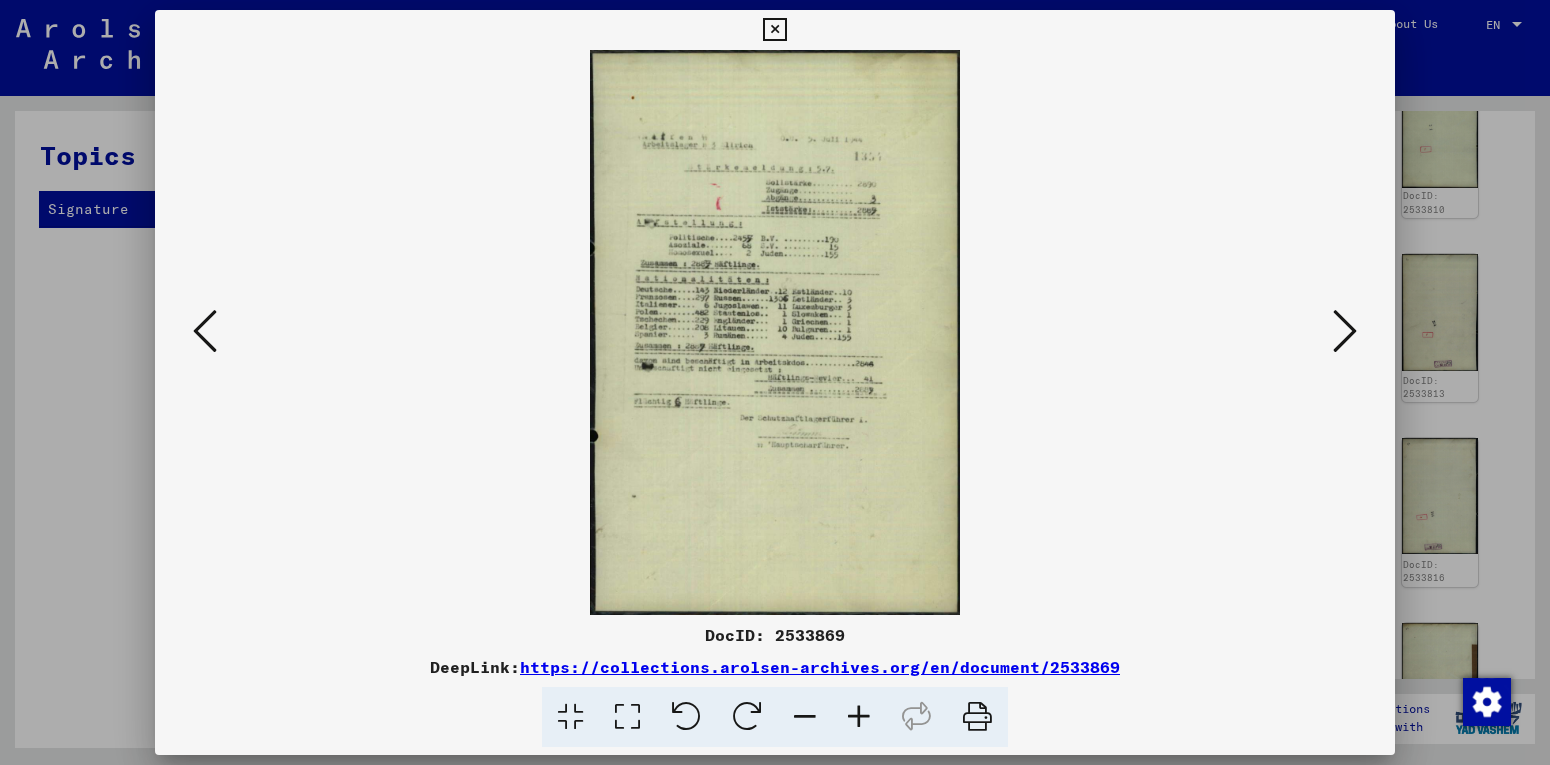 click at bounding box center (1345, 331) 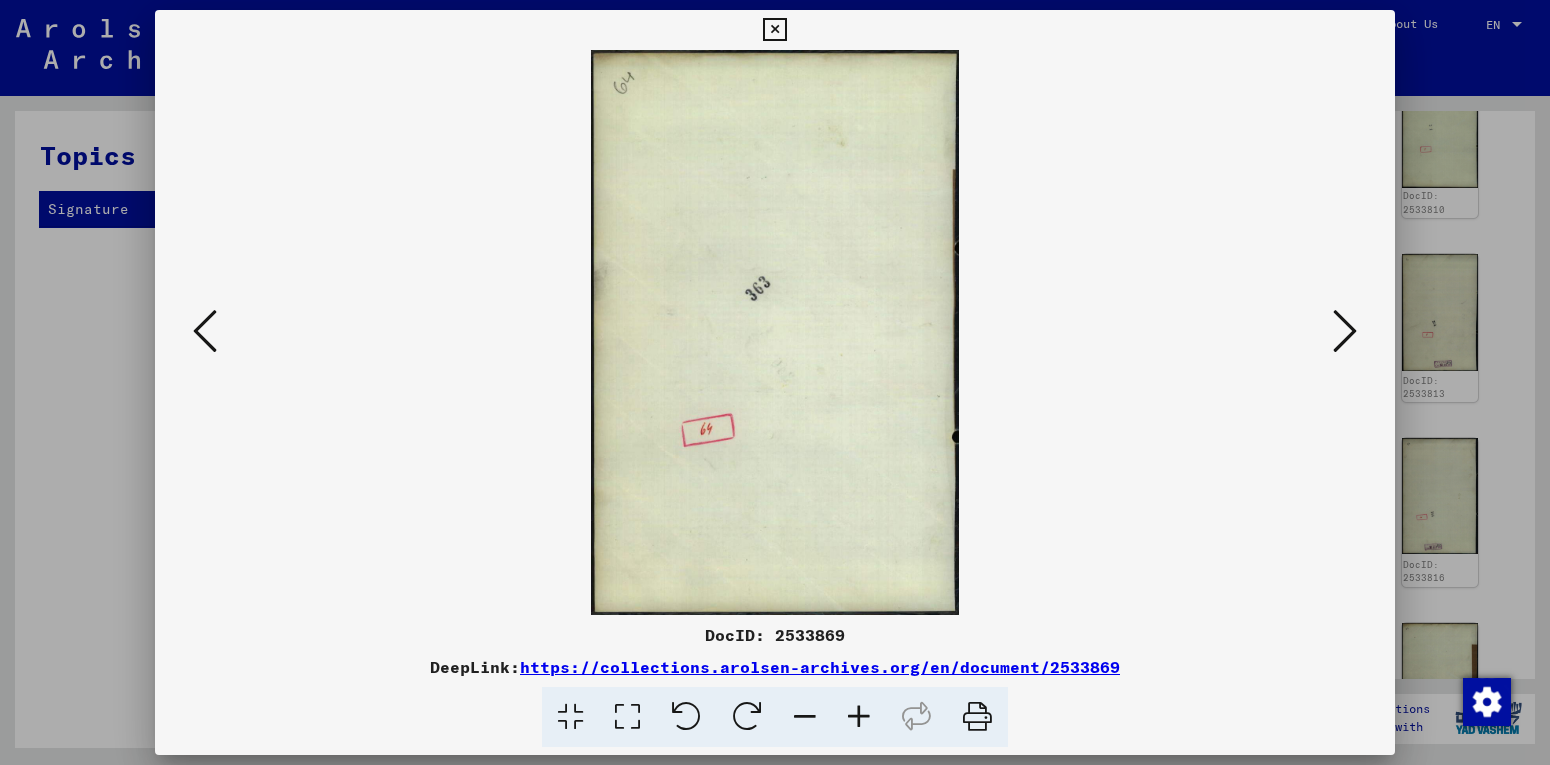 click at bounding box center [1345, 331] 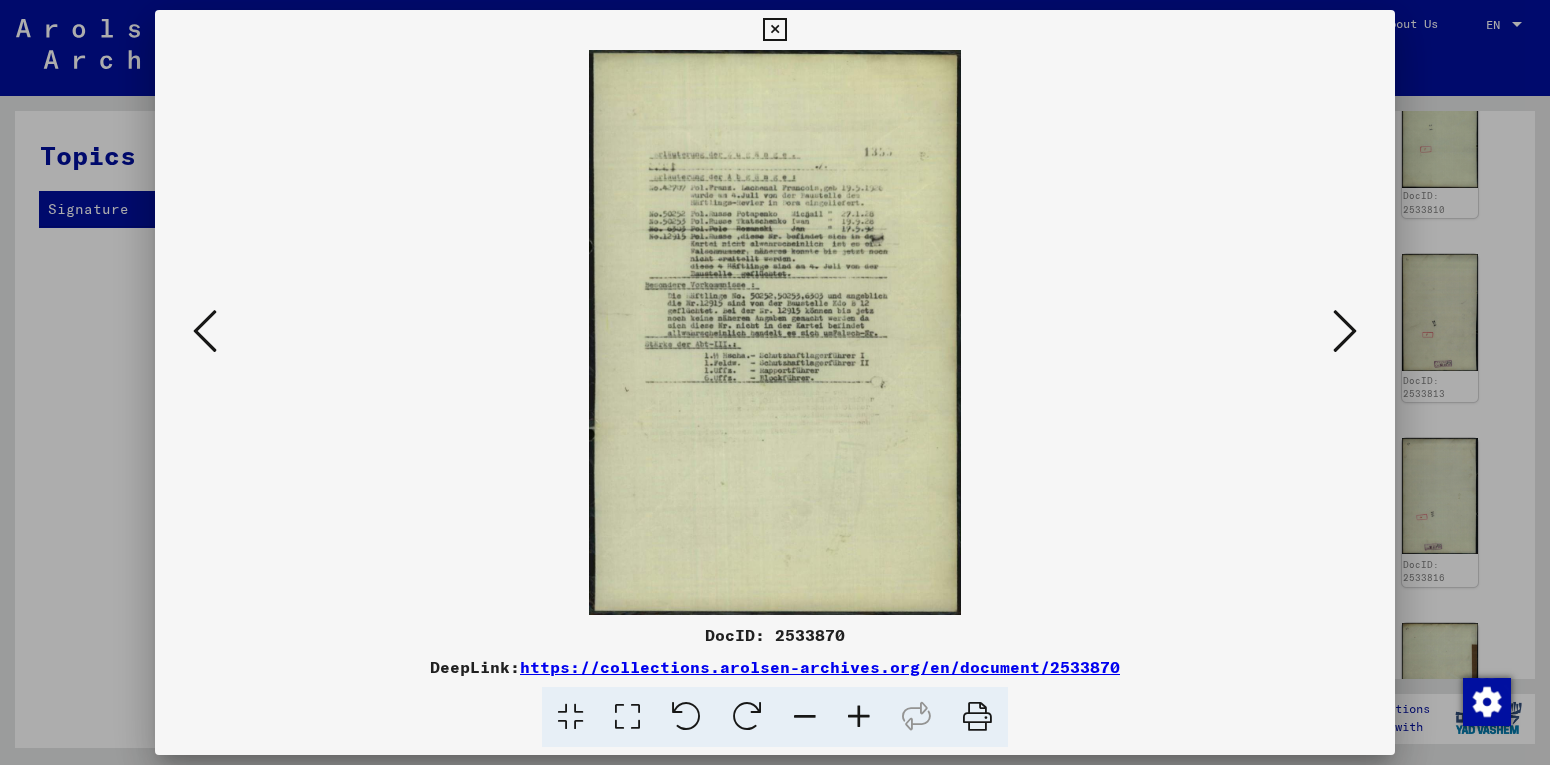 click at bounding box center (1345, 331) 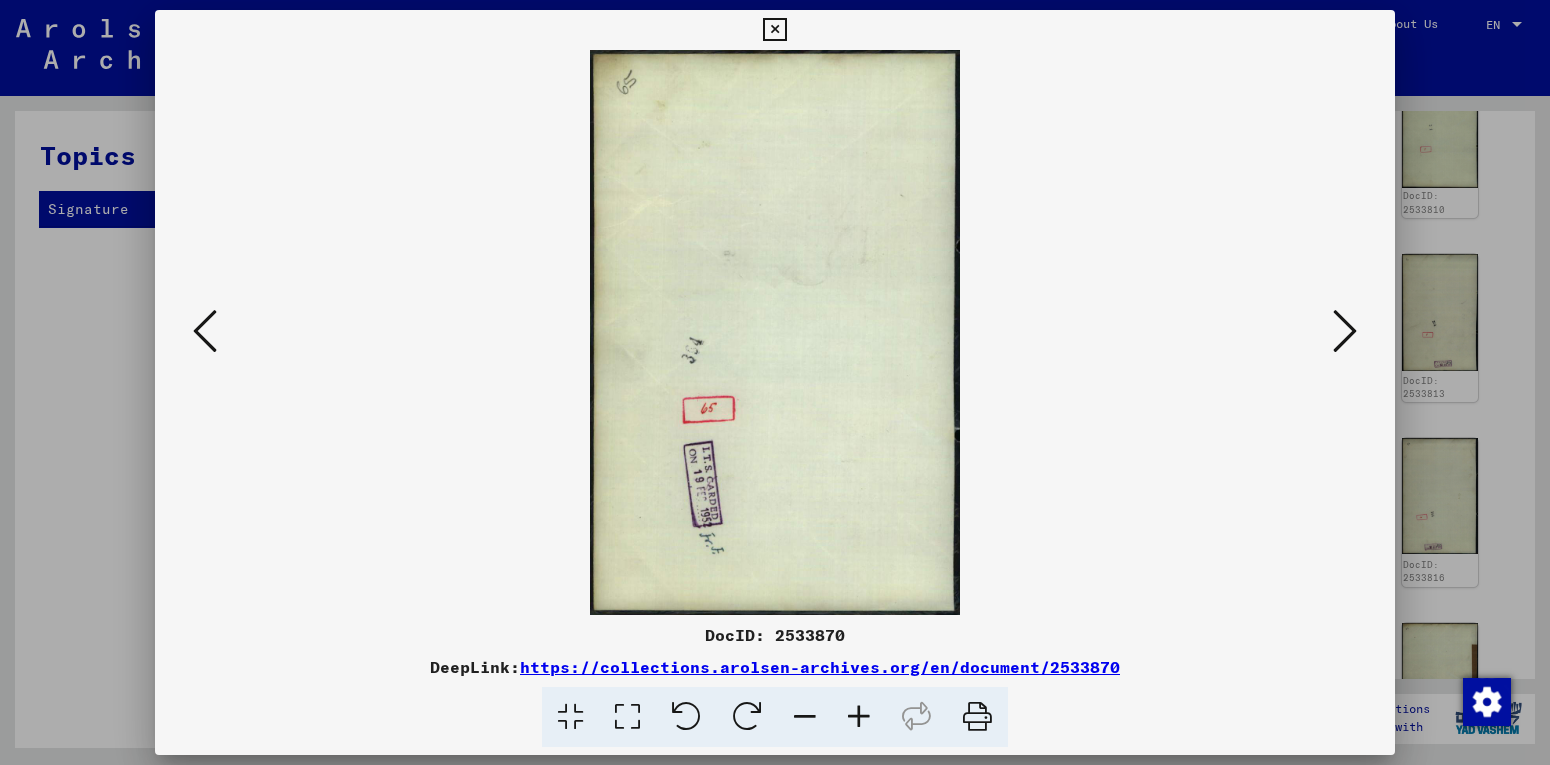 click at bounding box center (1345, 331) 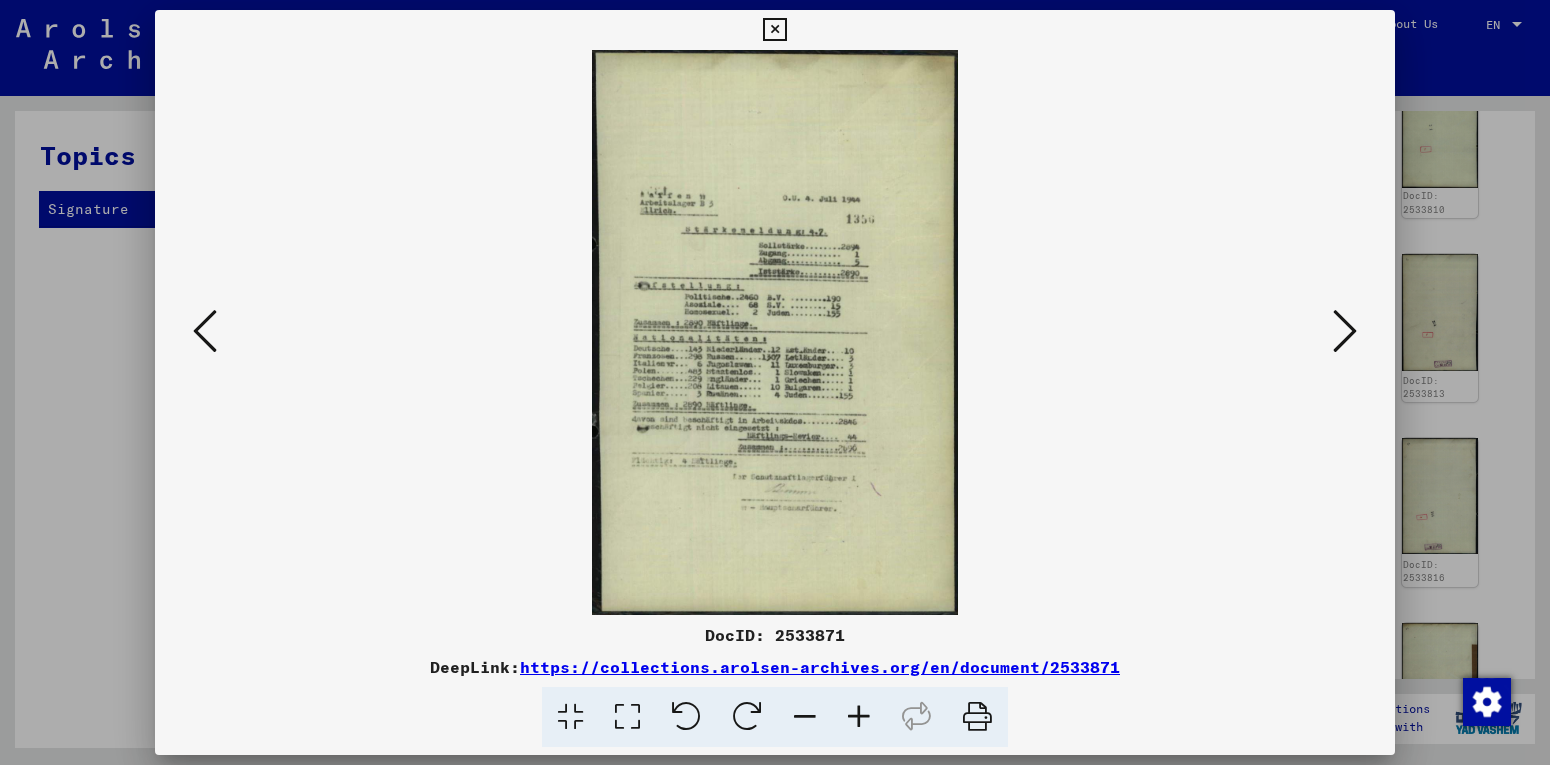 click at bounding box center [1345, 331] 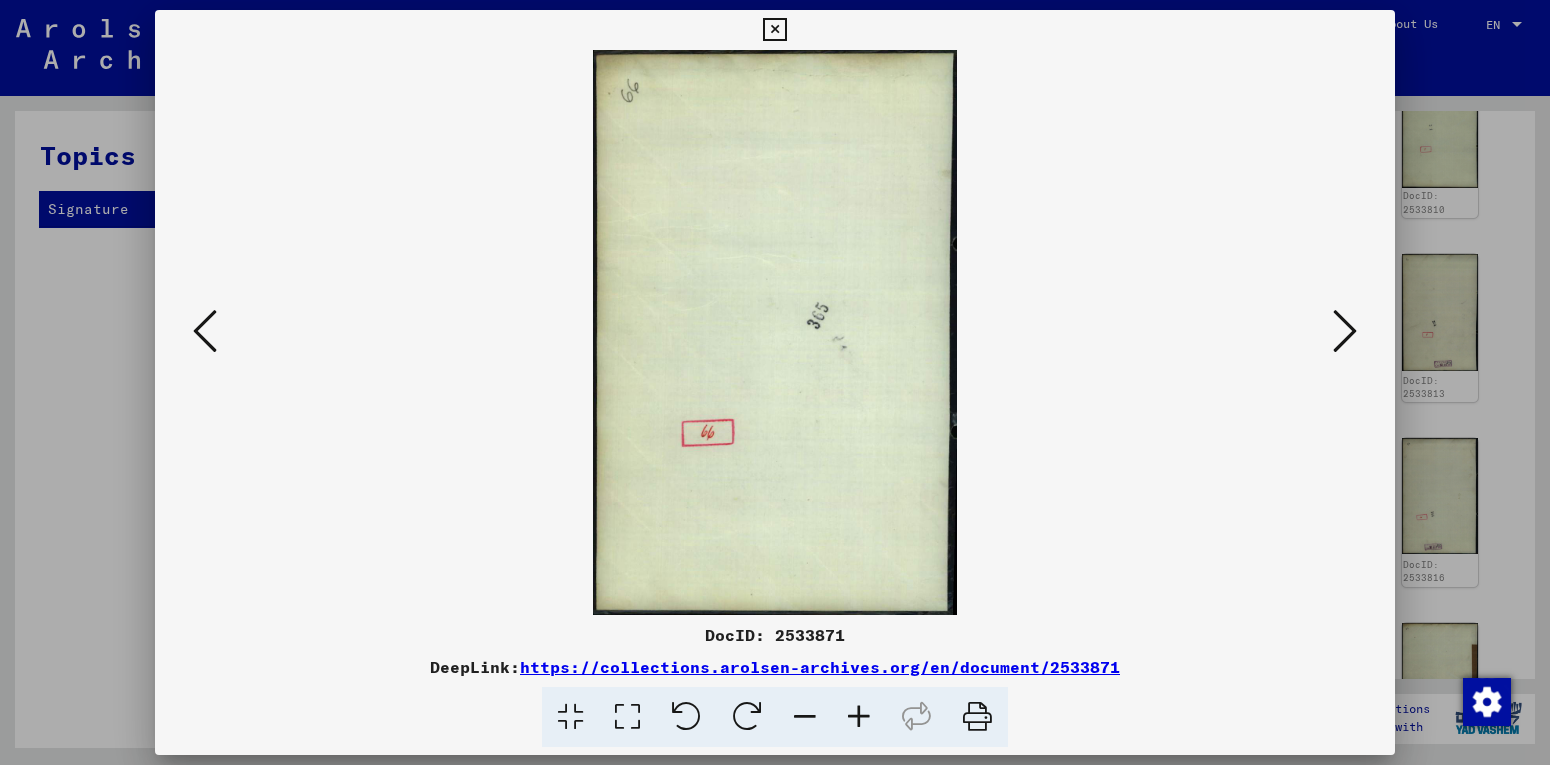 click at bounding box center (1345, 331) 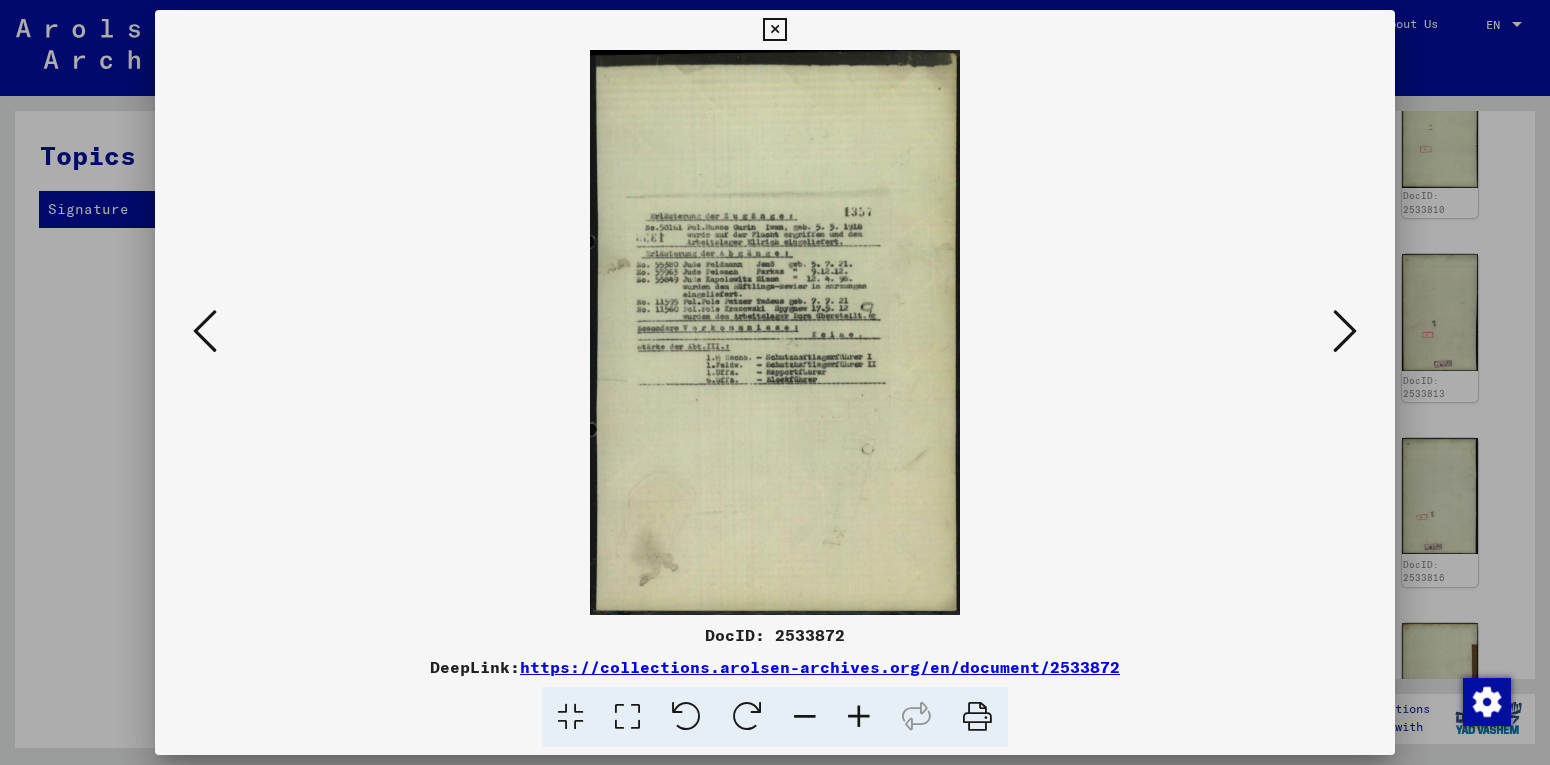 click at bounding box center (1345, 331) 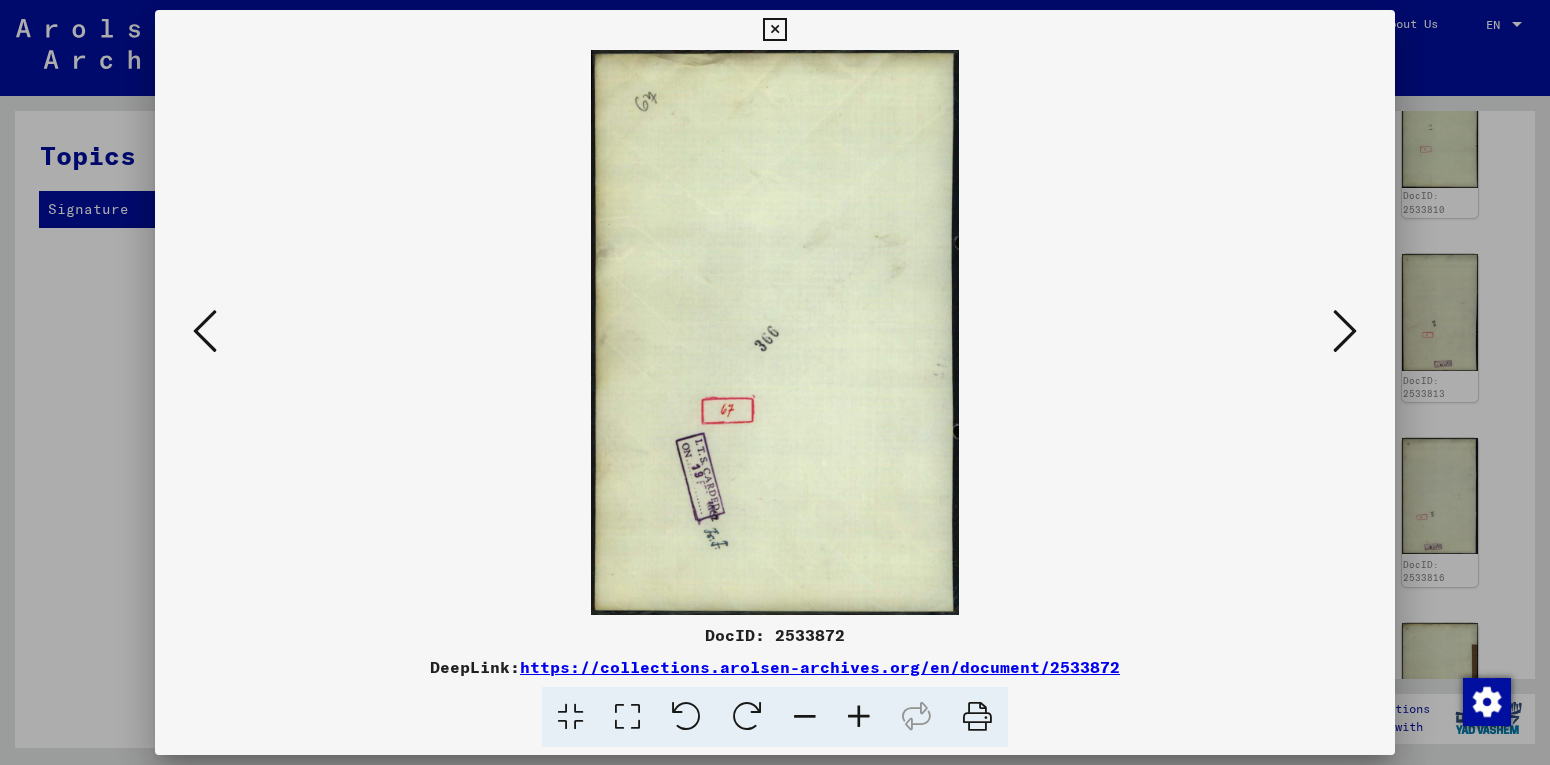 click at bounding box center [1345, 331] 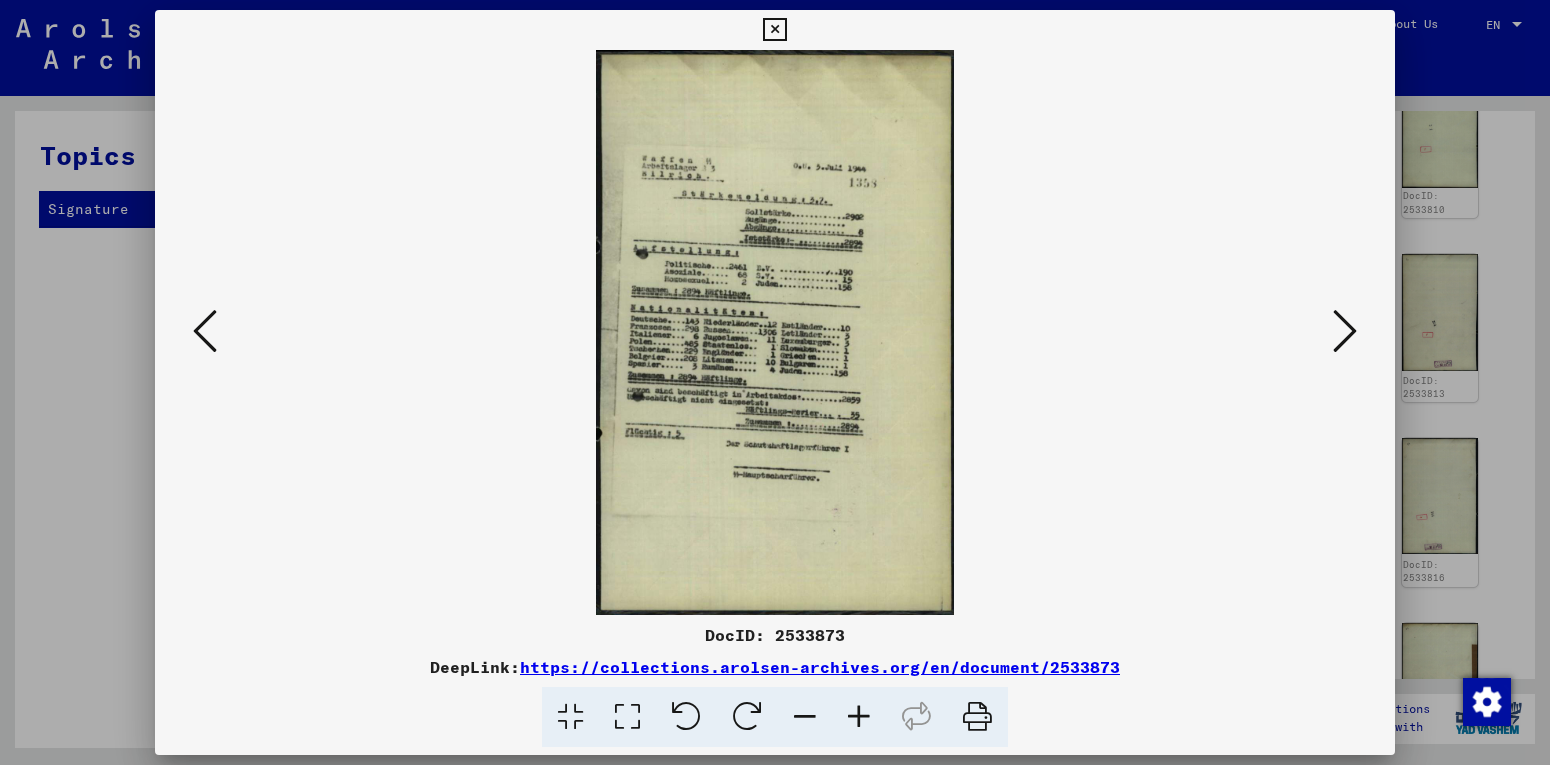 click at bounding box center (1345, 331) 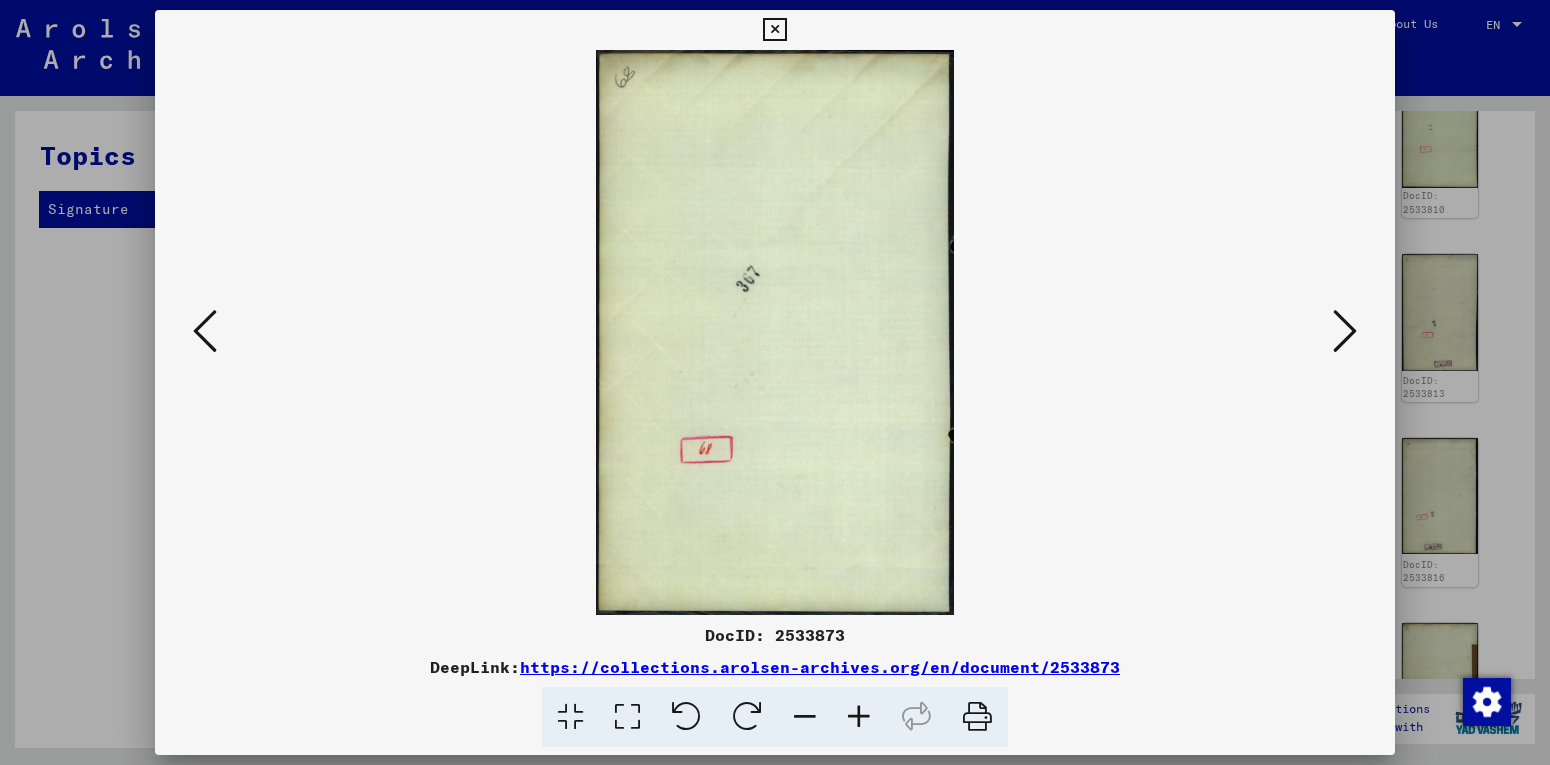 click at bounding box center (1345, 331) 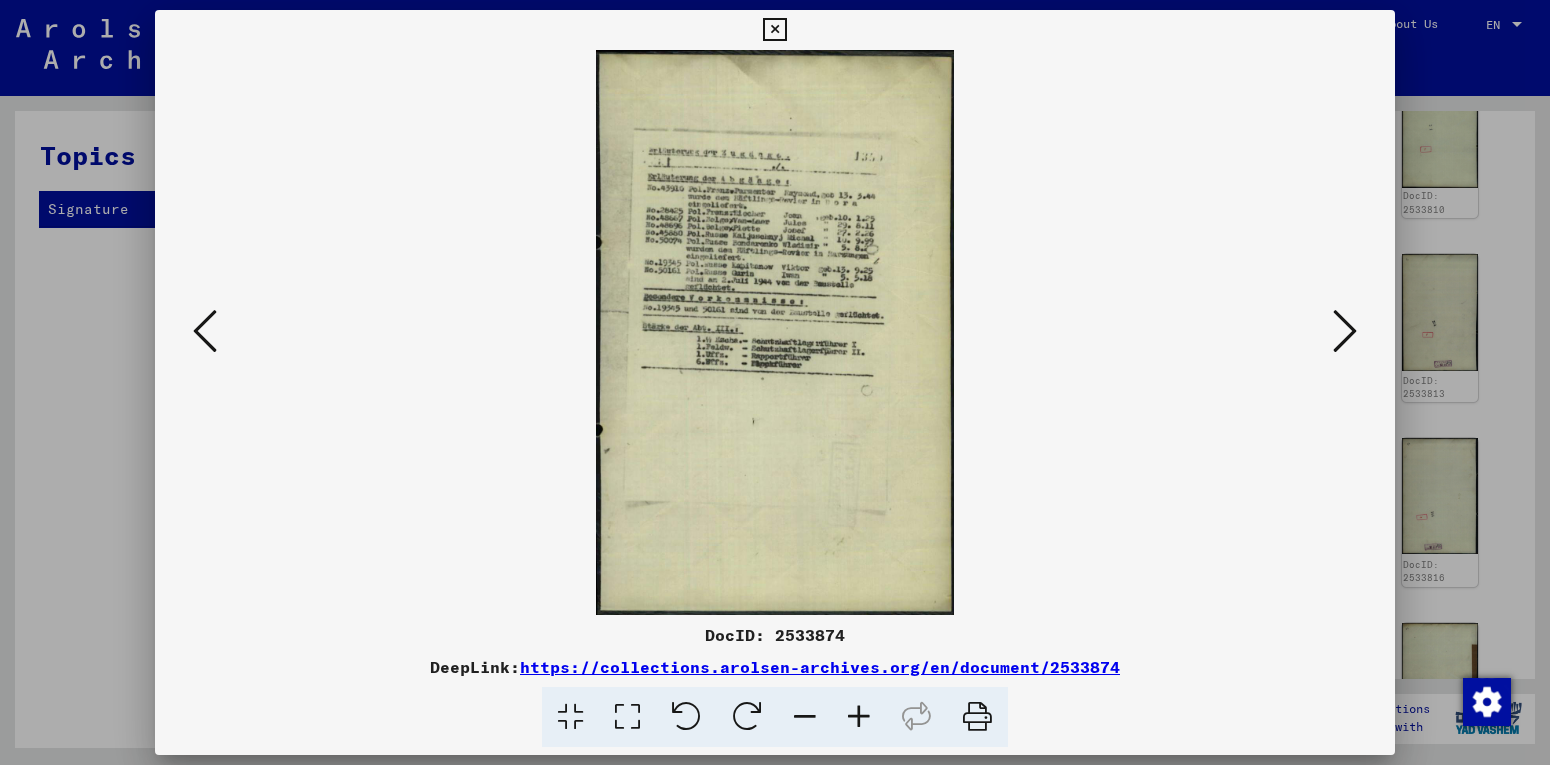 click at bounding box center [1345, 331] 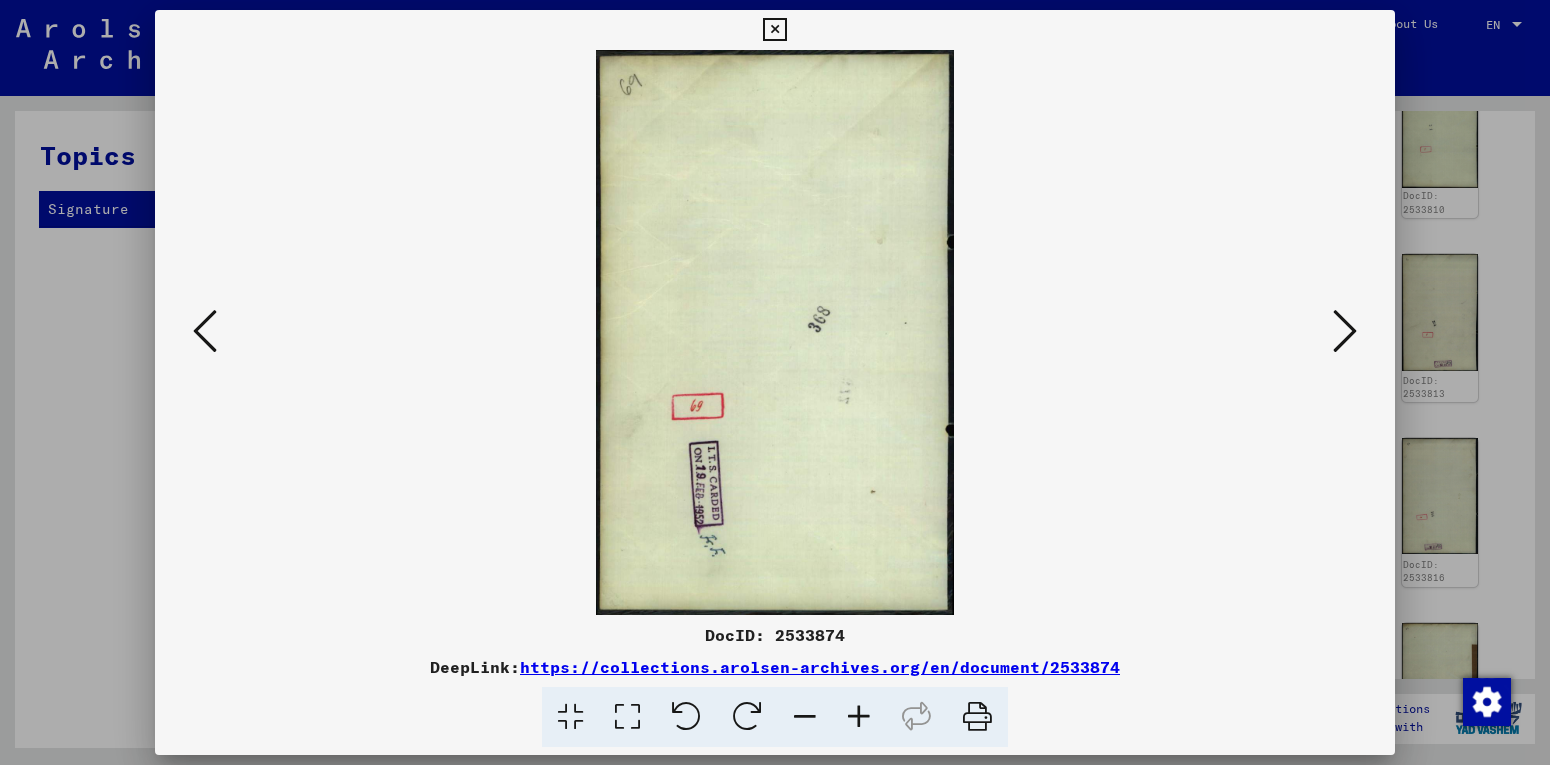 click at bounding box center [1345, 331] 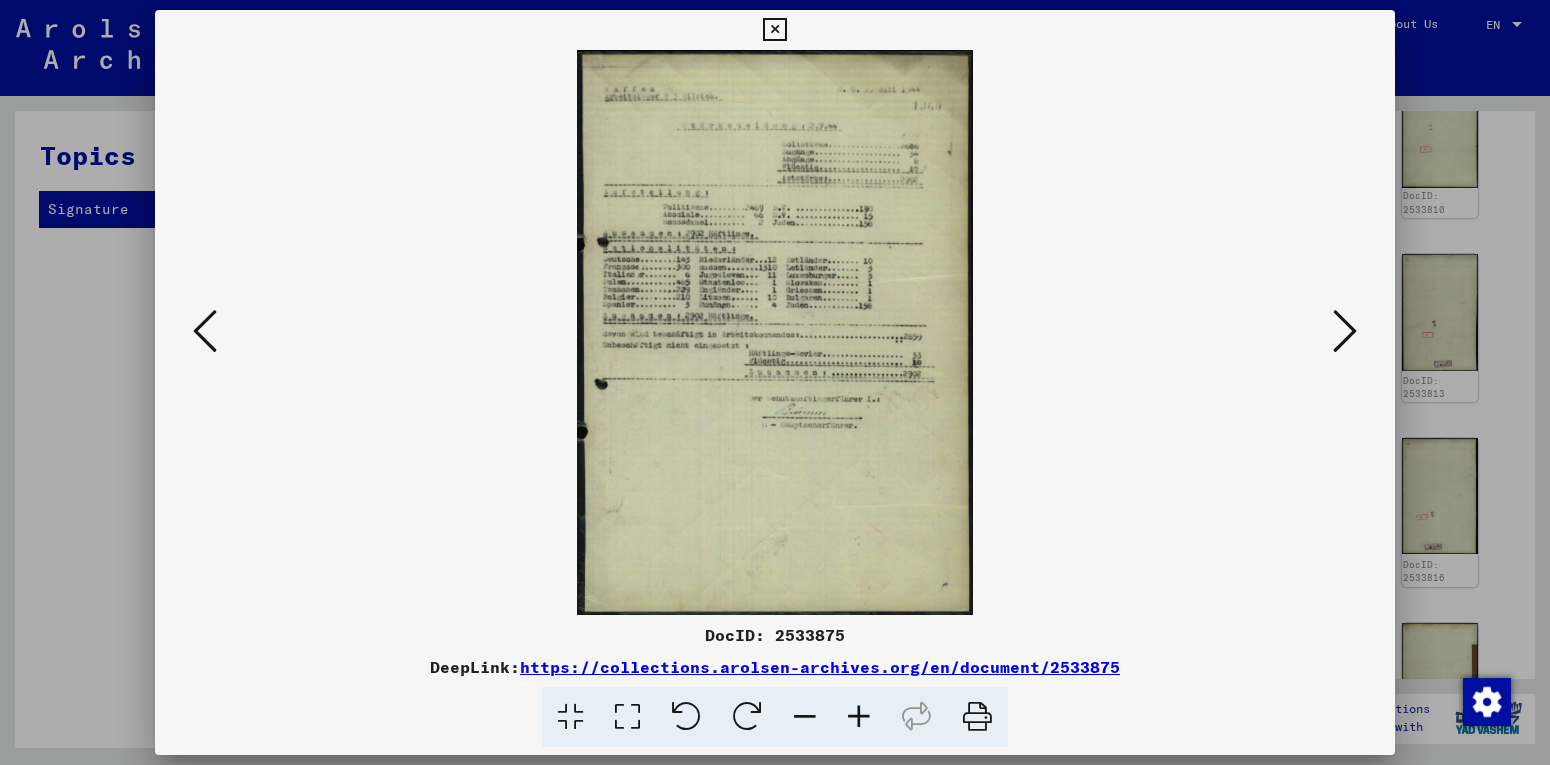 click at bounding box center [1345, 332] 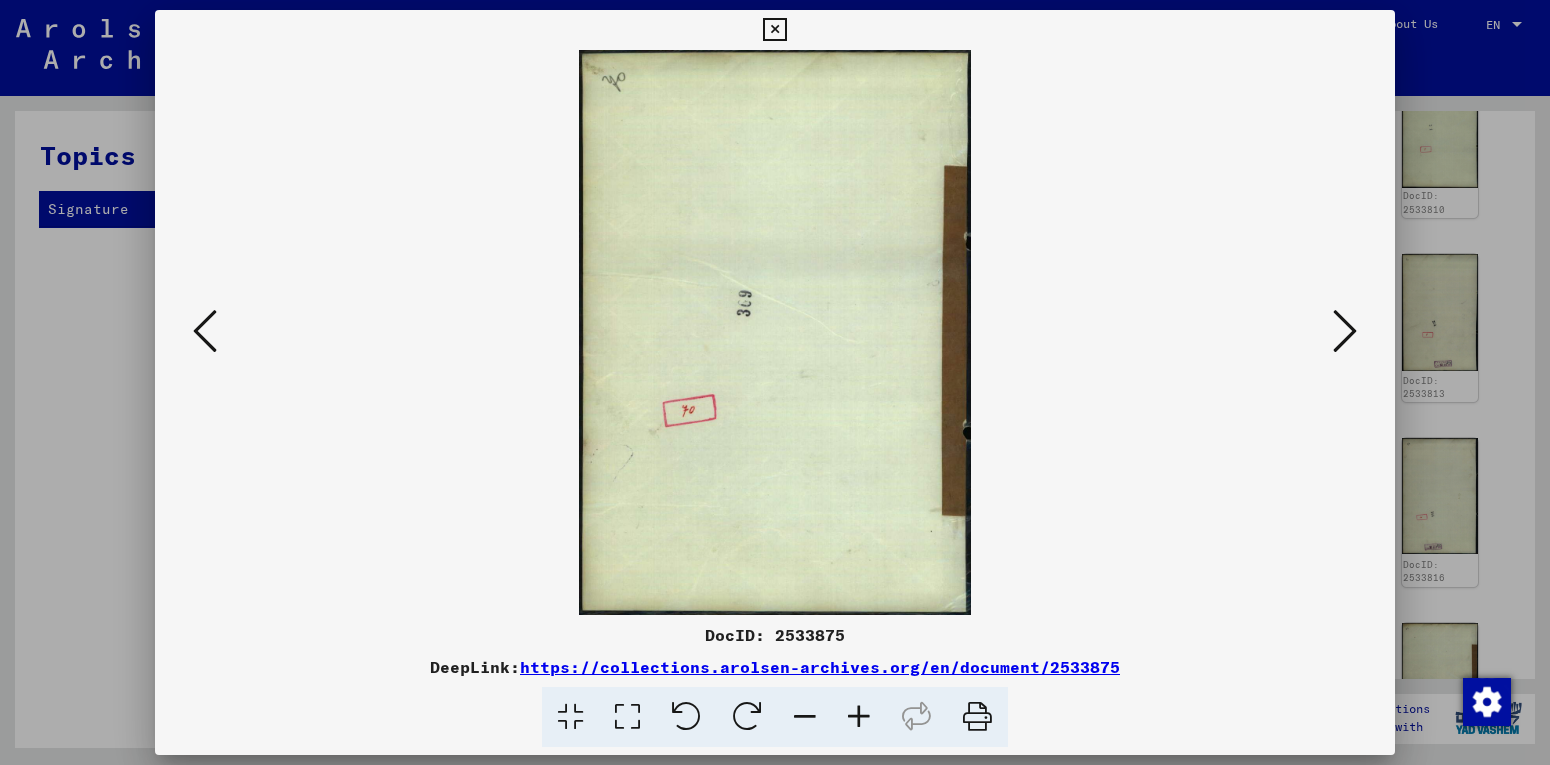 click at bounding box center (1345, 331) 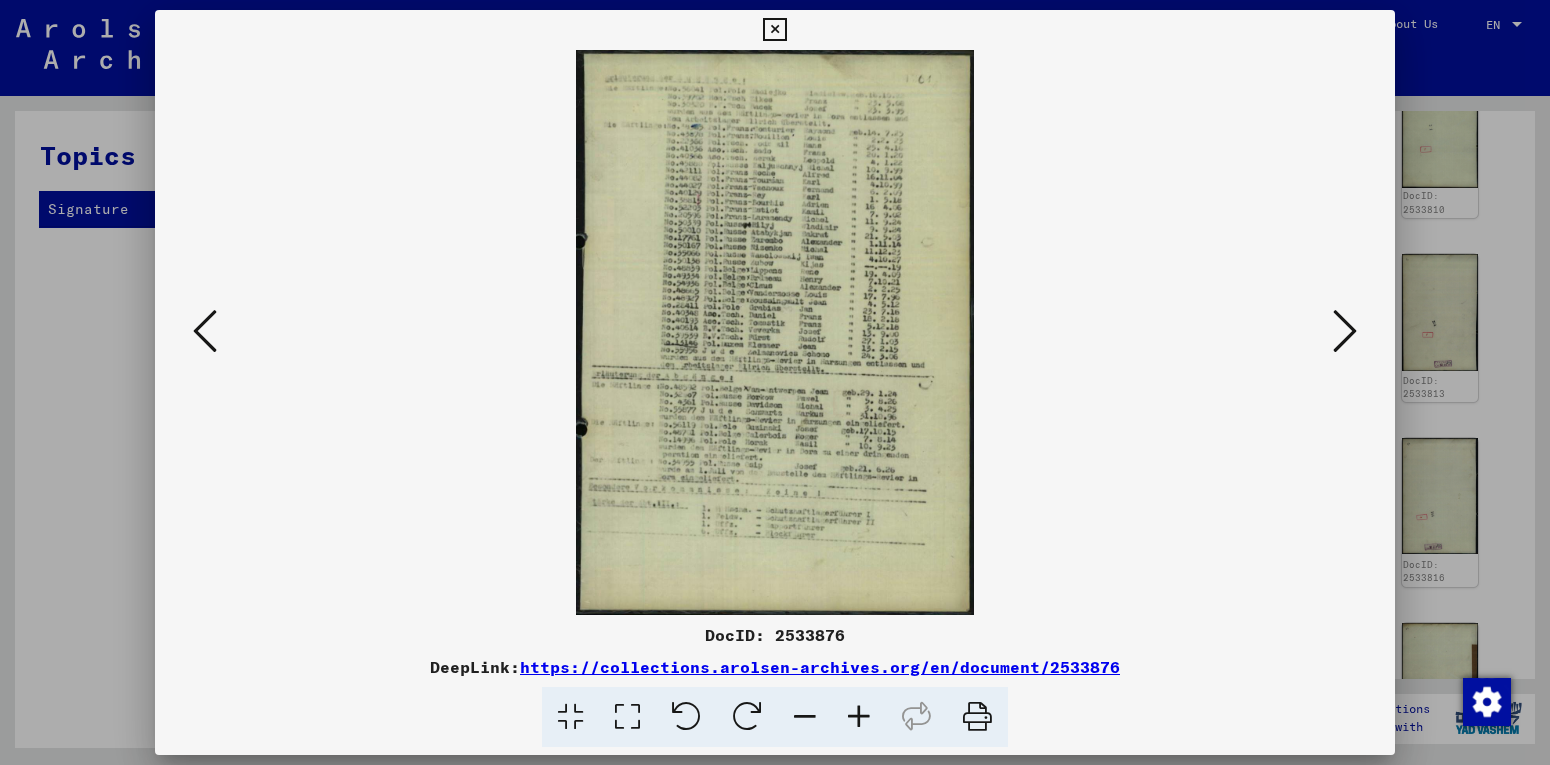 click at bounding box center (1345, 331) 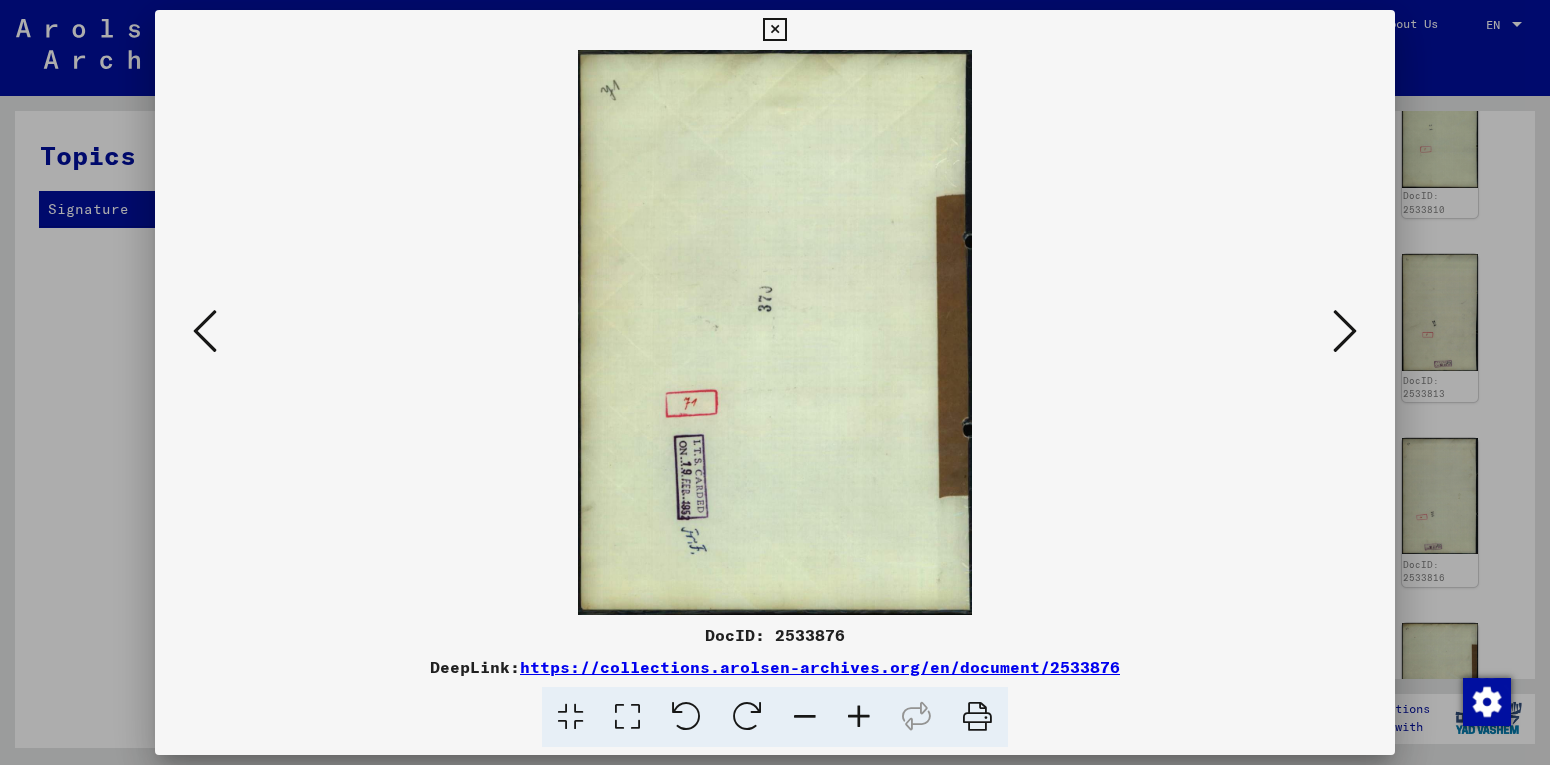 click at bounding box center (1345, 331) 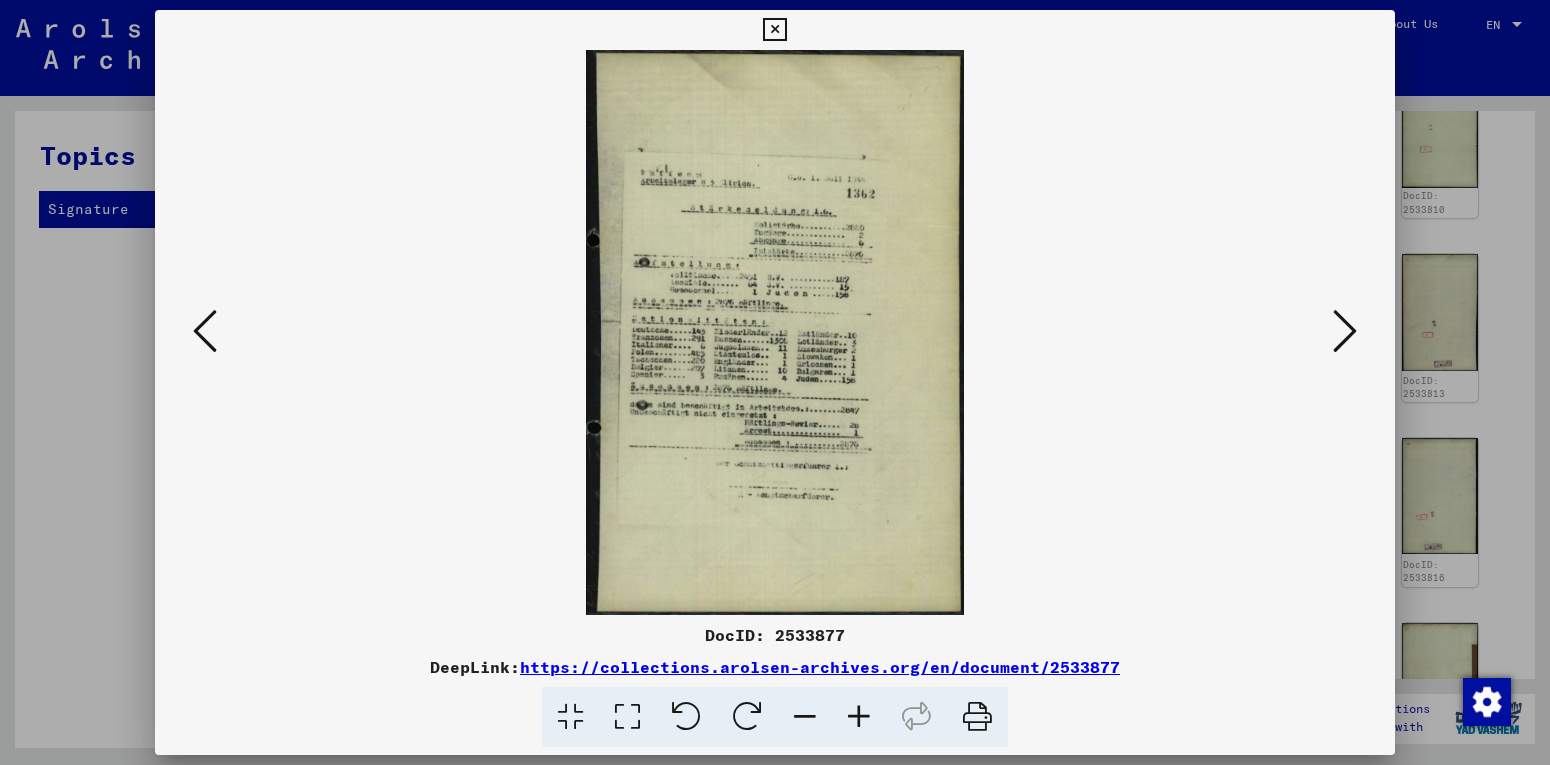 click at bounding box center (1345, 331) 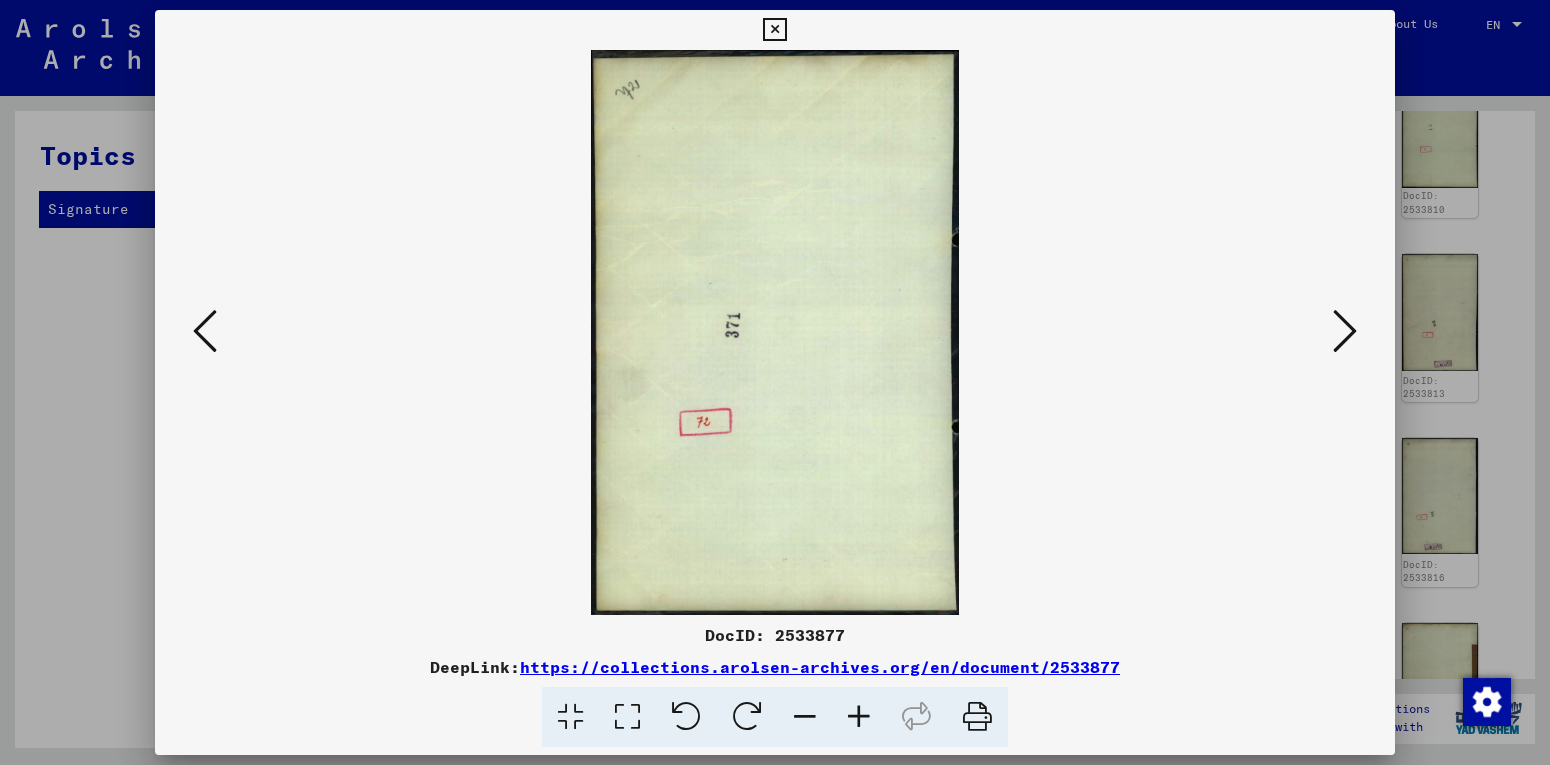 click at bounding box center (1345, 331) 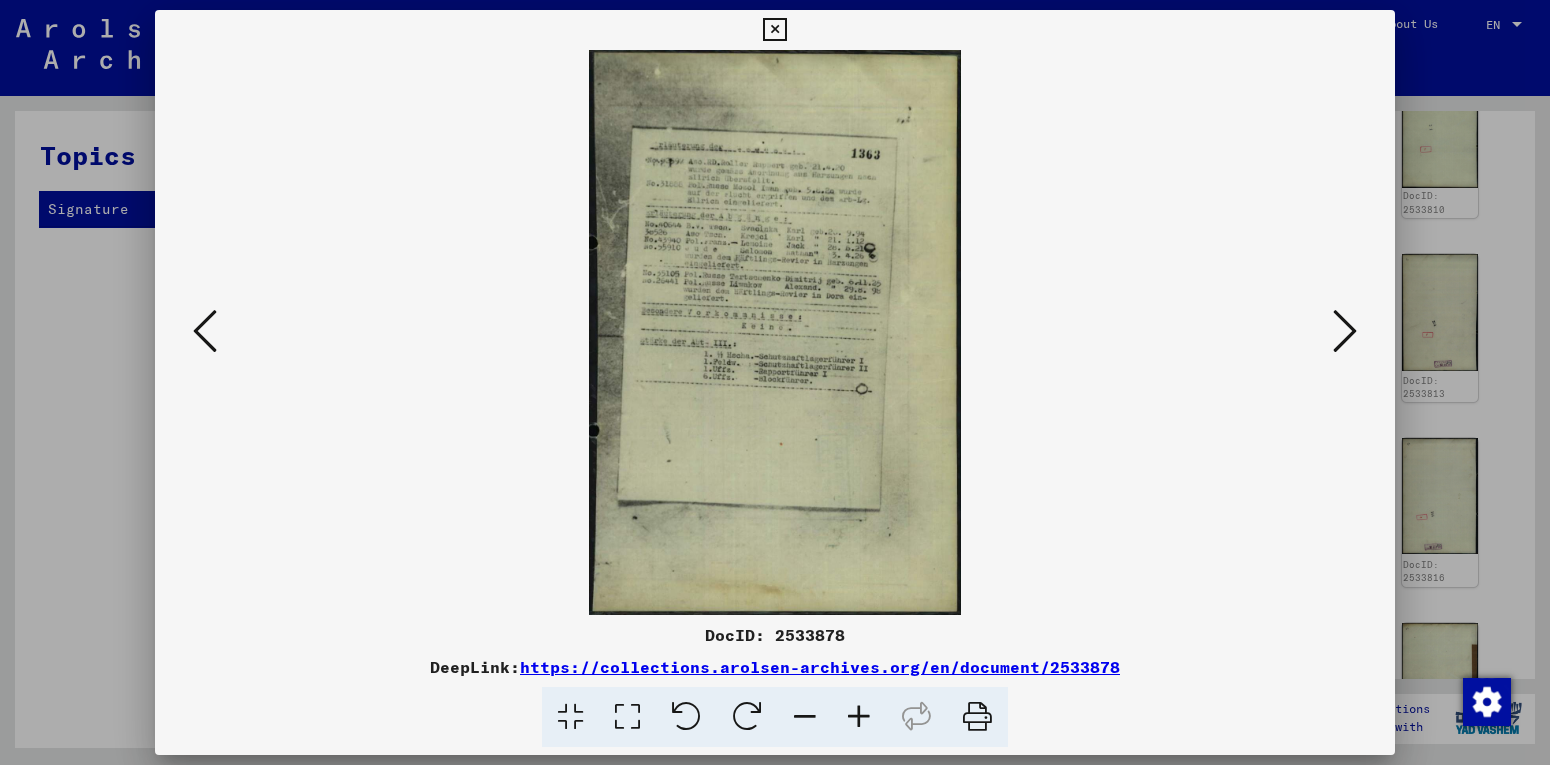 click at bounding box center (1345, 331) 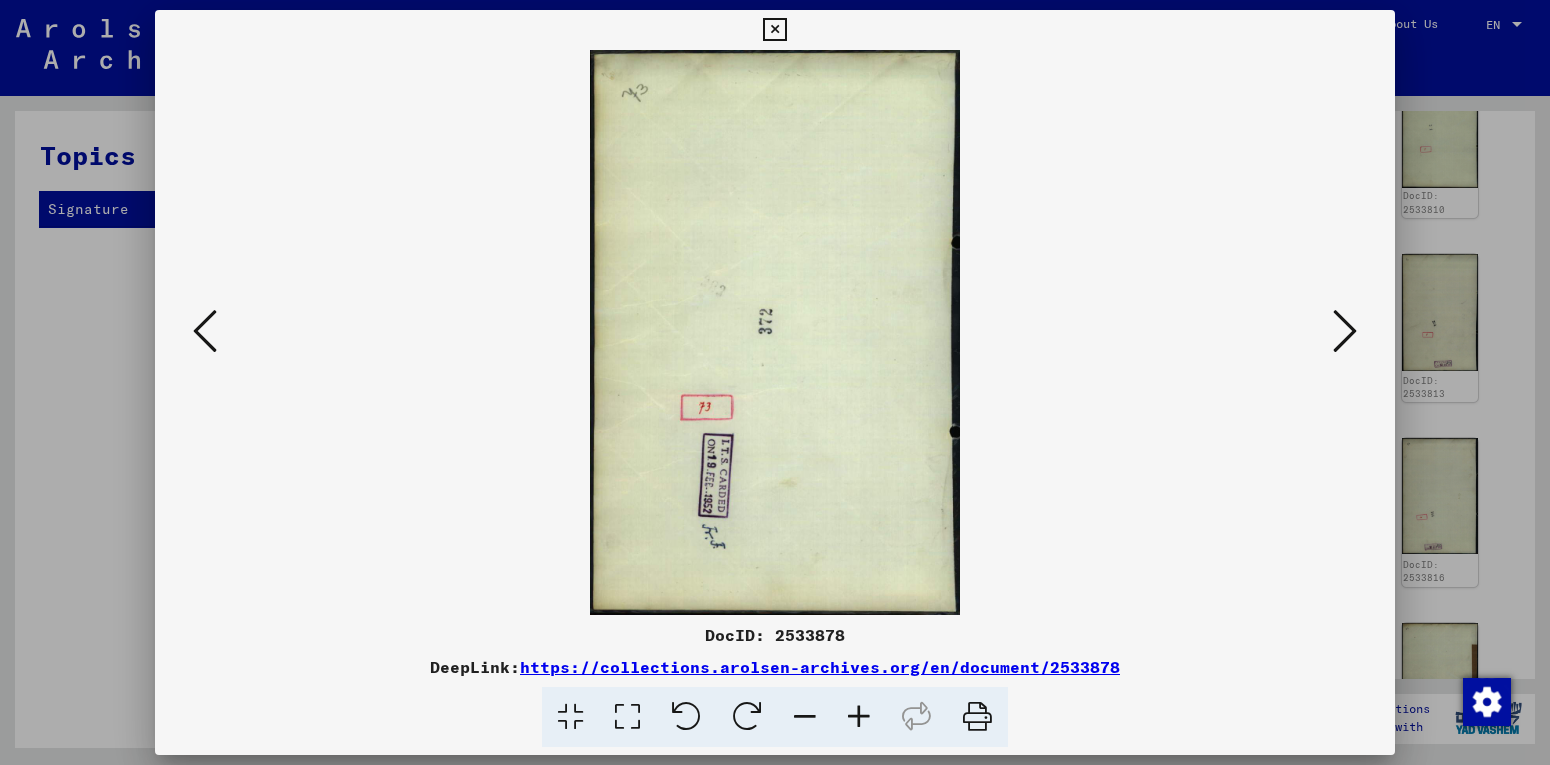 click at bounding box center (1345, 331) 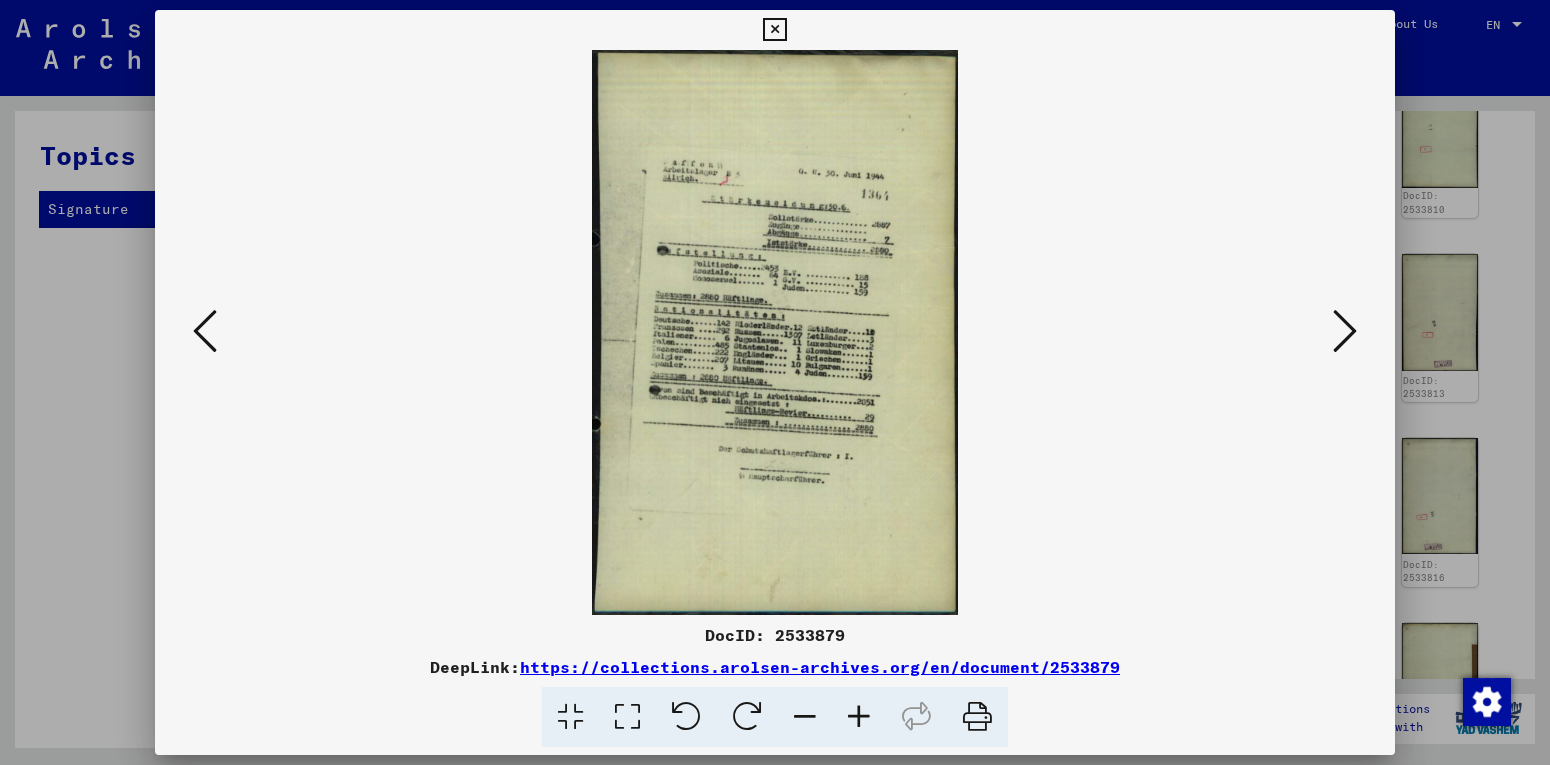 click at bounding box center [1345, 331] 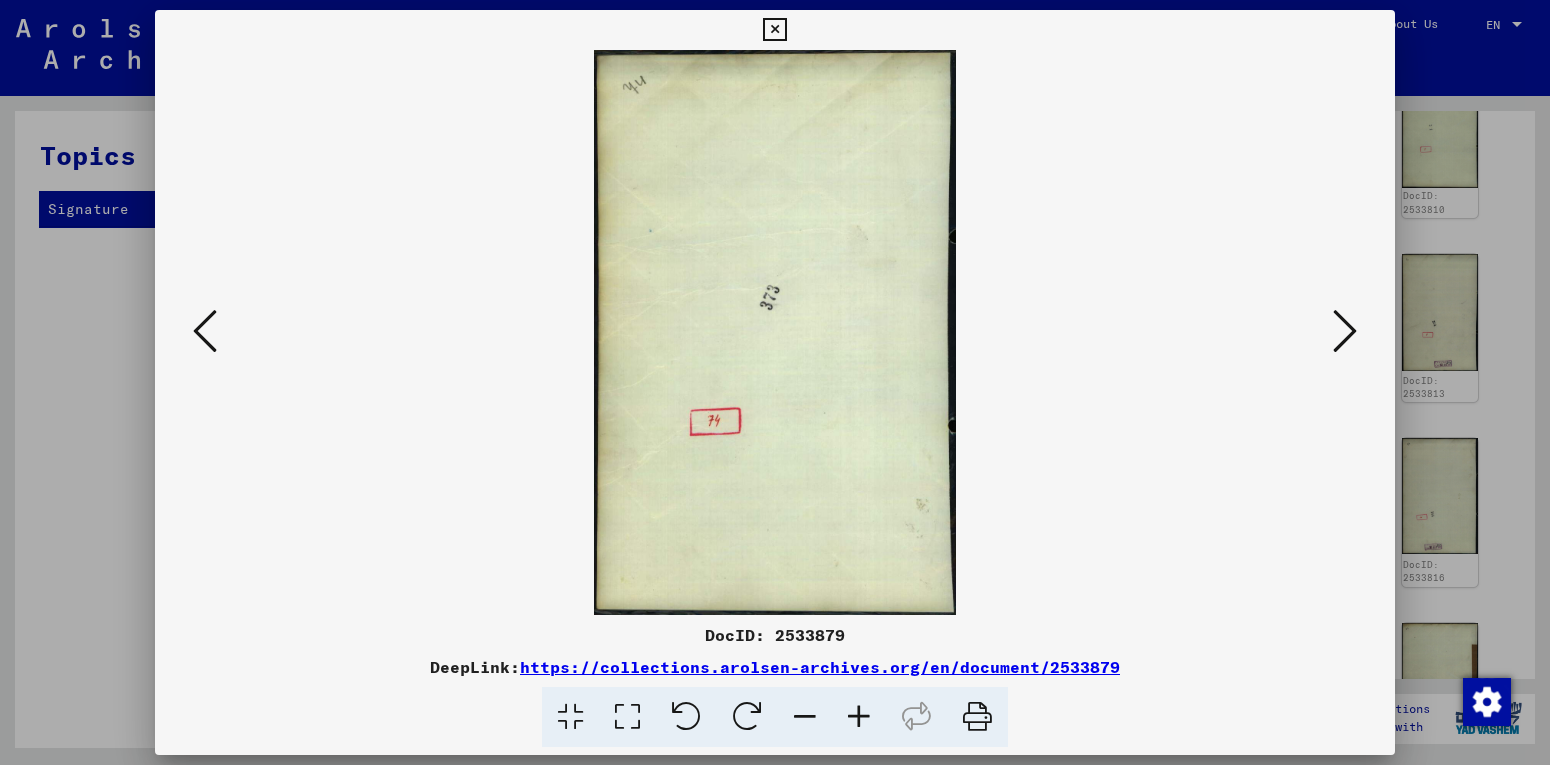 click at bounding box center [1345, 331] 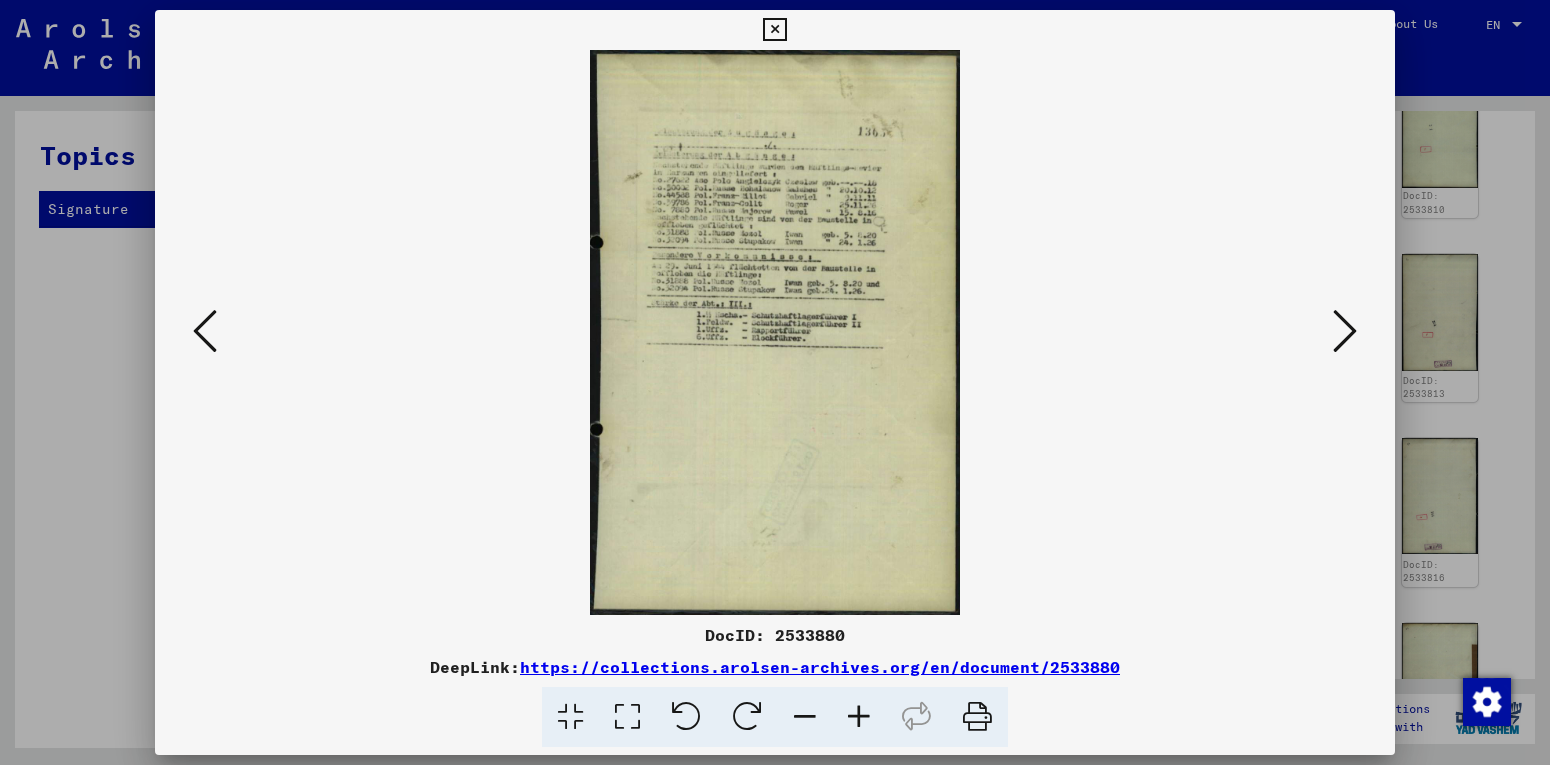 click at bounding box center (1345, 331) 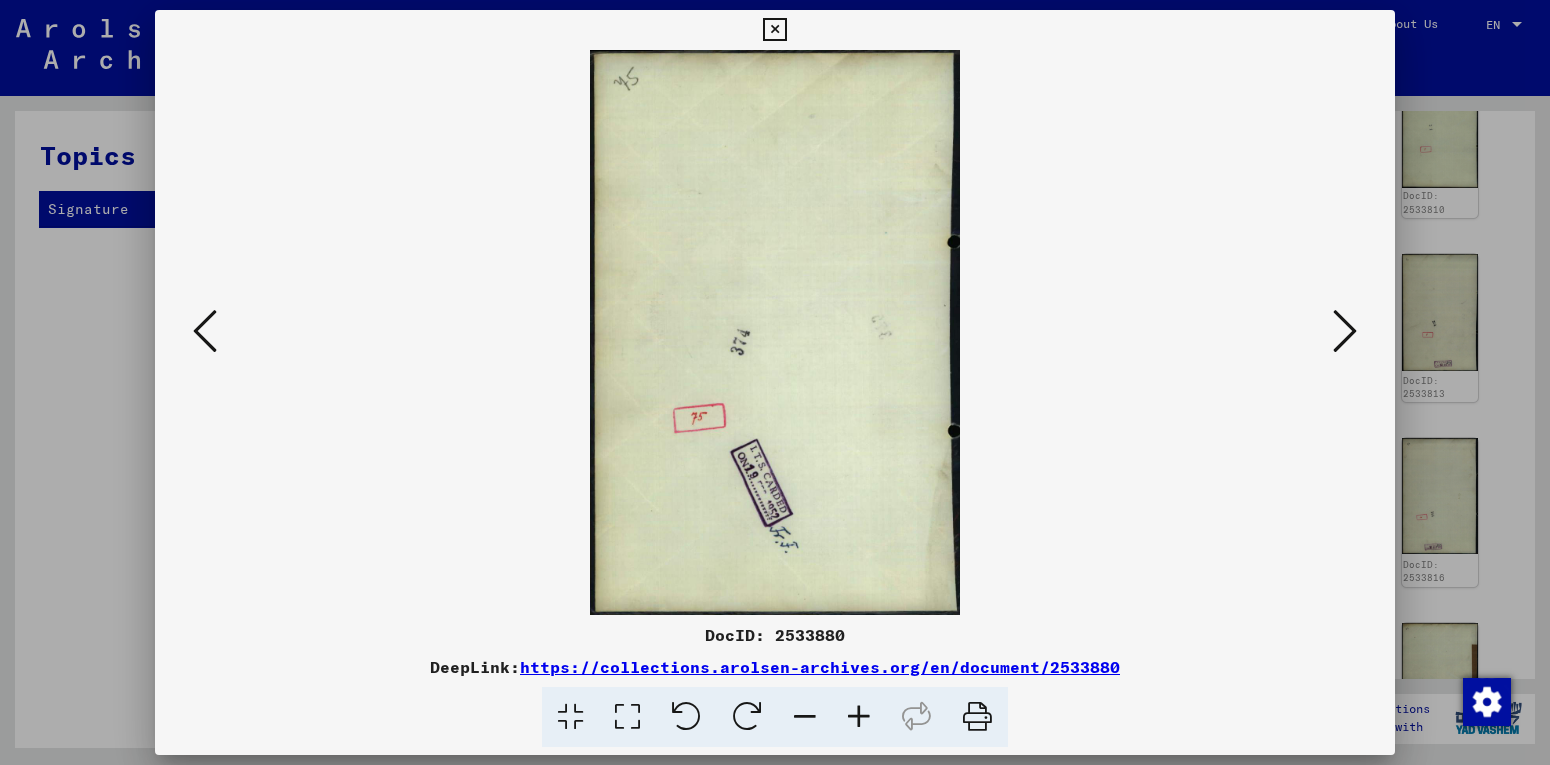 click at bounding box center [1345, 331] 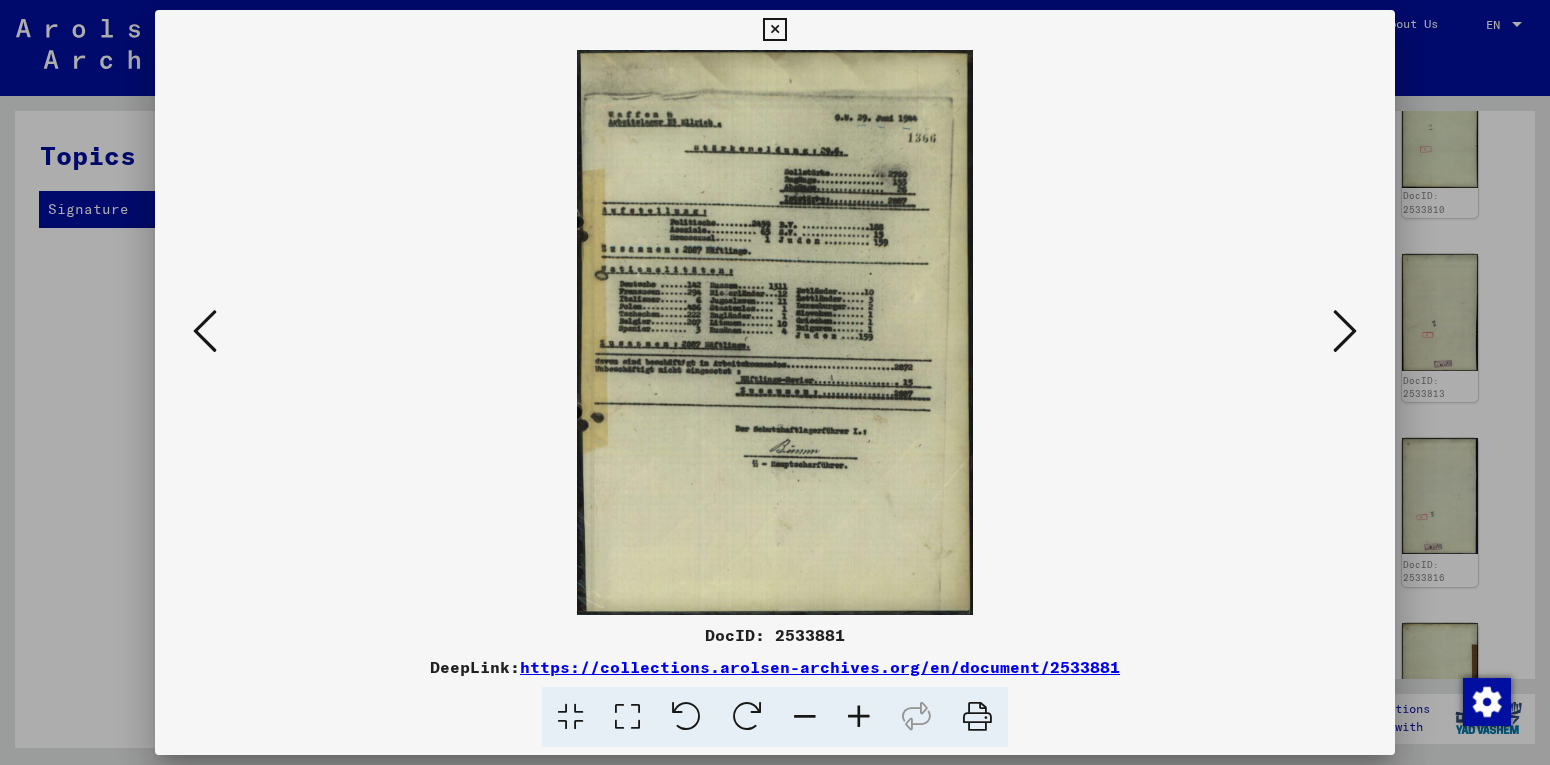 click at bounding box center [1345, 331] 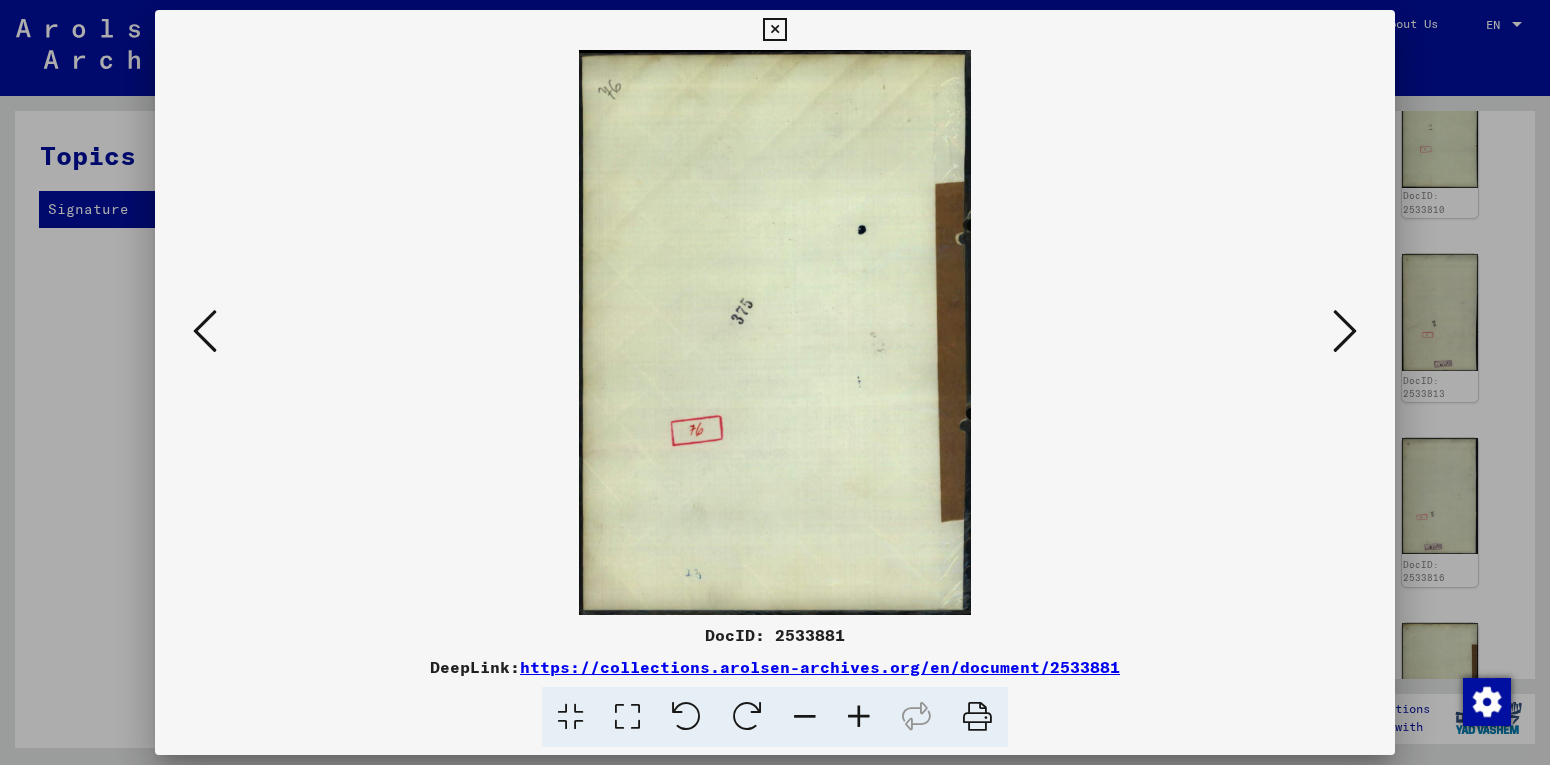click at bounding box center (1345, 331) 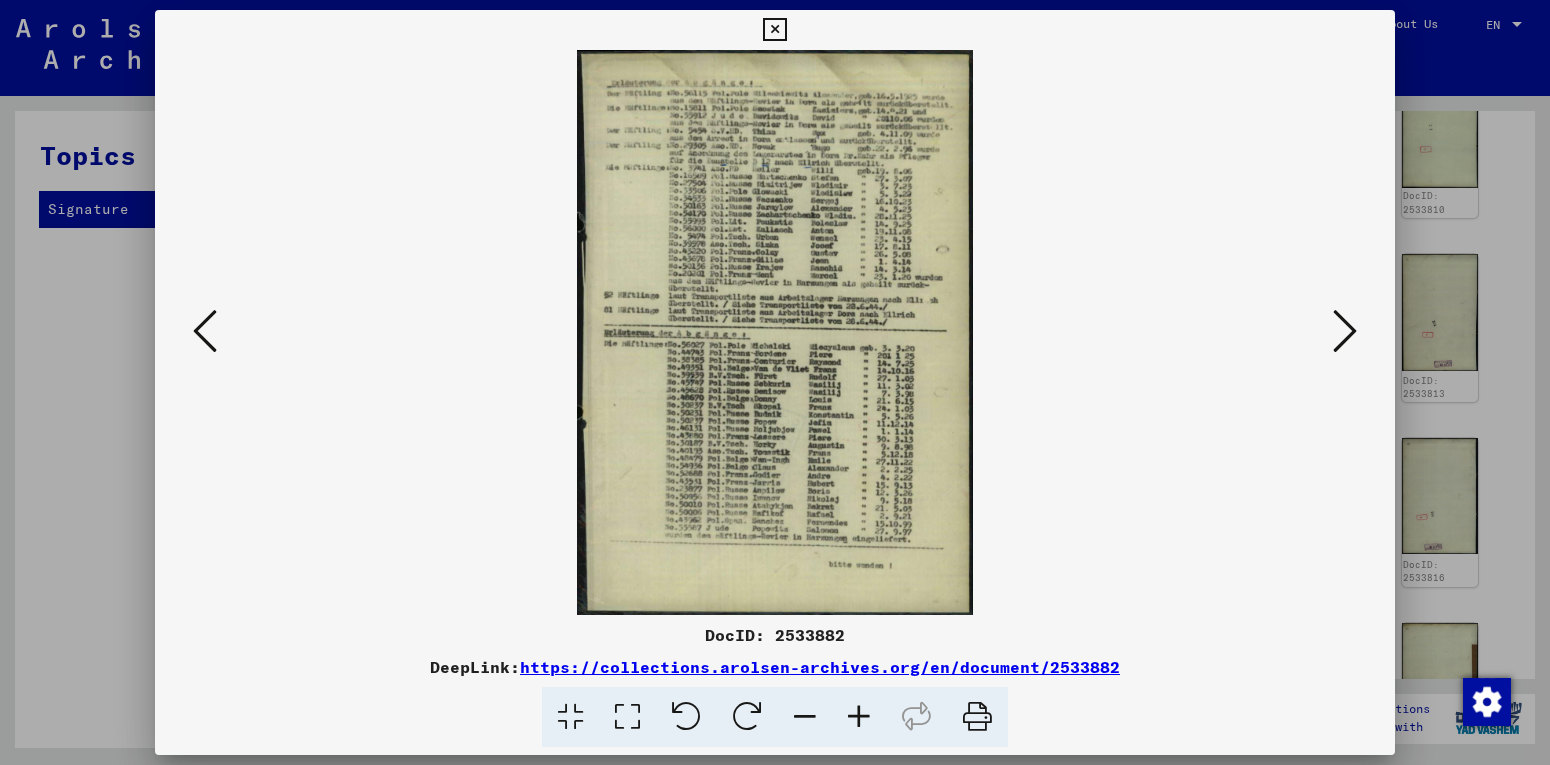 click at bounding box center (1345, 331) 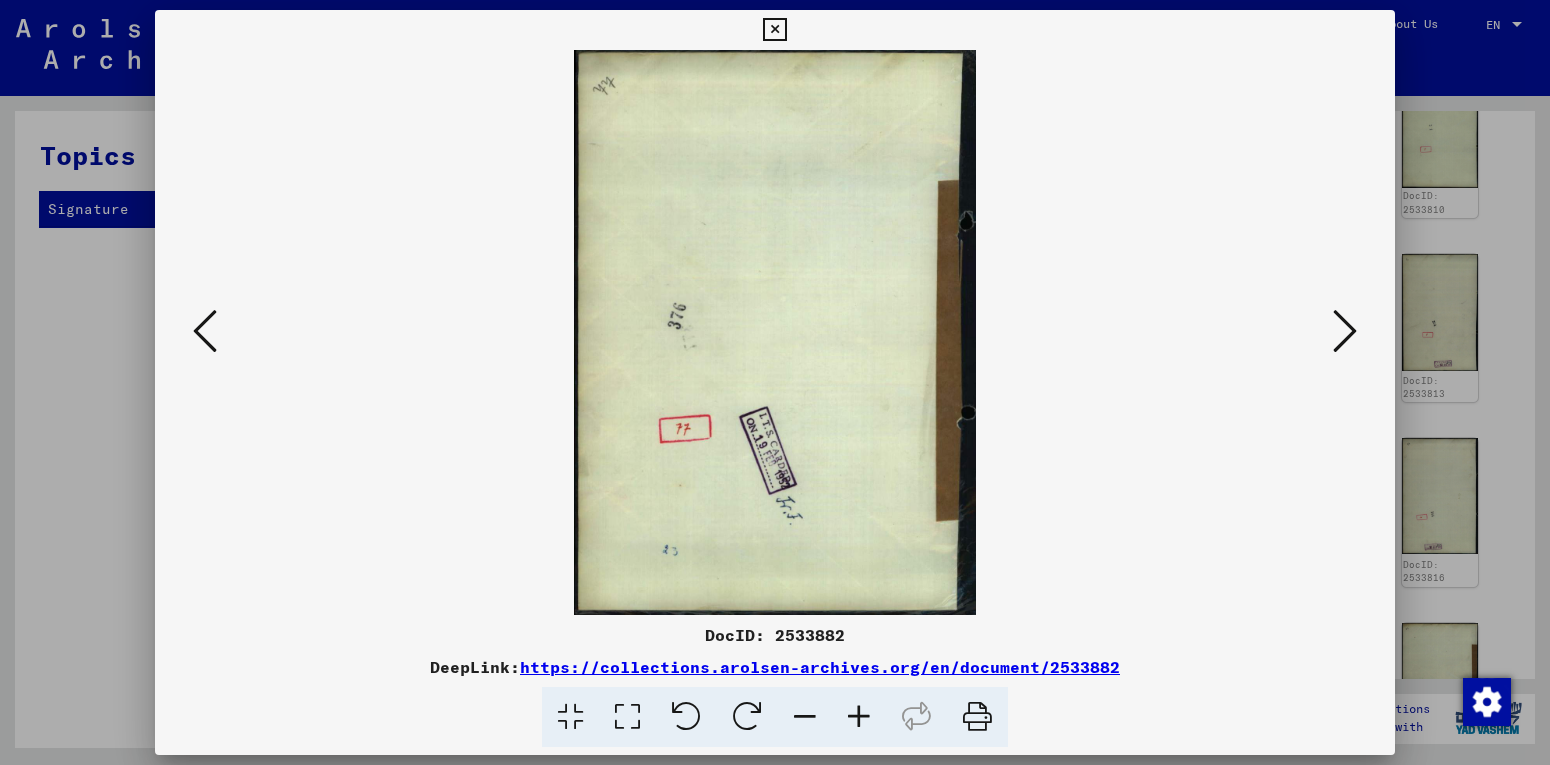 click at bounding box center (1345, 331) 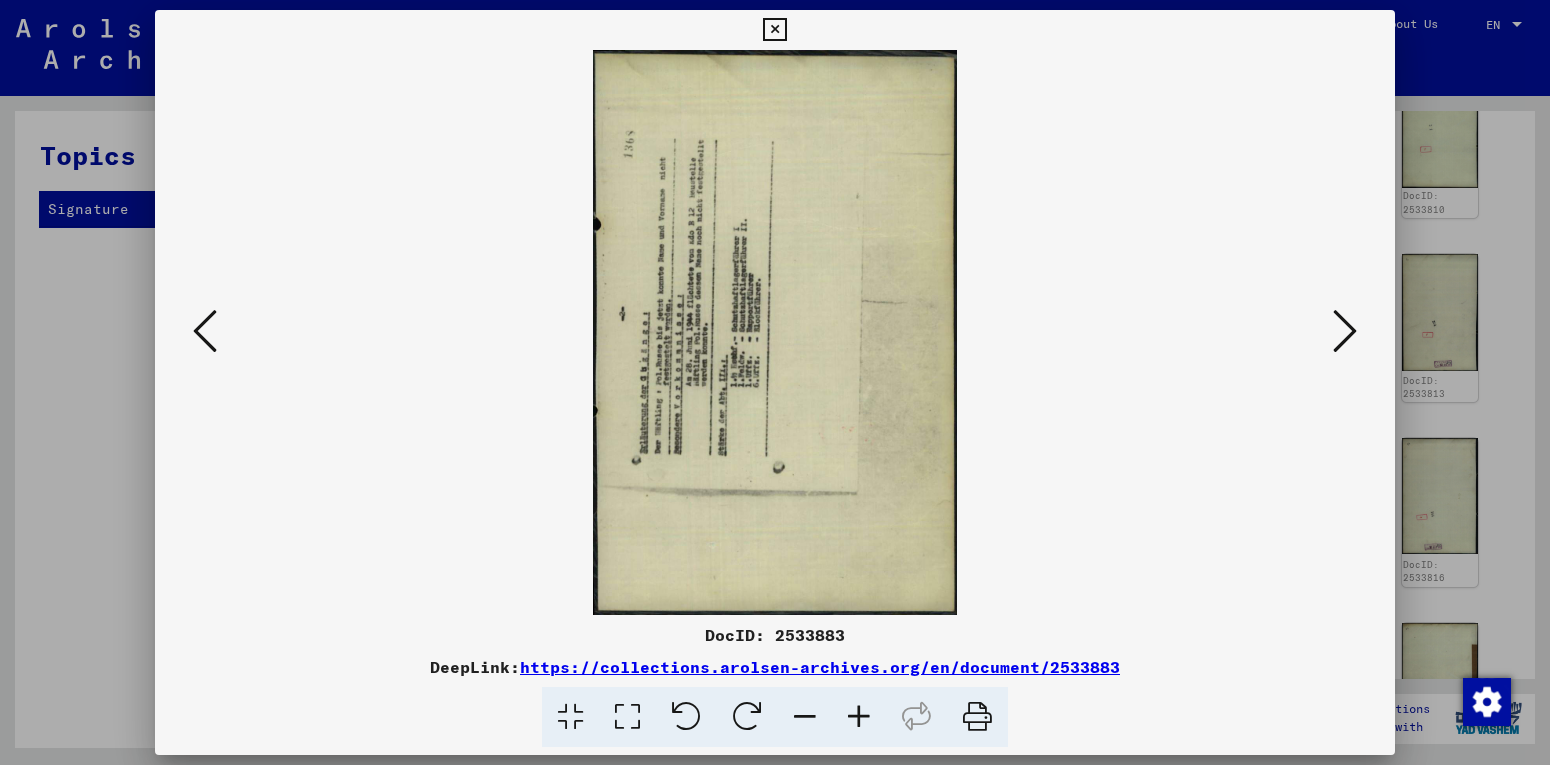 click at bounding box center [1345, 331] 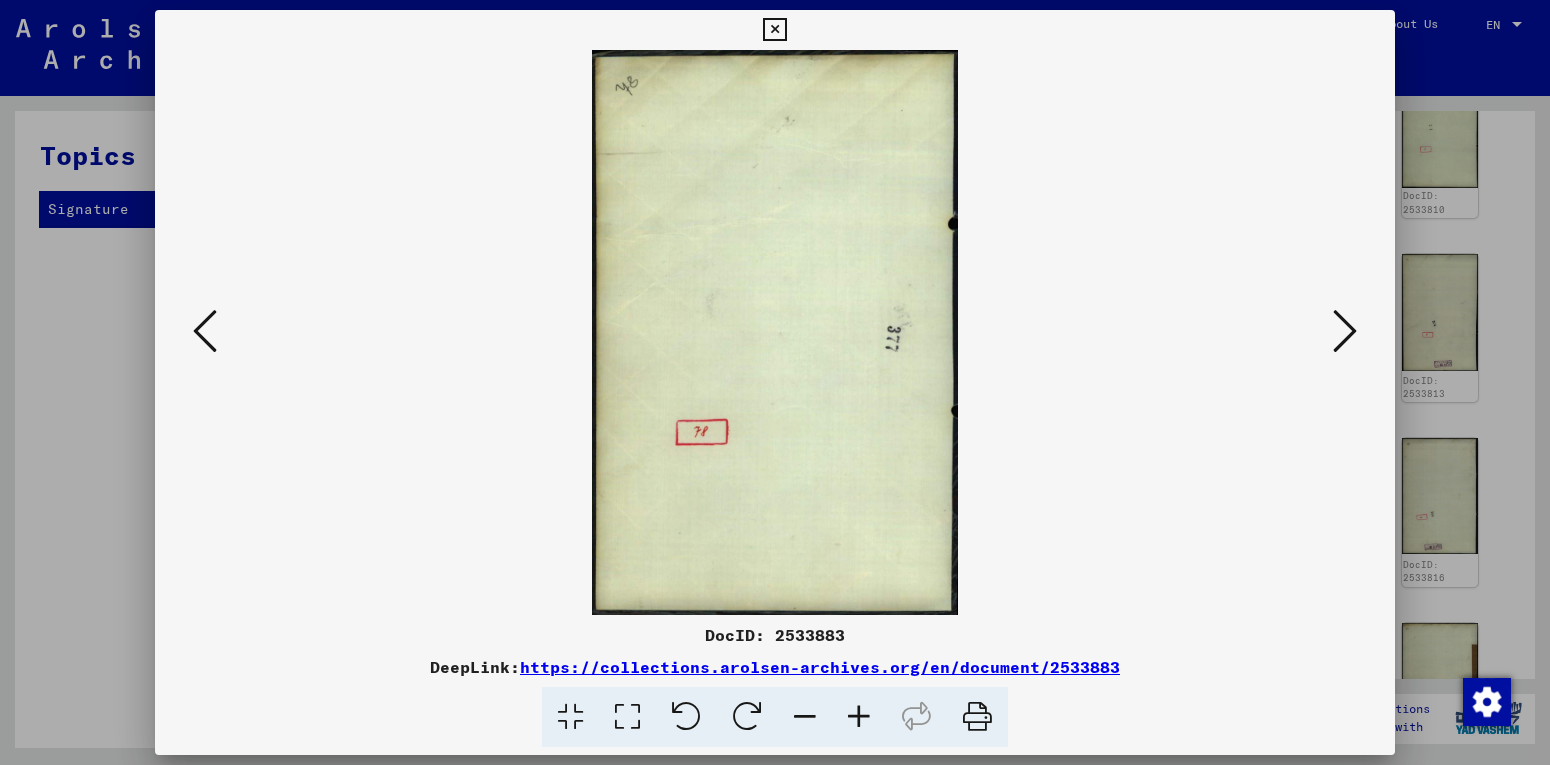 click at bounding box center (1345, 331) 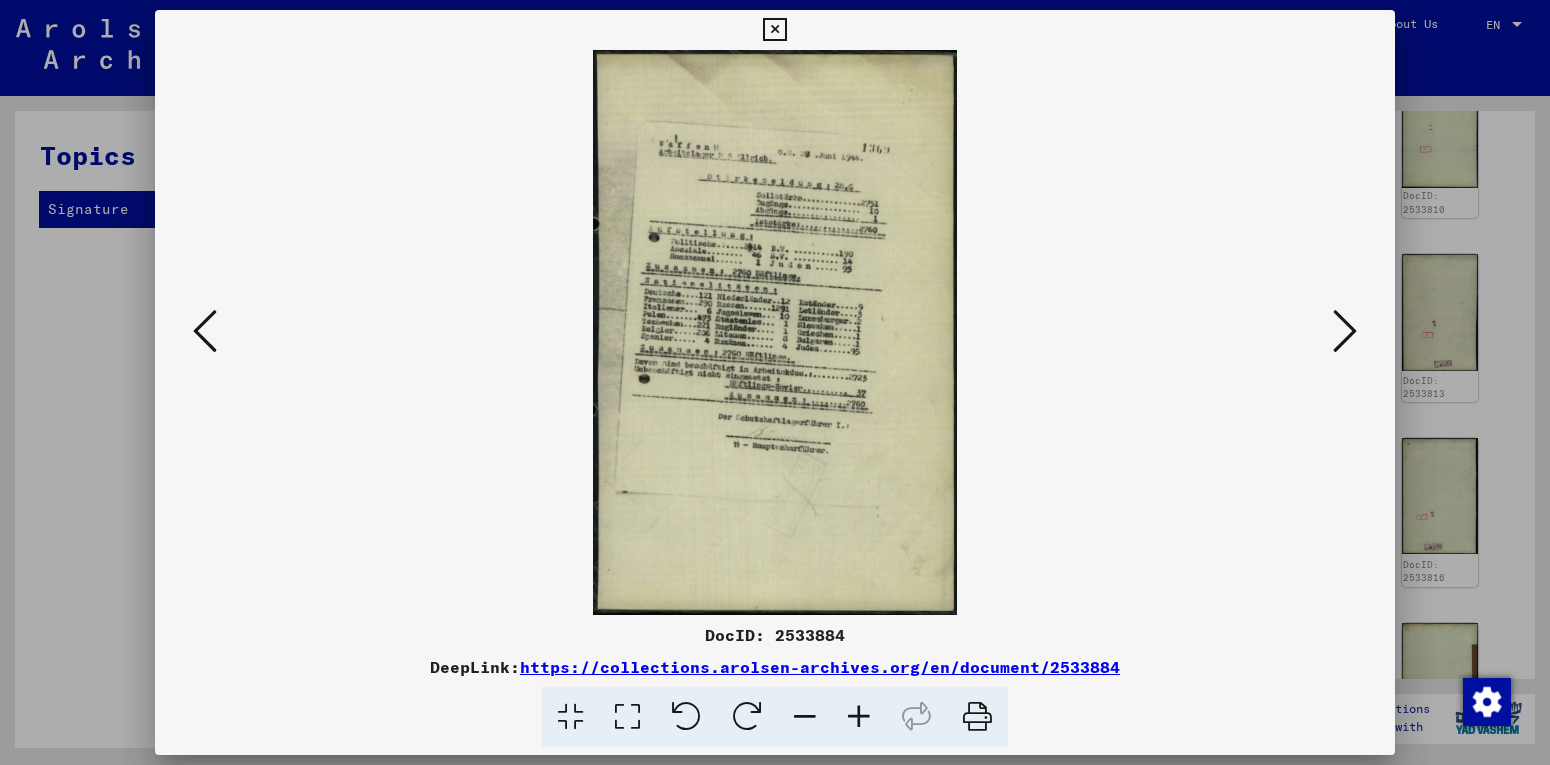 click at bounding box center (1345, 331) 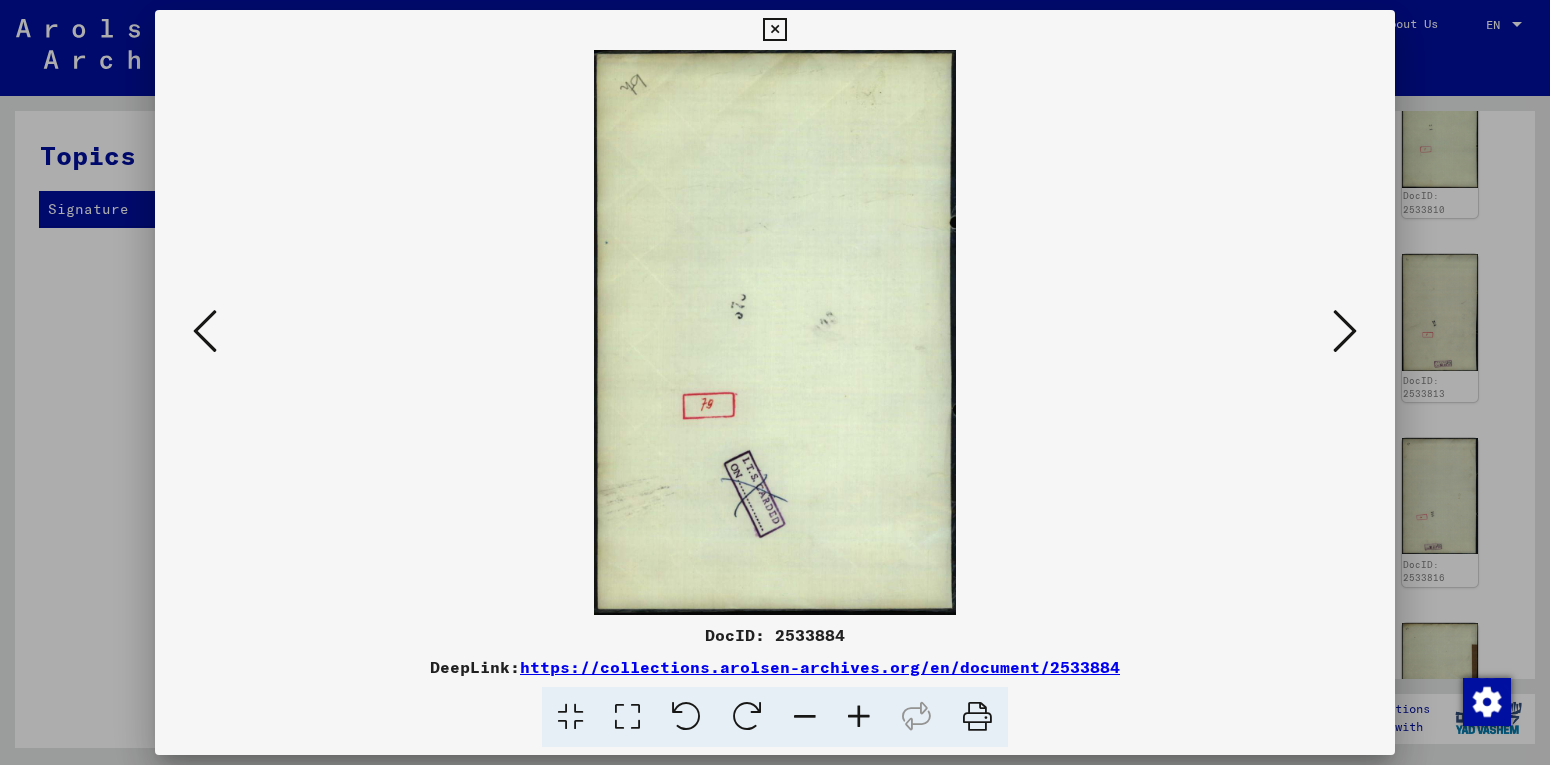 click at bounding box center (1345, 331) 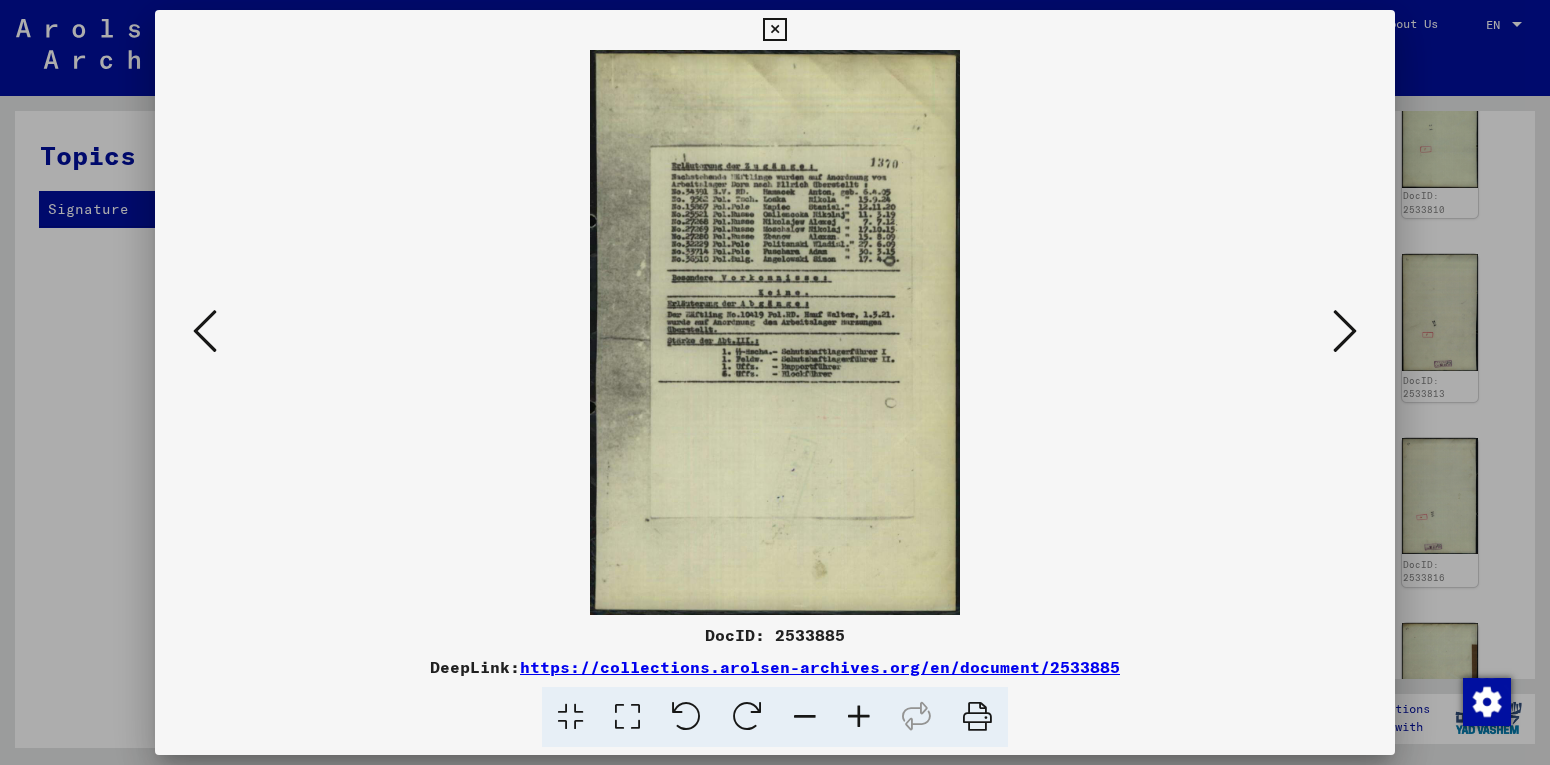 click at bounding box center [1345, 331] 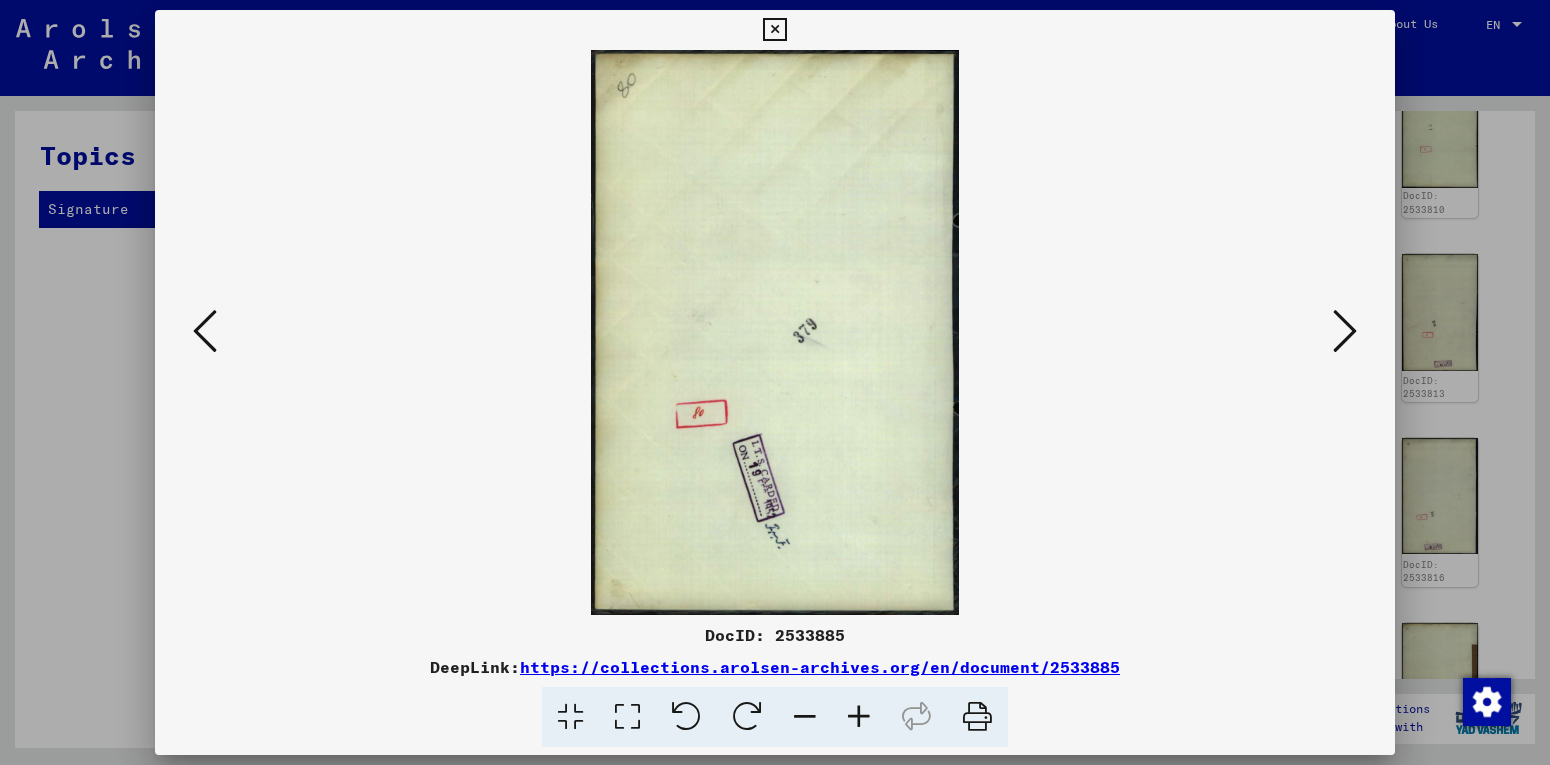 click at bounding box center (1345, 331) 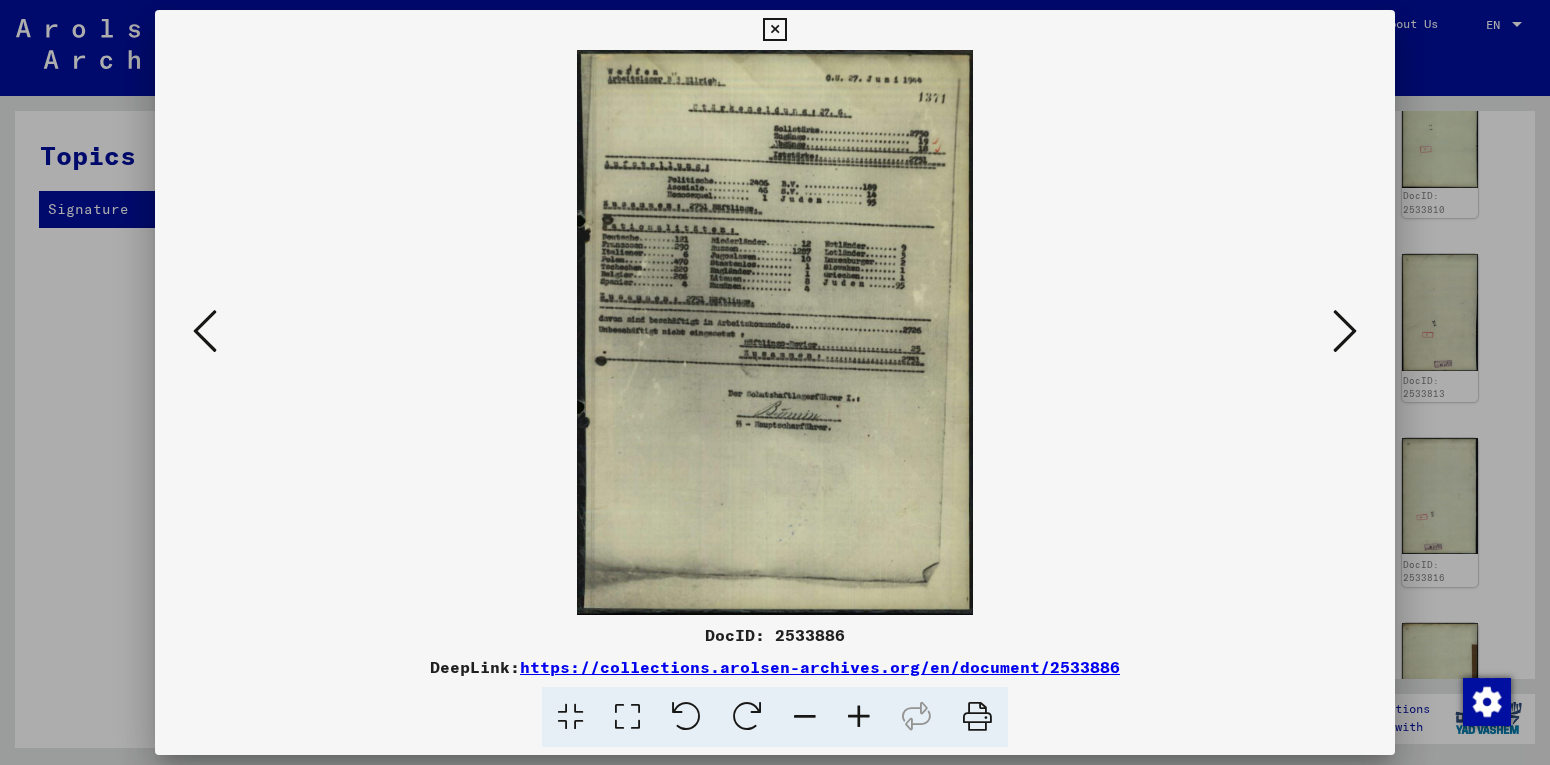 click at bounding box center (1345, 331) 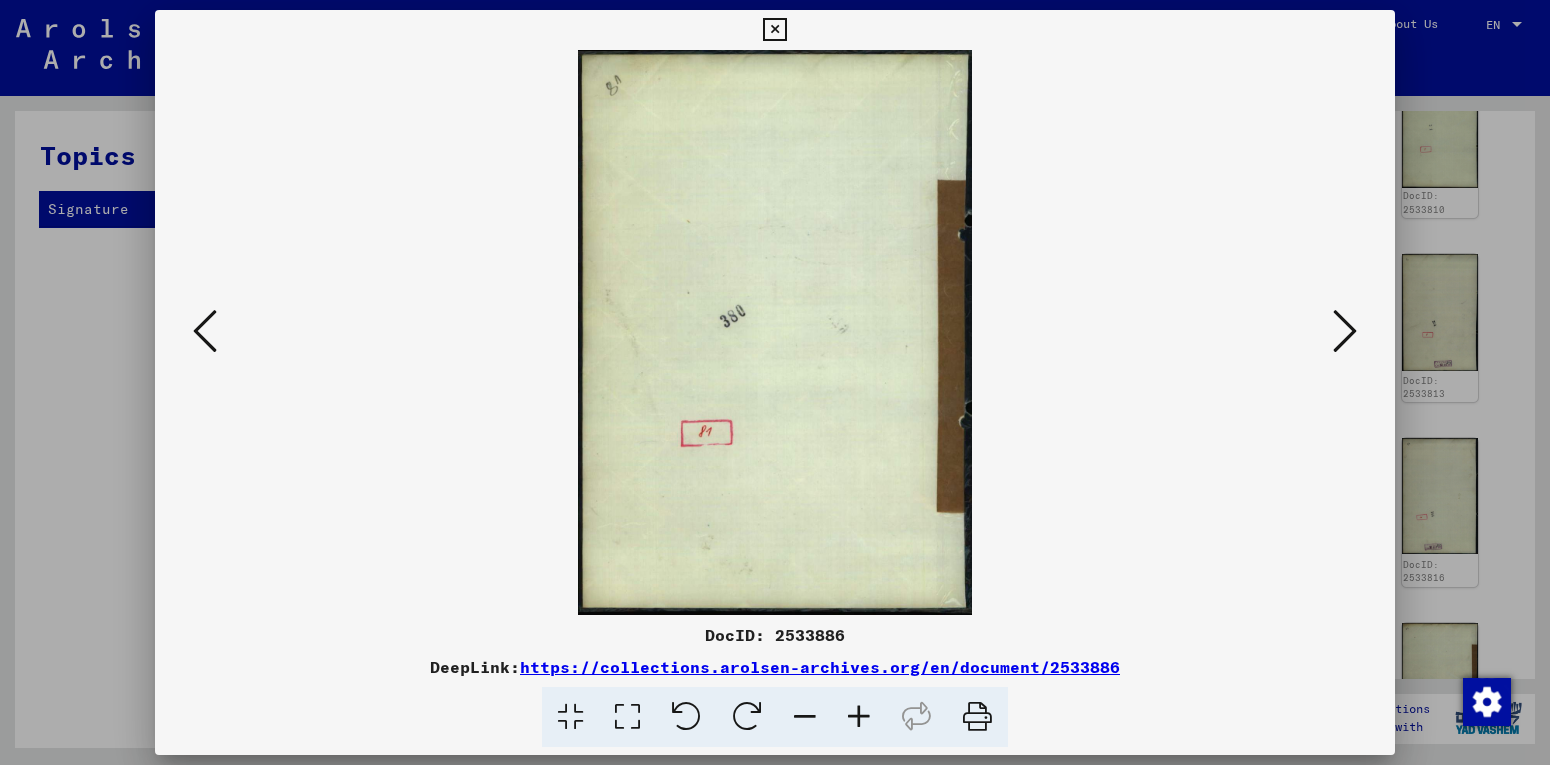 click at bounding box center [1345, 331] 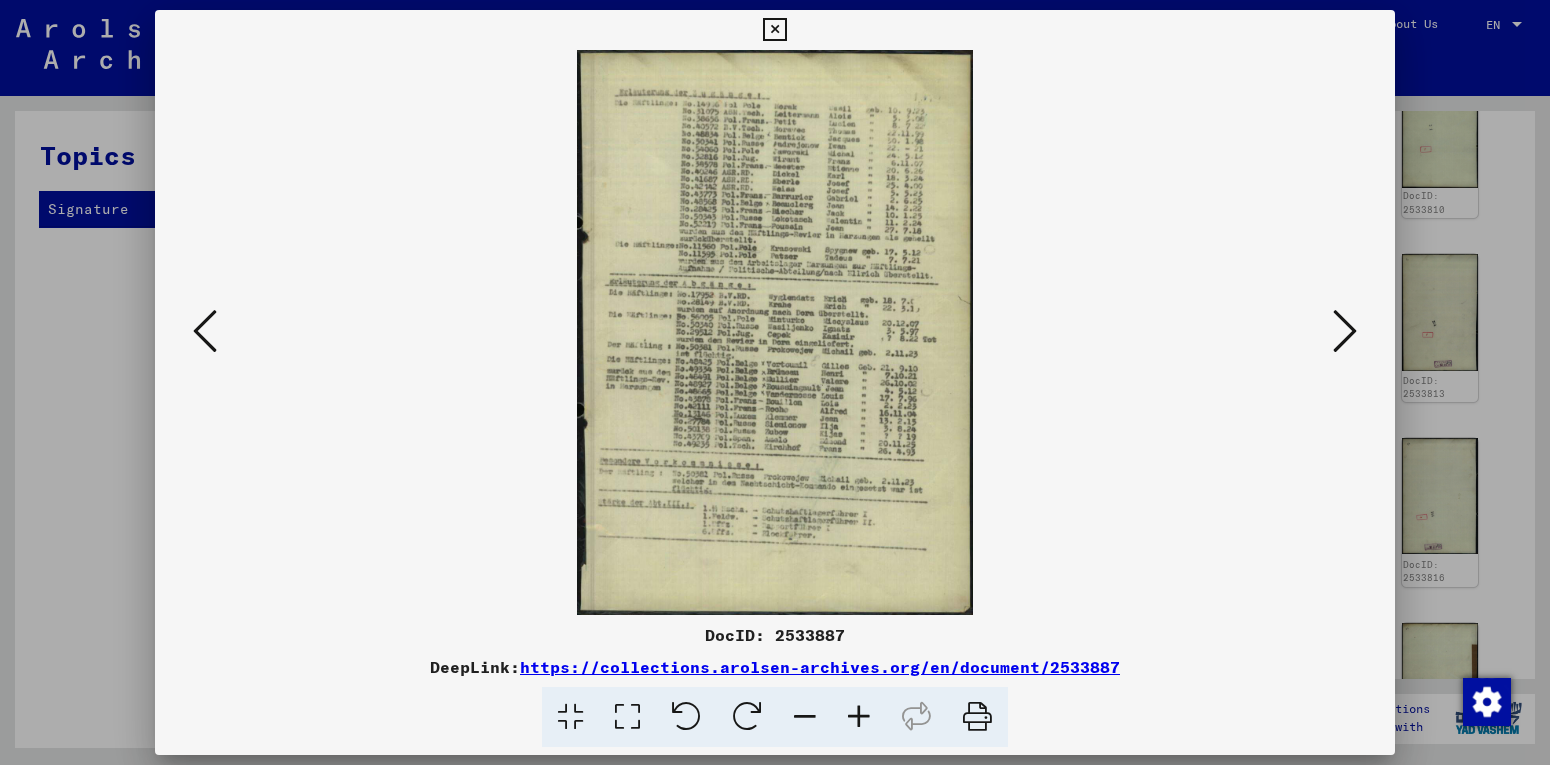 click at bounding box center (1345, 331) 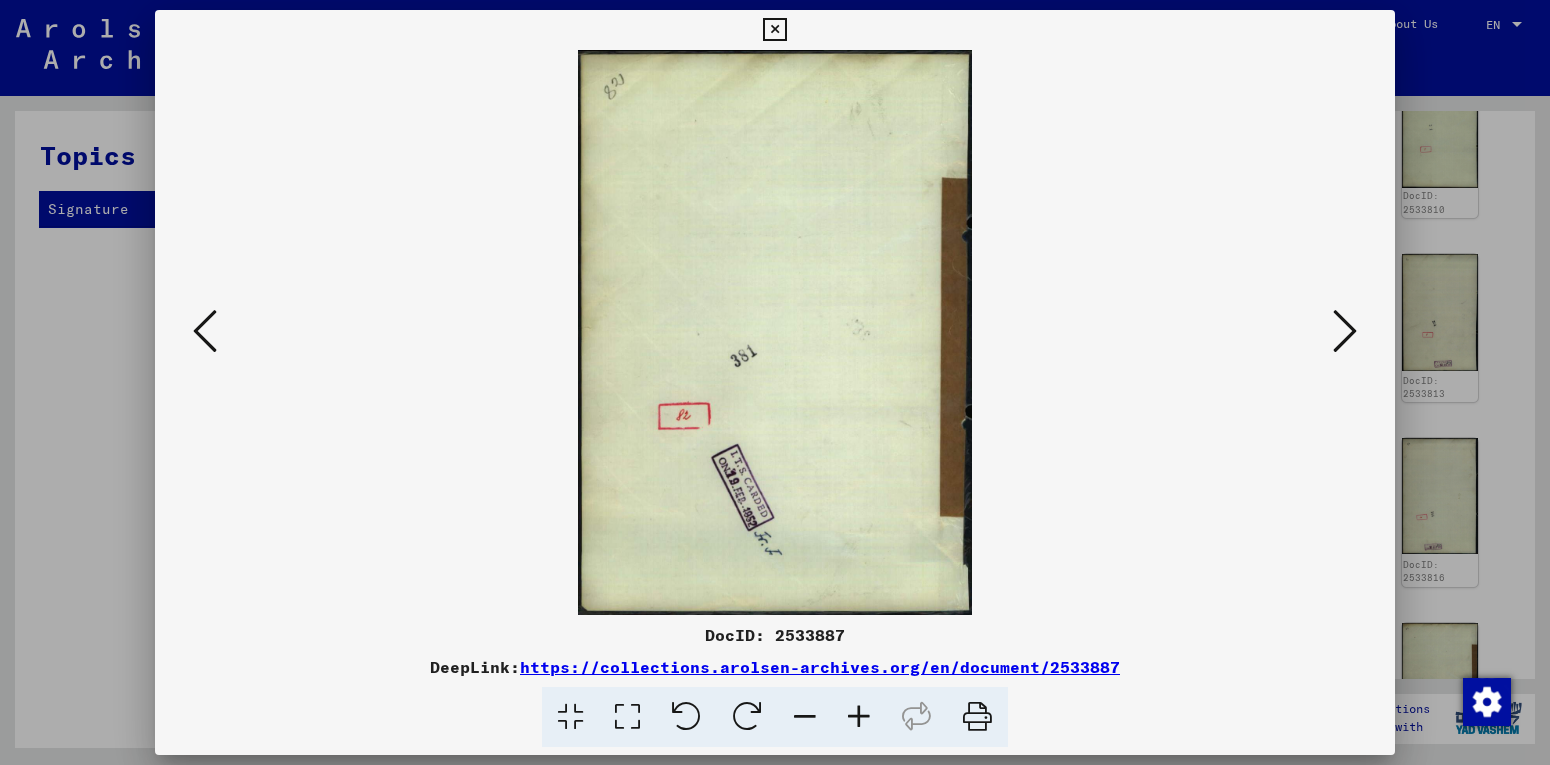 click at bounding box center (1345, 331) 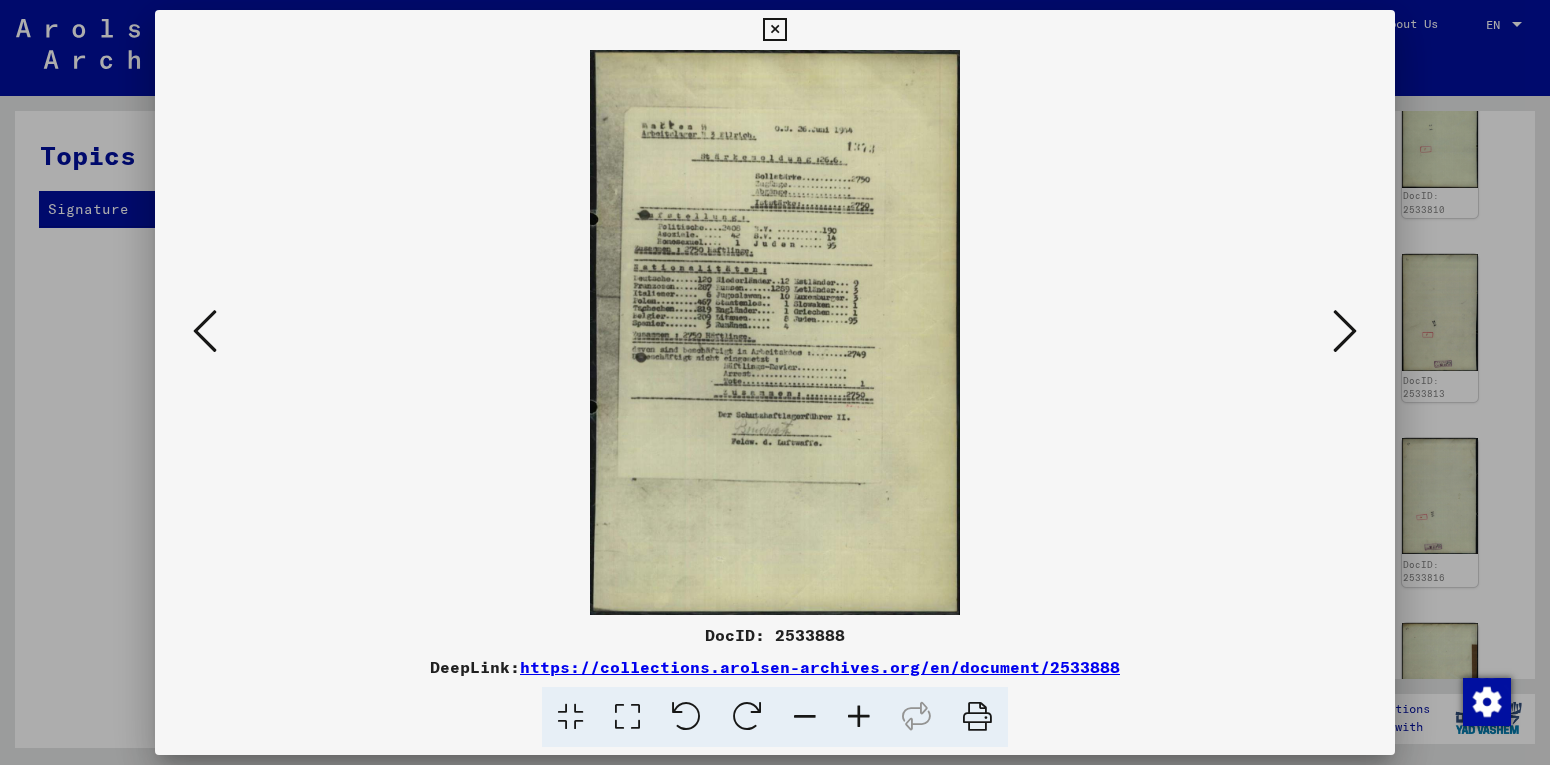 click at bounding box center (1345, 331) 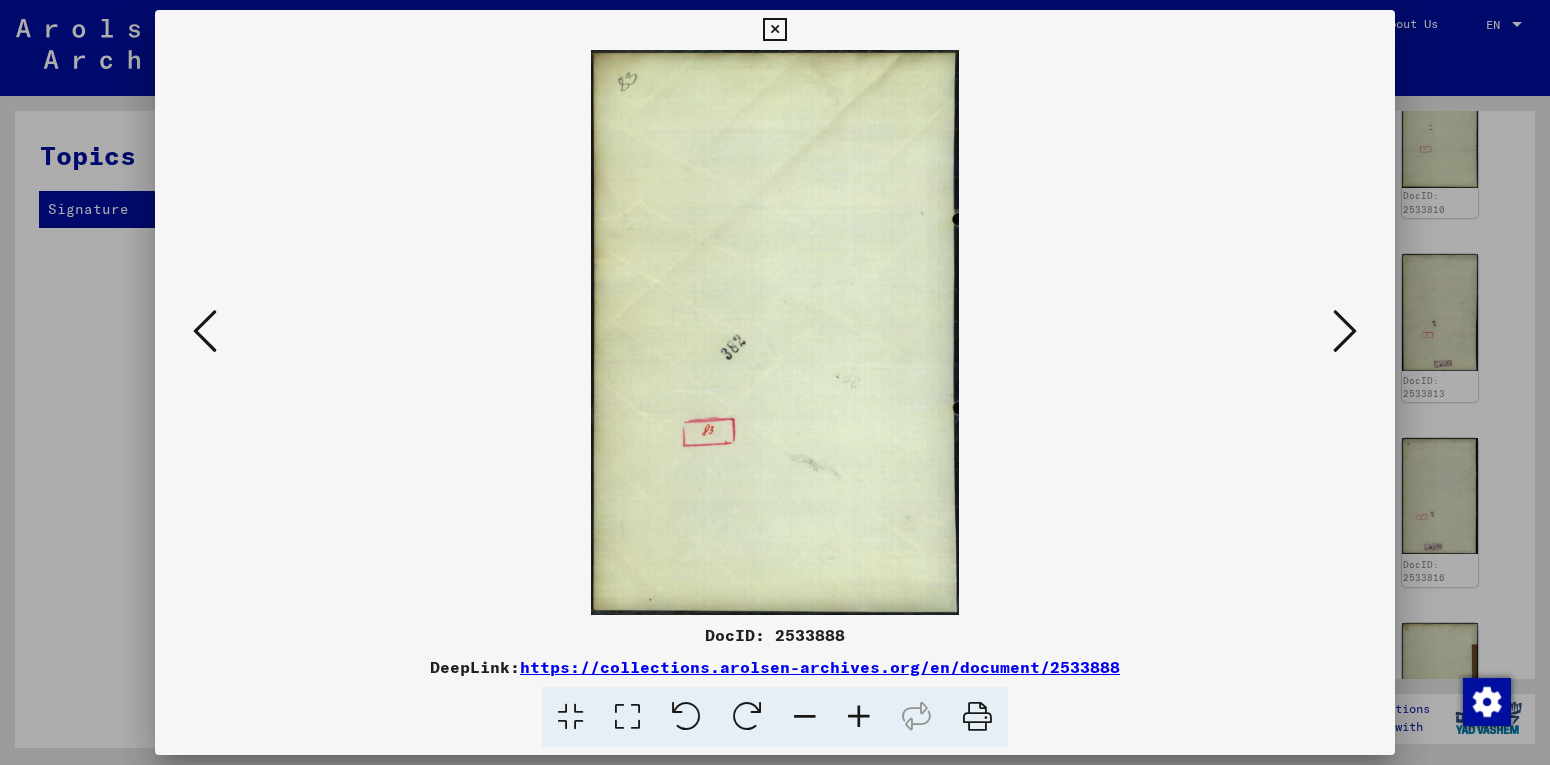 click at bounding box center [1345, 331] 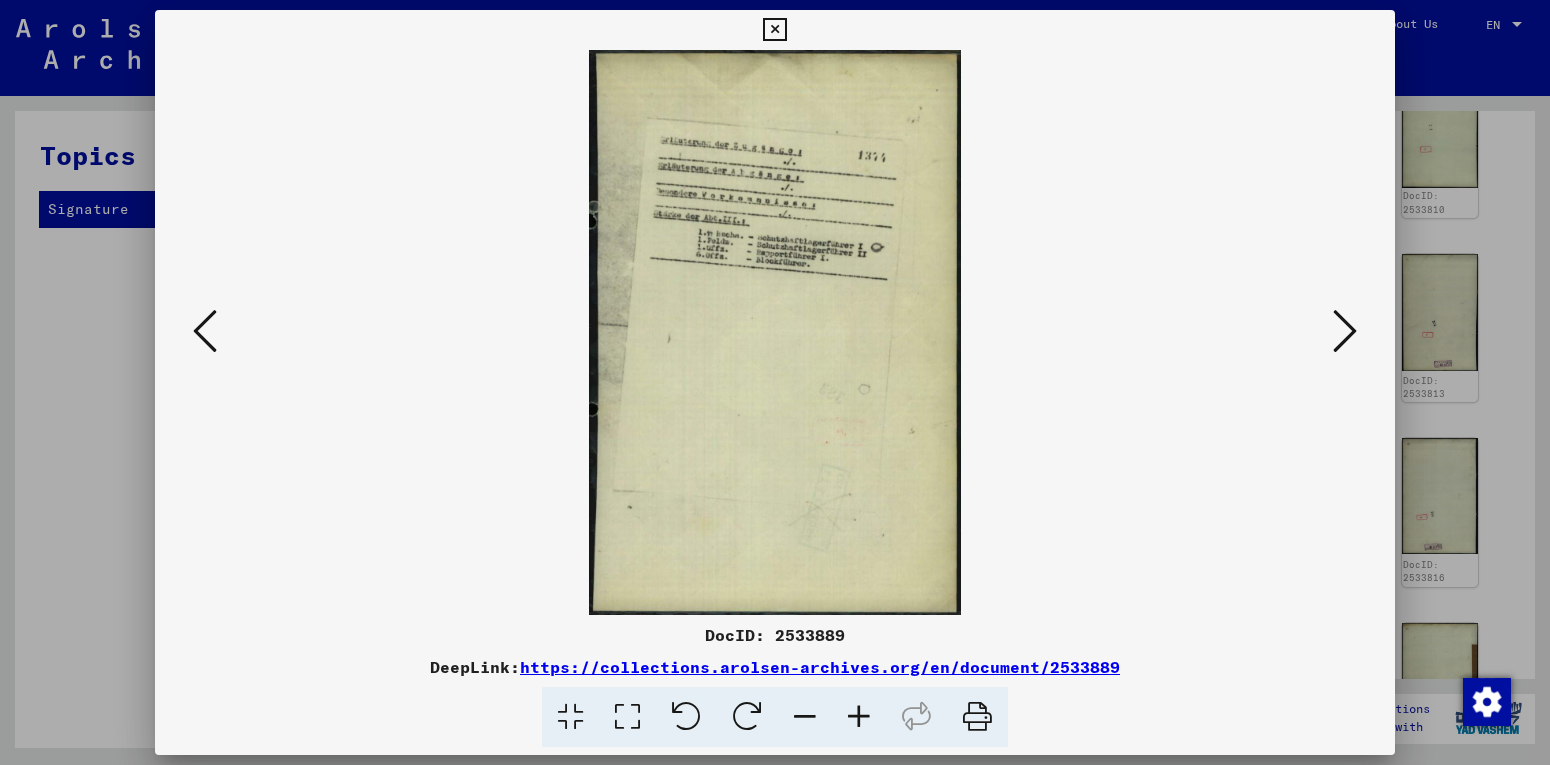 click at bounding box center (1345, 331) 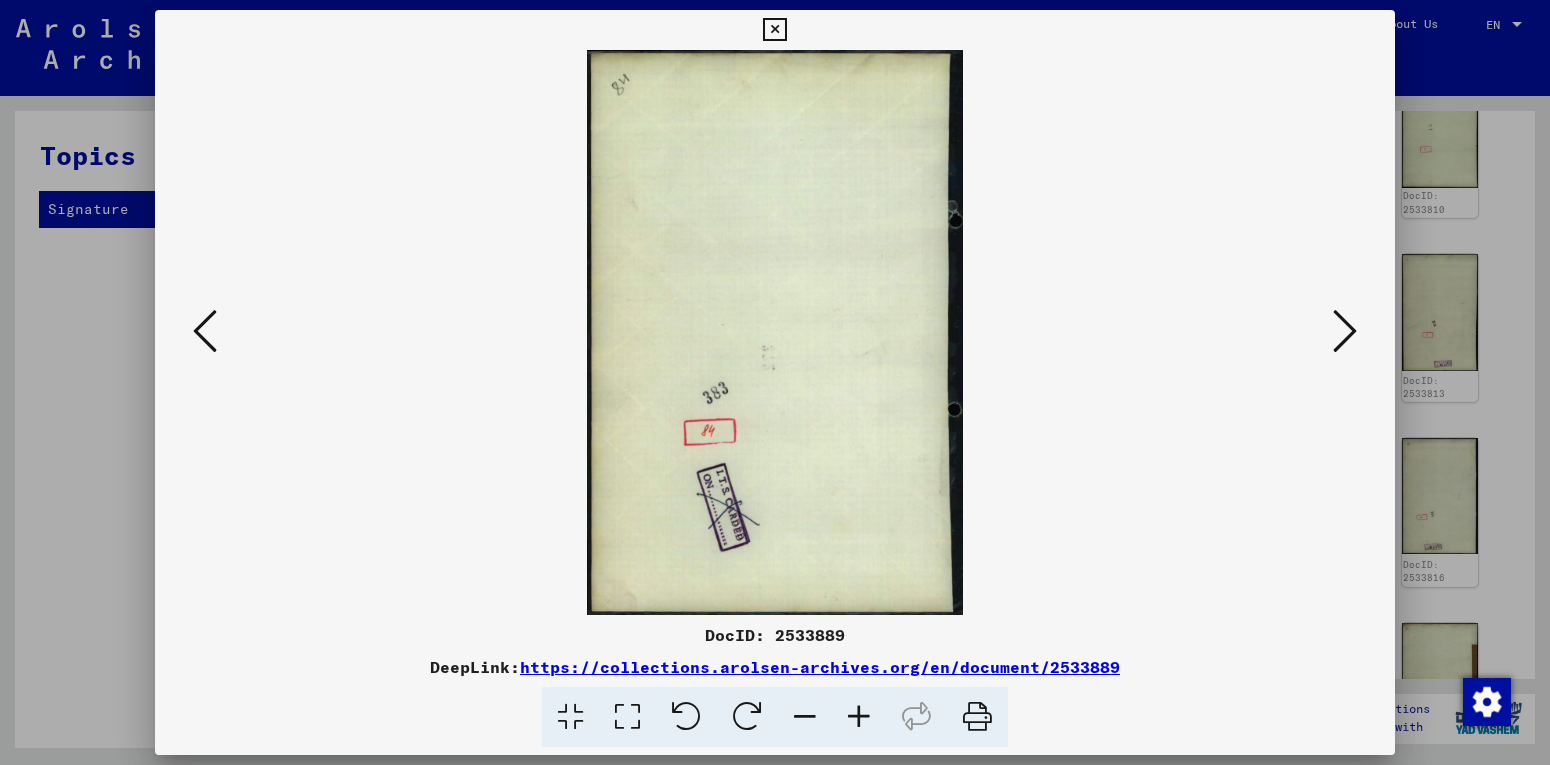 click at bounding box center [1345, 331] 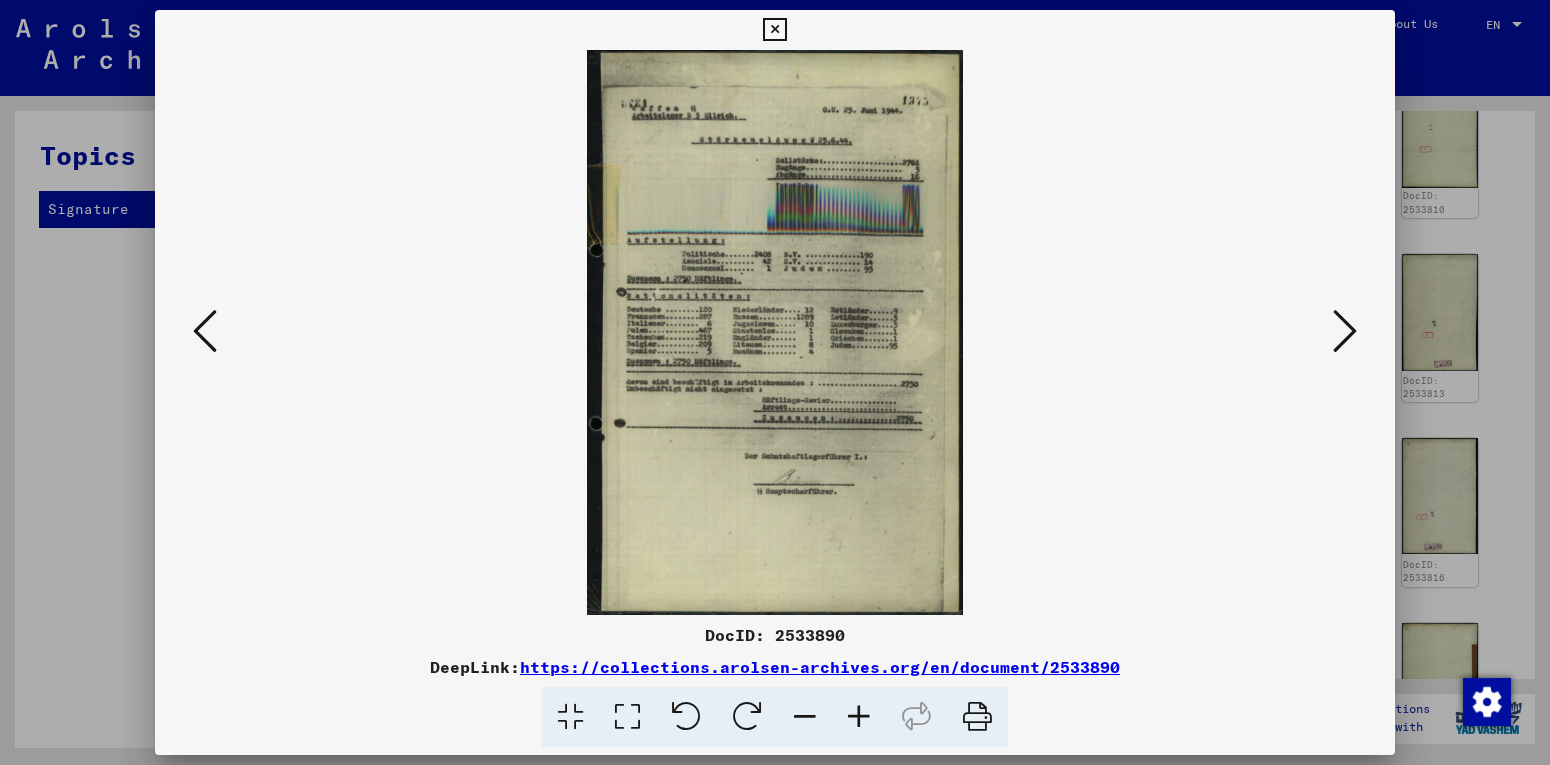 click at bounding box center (1345, 332) 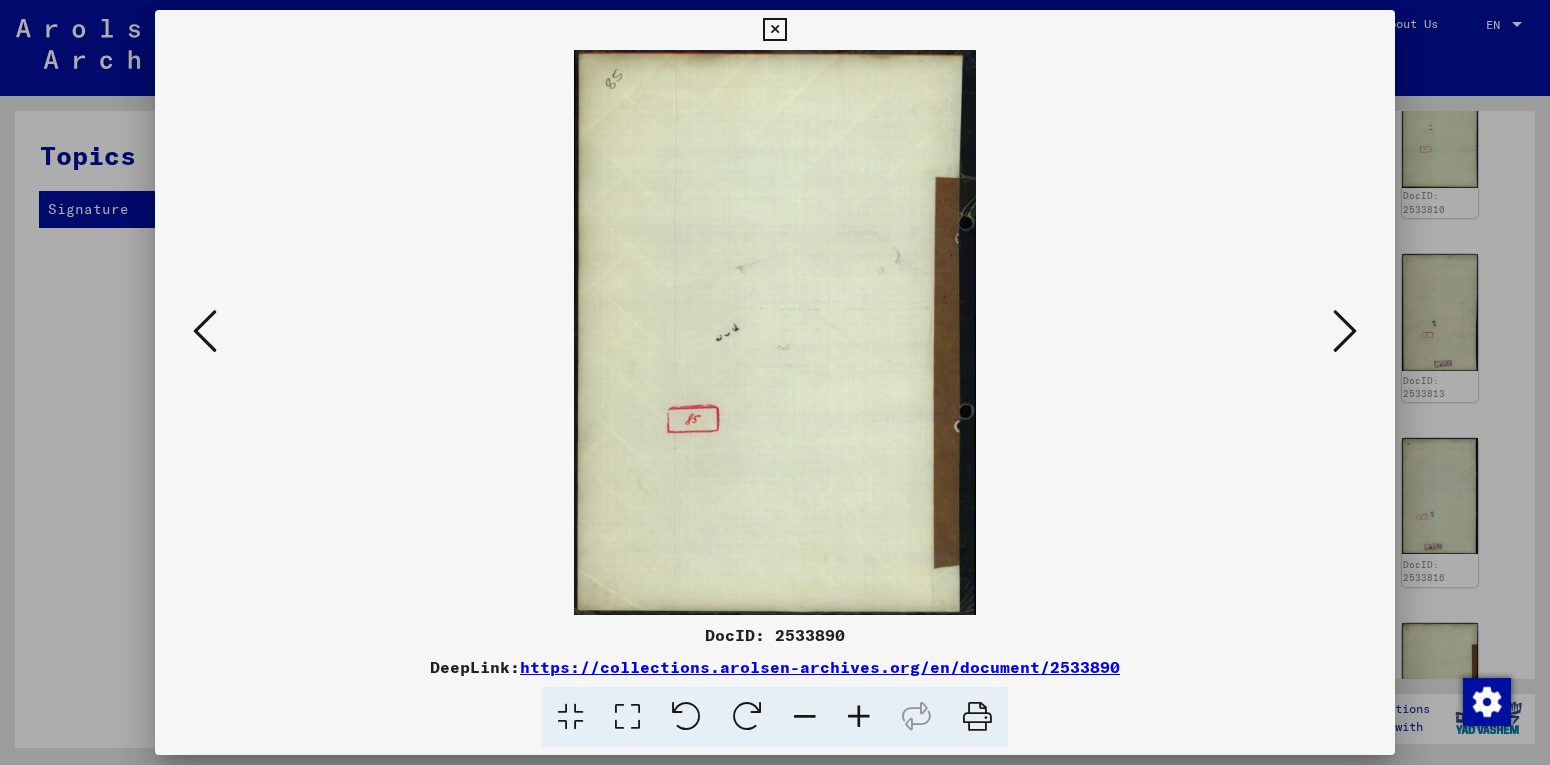 click at bounding box center [1345, 331] 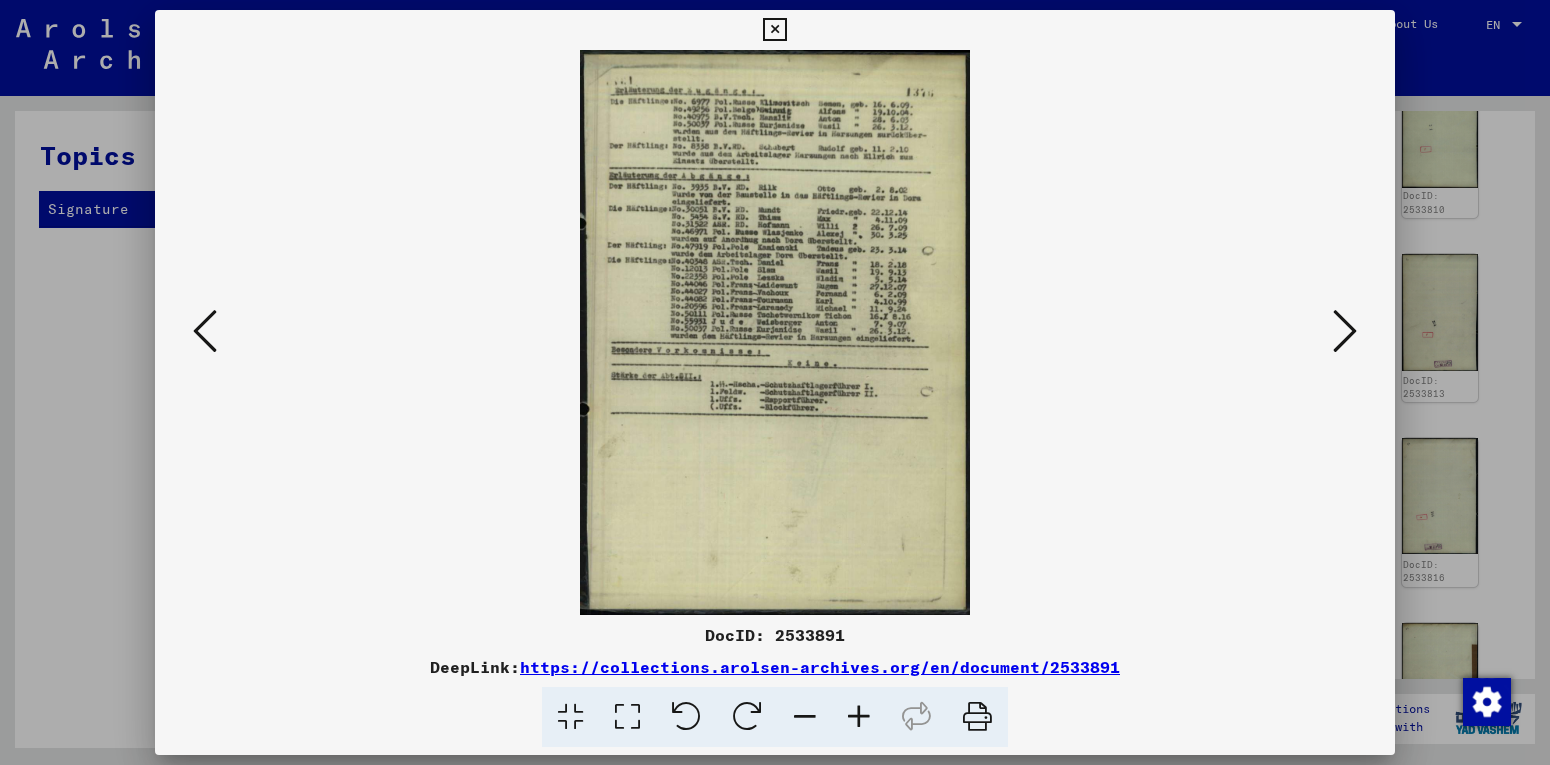 click at bounding box center [1345, 331] 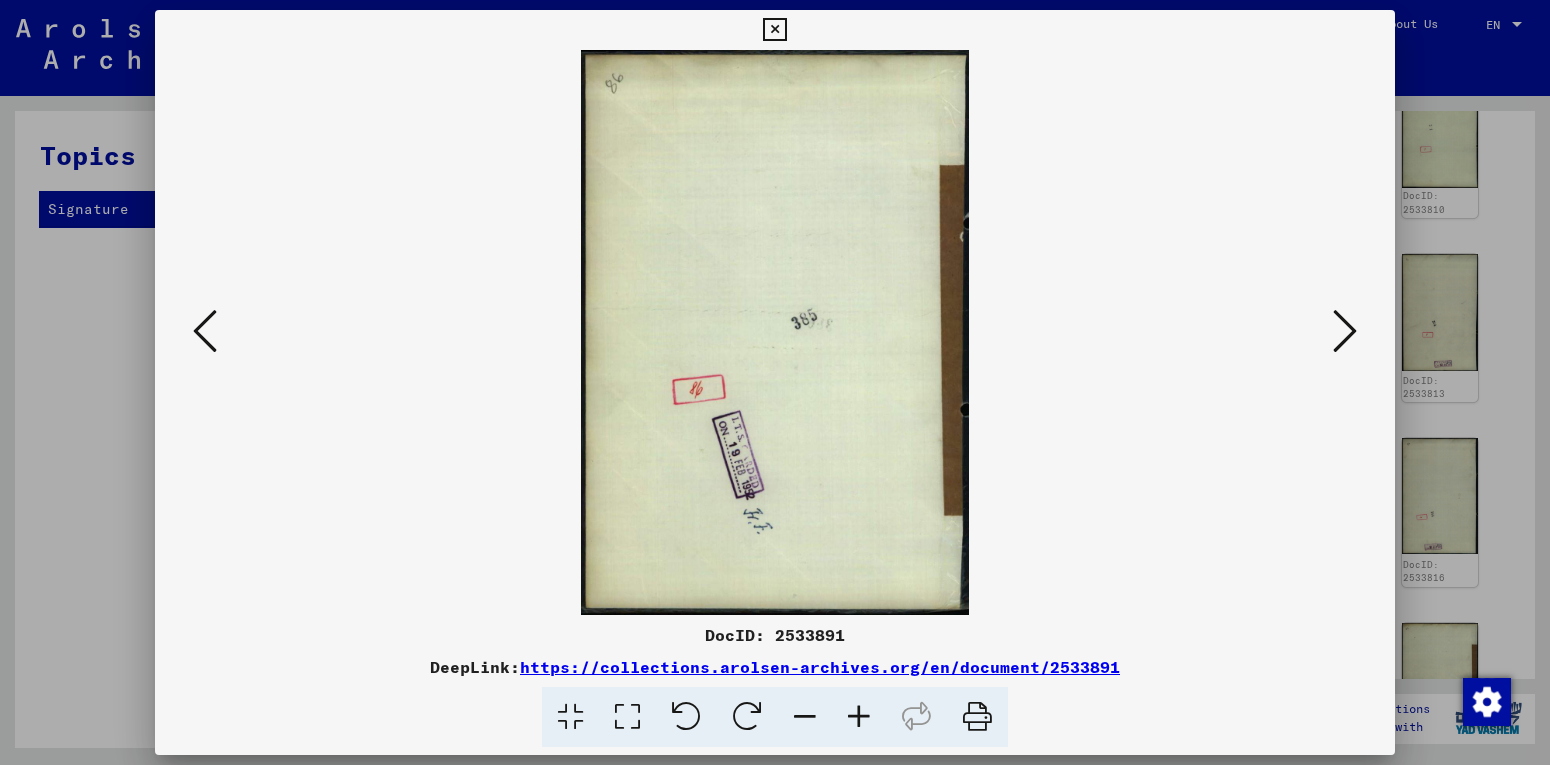 click at bounding box center (1345, 331) 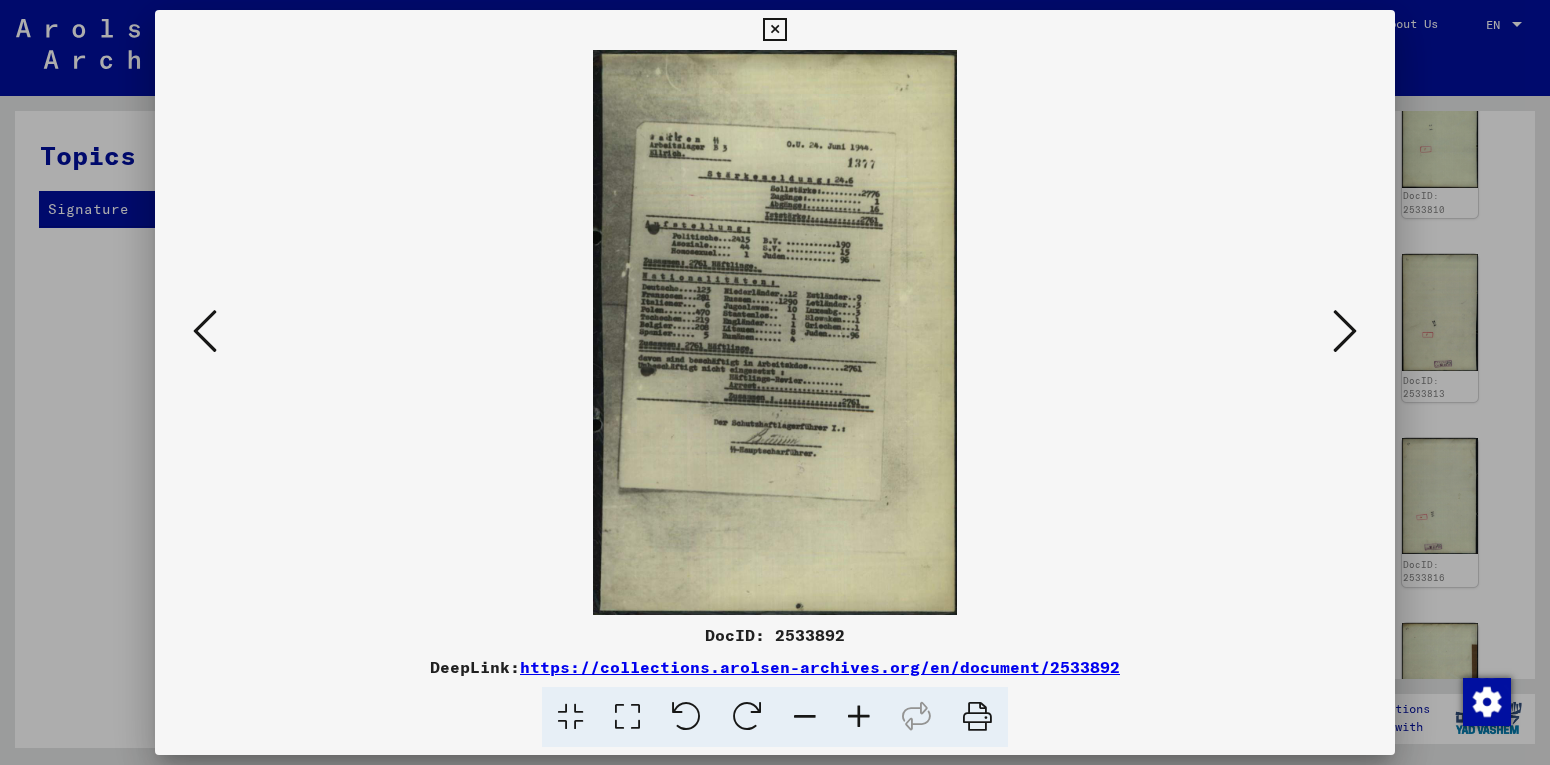 click at bounding box center (775, 332) 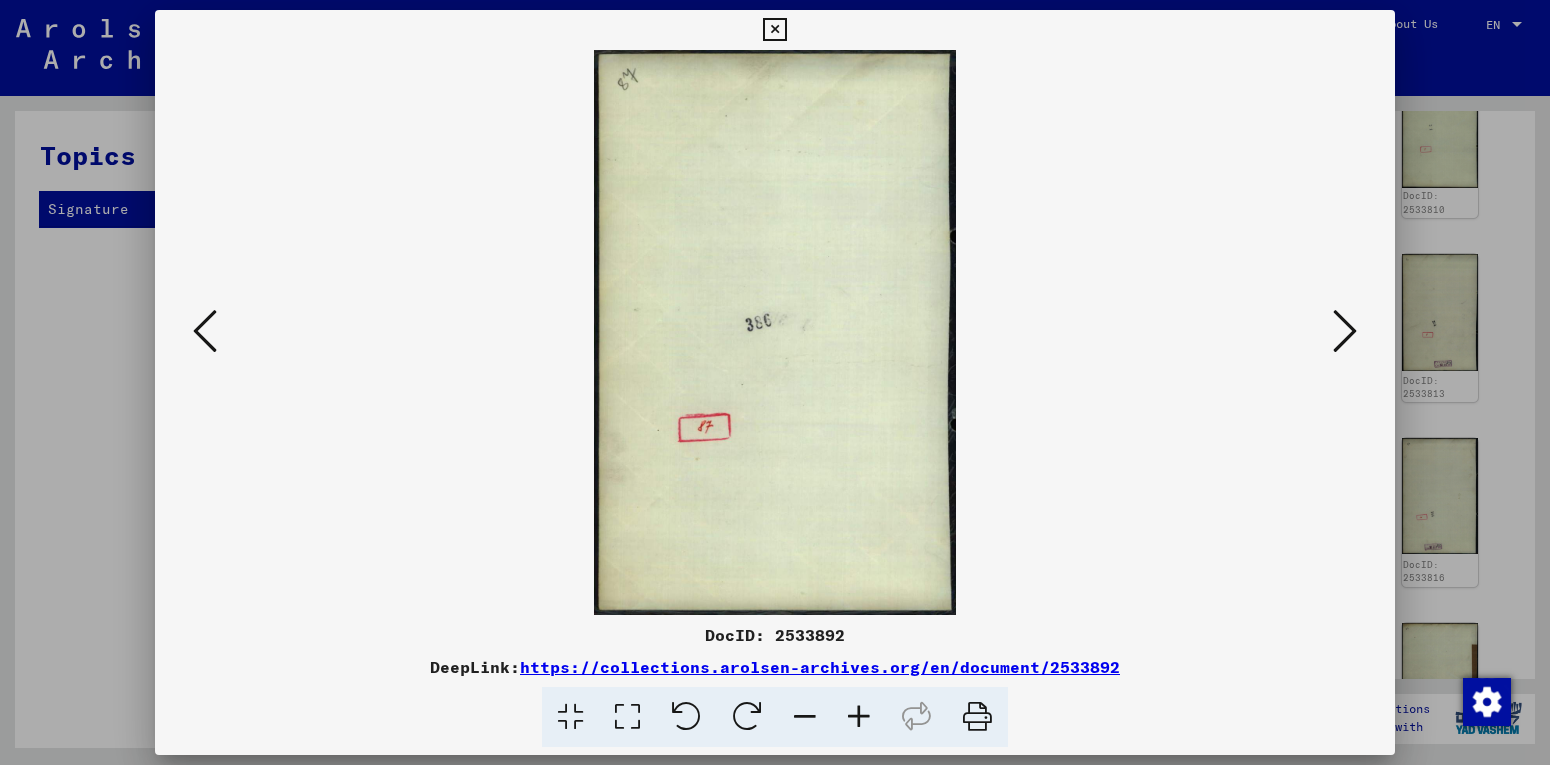click at bounding box center (1345, 331) 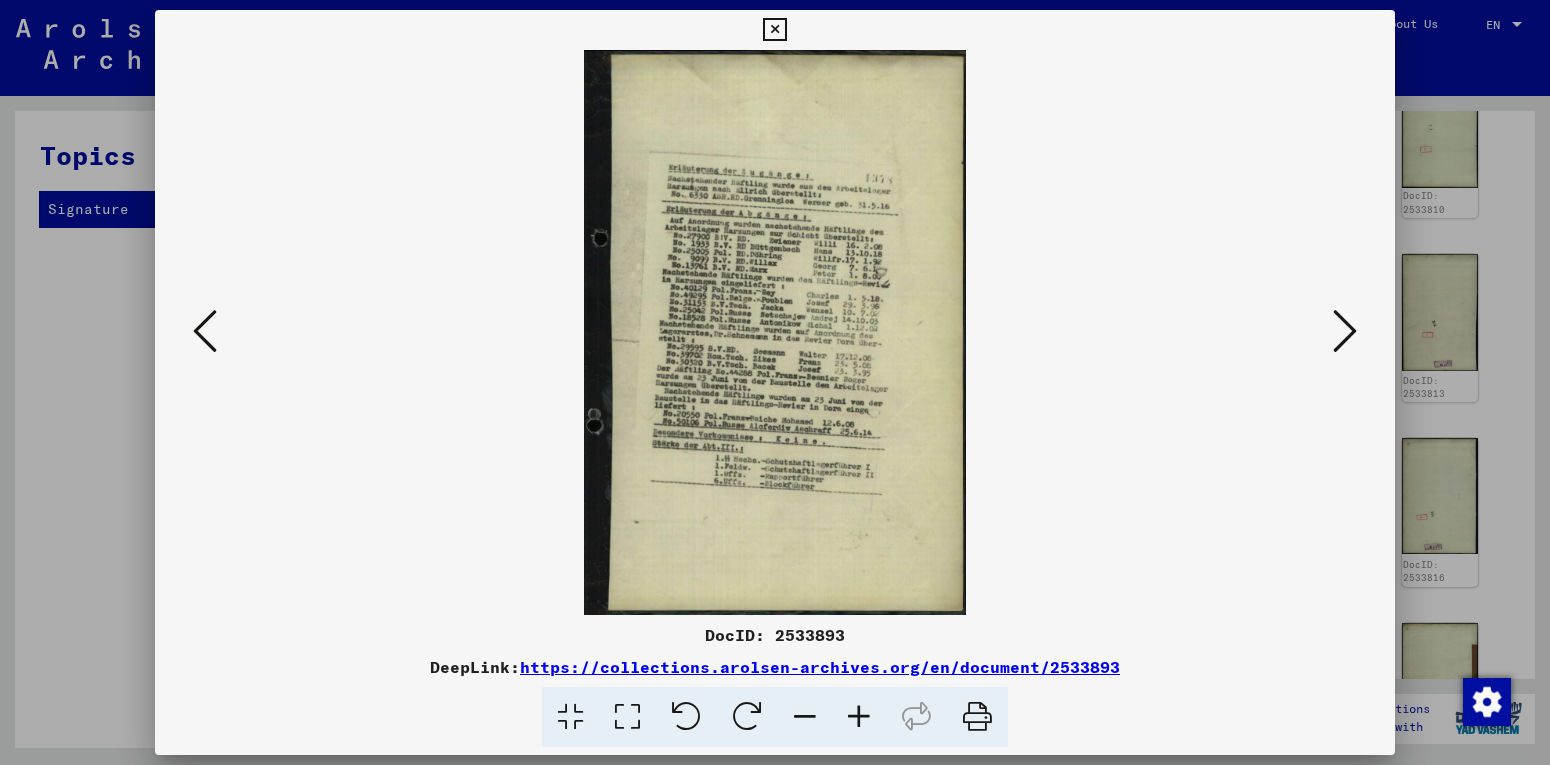 click at bounding box center [1345, 331] 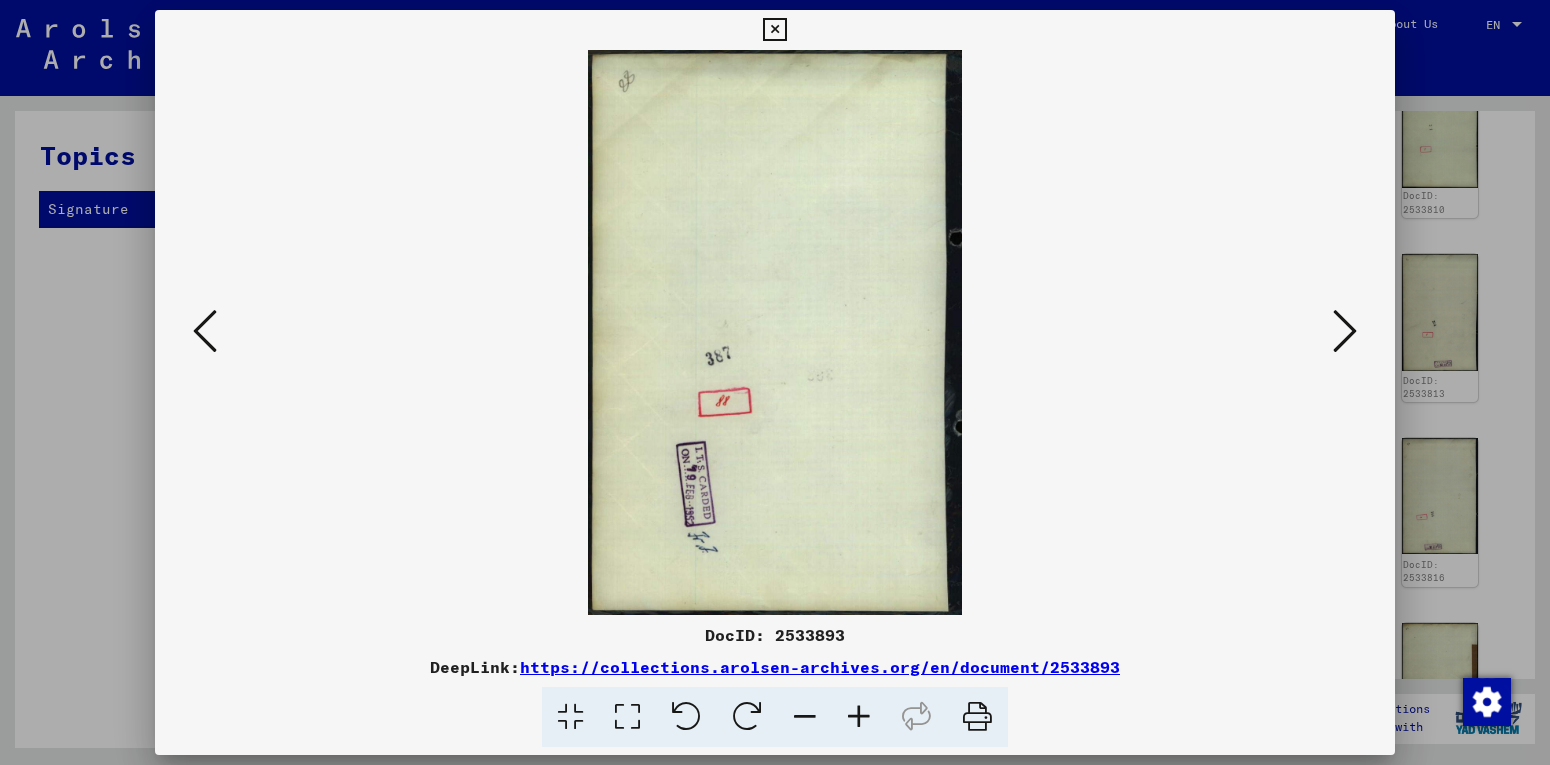 click at bounding box center (1345, 331) 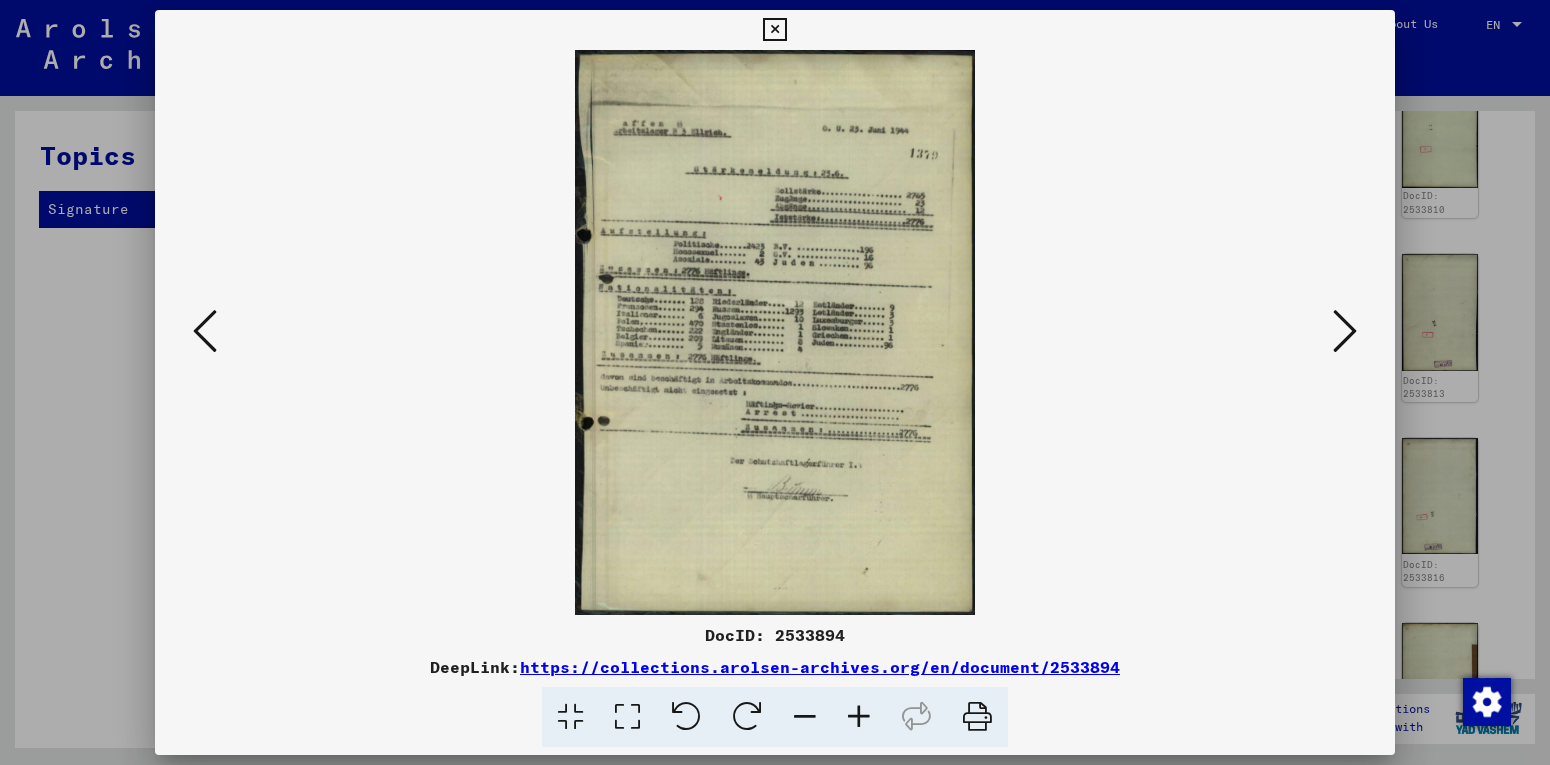 click at bounding box center [1345, 331] 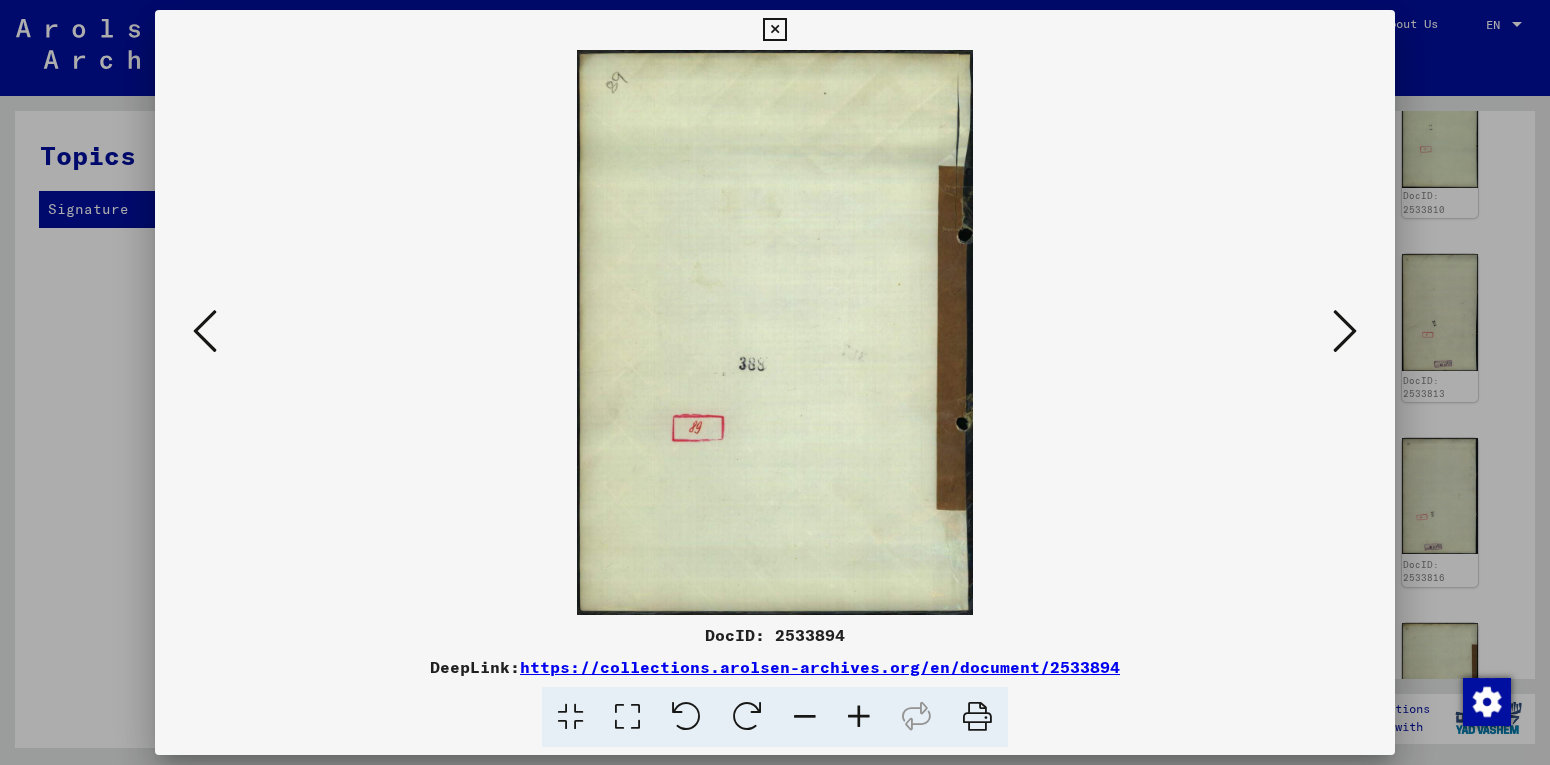 click at bounding box center (1345, 331) 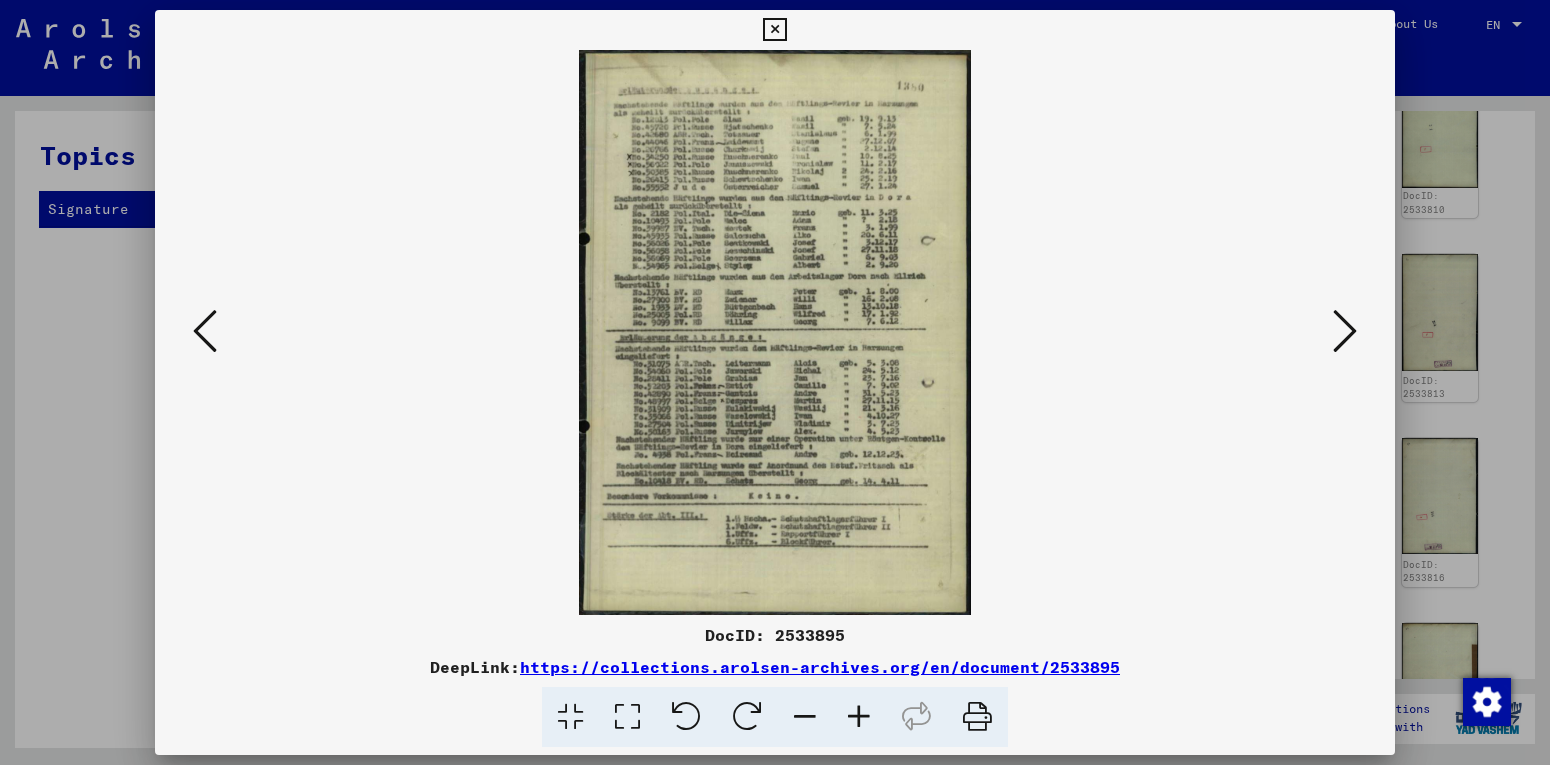 click at bounding box center [1345, 331] 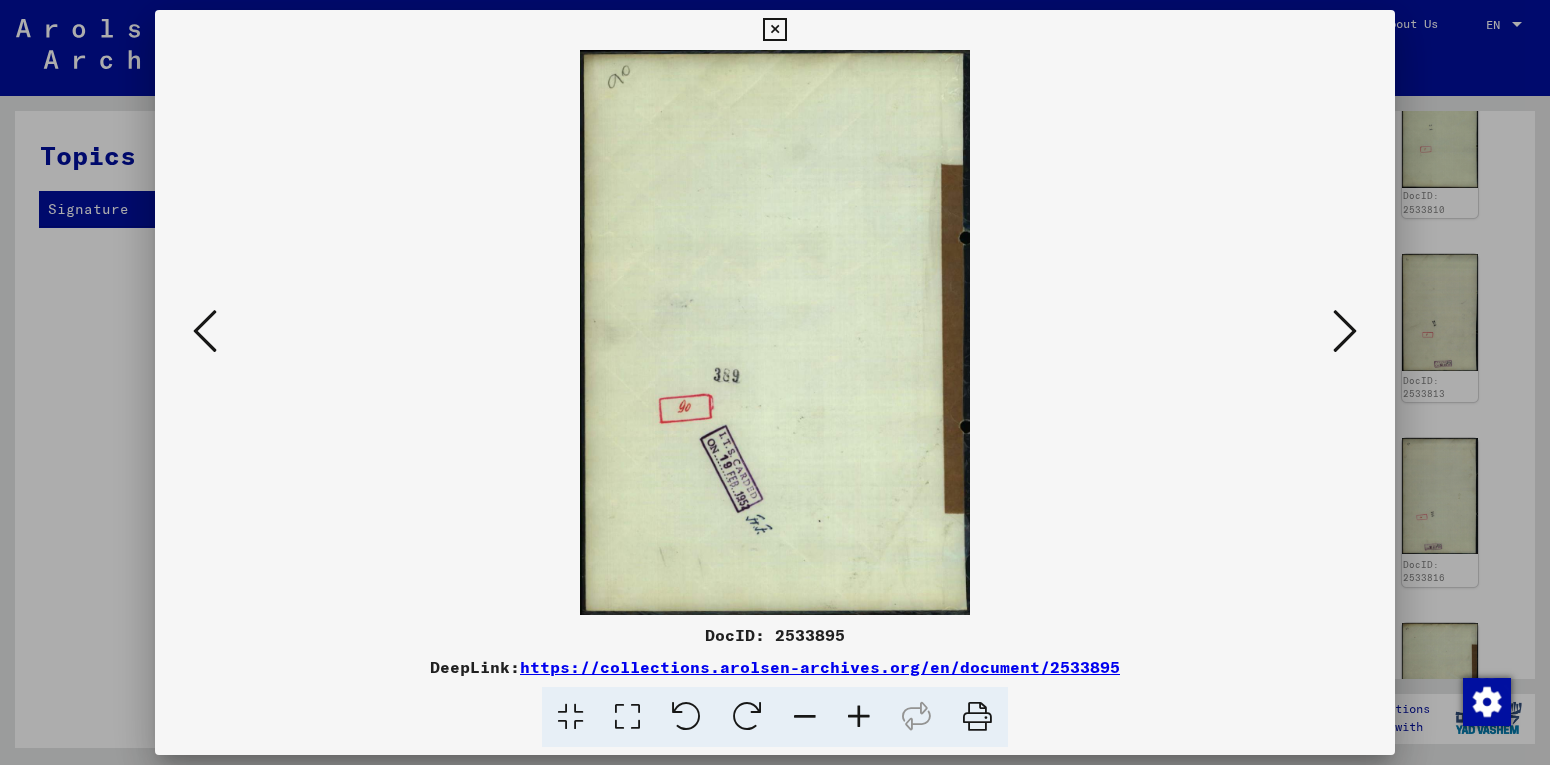 click at bounding box center [1345, 331] 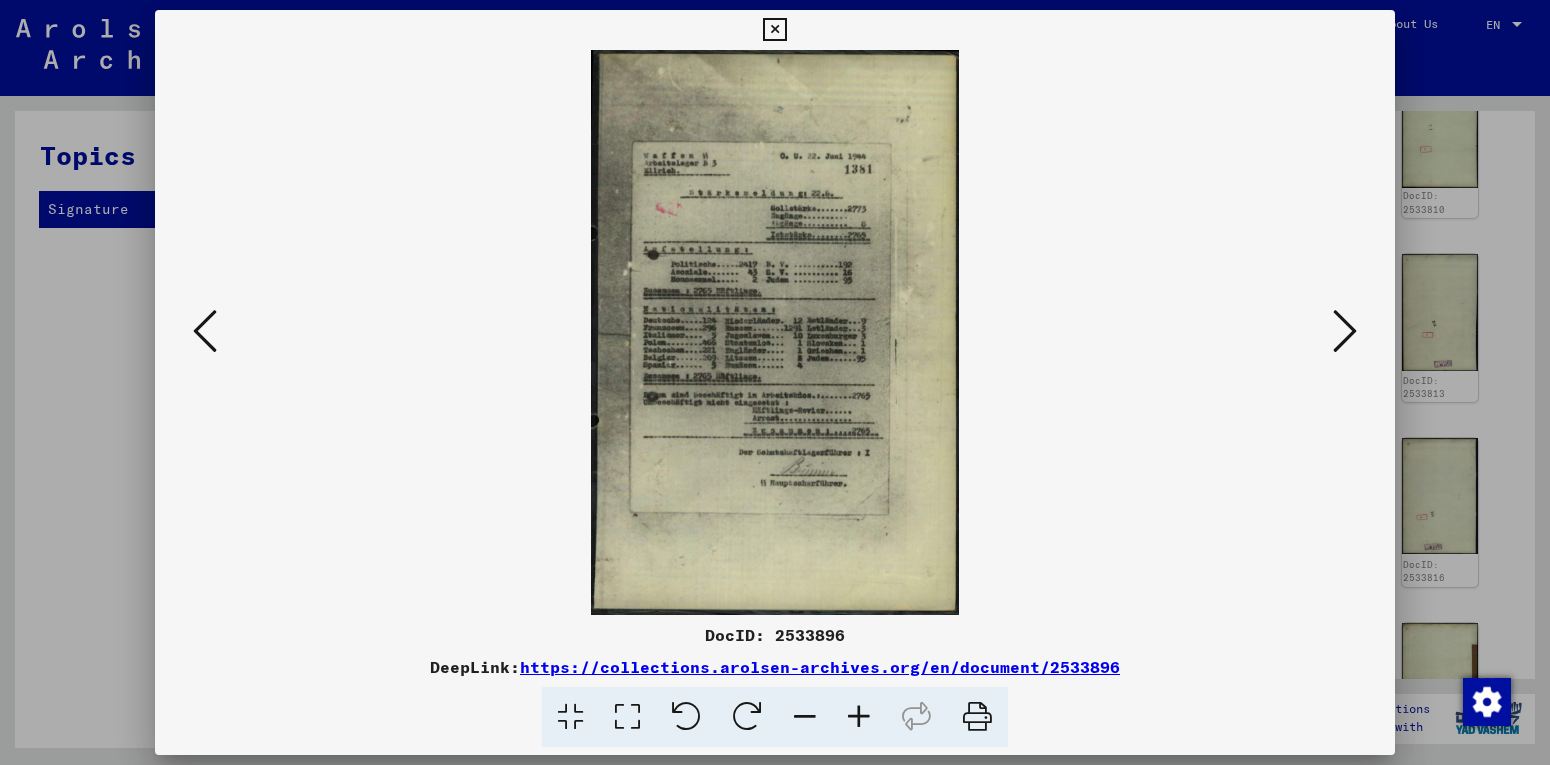 click at bounding box center (1345, 331) 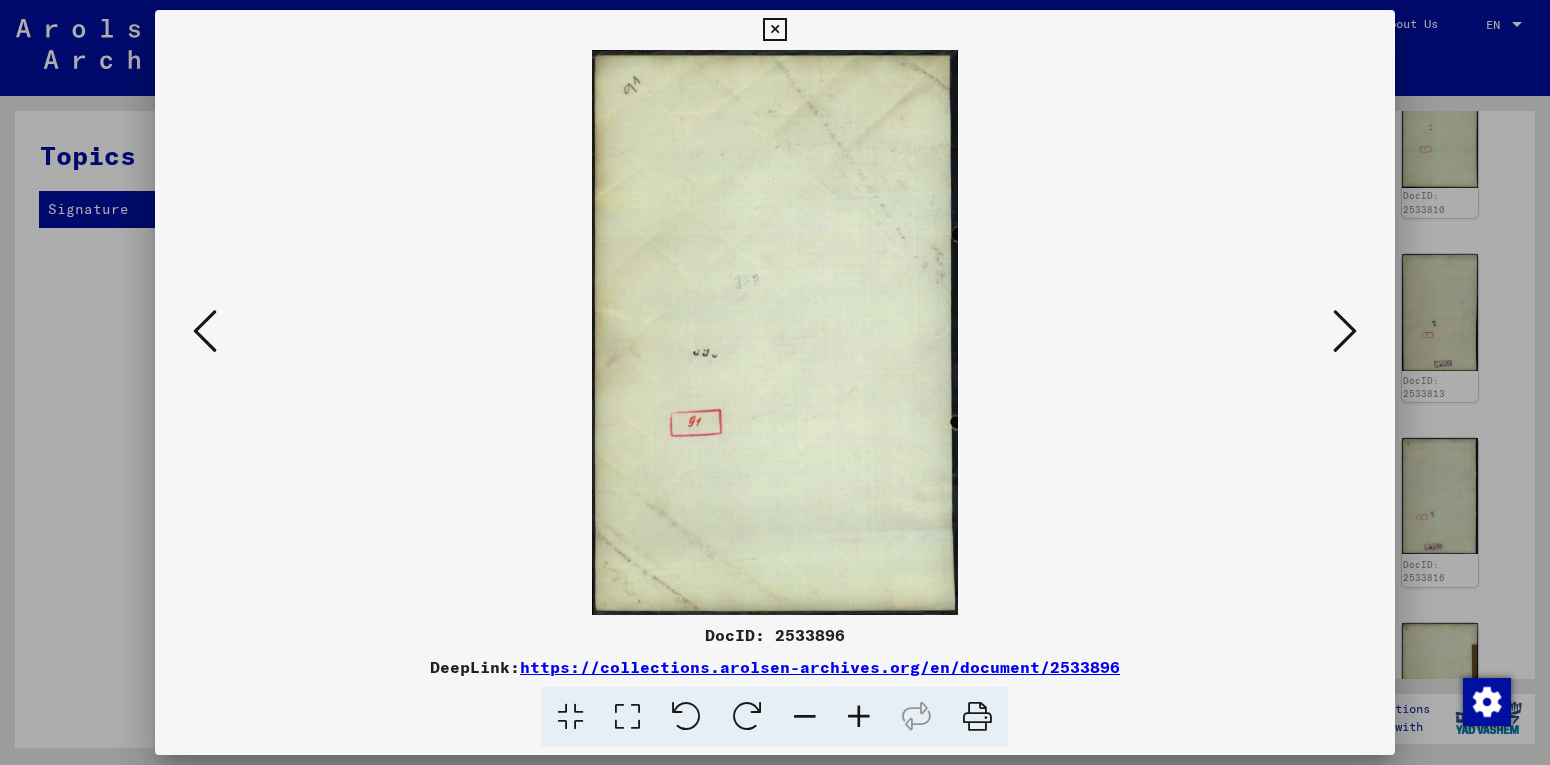 click at bounding box center [1345, 331] 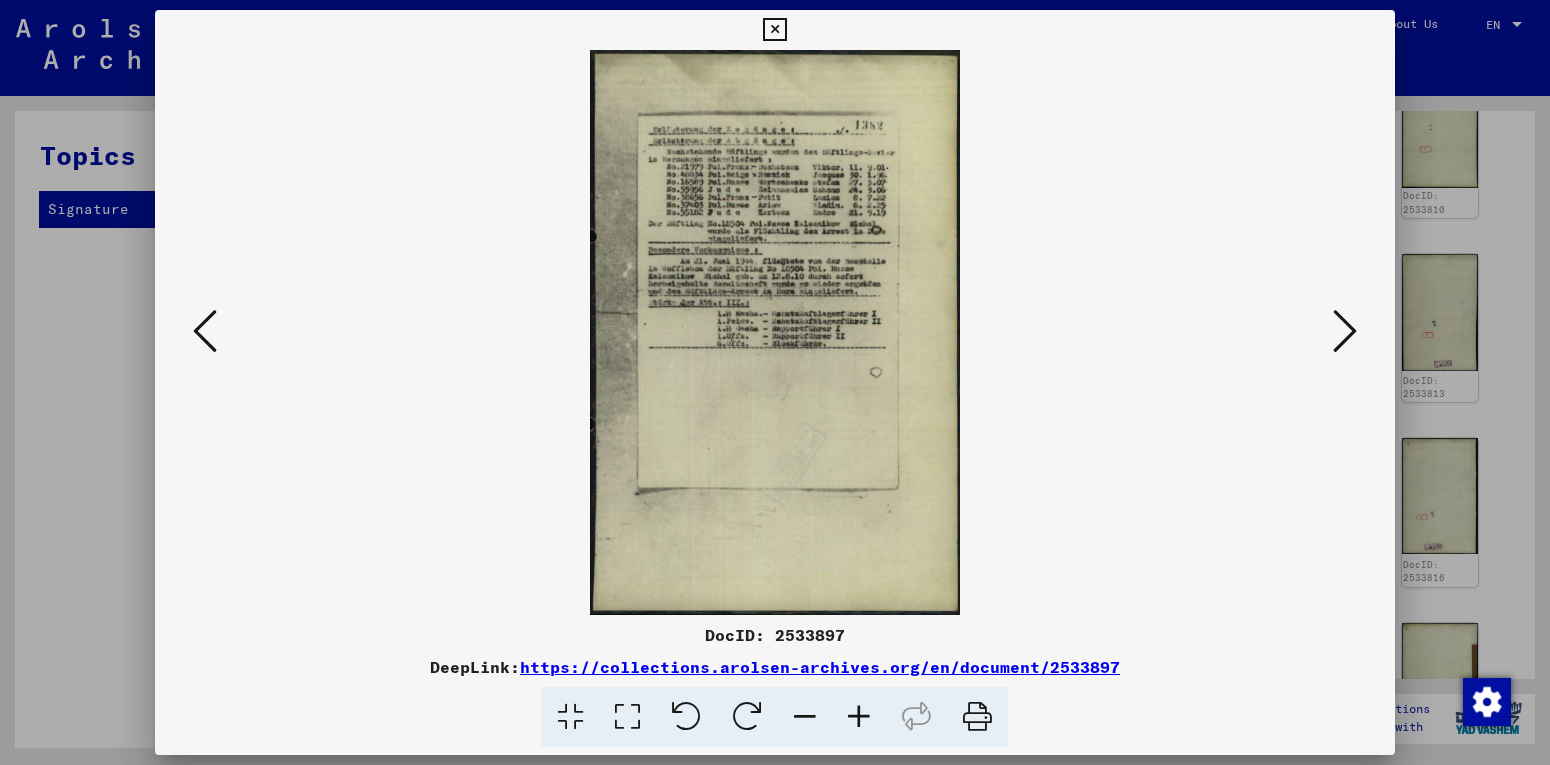 click at bounding box center [1345, 331] 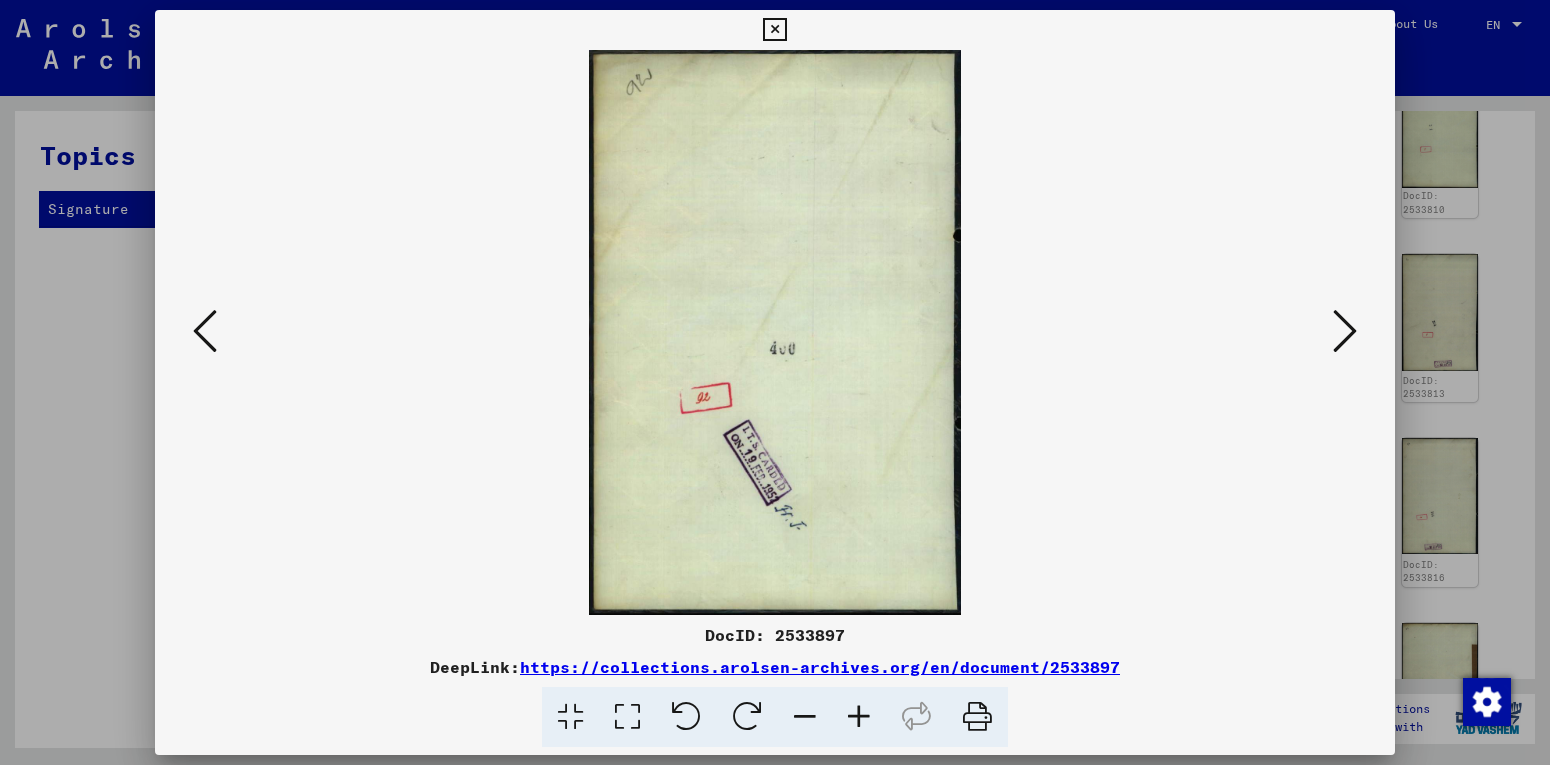 click at bounding box center [1345, 331] 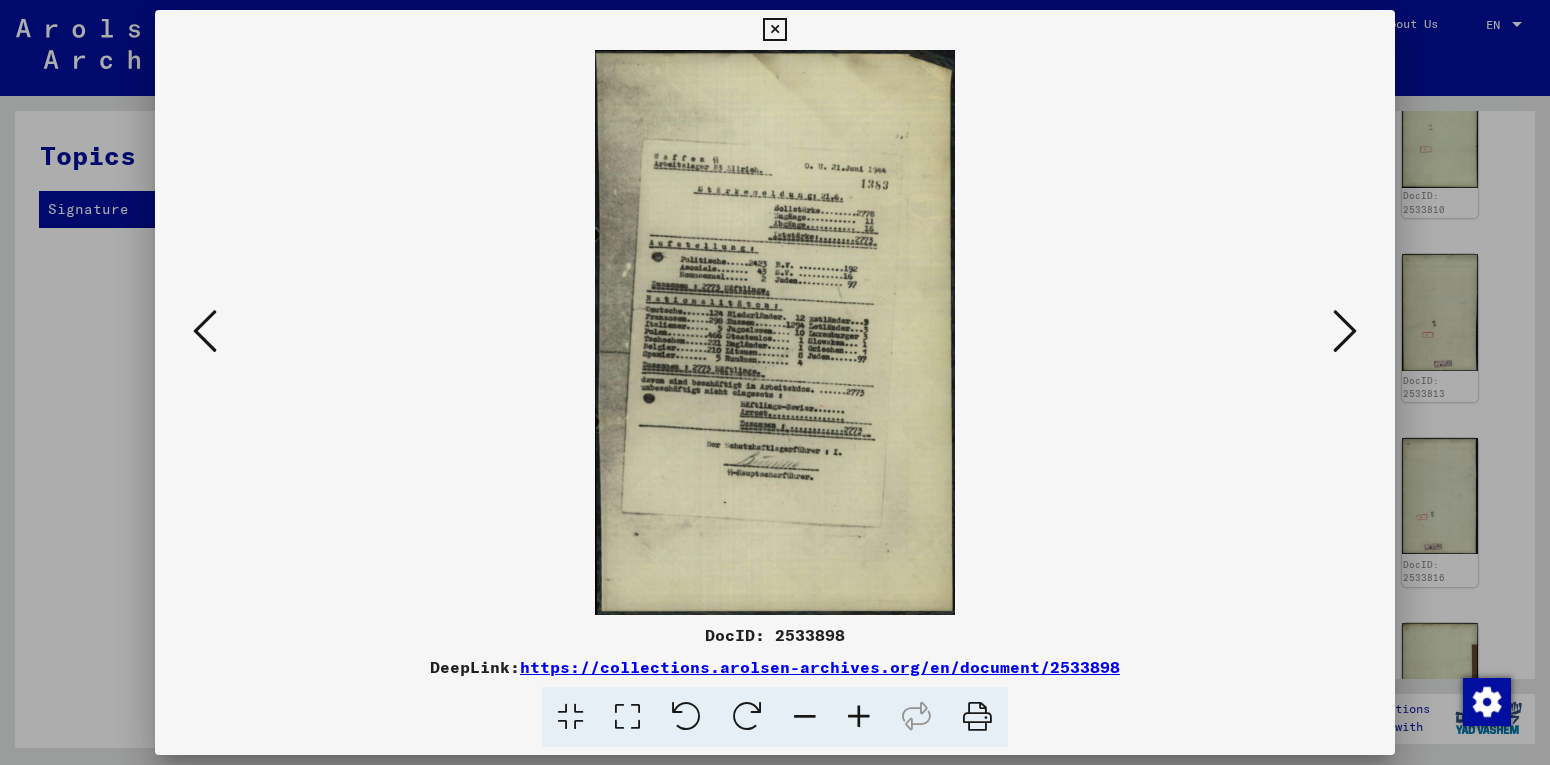 drag, startPoint x: 1346, startPoint y: 316, endPoint x: 1251, endPoint y: 331, distance: 96.17692 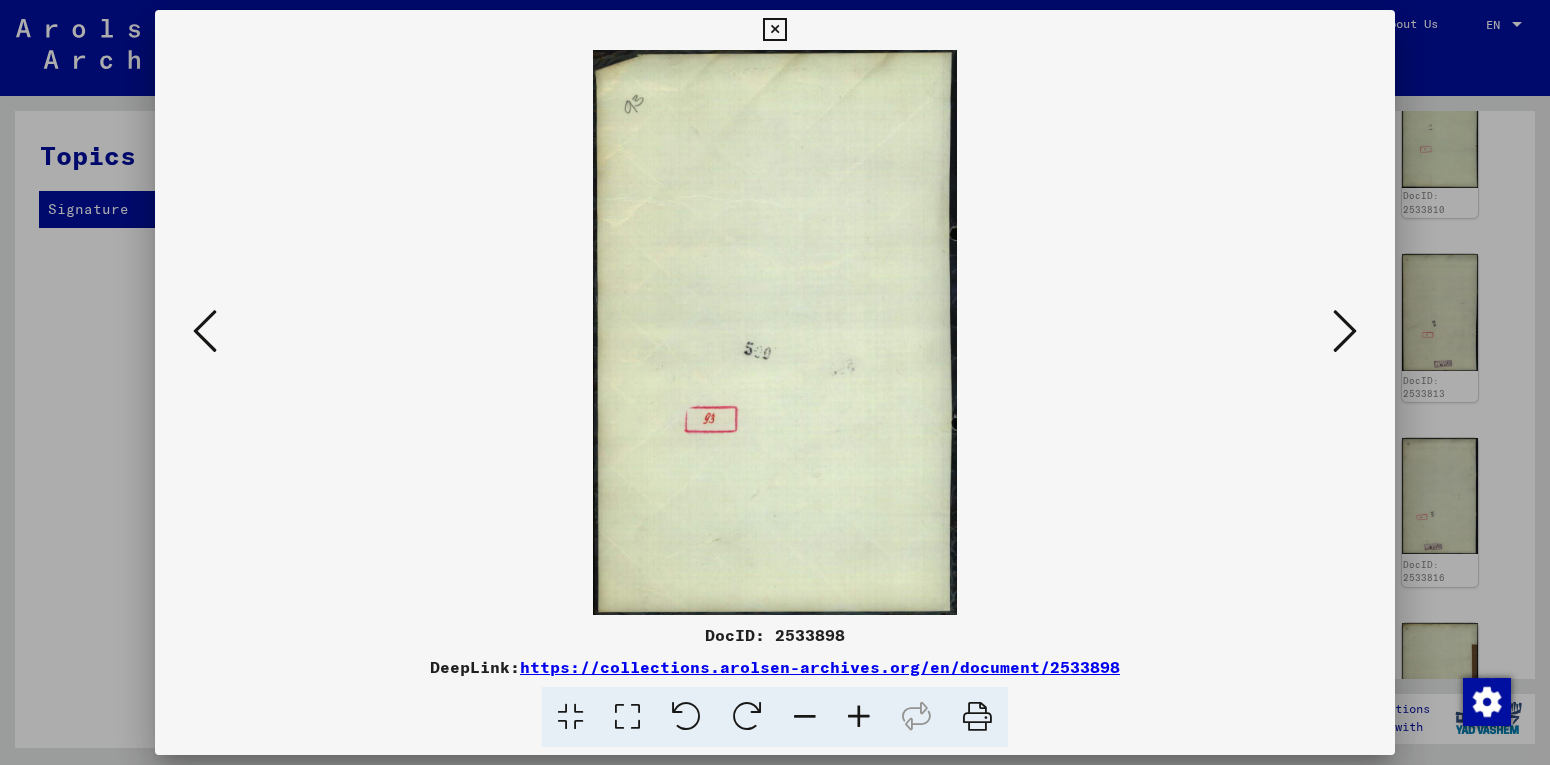 click at bounding box center [1345, 331] 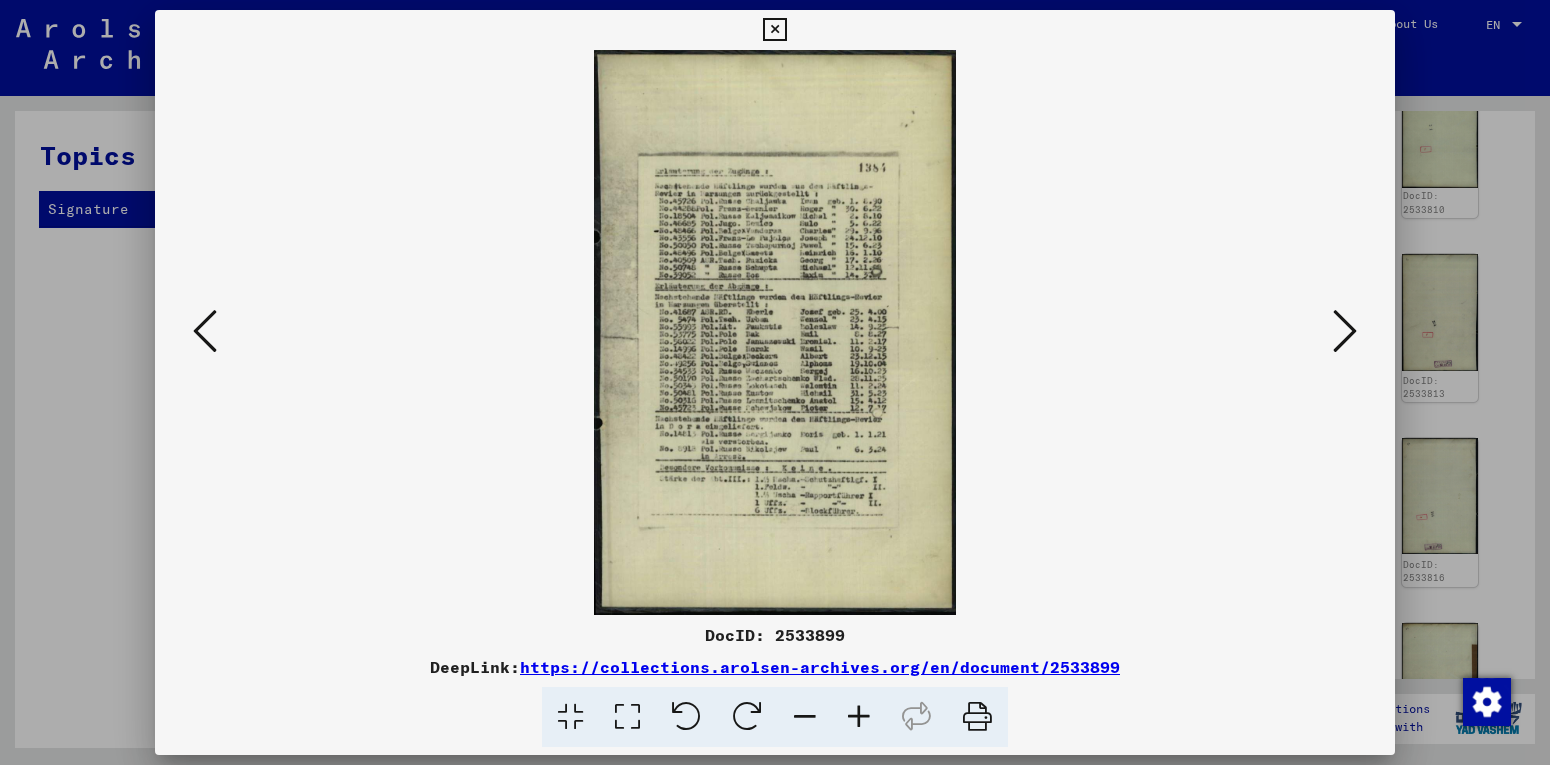 click at bounding box center [1345, 331] 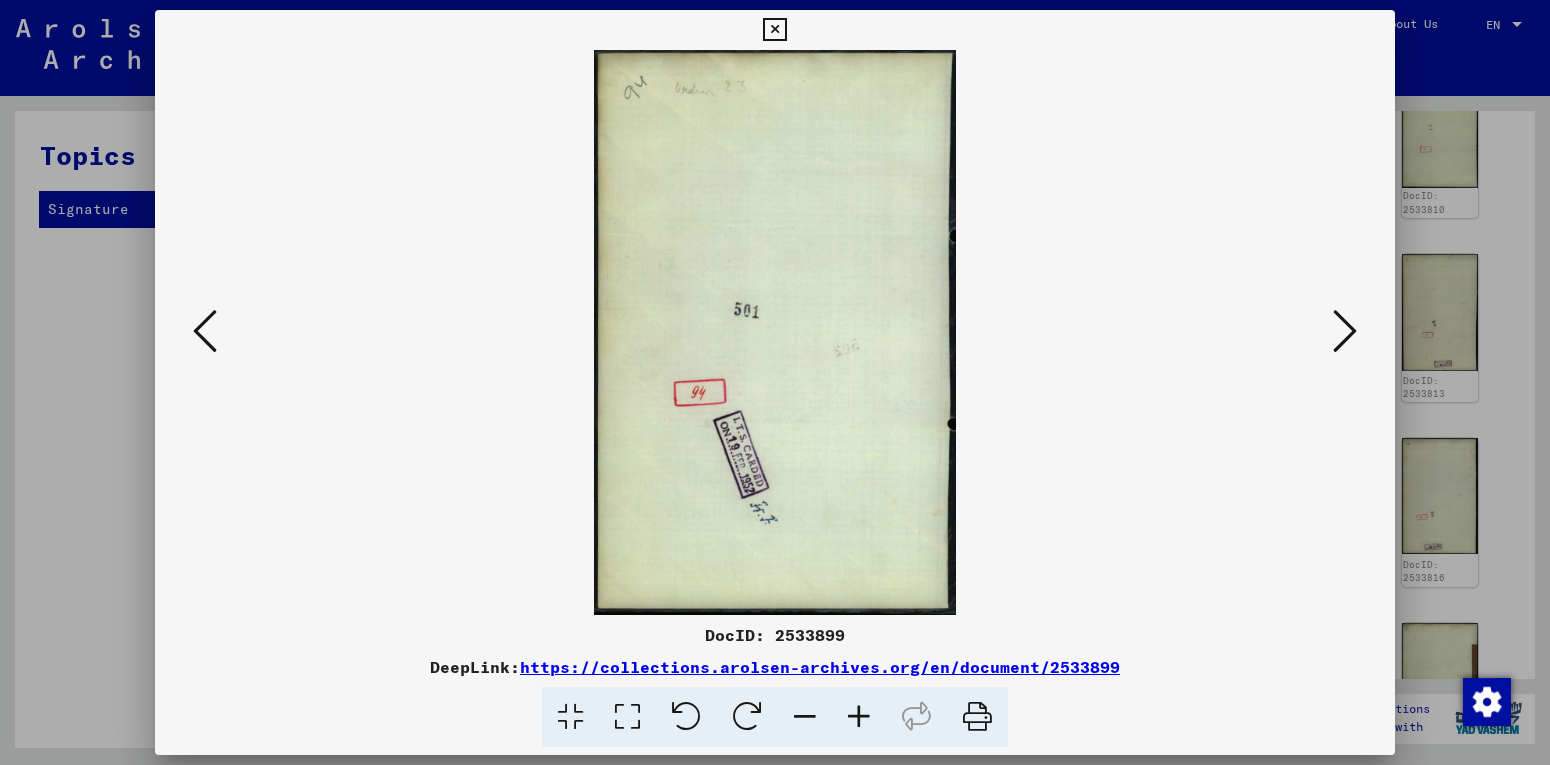 click at bounding box center (1345, 331) 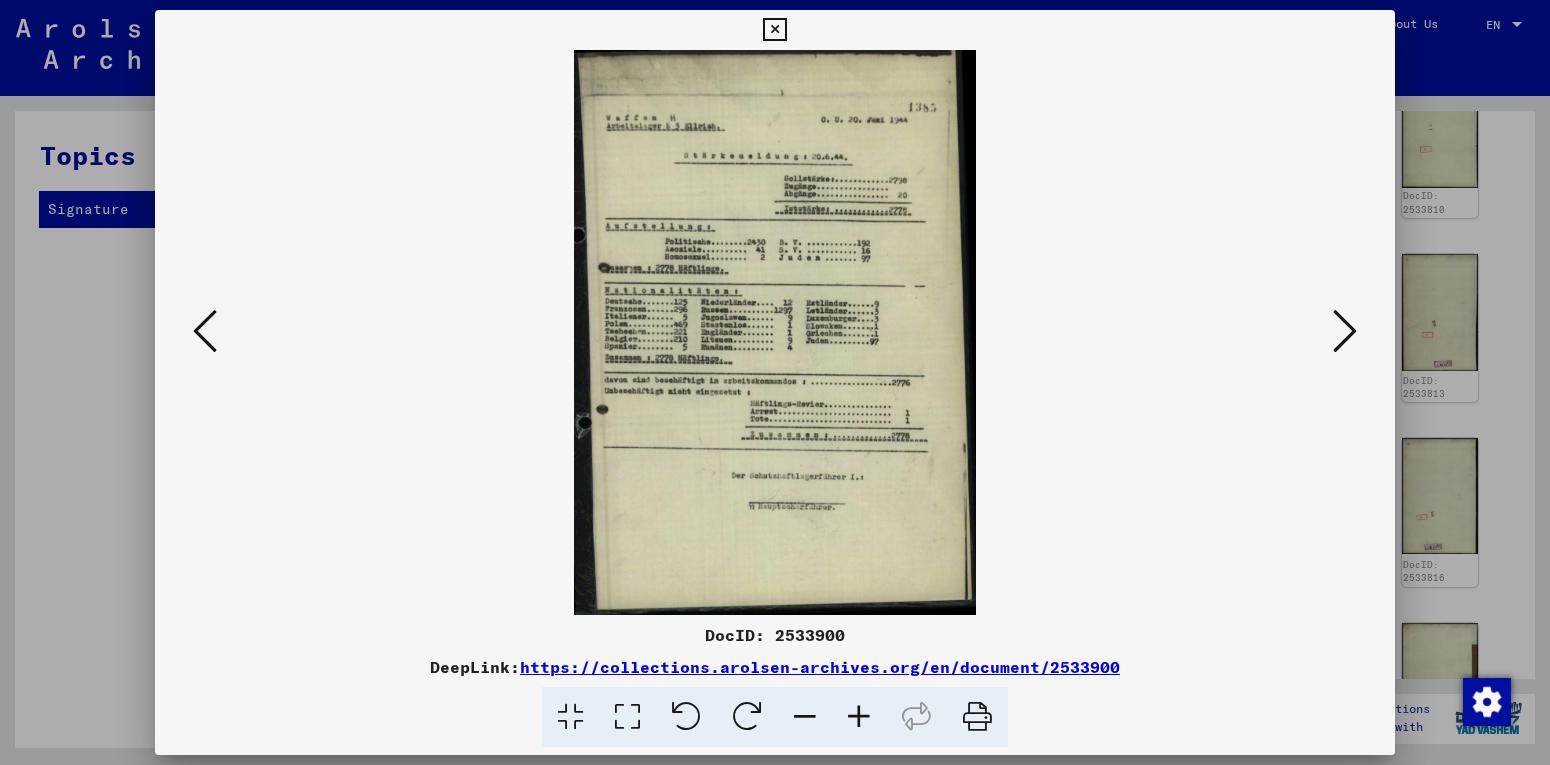 click at bounding box center (1345, 331) 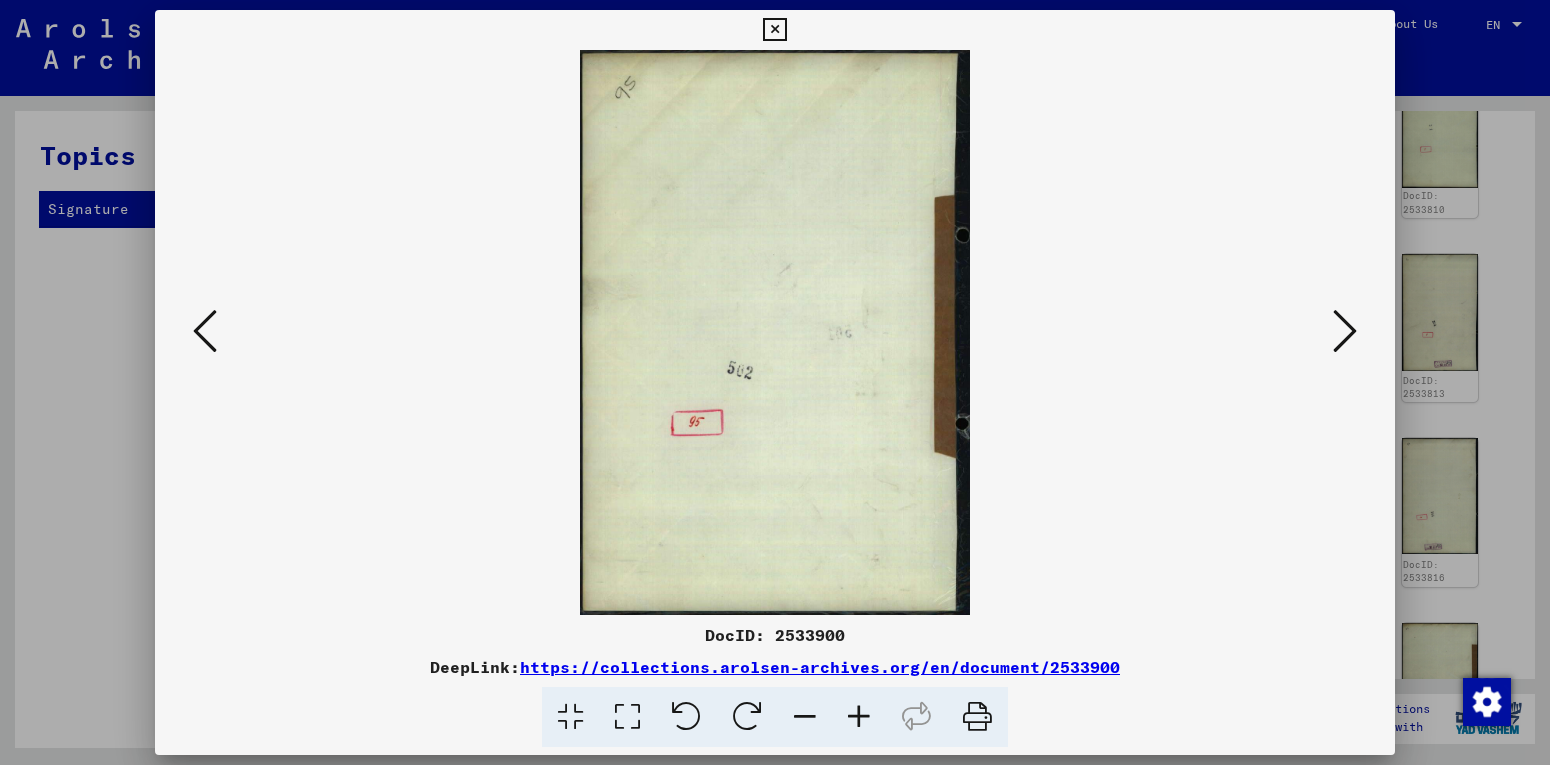 click at bounding box center (1345, 331) 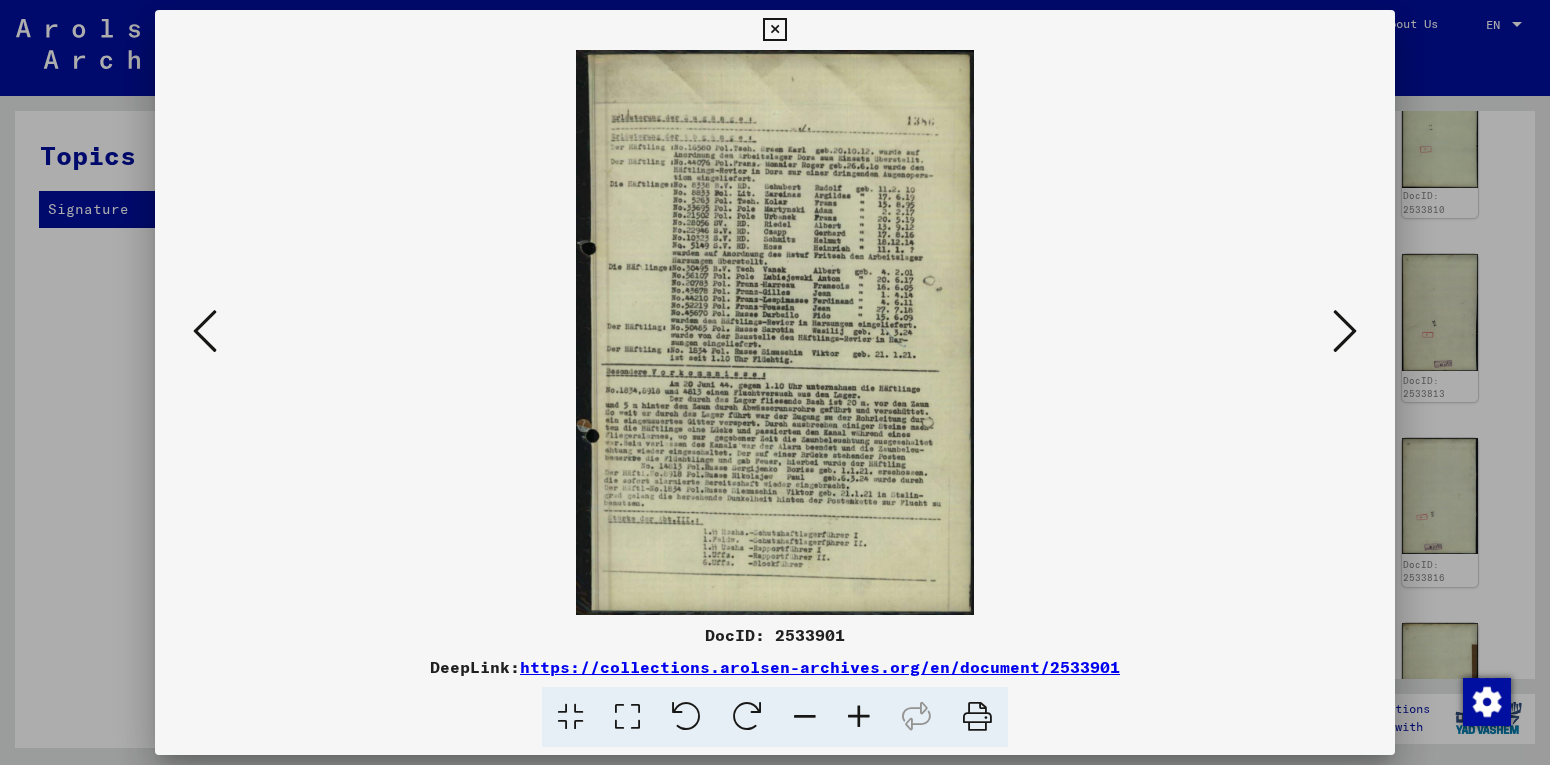 click at bounding box center (1345, 331) 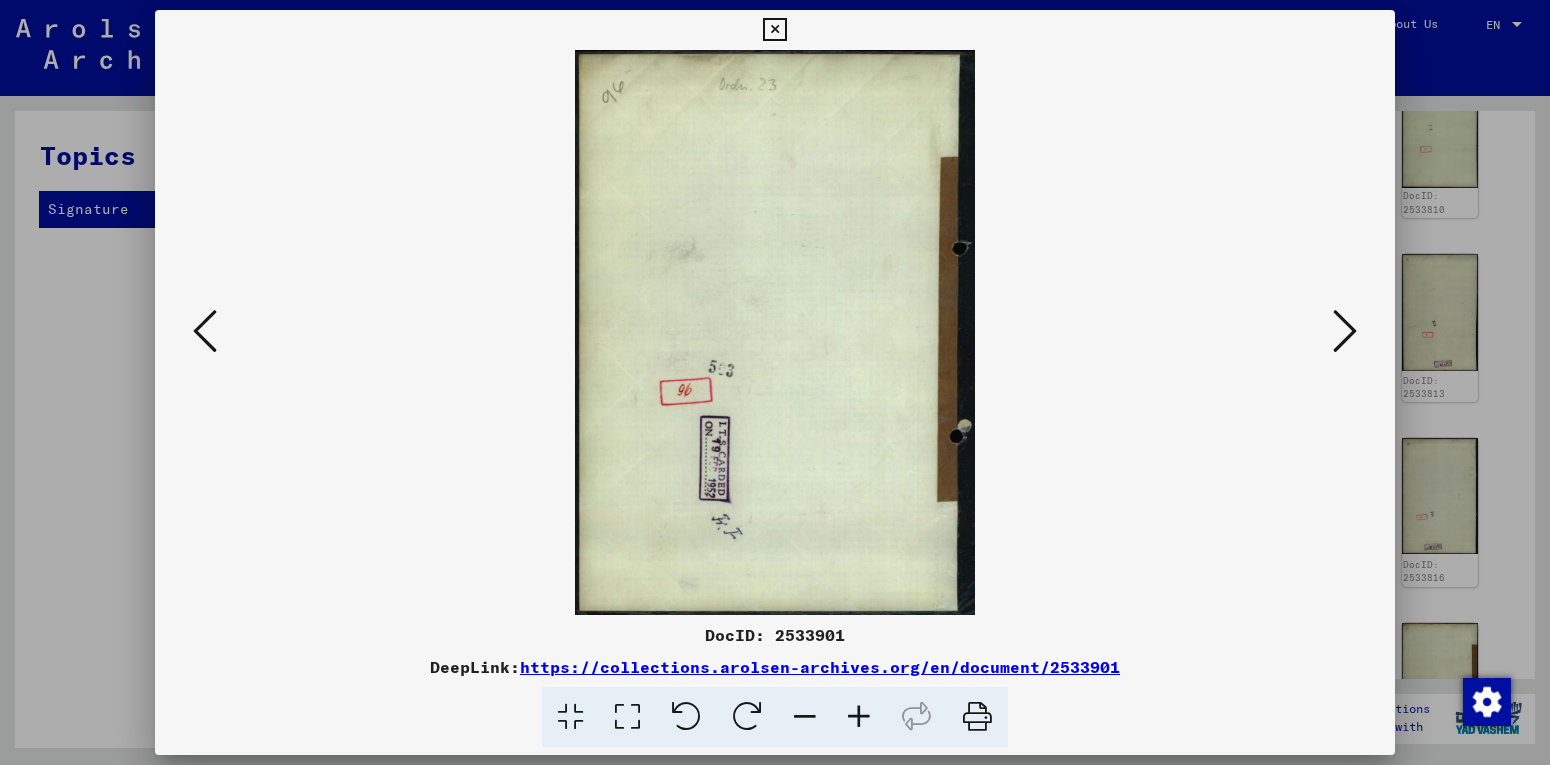click at bounding box center [1345, 331] 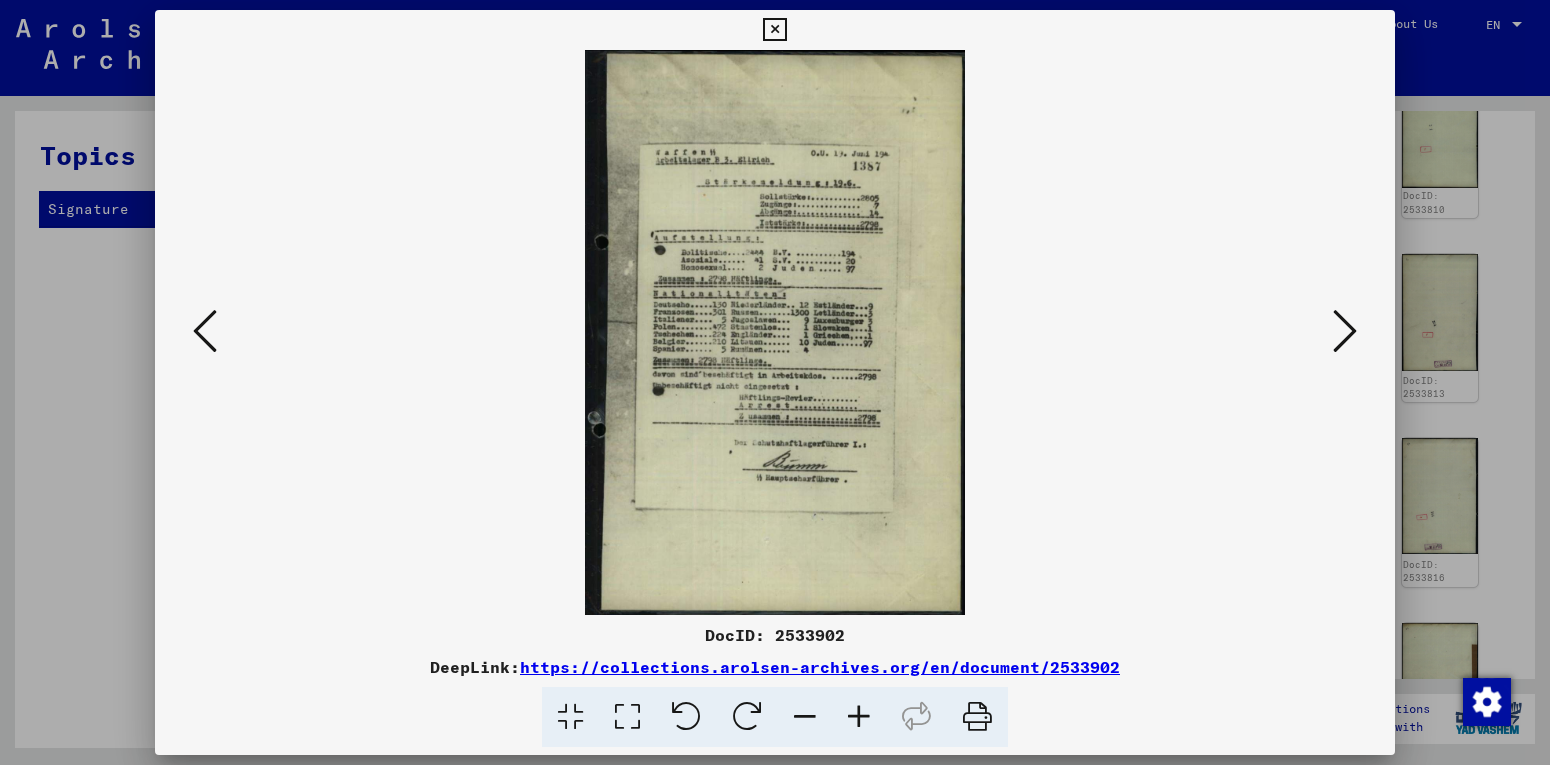 click at bounding box center [1345, 331] 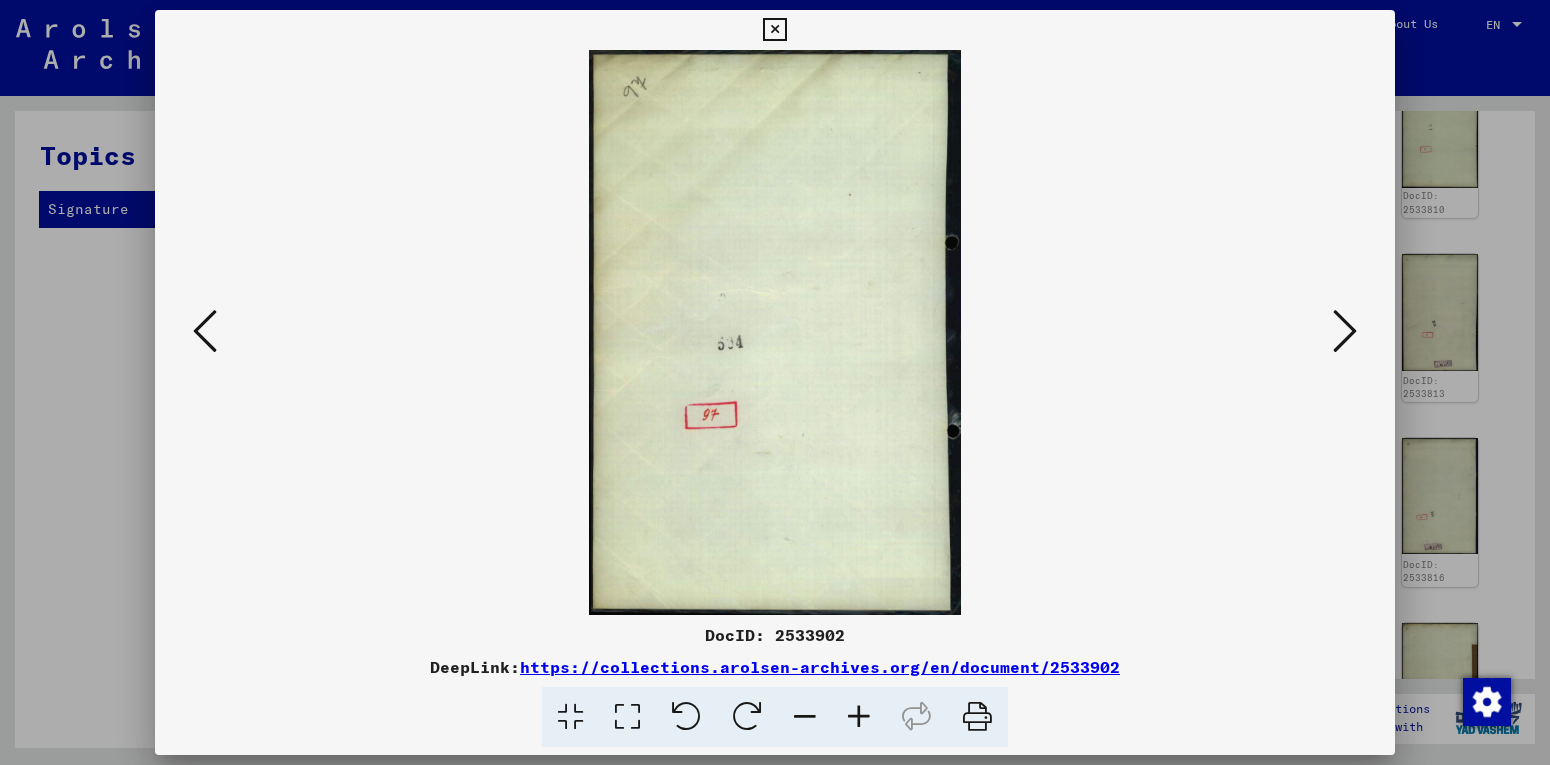 click at bounding box center [1345, 331] 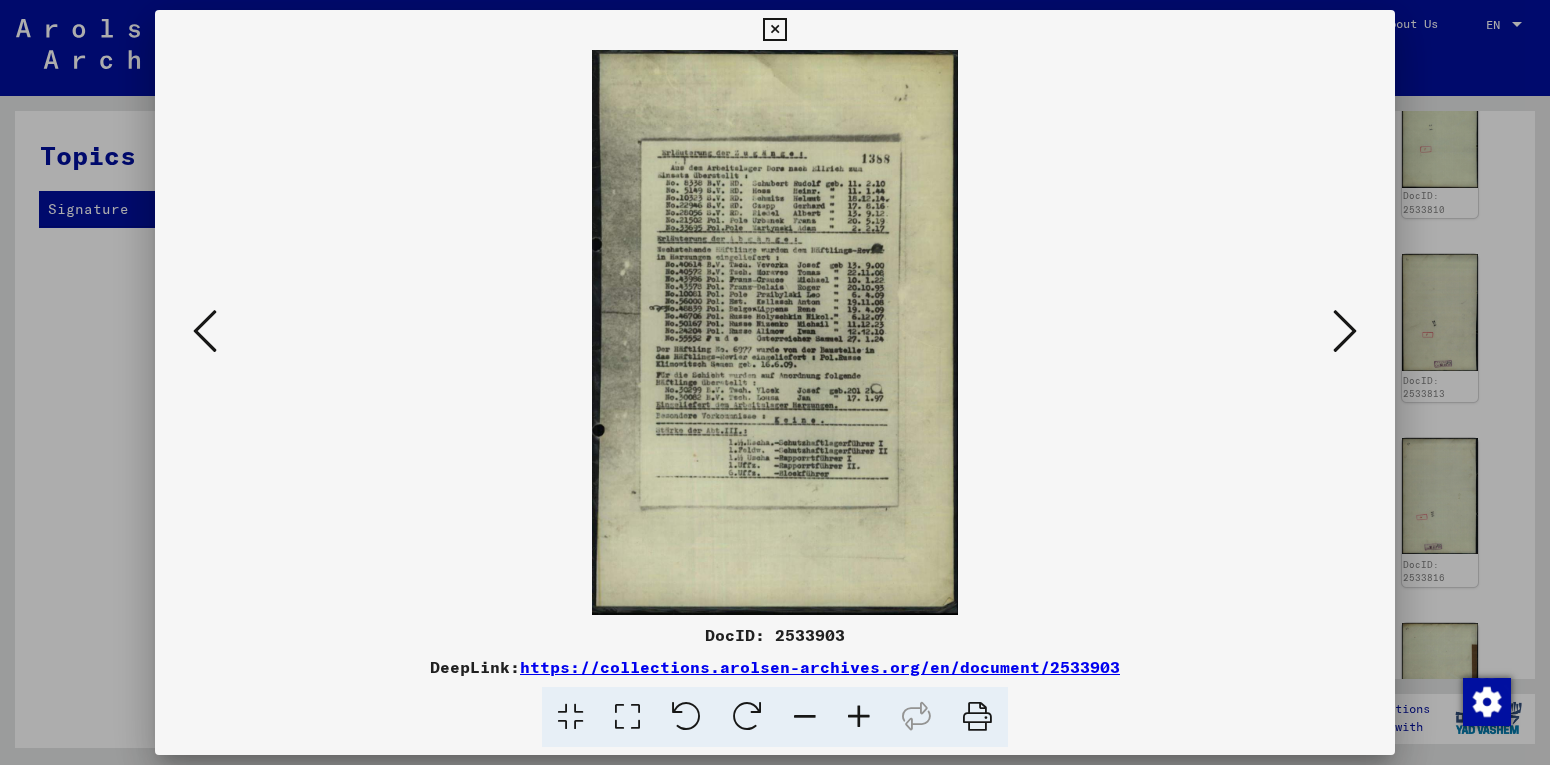 click at bounding box center (1345, 331) 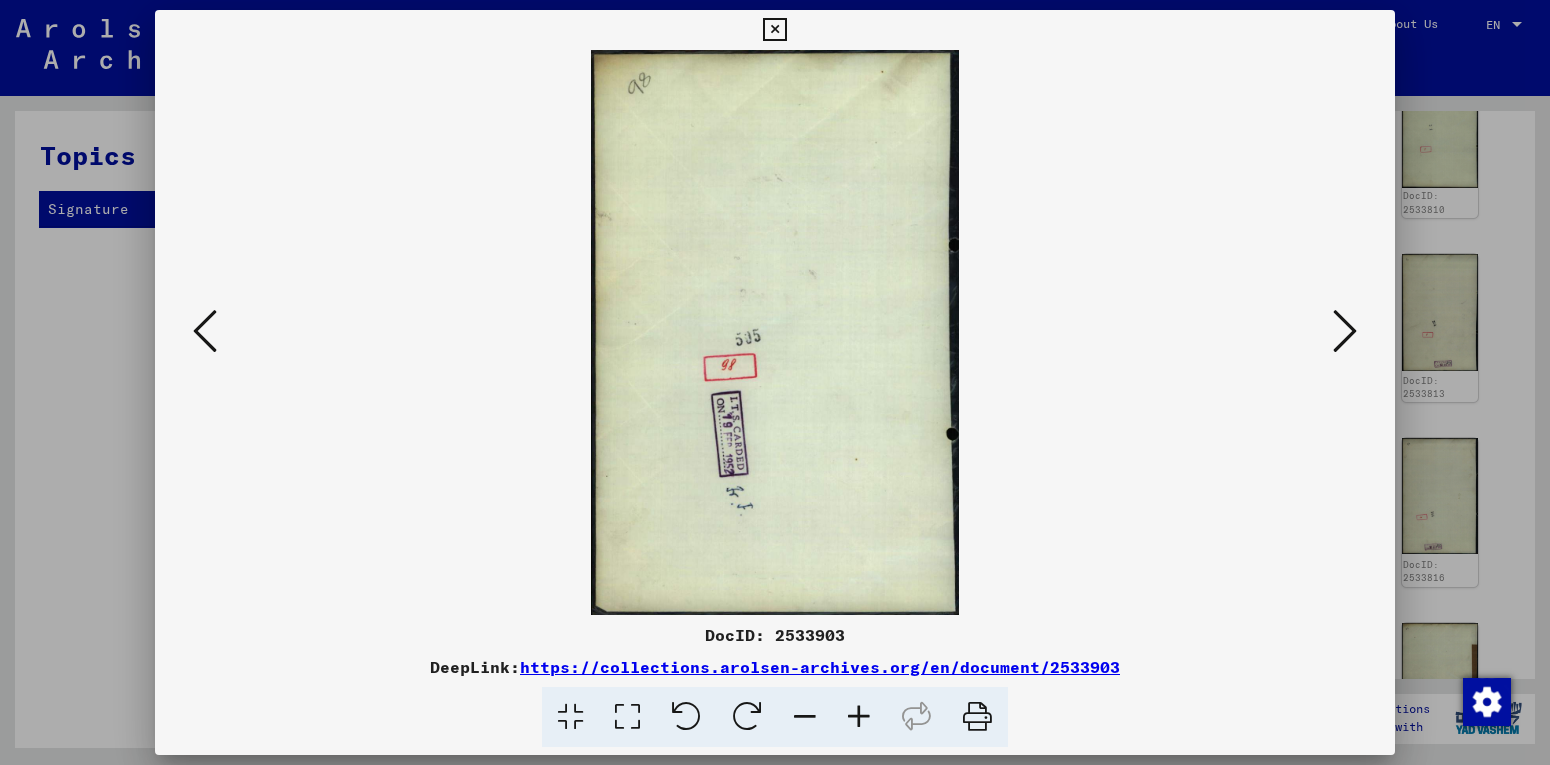 click at bounding box center (1345, 331) 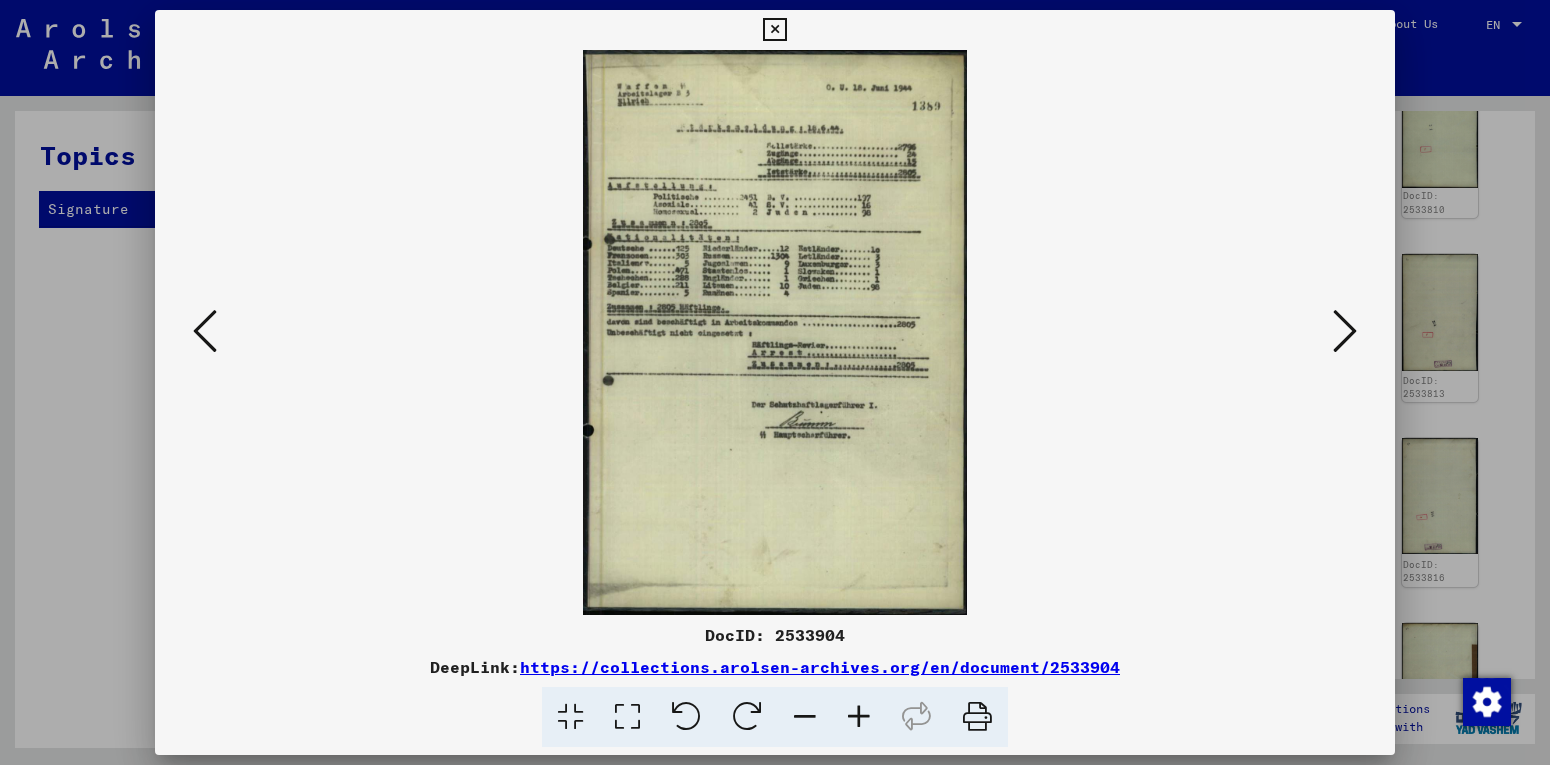 click at bounding box center [1345, 331] 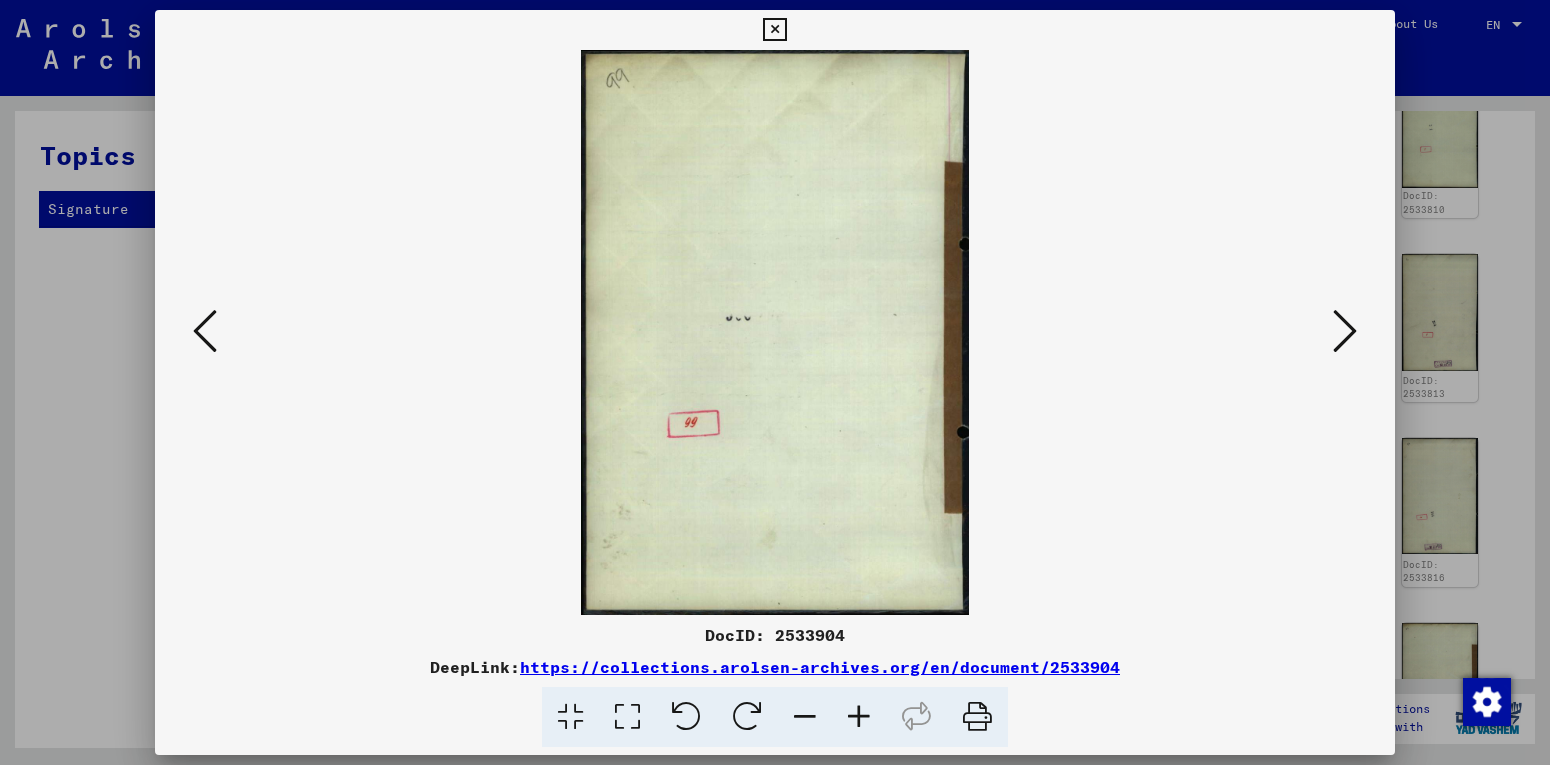 click at bounding box center [1345, 331] 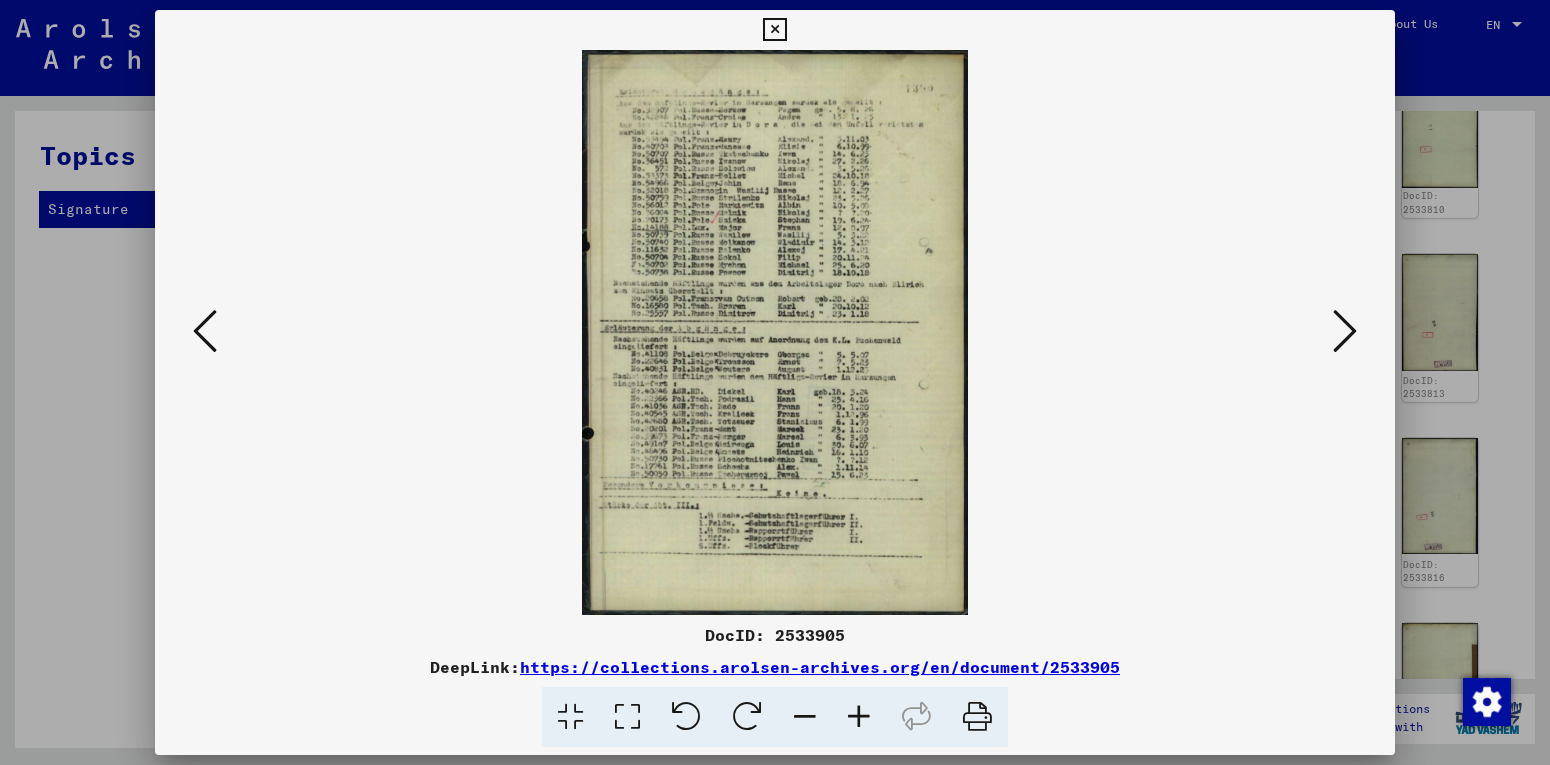 click at bounding box center (1345, 331) 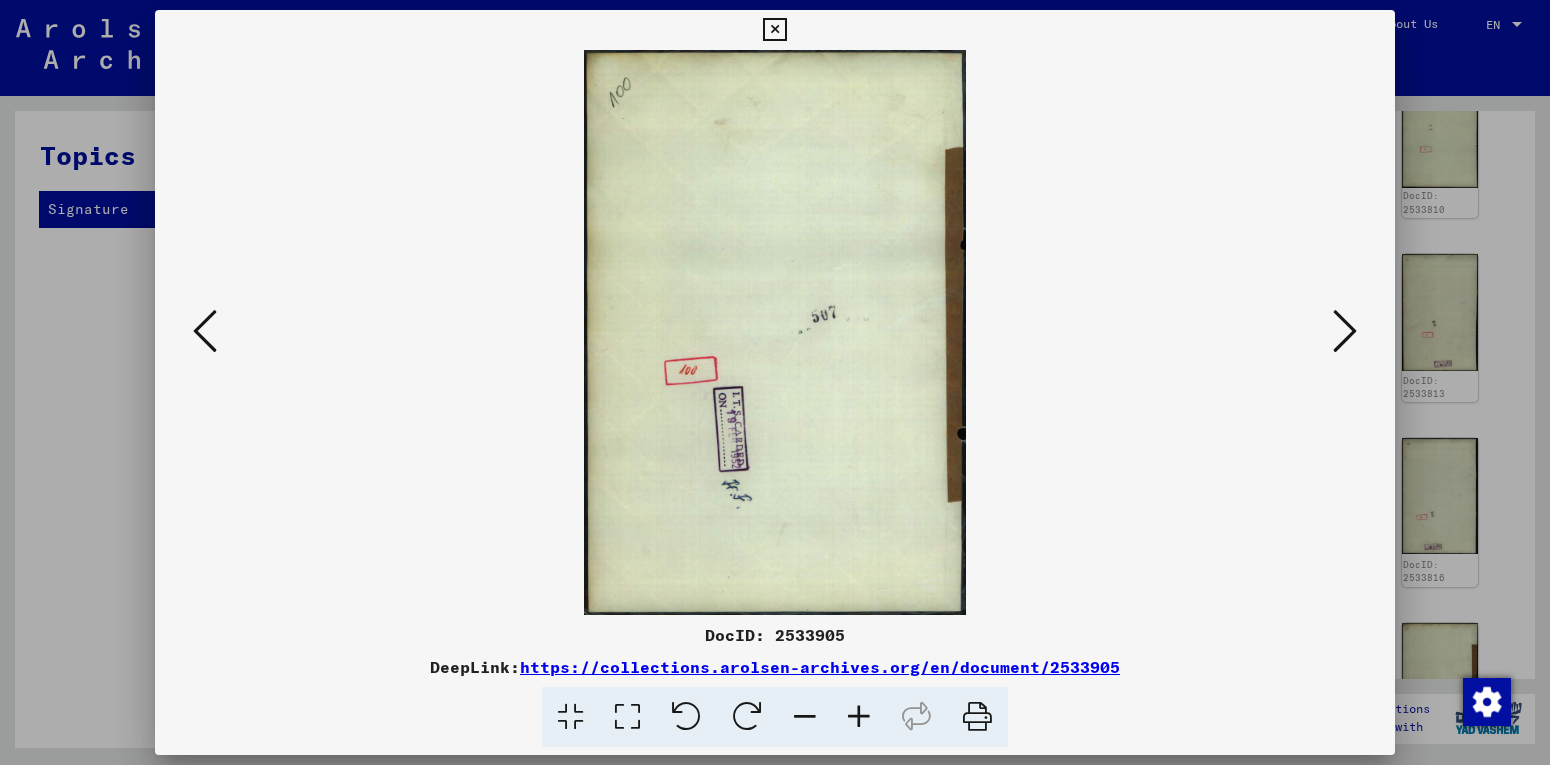 click at bounding box center (1345, 331) 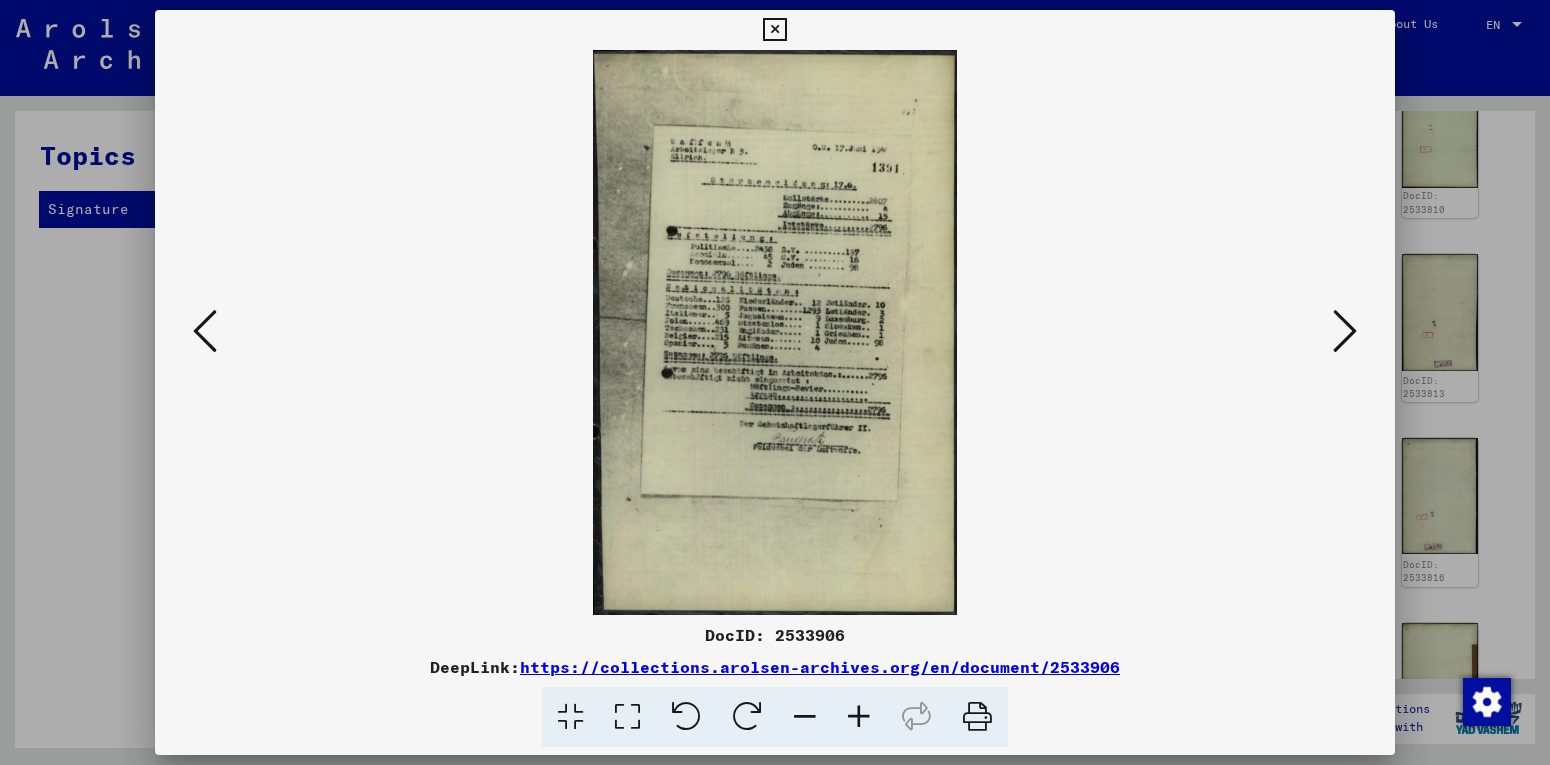 click at bounding box center [1345, 332] 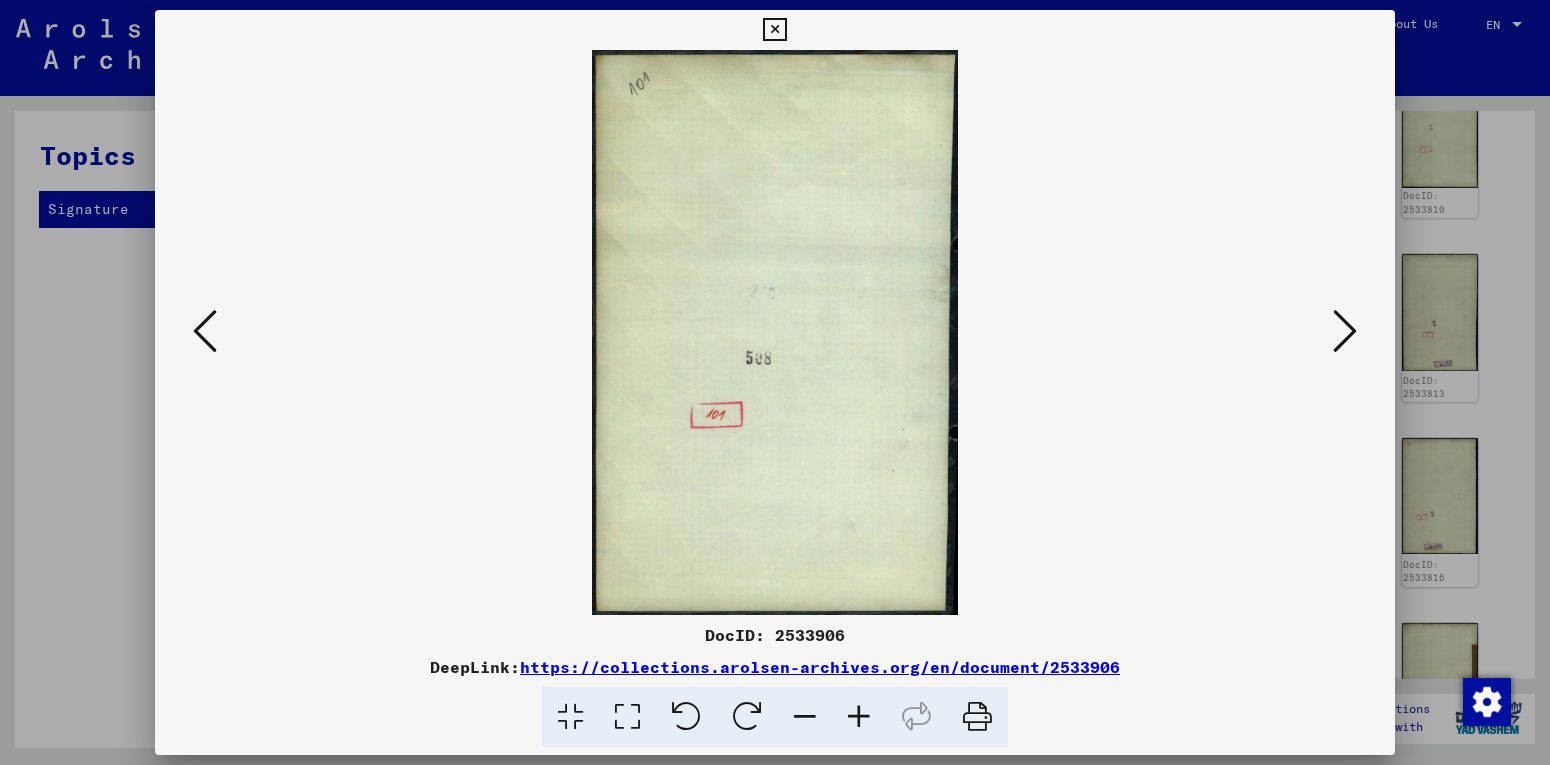 click at bounding box center (1345, 331) 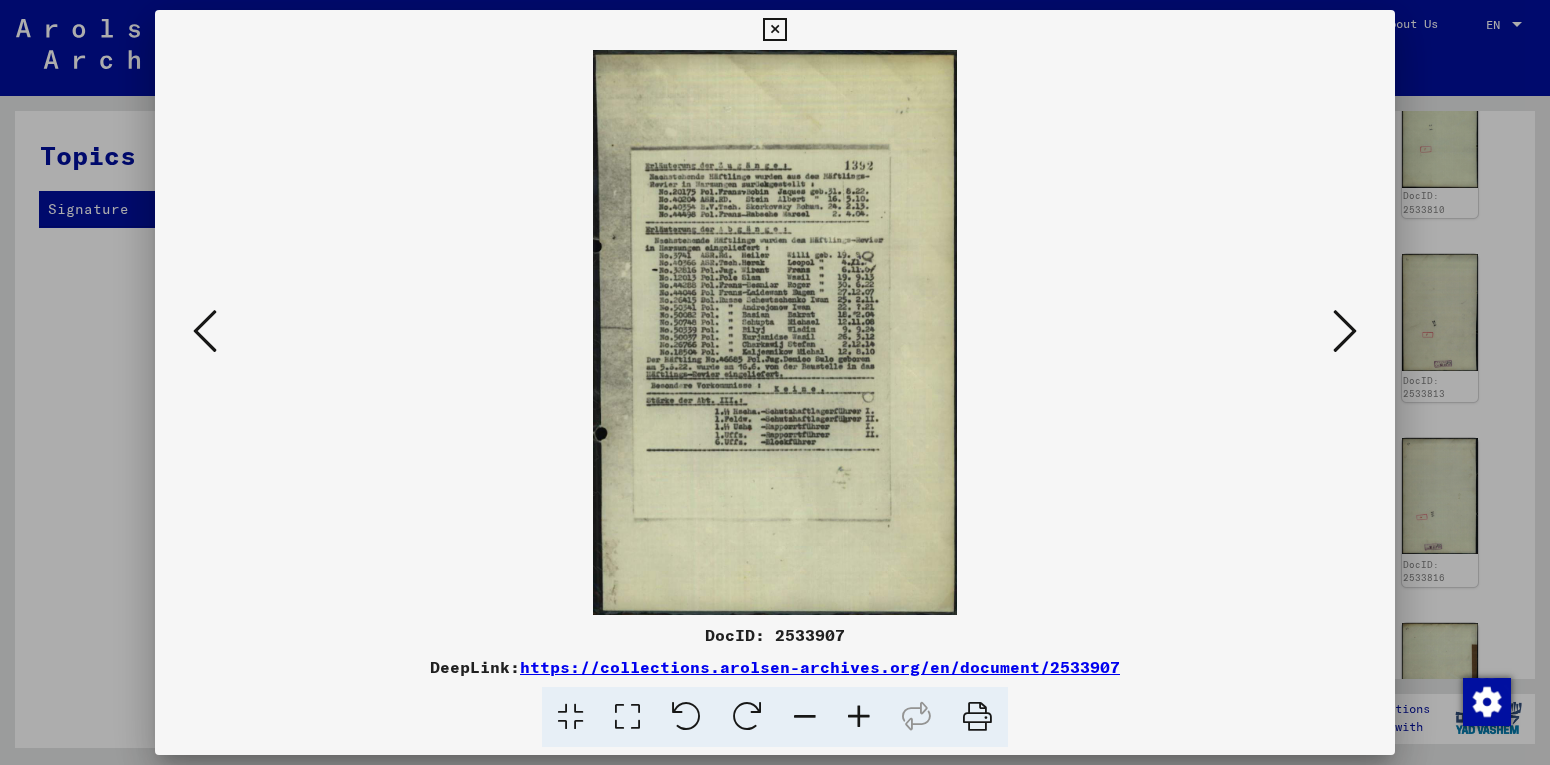 click at bounding box center [1345, 331] 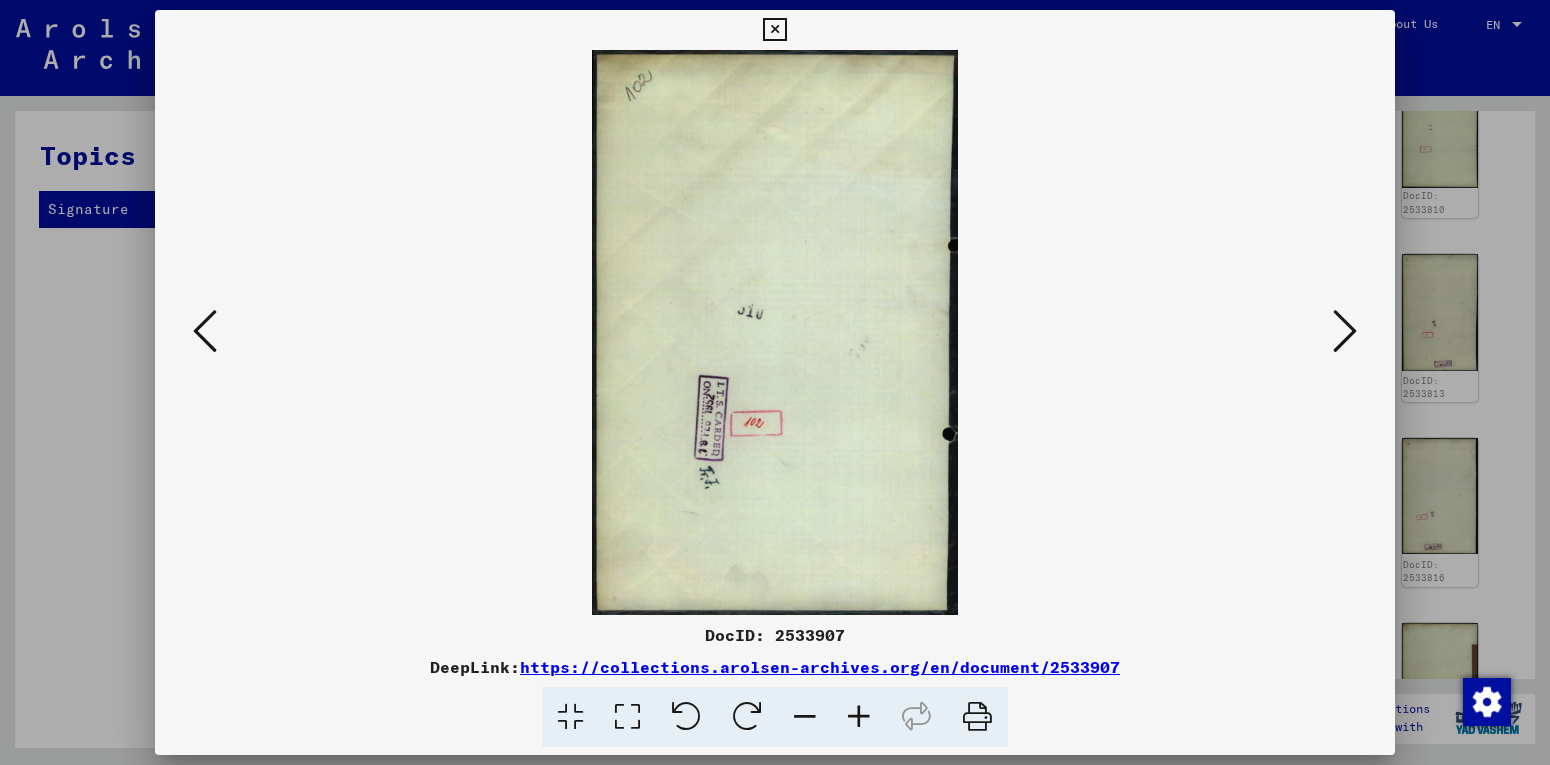 click at bounding box center [1345, 331] 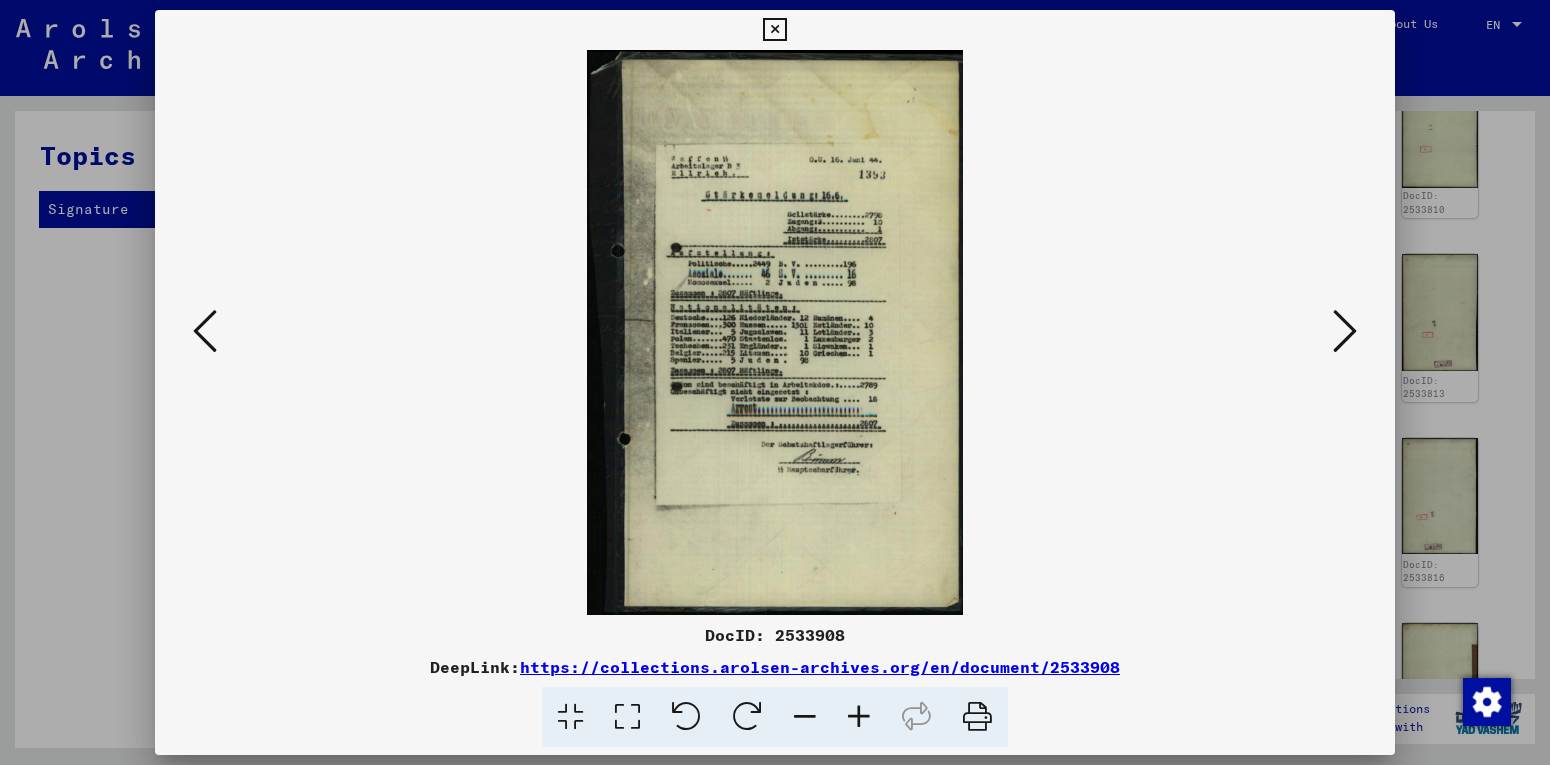 click at bounding box center [1345, 331] 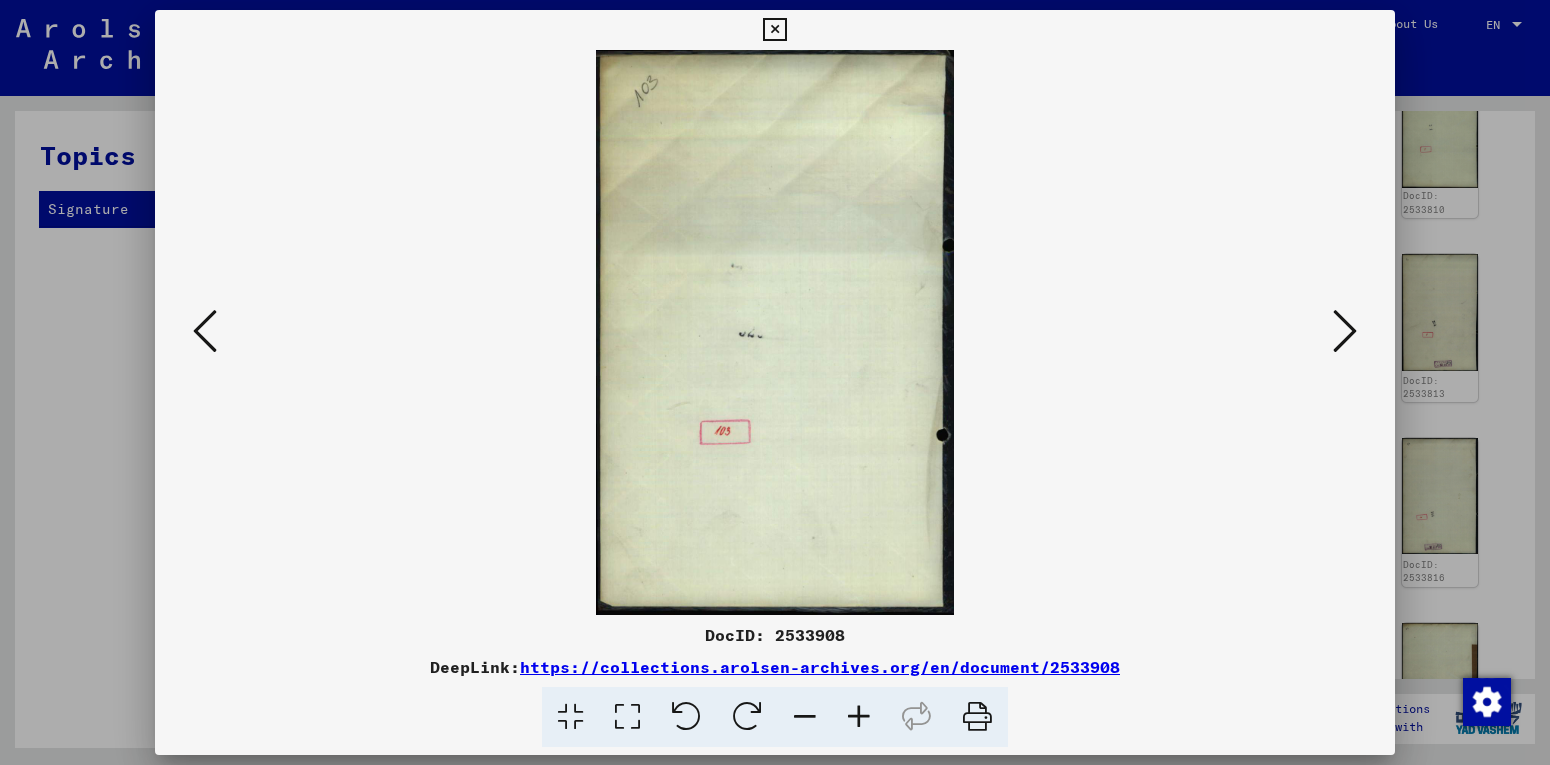 click at bounding box center (1345, 331) 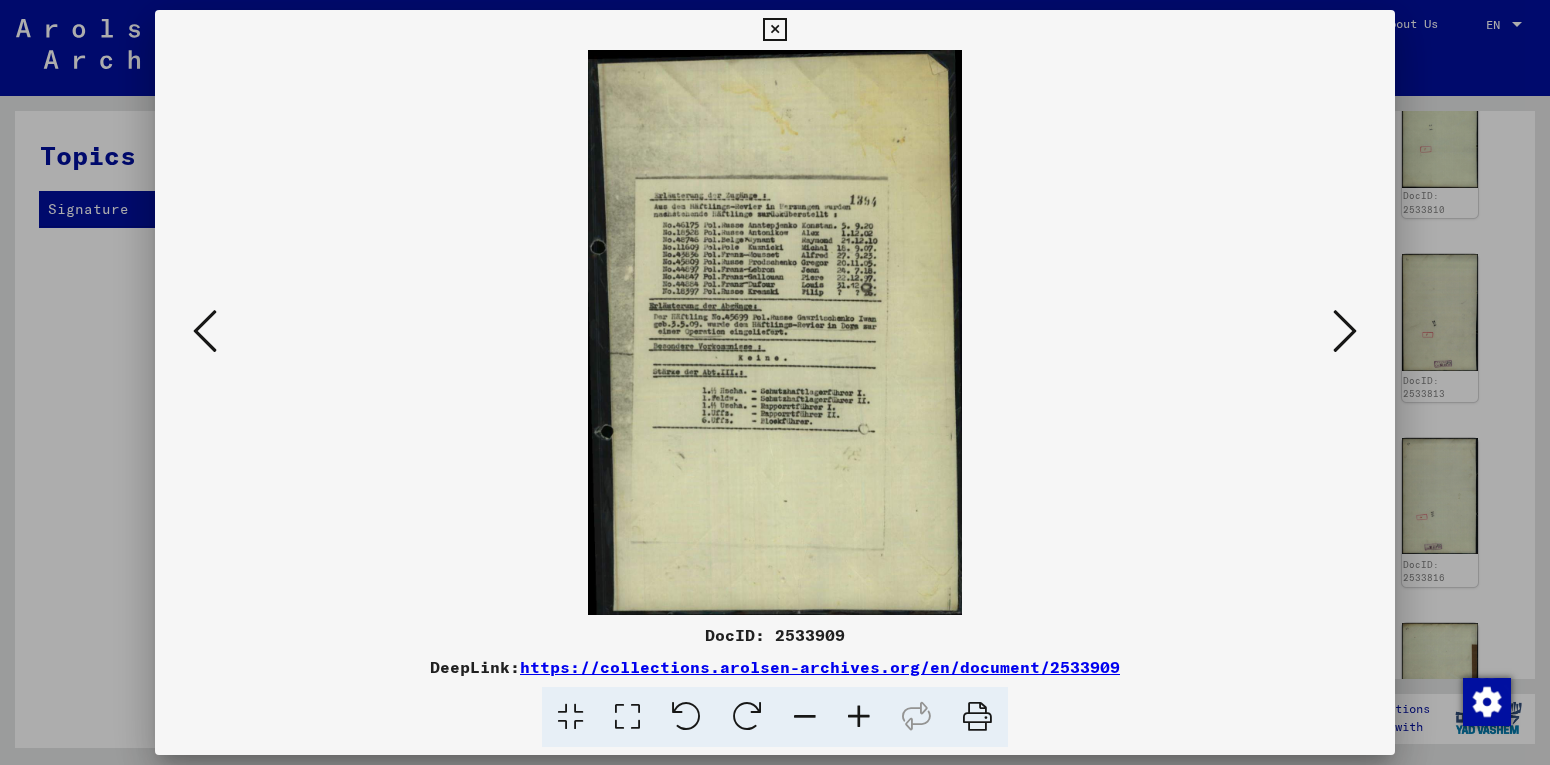 click at bounding box center (1345, 331) 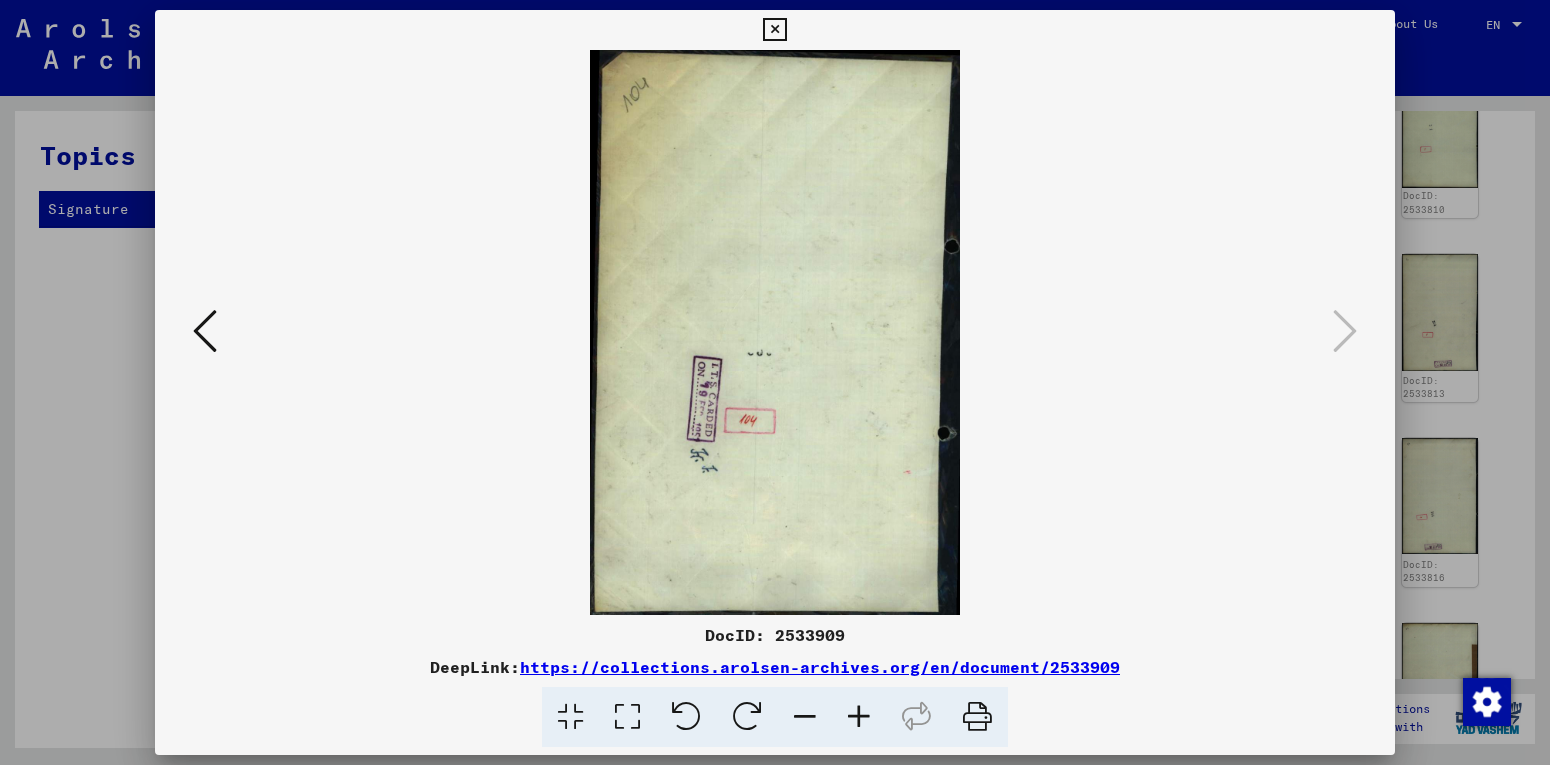 click at bounding box center (205, 331) 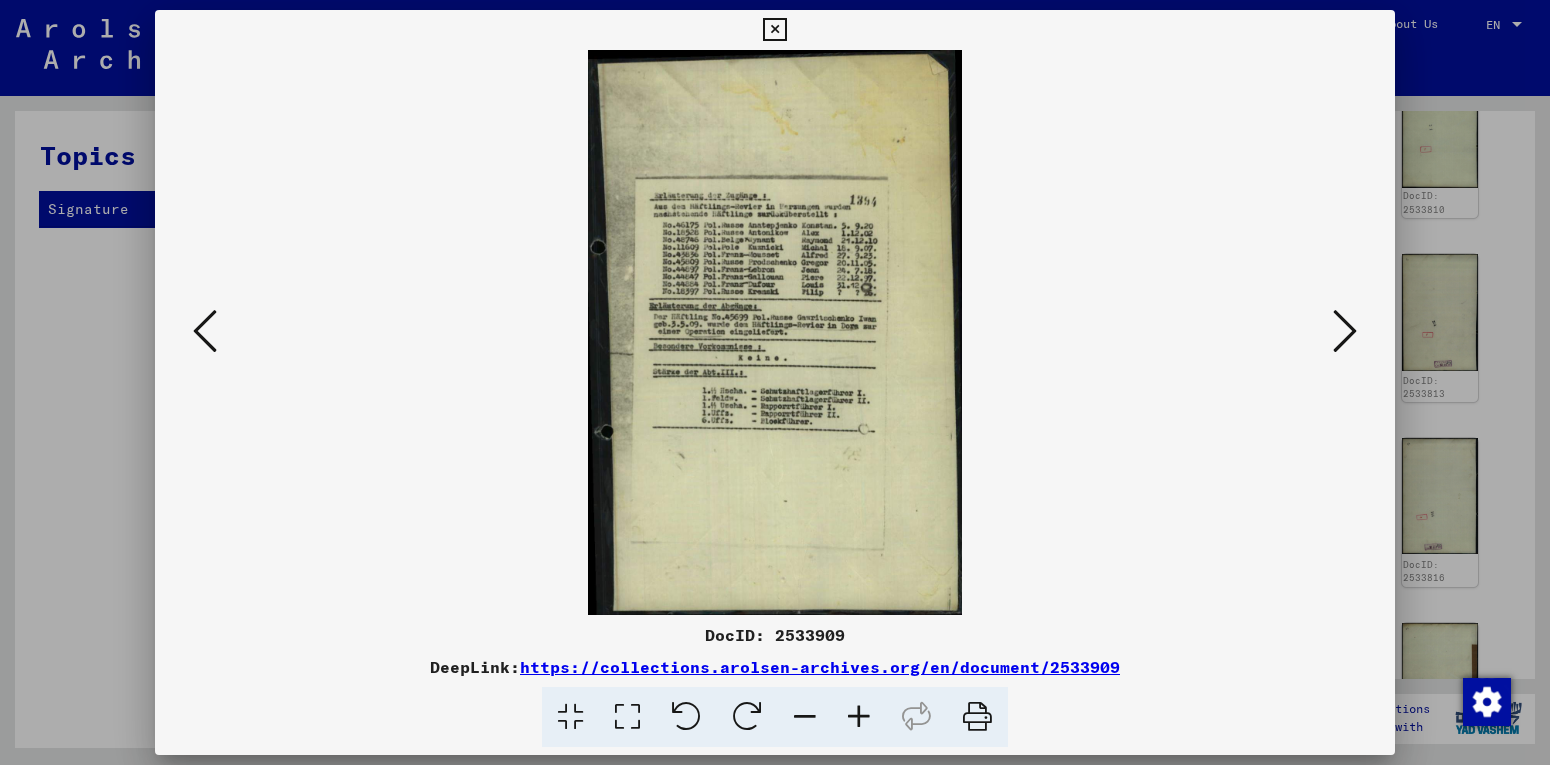click at bounding box center [1345, 331] 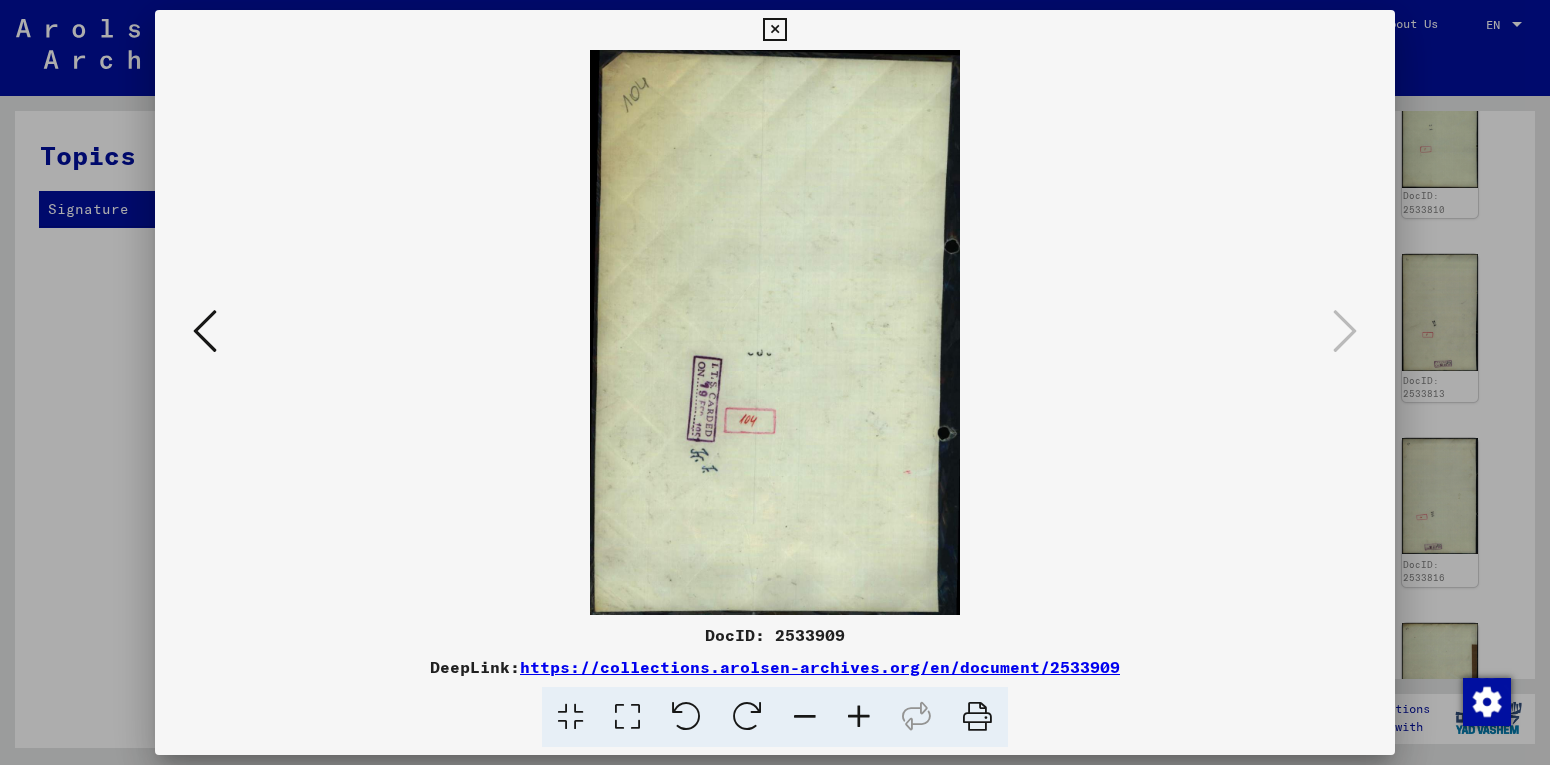 click at bounding box center [774, 30] 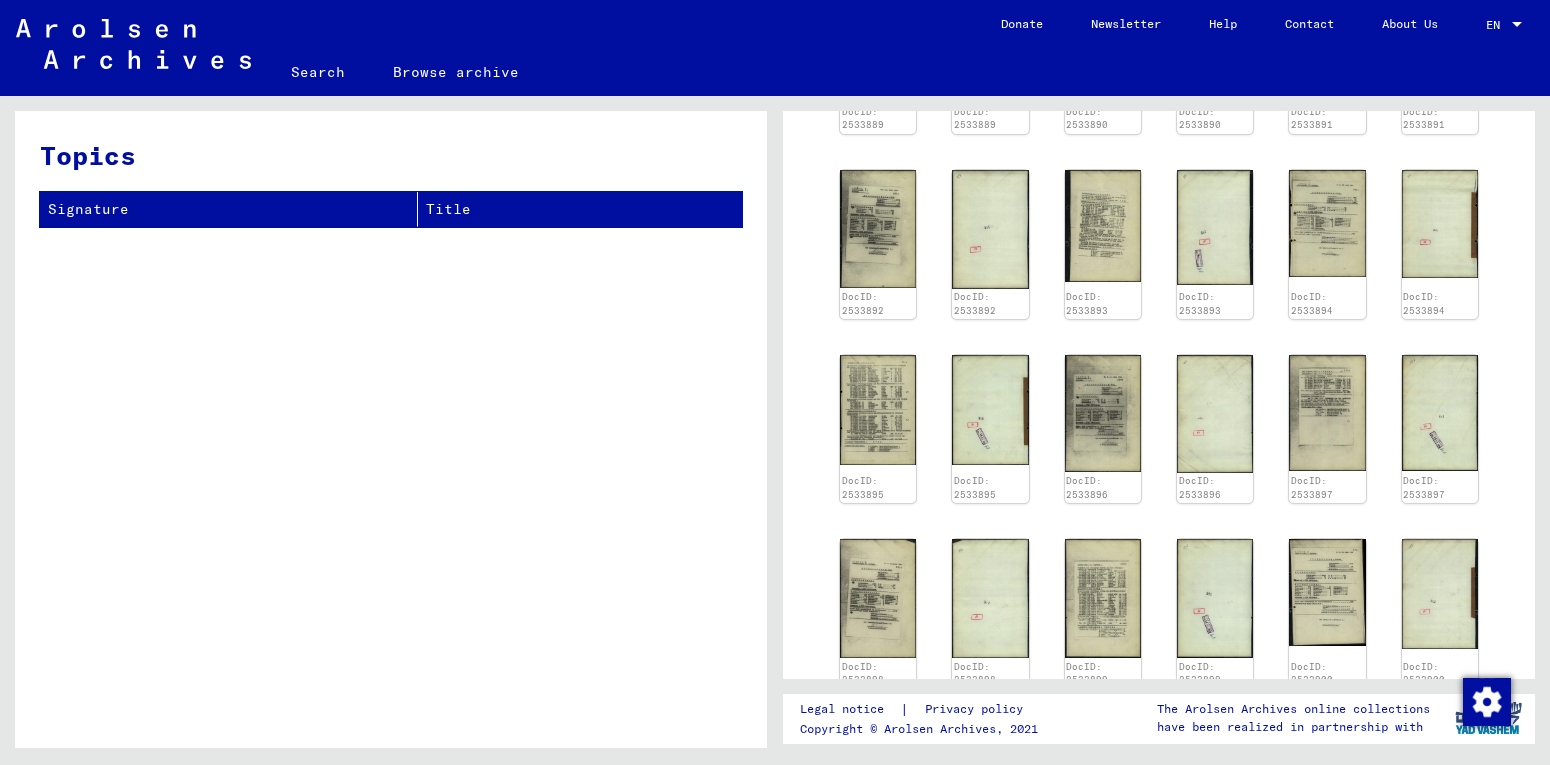 scroll, scrollTop: 6112, scrollLeft: 0, axis: vertical 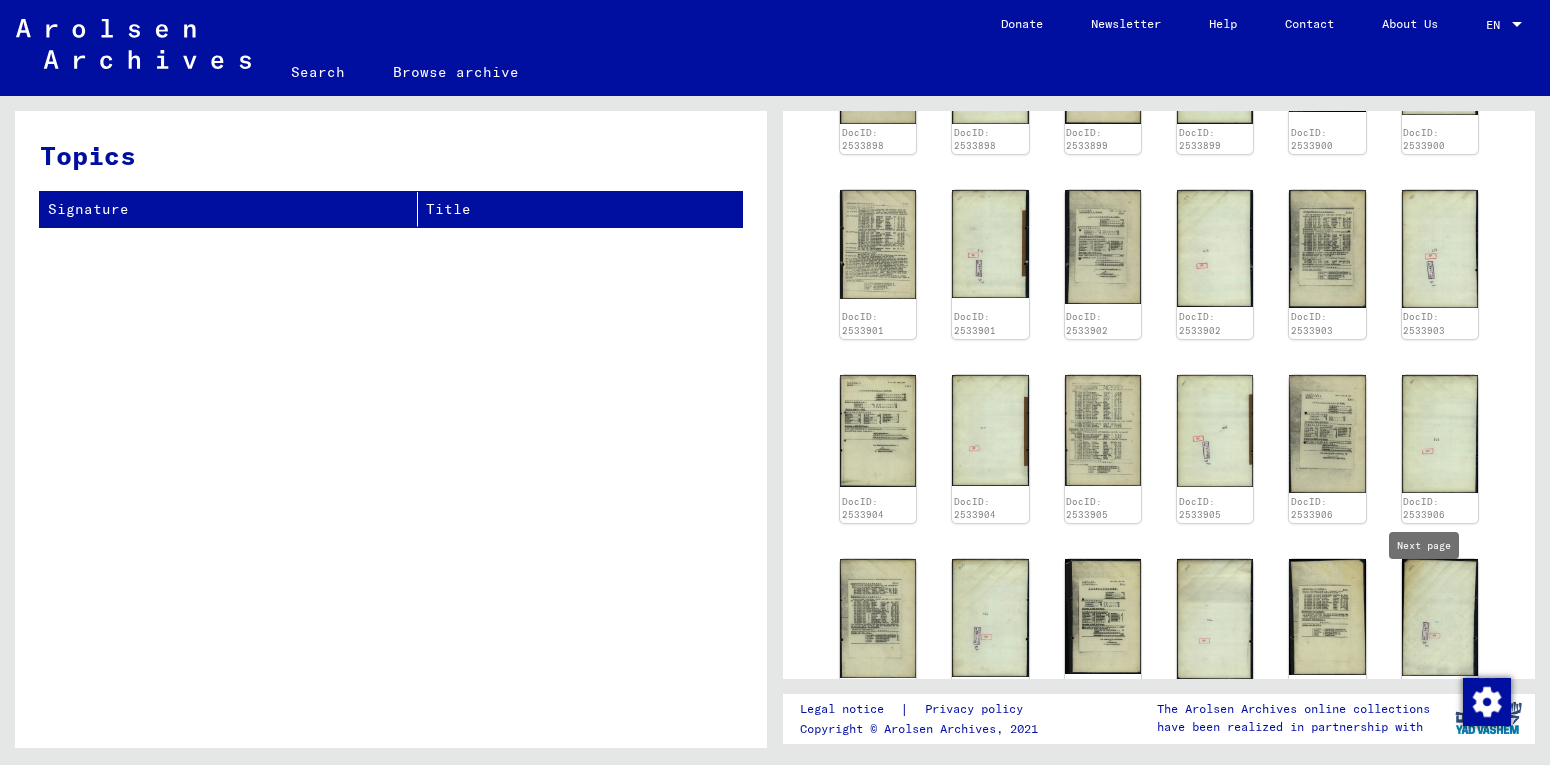 click 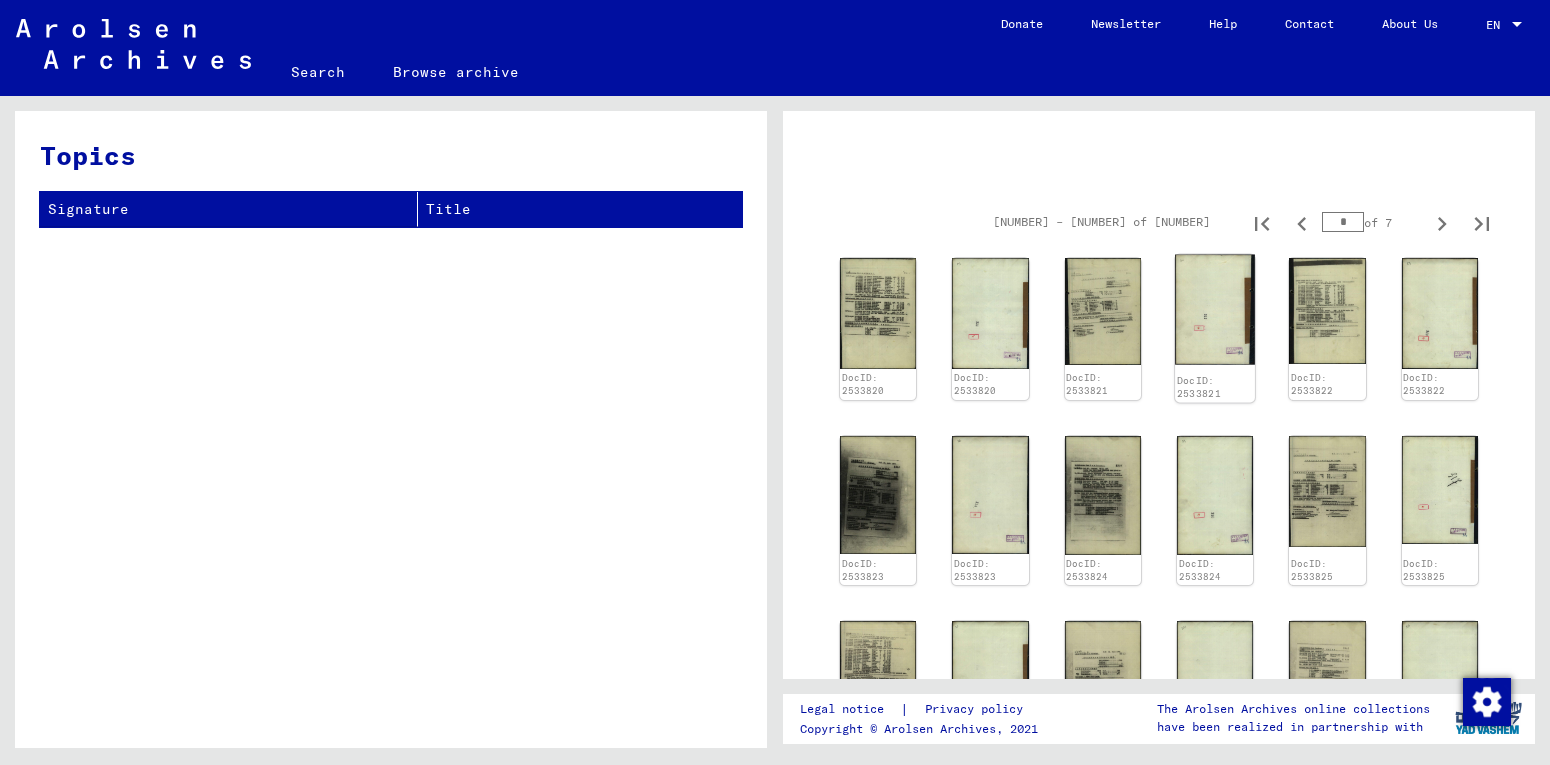 scroll, scrollTop: 236, scrollLeft: 0, axis: vertical 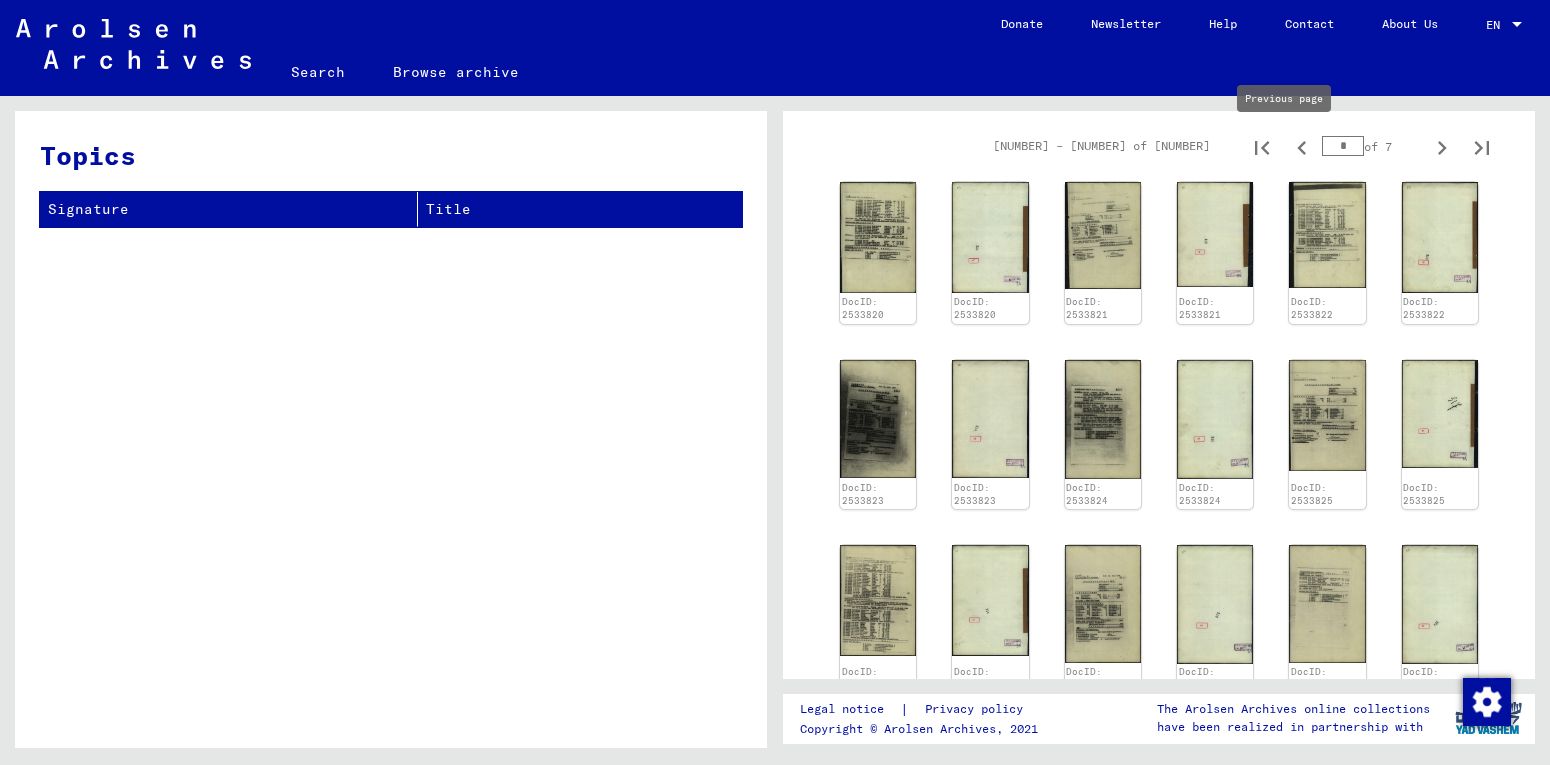 click 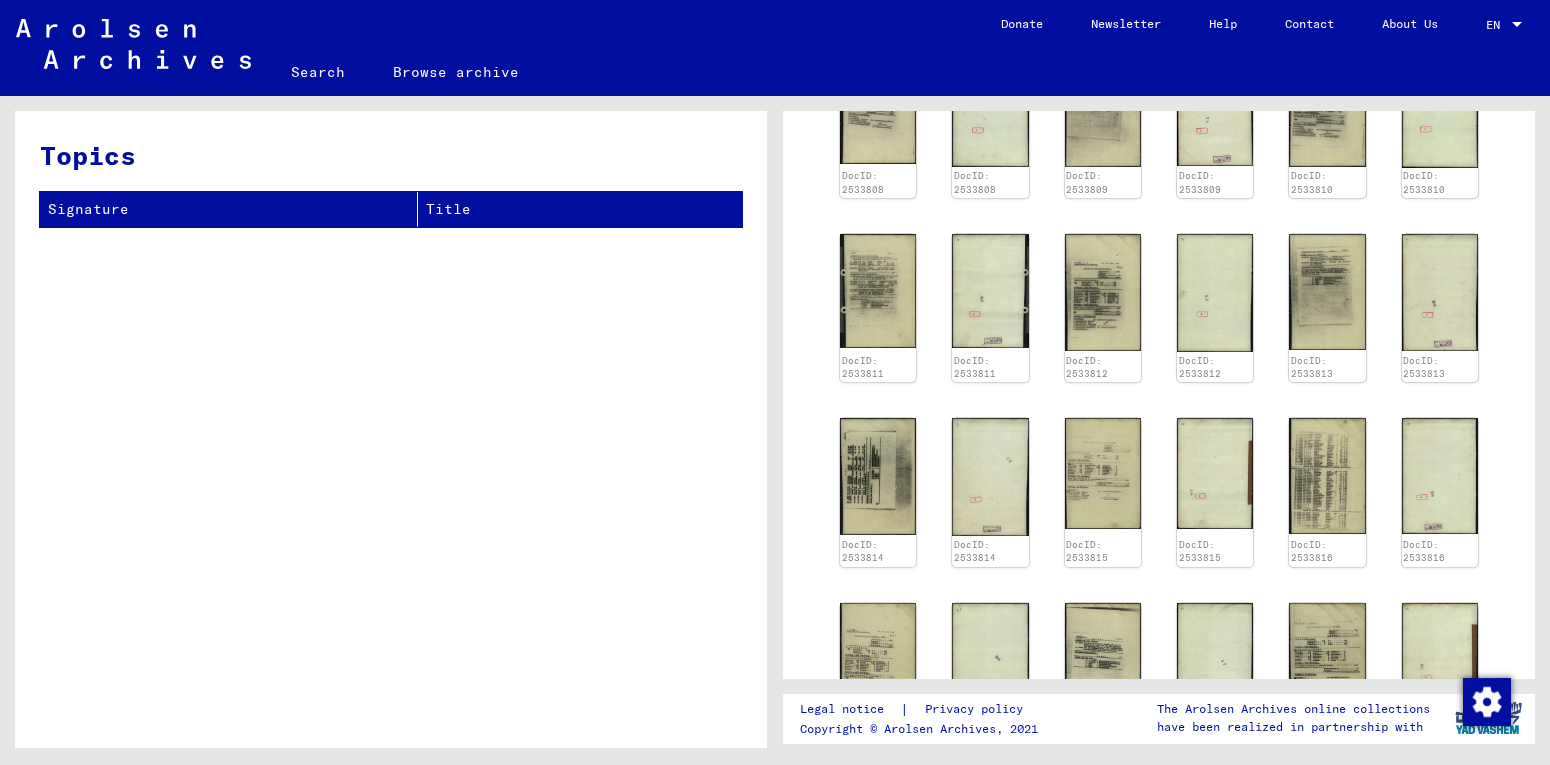 scroll, scrollTop: 992, scrollLeft: 0, axis: vertical 